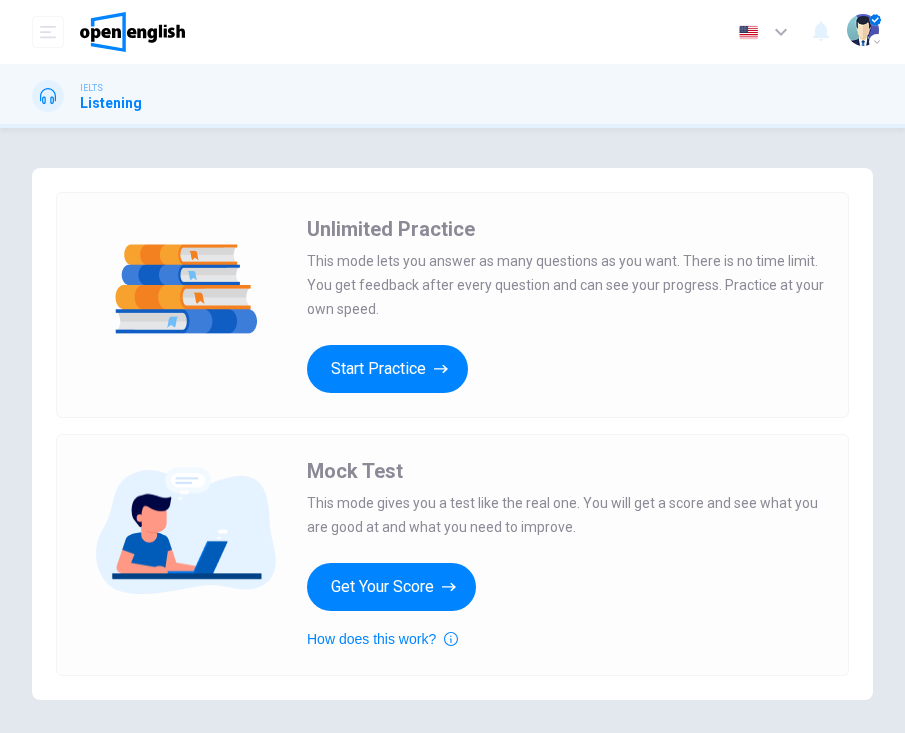 scroll, scrollTop: 0, scrollLeft: 0, axis: both 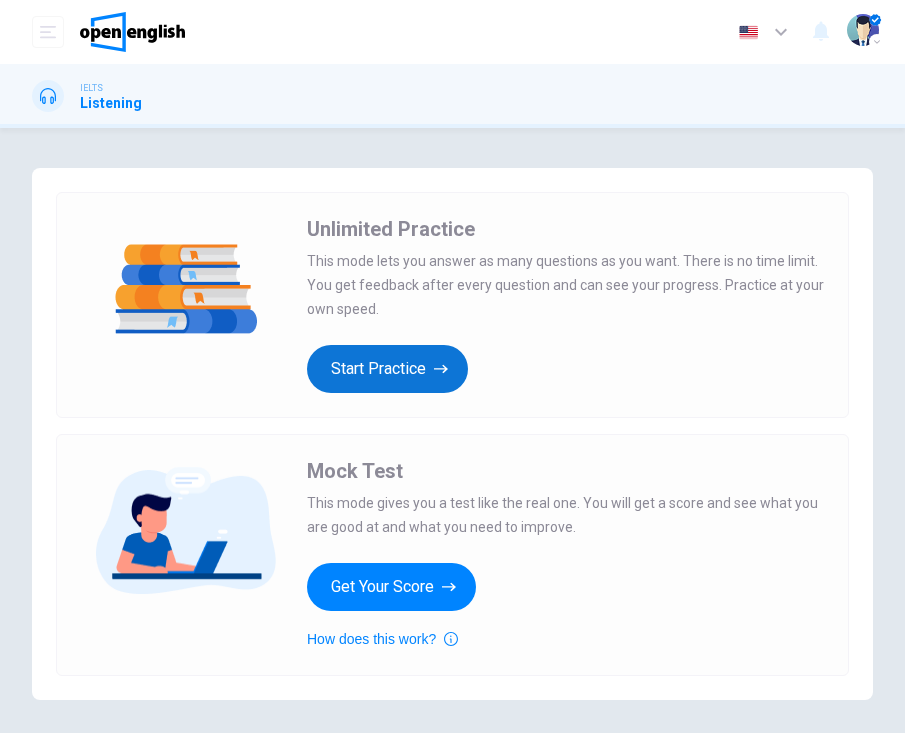 click on "Start Practice" at bounding box center [387, 369] 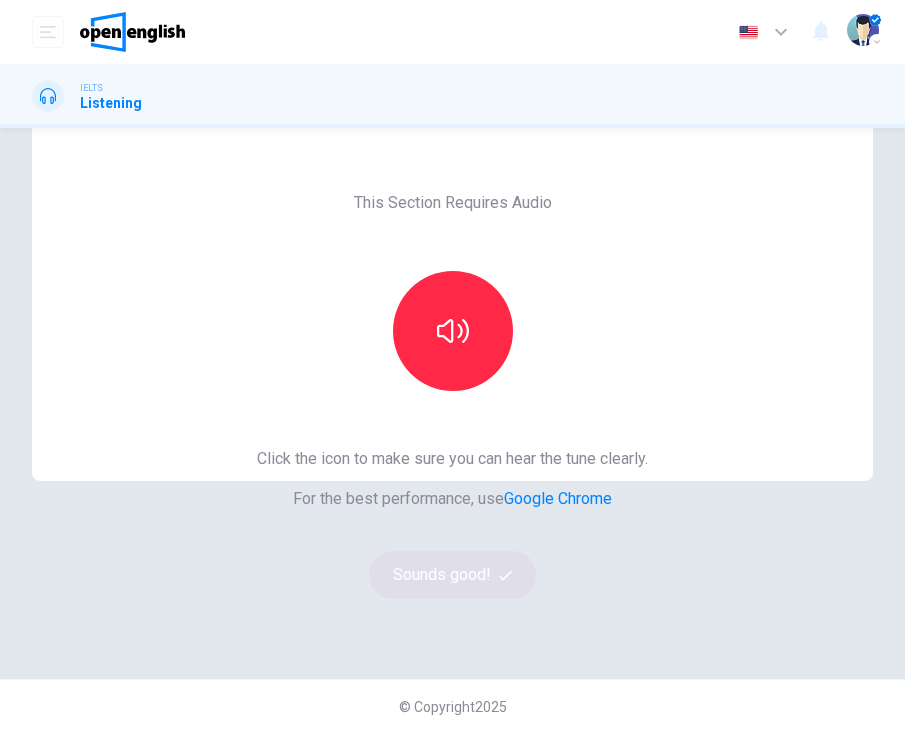 scroll, scrollTop: 58, scrollLeft: 0, axis: vertical 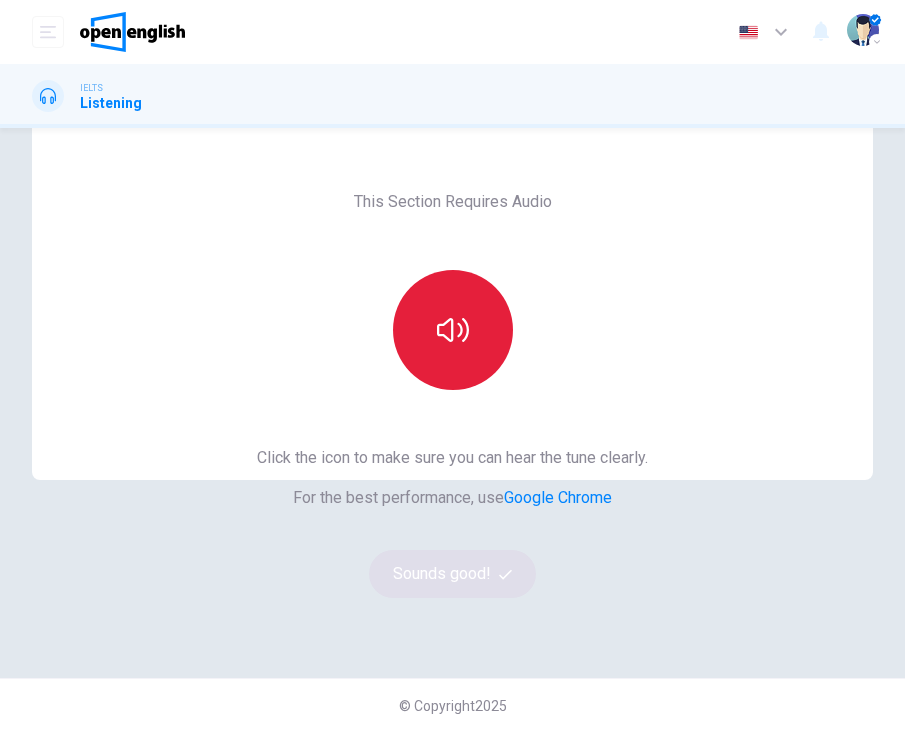 click at bounding box center (453, 330) 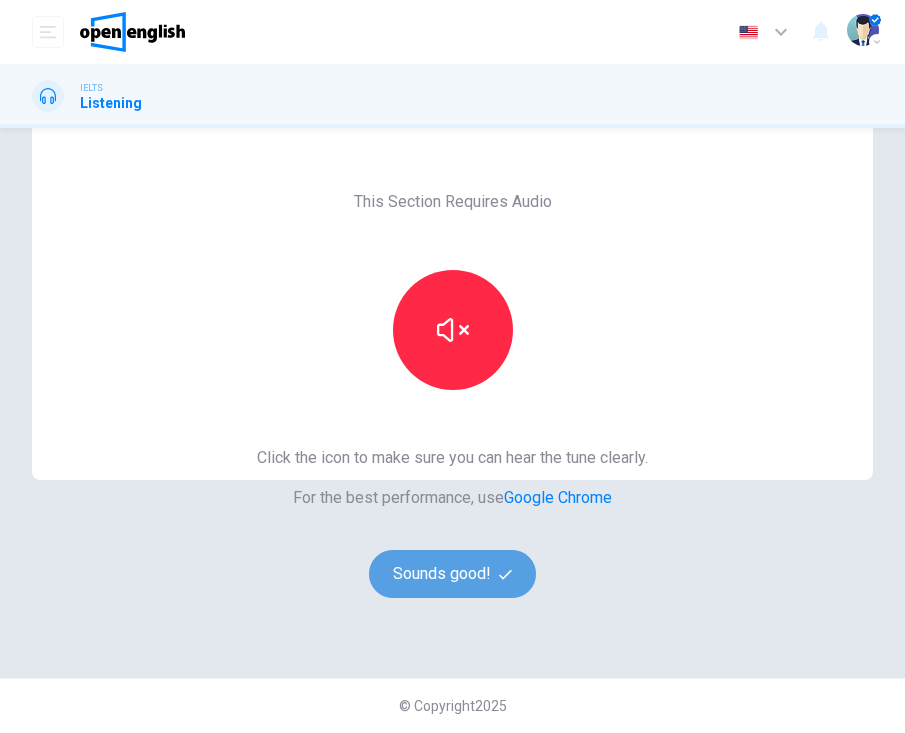 click on "Sounds good!" at bounding box center [453, 574] 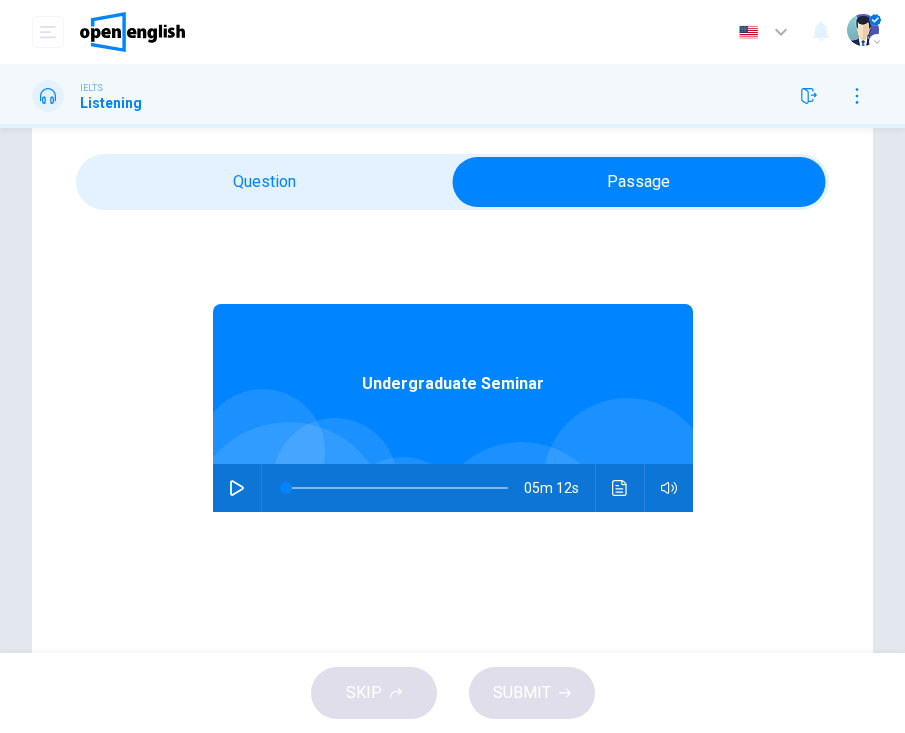 scroll, scrollTop: 112, scrollLeft: 0, axis: vertical 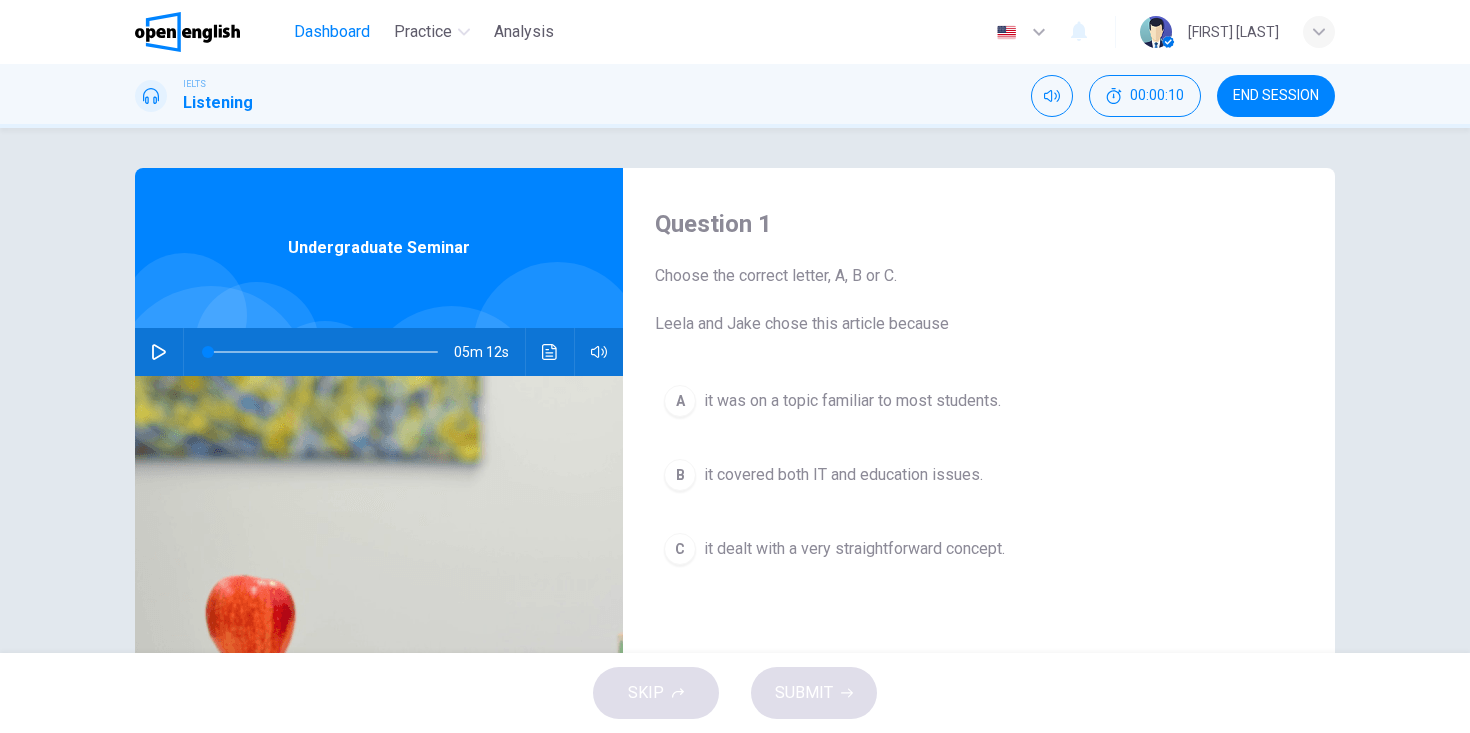 click on "Dashboard" at bounding box center (332, 32) 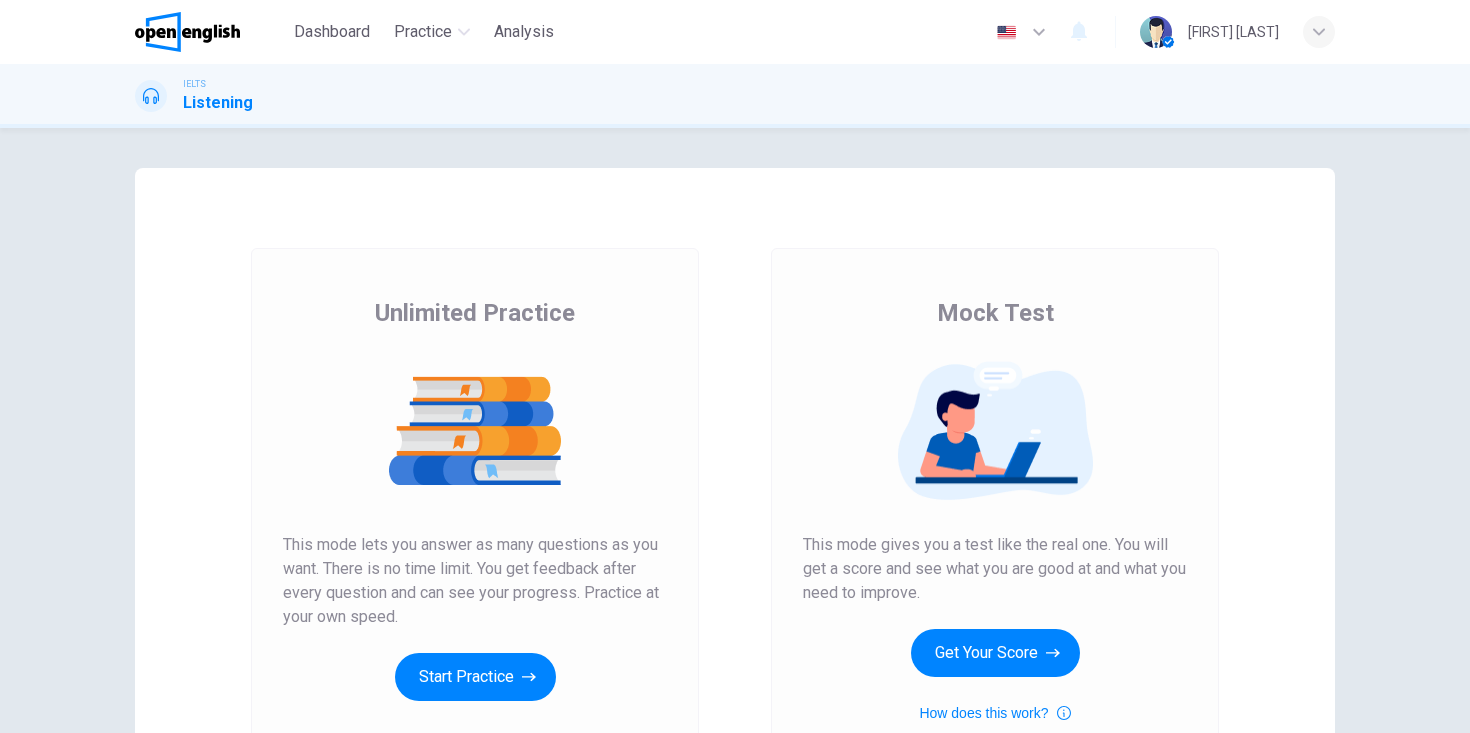 scroll, scrollTop: 0, scrollLeft: 0, axis: both 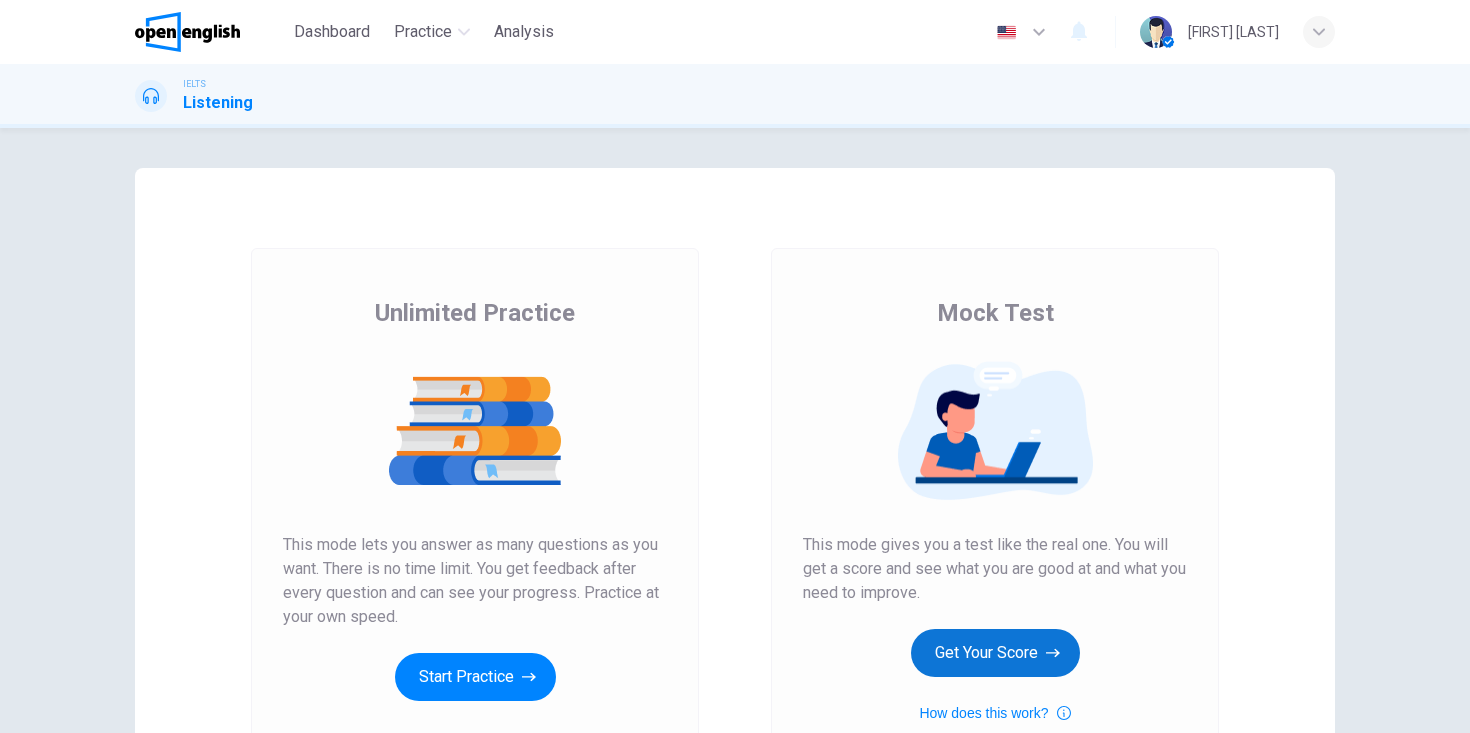 click on "Get Your Score" at bounding box center (995, 653) 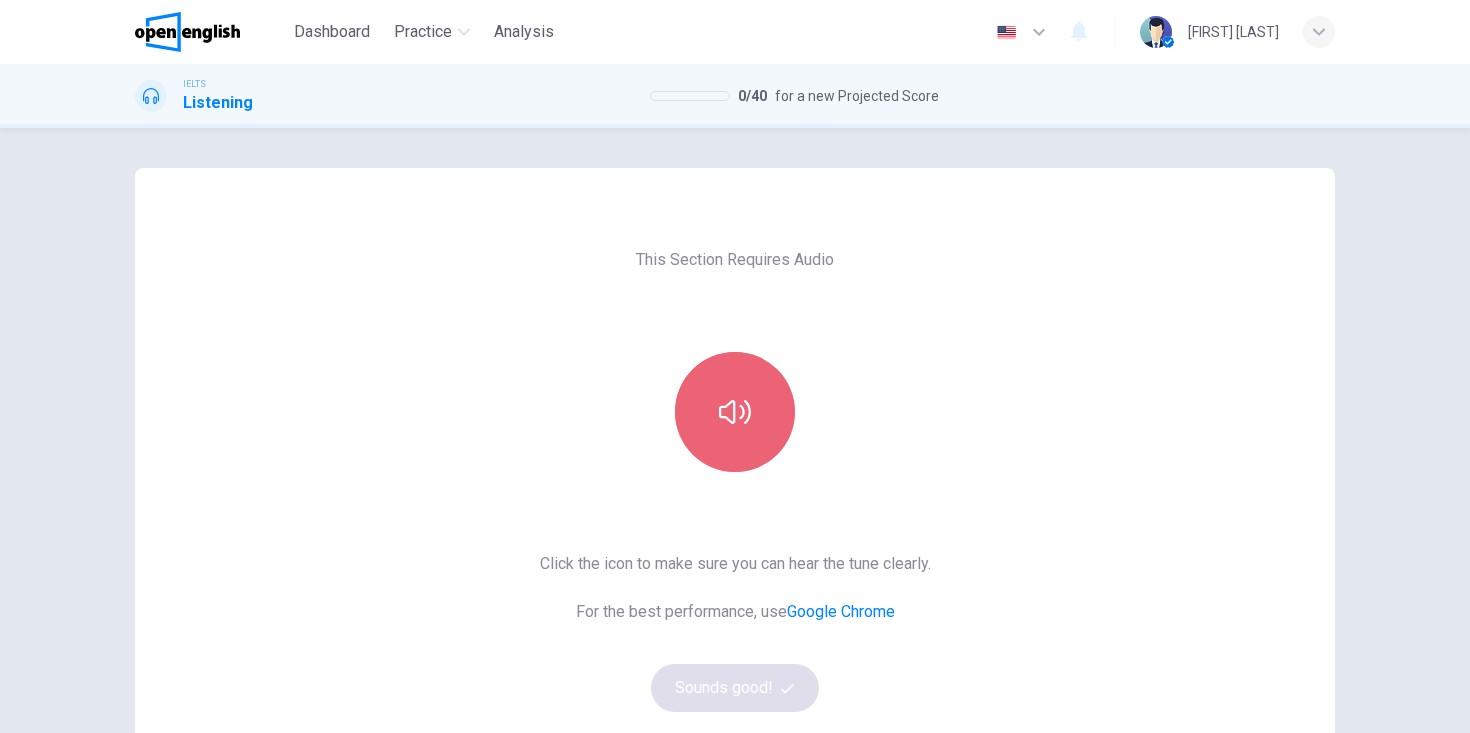 click at bounding box center (735, 412) 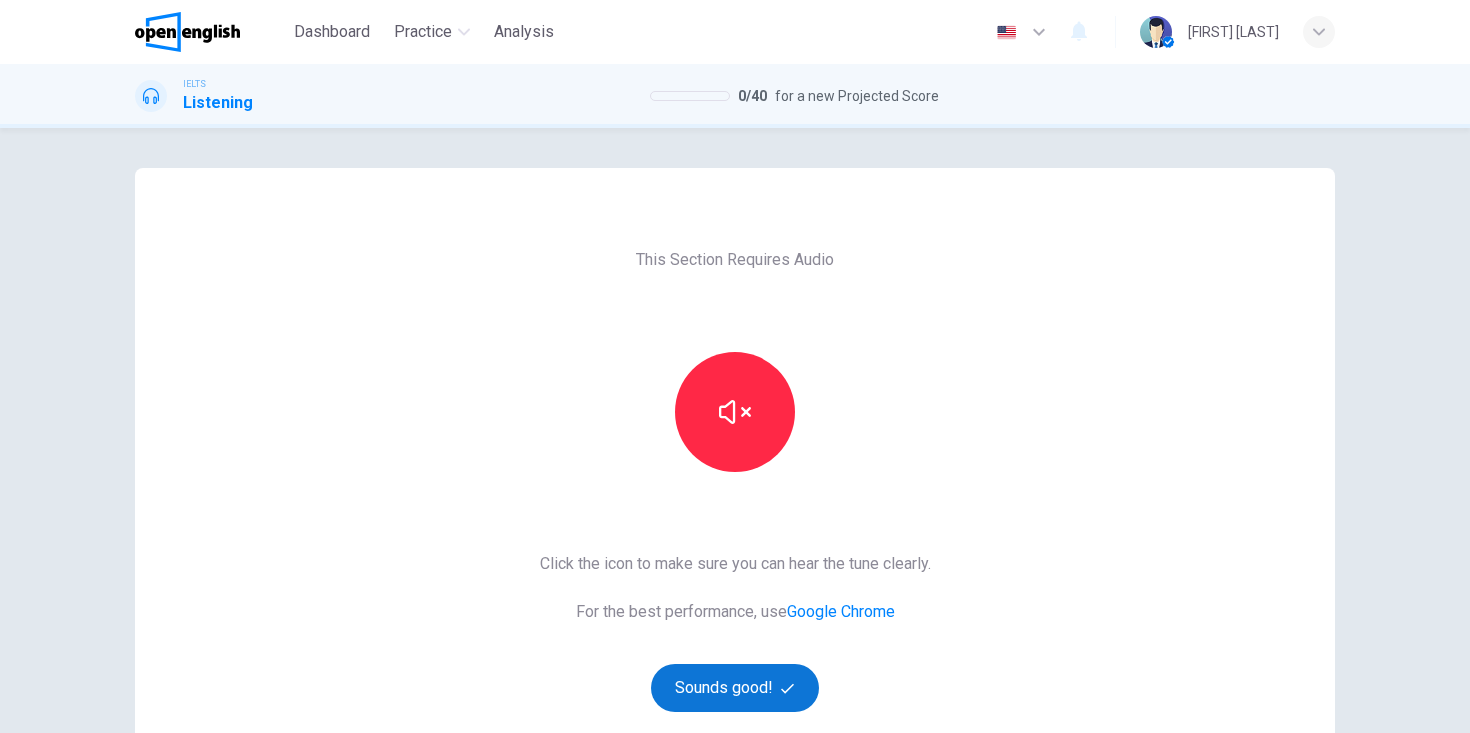click on "Sounds good!" at bounding box center (735, 688) 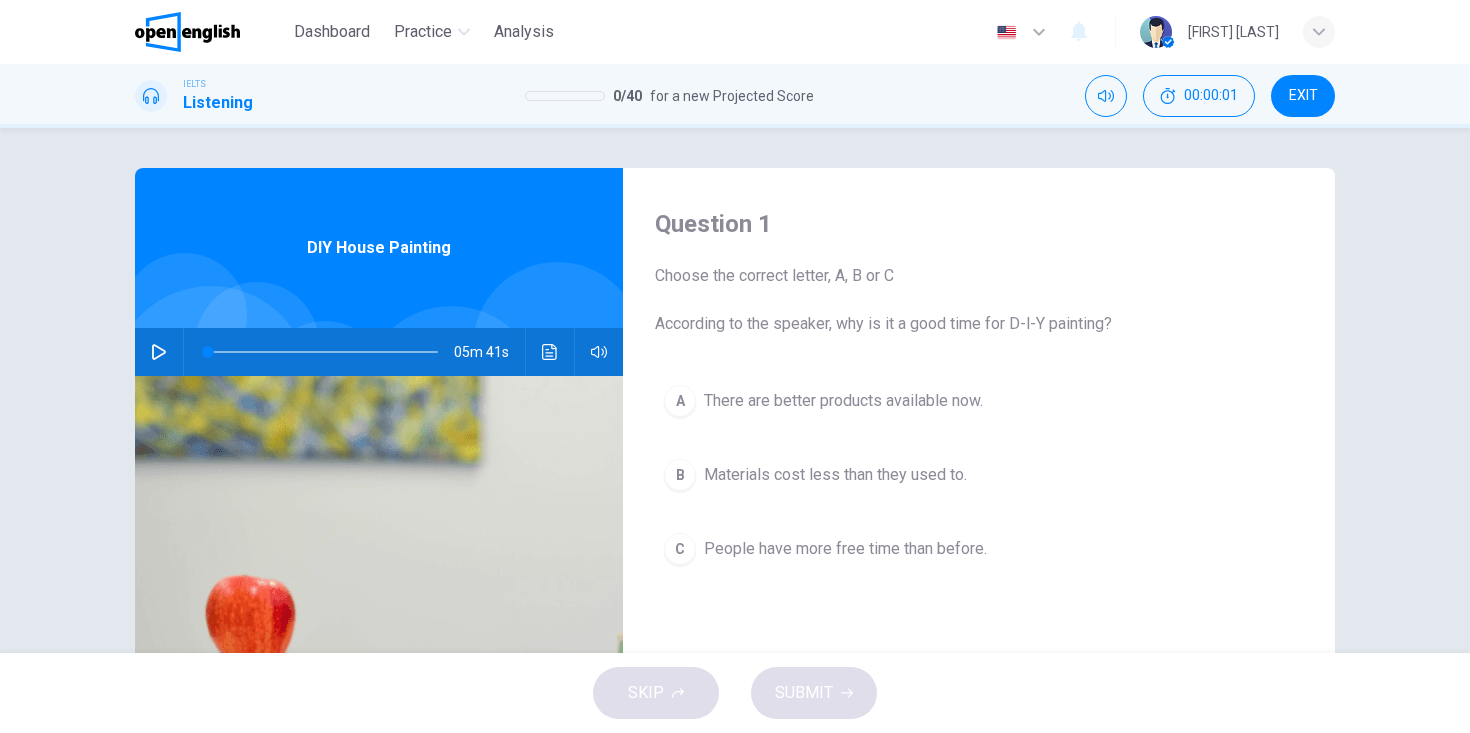 click at bounding box center [159, 352] 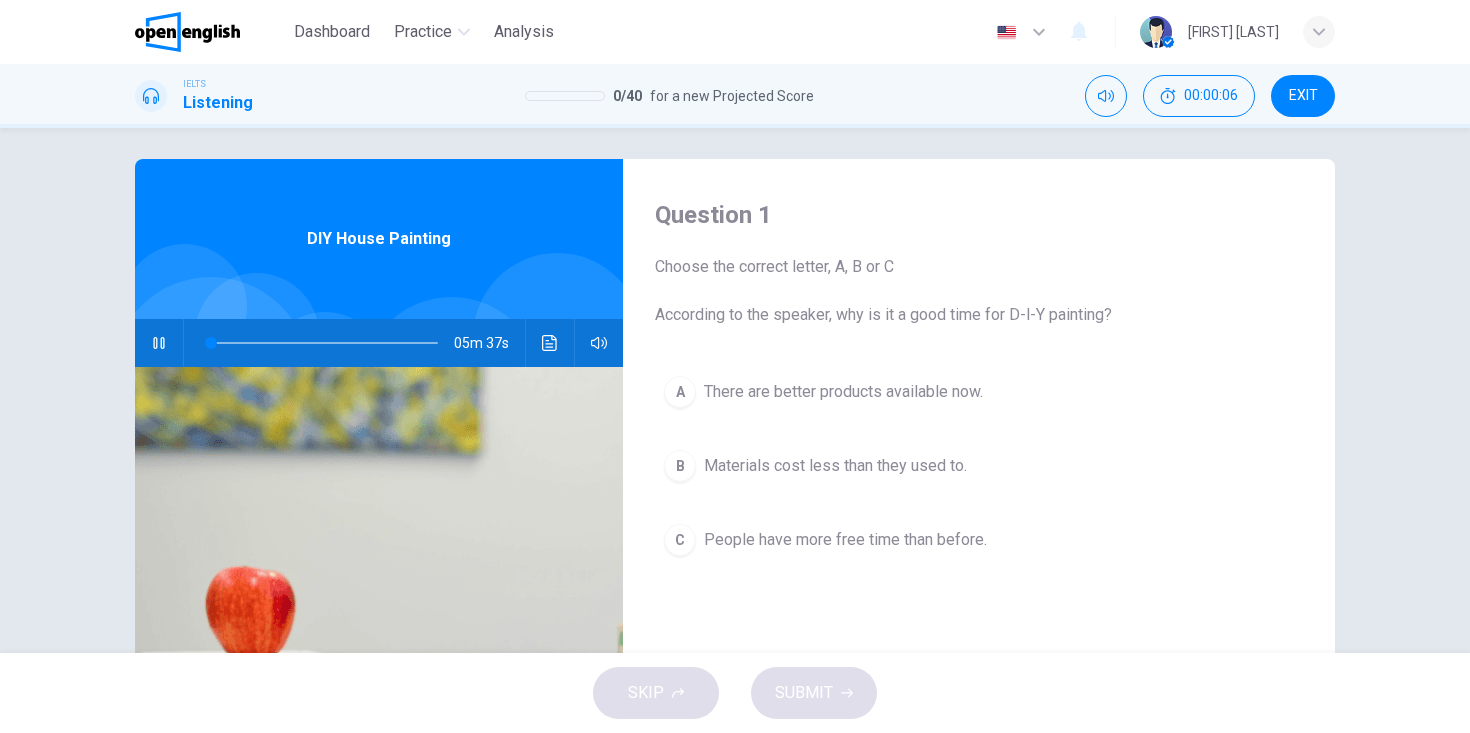 scroll, scrollTop: 30, scrollLeft: 0, axis: vertical 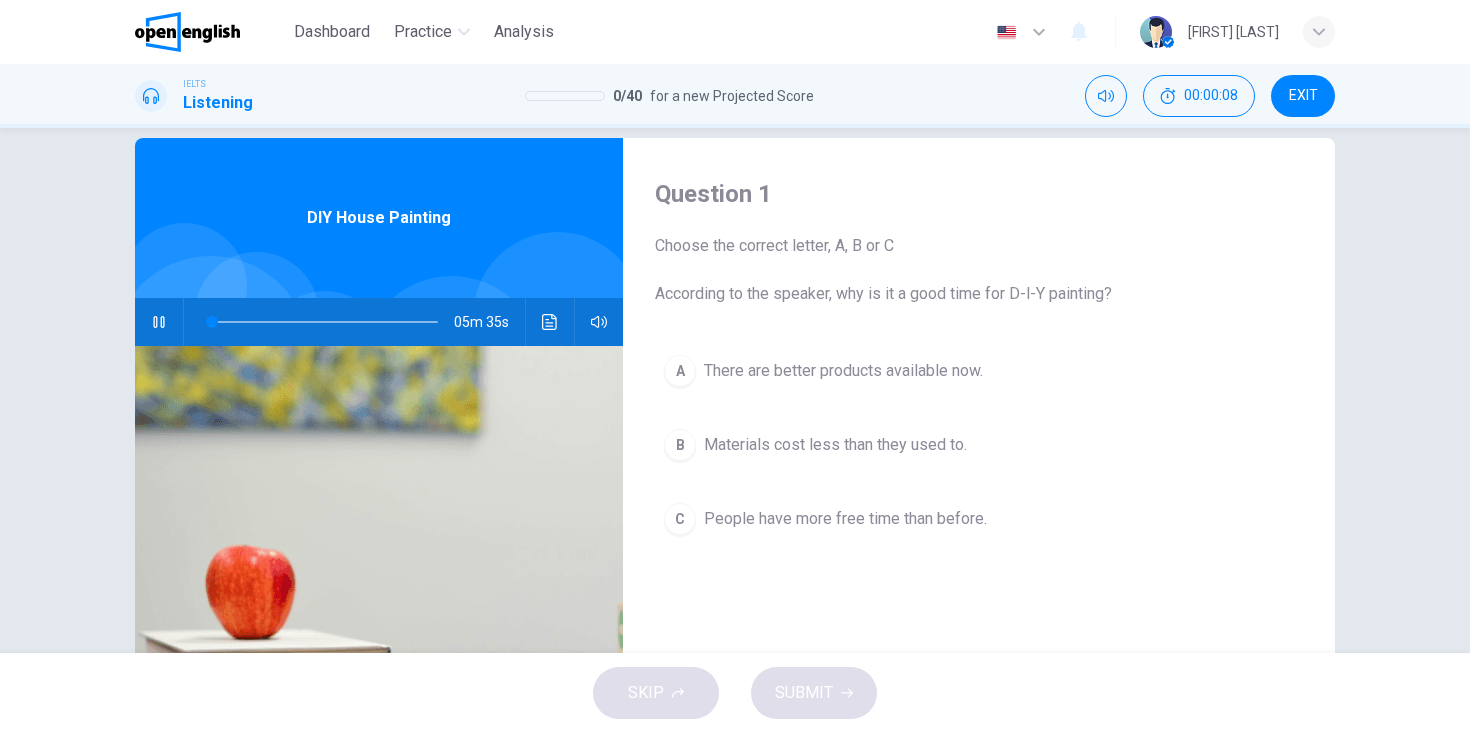 click 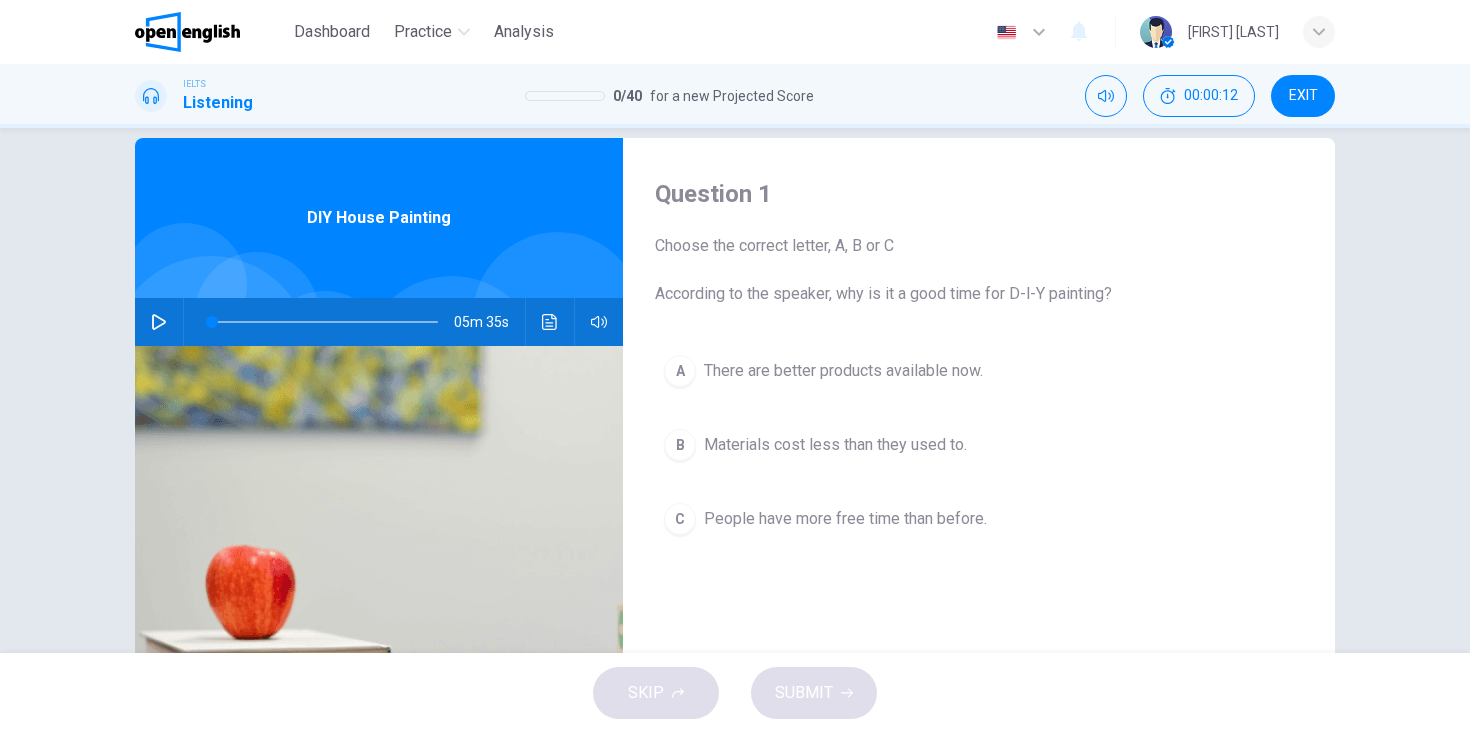 click 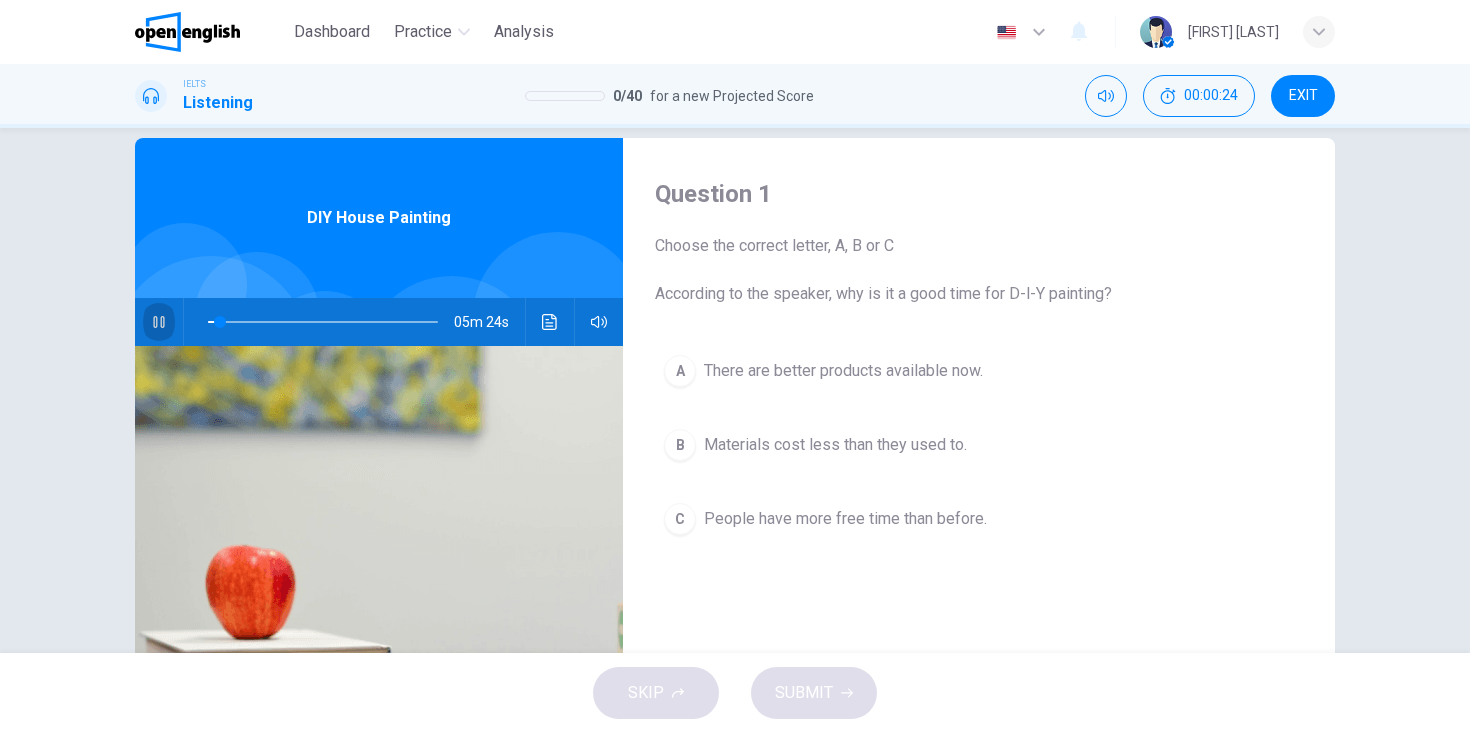 click 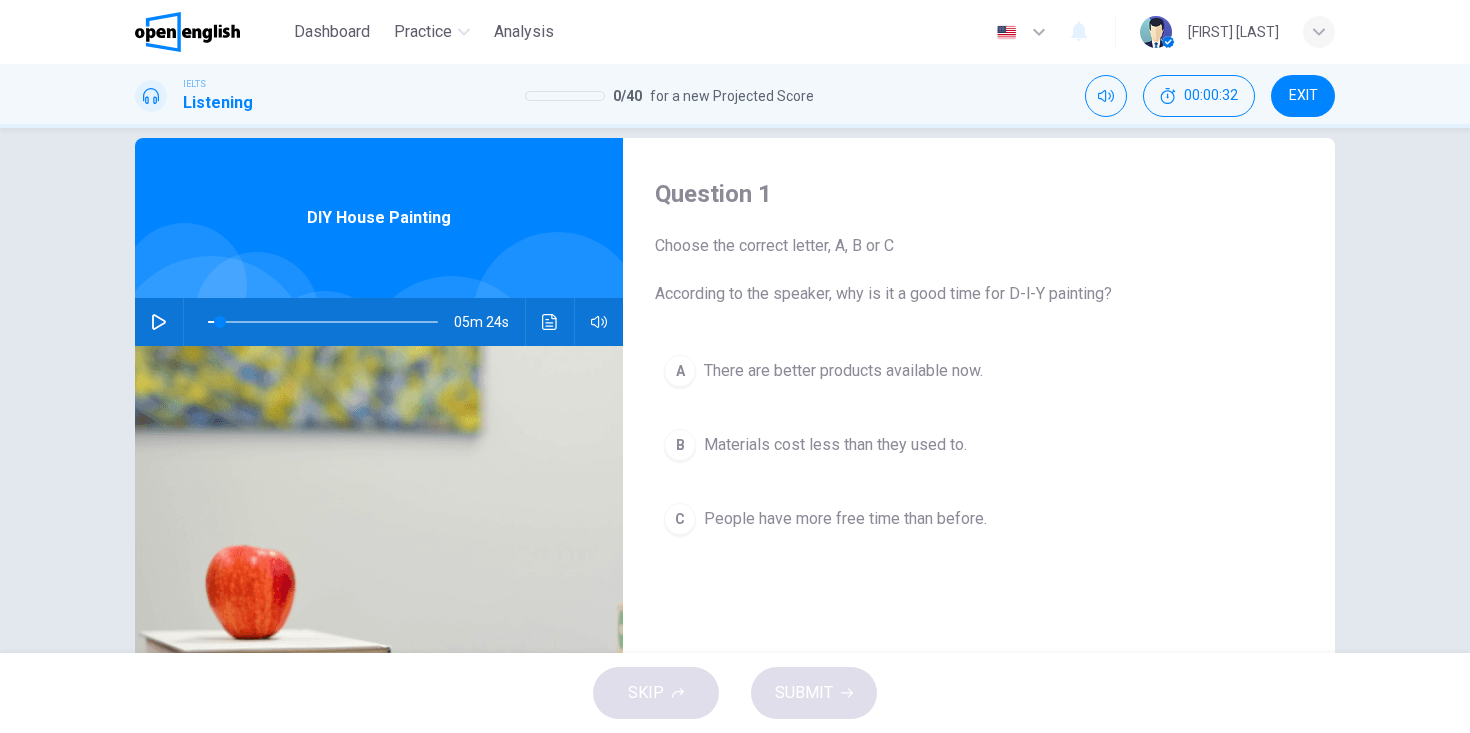 click 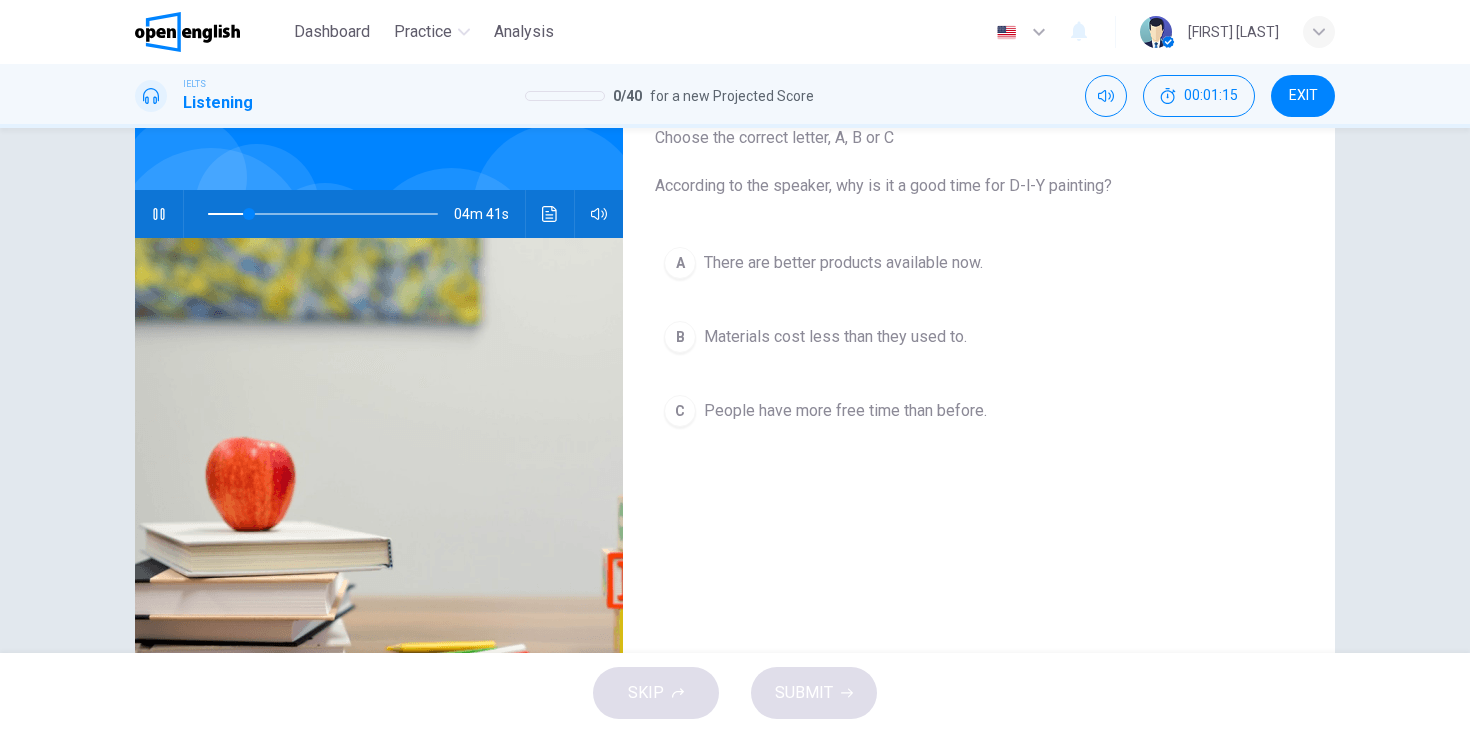 scroll, scrollTop: 19, scrollLeft: 0, axis: vertical 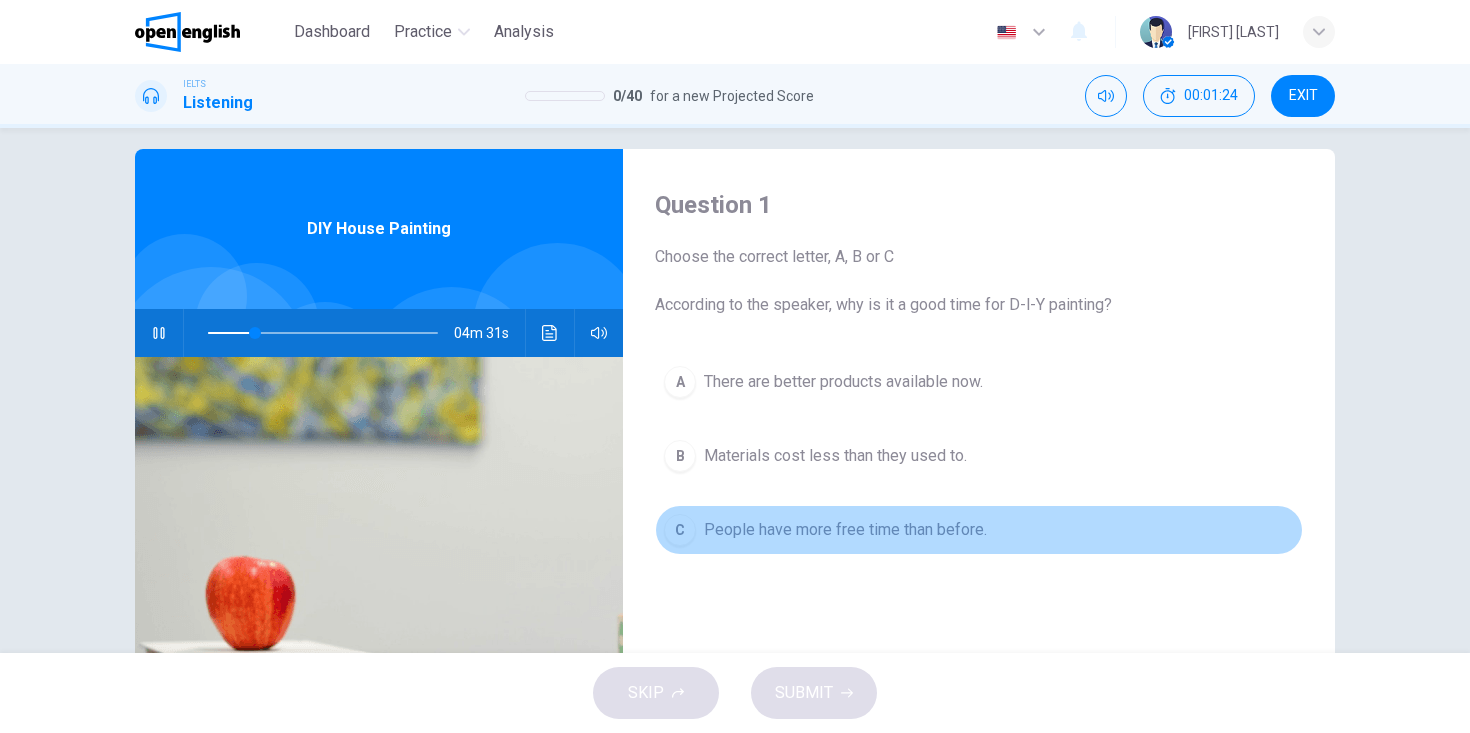 click on "C People have more free time than before." at bounding box center [979, 530] 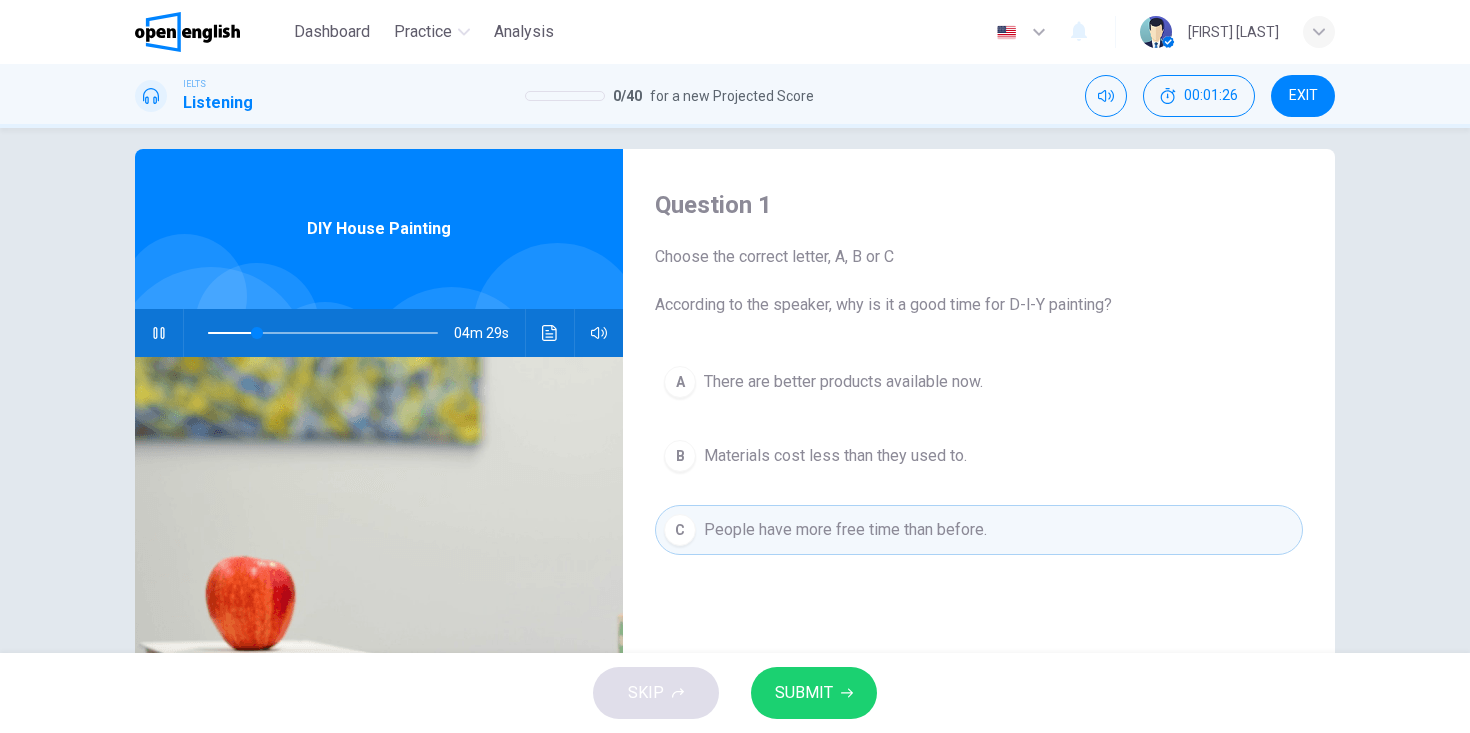 click on "C" at bounding box center [680, 530] 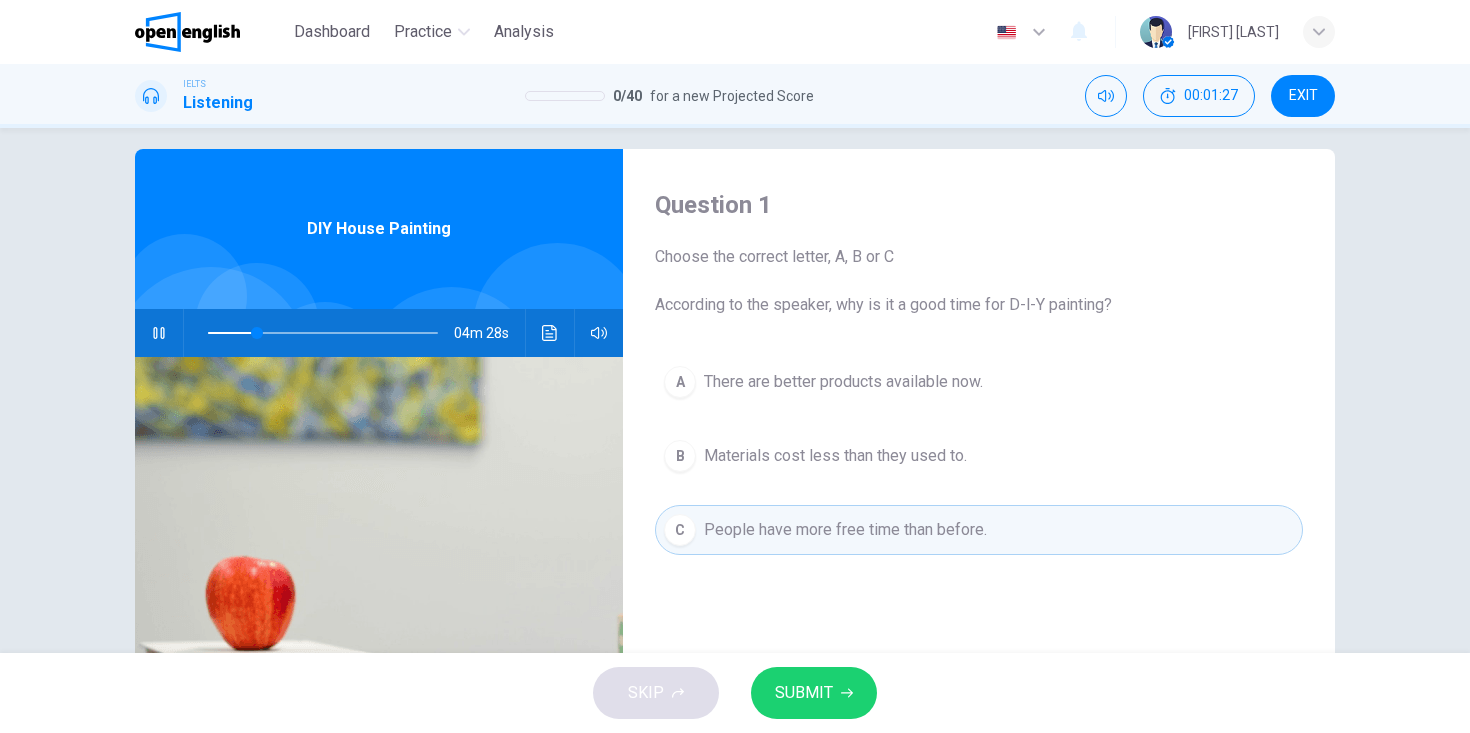 click on "A There are better products available now." at bounding box center (979, 382) 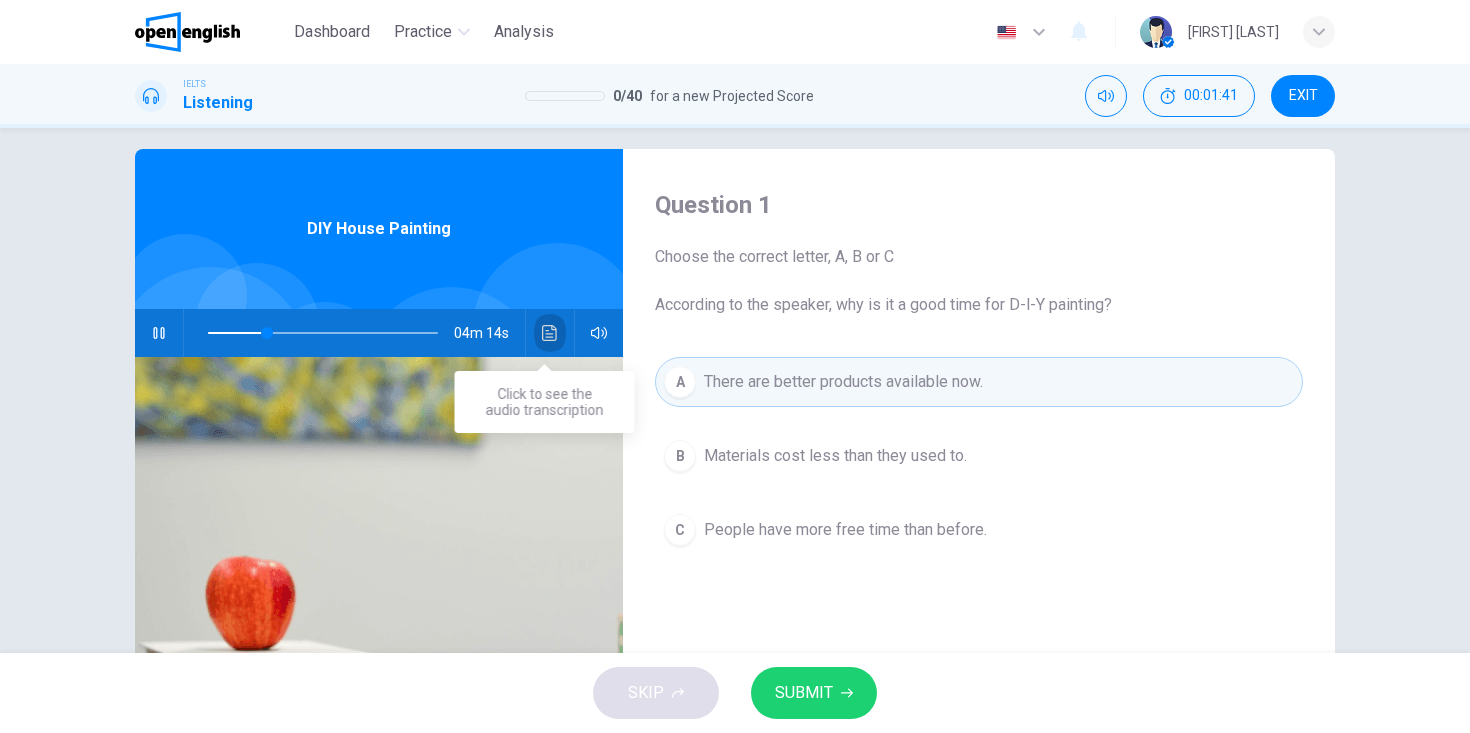 click 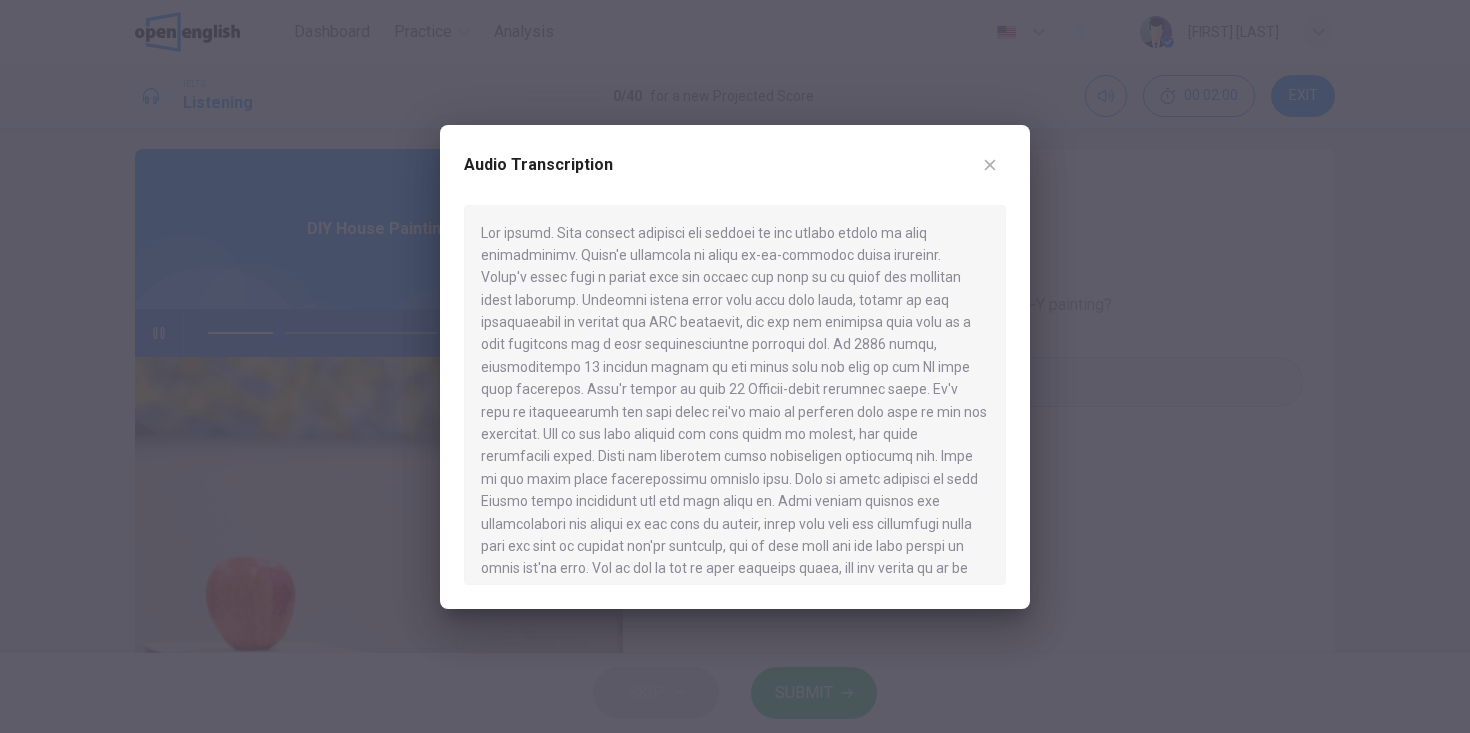 click 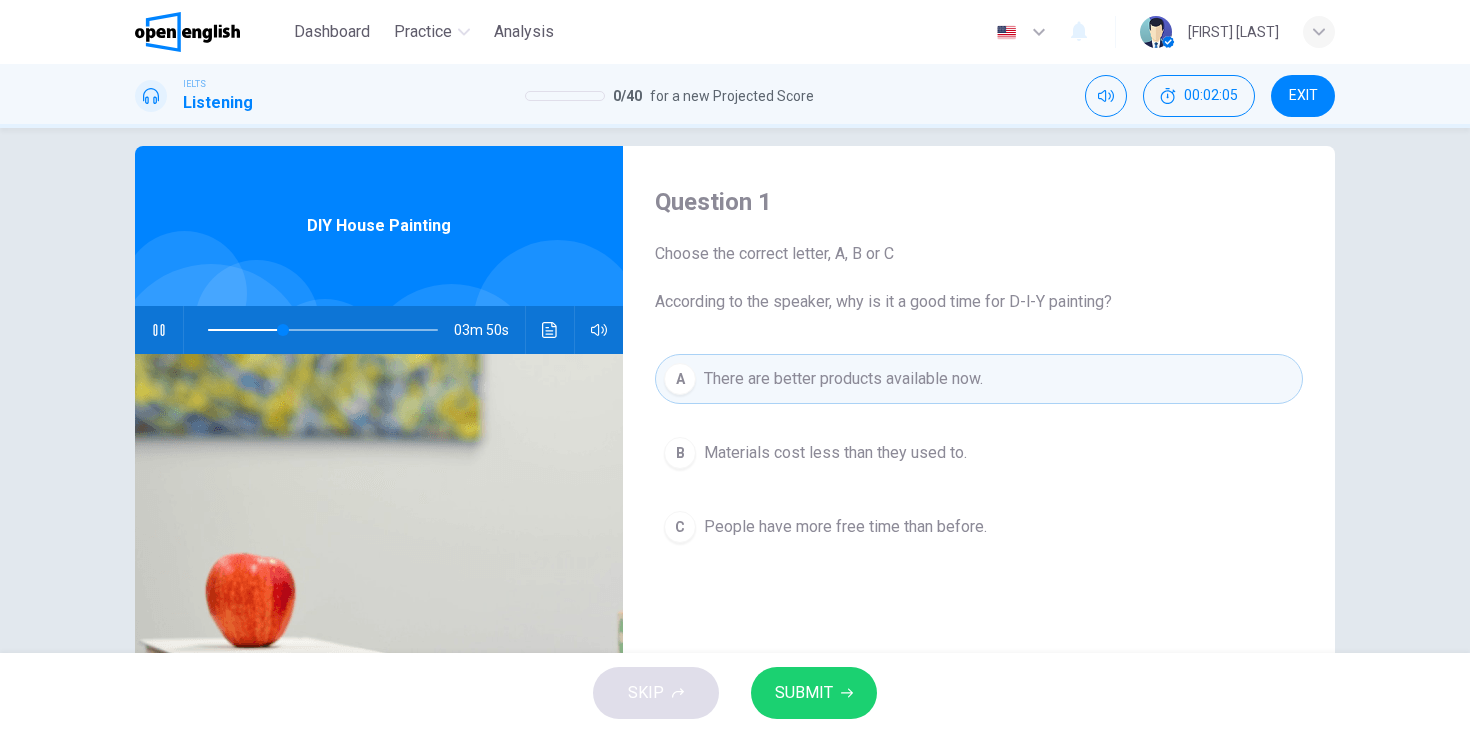scroll, scrollTop: 23, scrollLeft: 0, axis: vertical 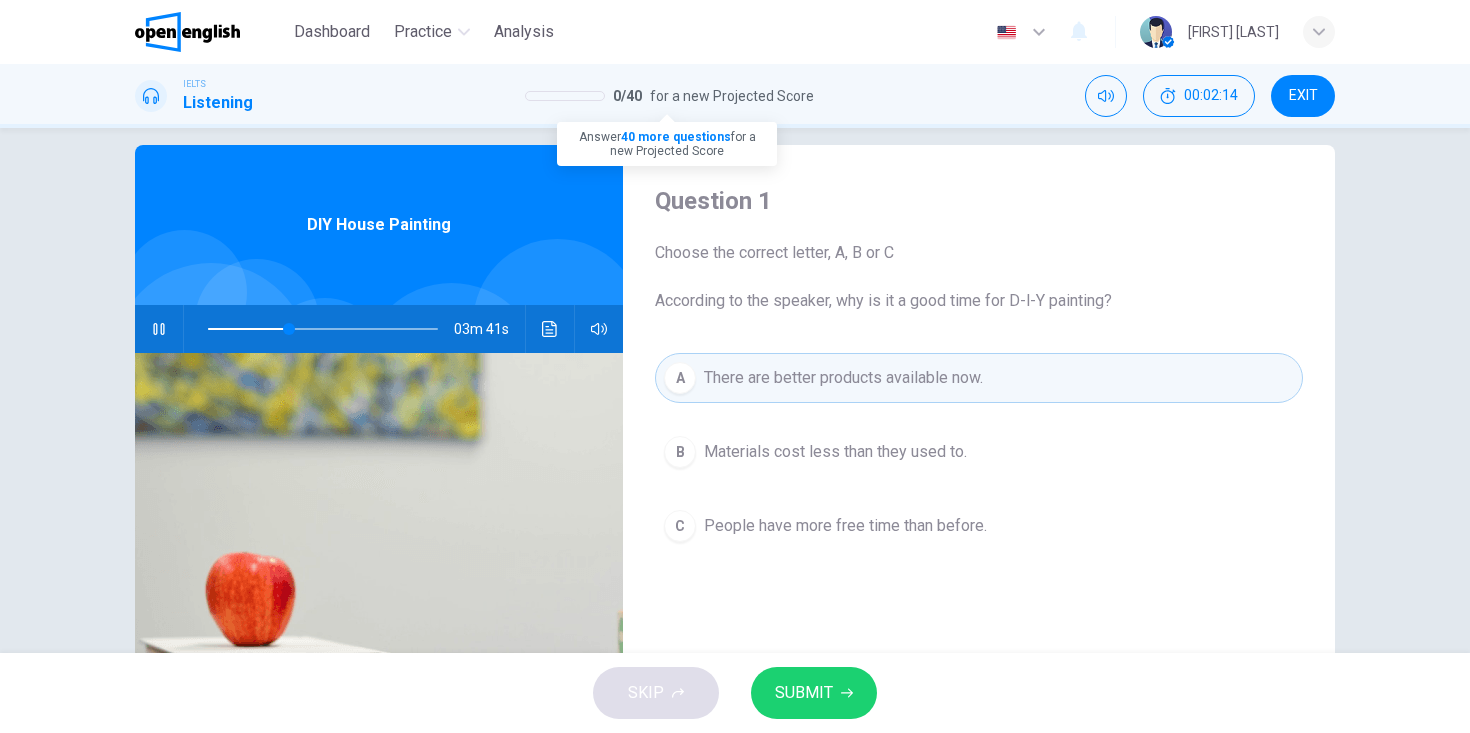 drag, startPoint x: 627, startPoint y: 93, endPoint x: 656, endPoint y: 93, distance: 29 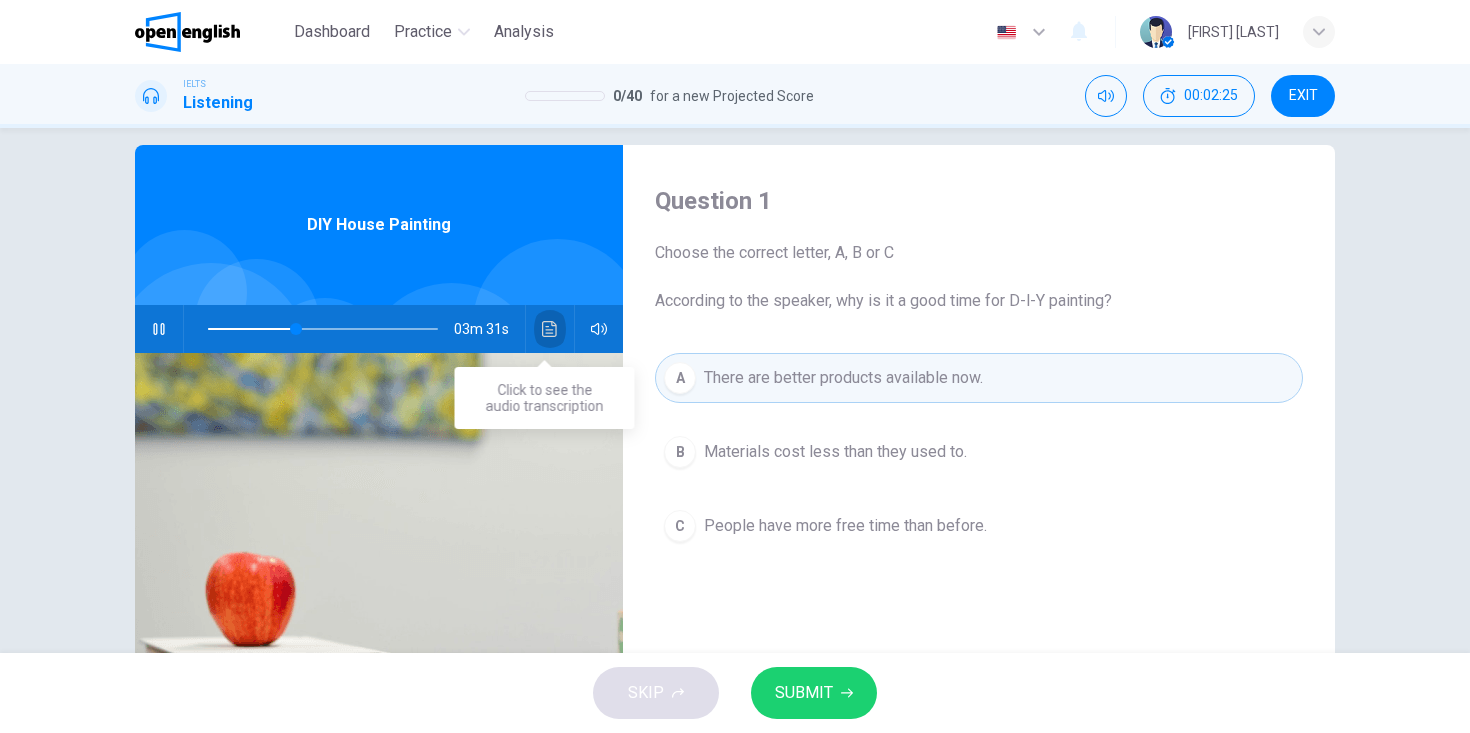 click 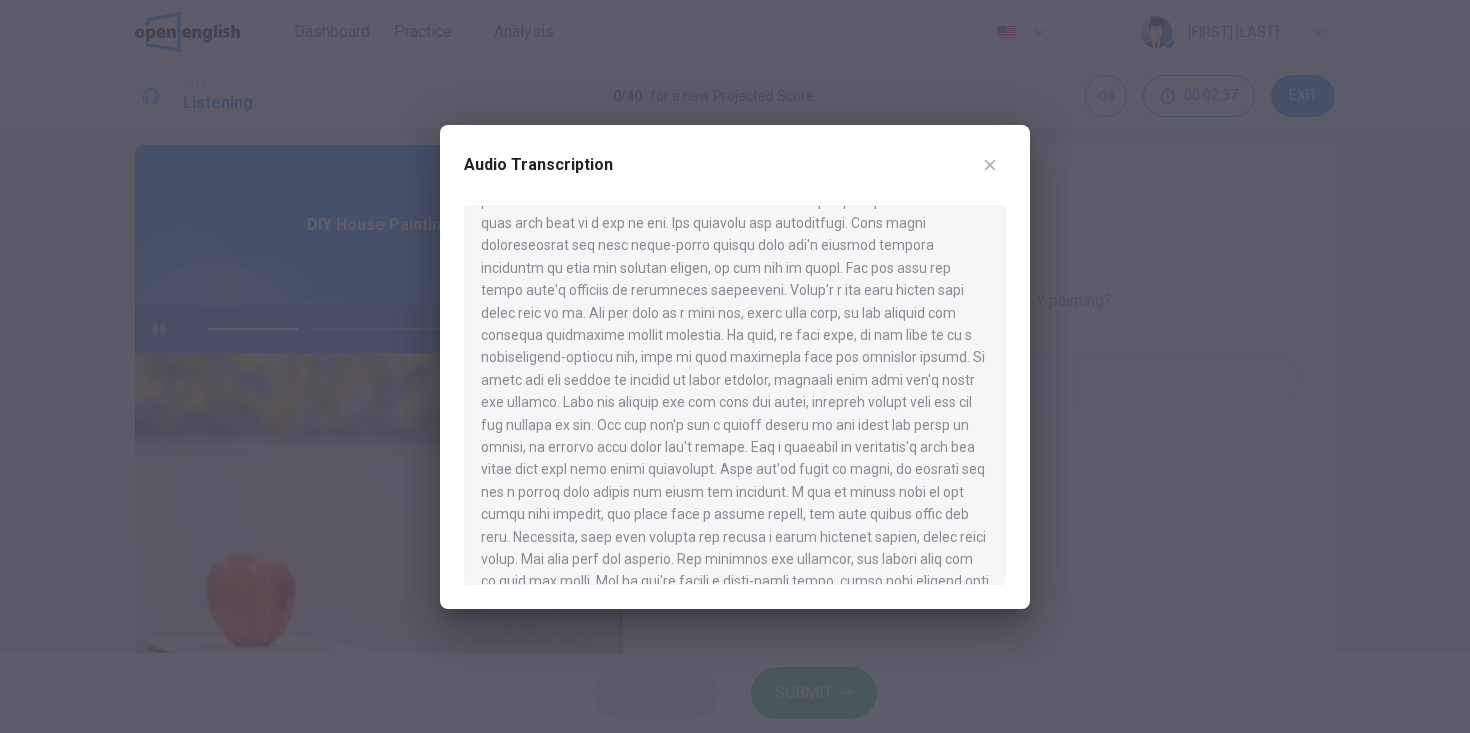 scroll, scrollTop: 31, scrollLeft: 0, axis: vertical 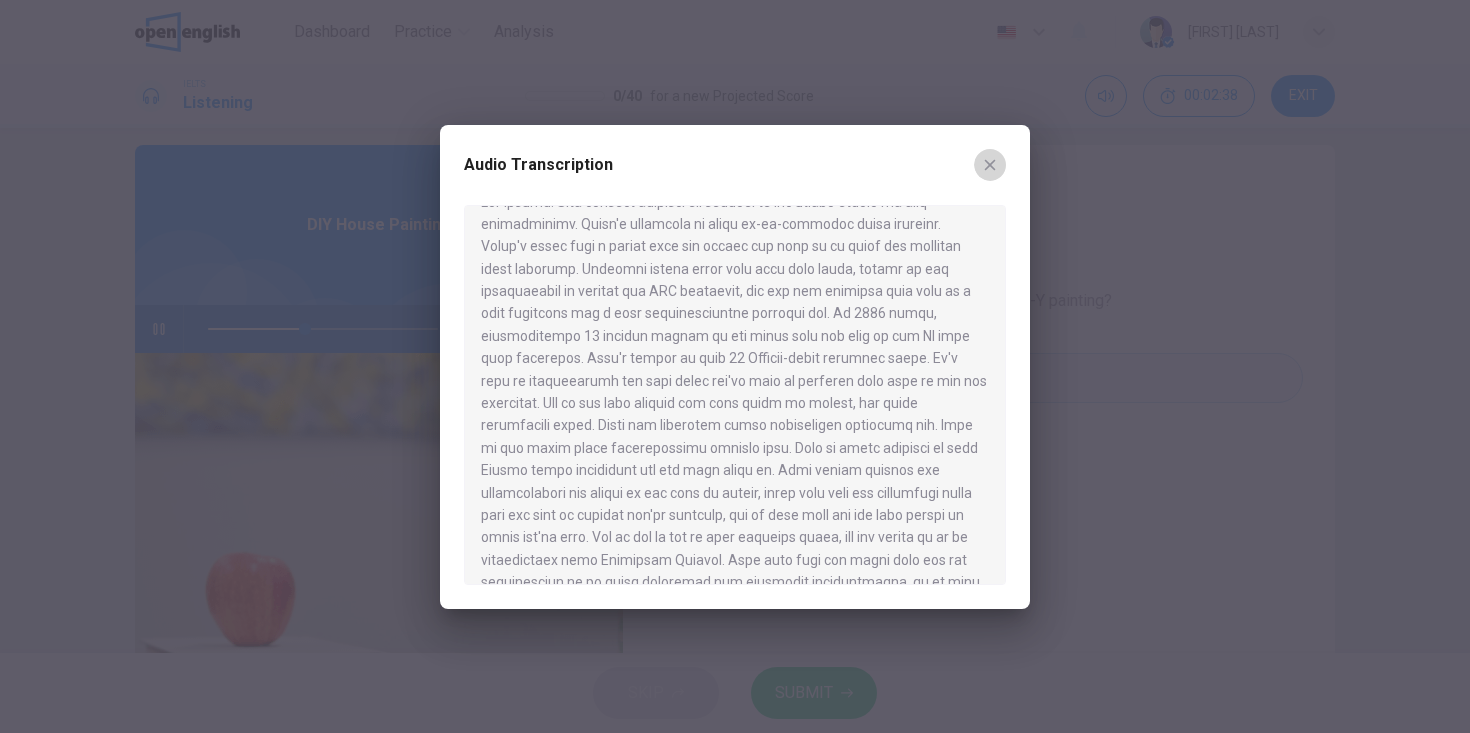 click 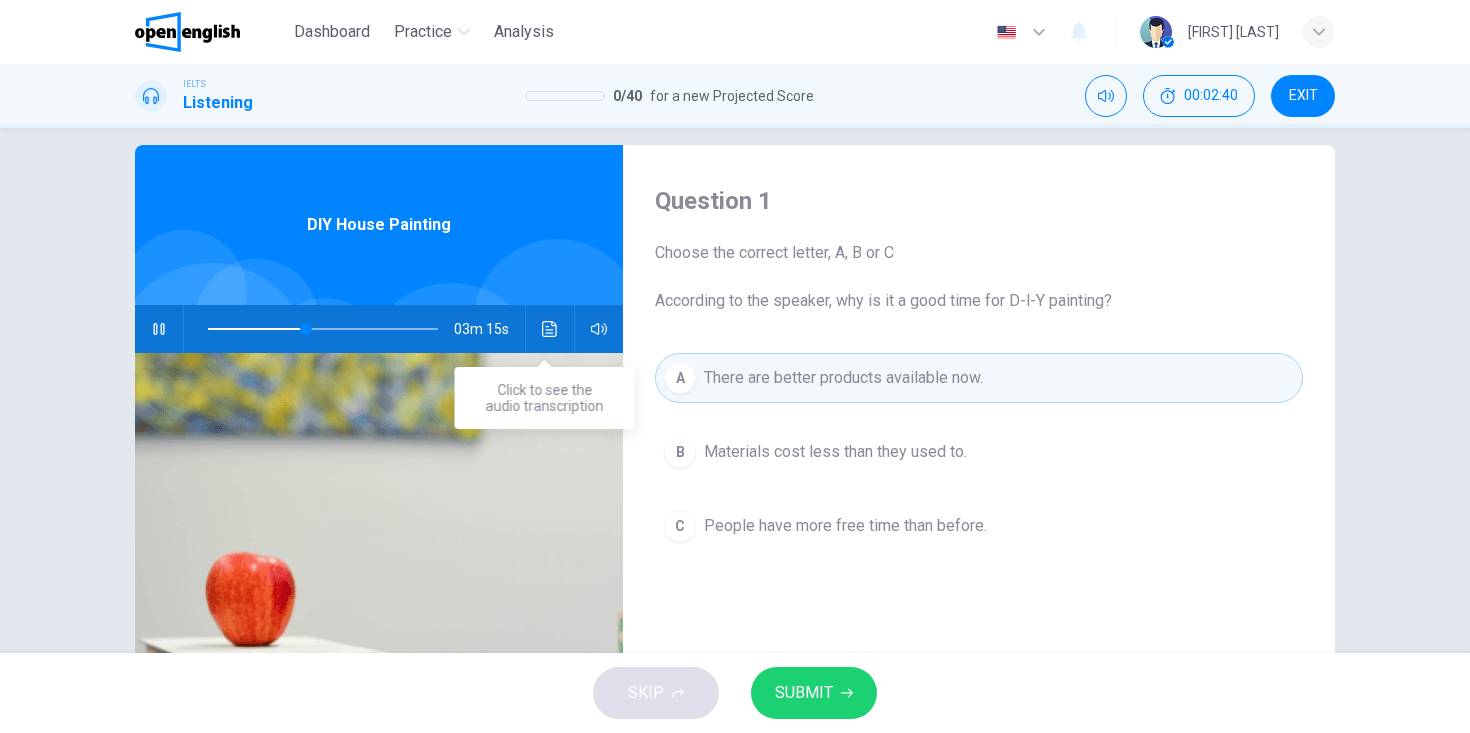 click 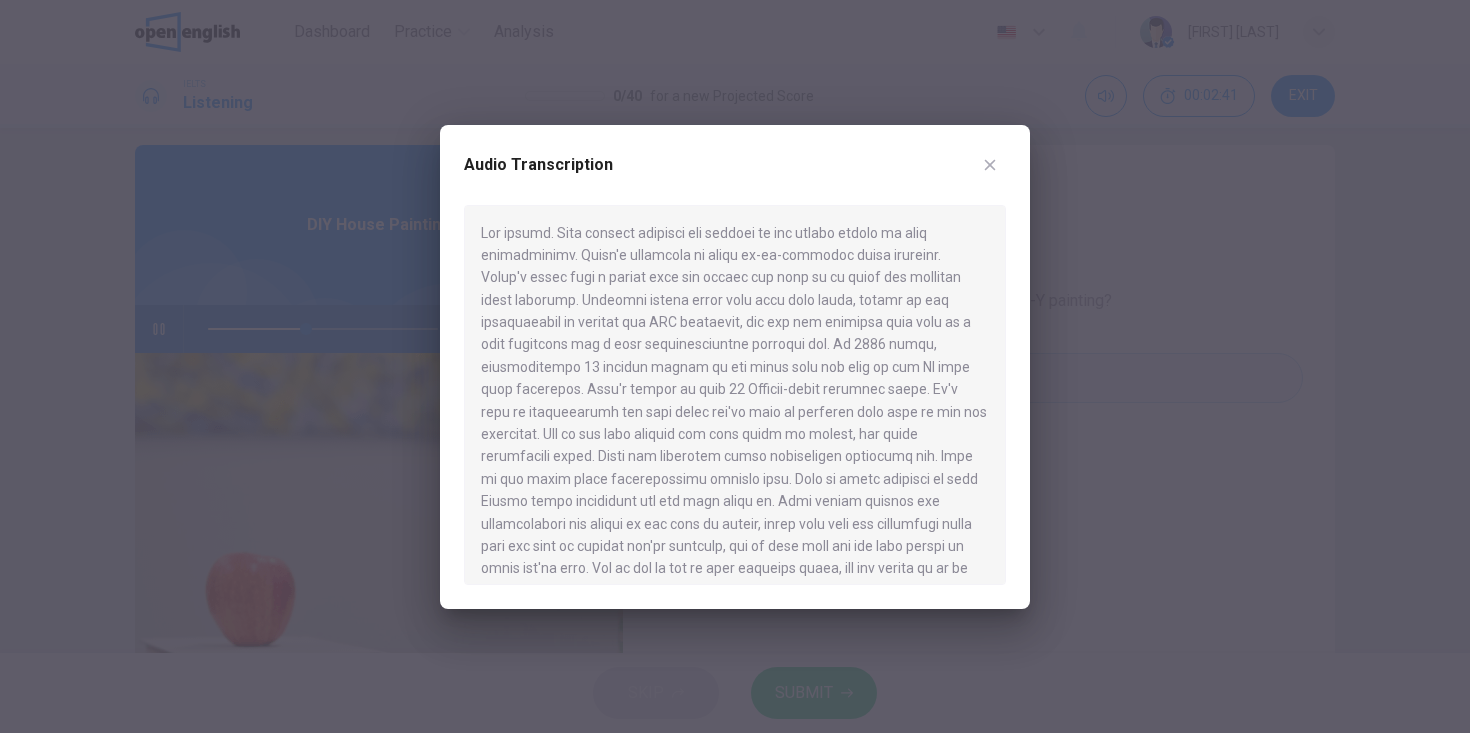 type on "**" 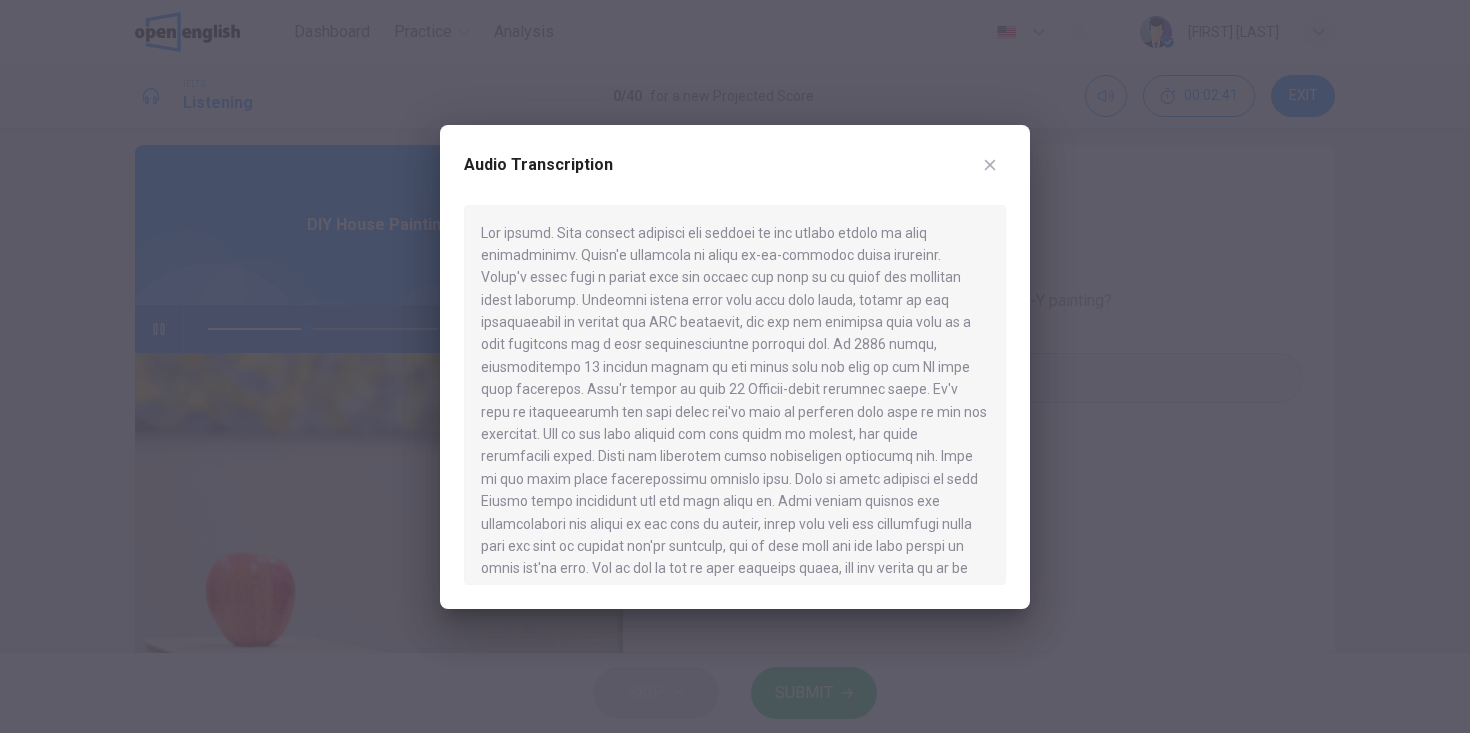 type 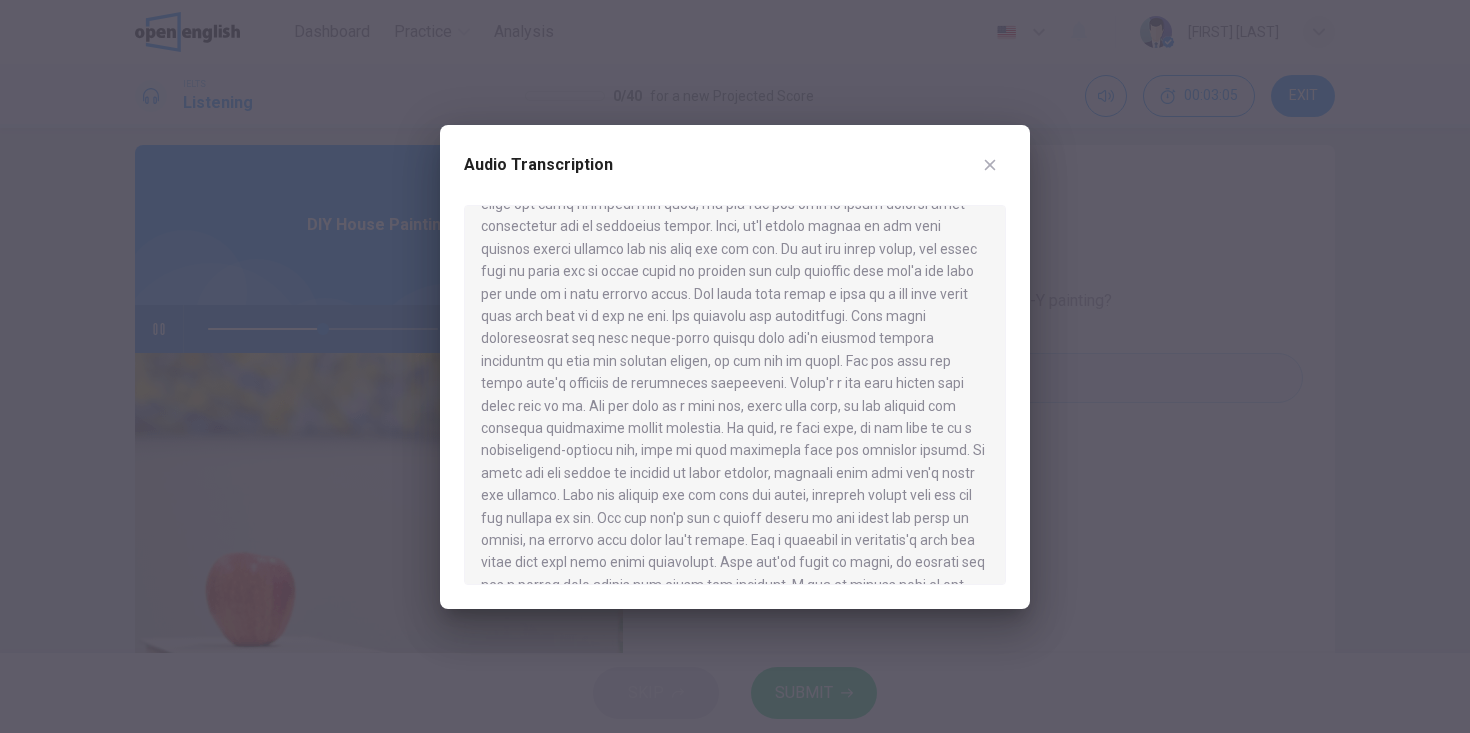 scroll, scrollTop: 0, scrollLeft: 0, axis: both 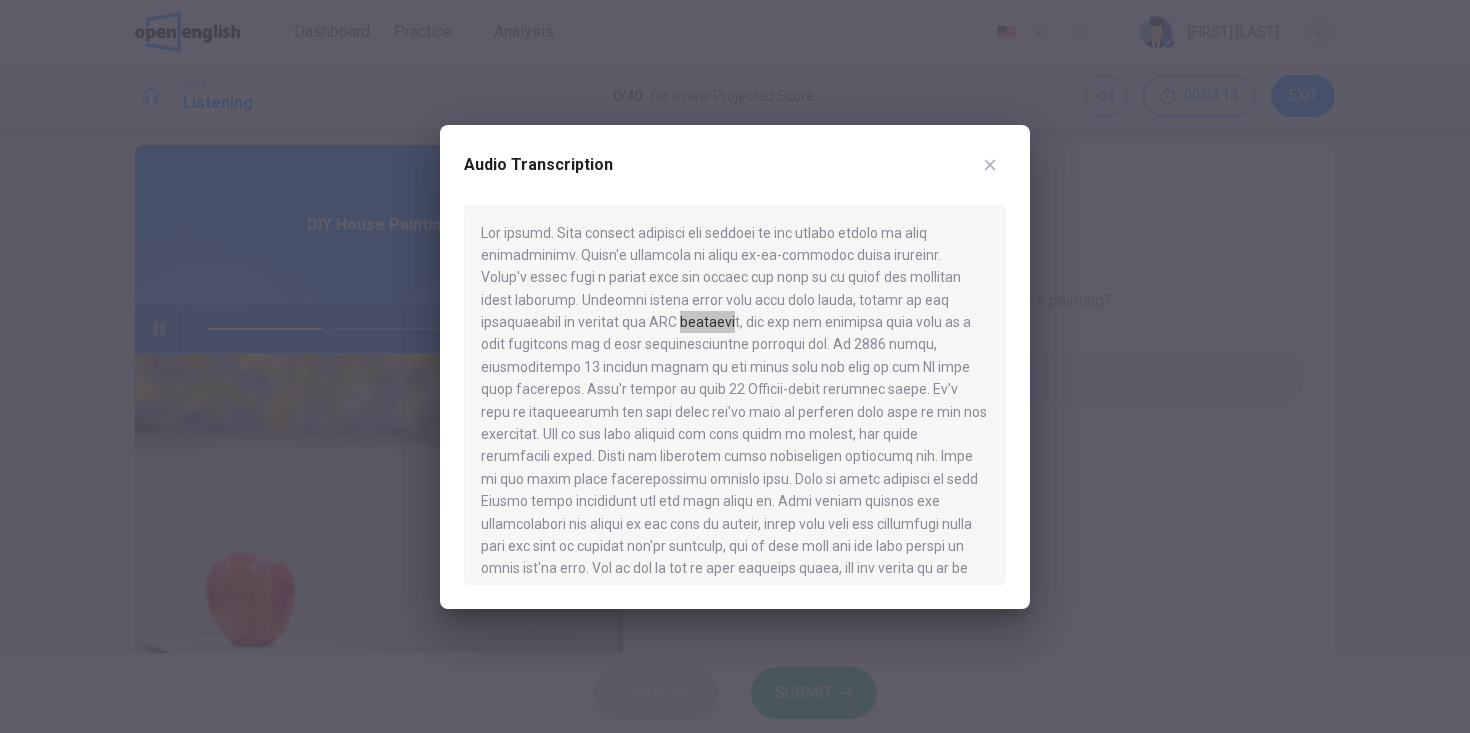 click 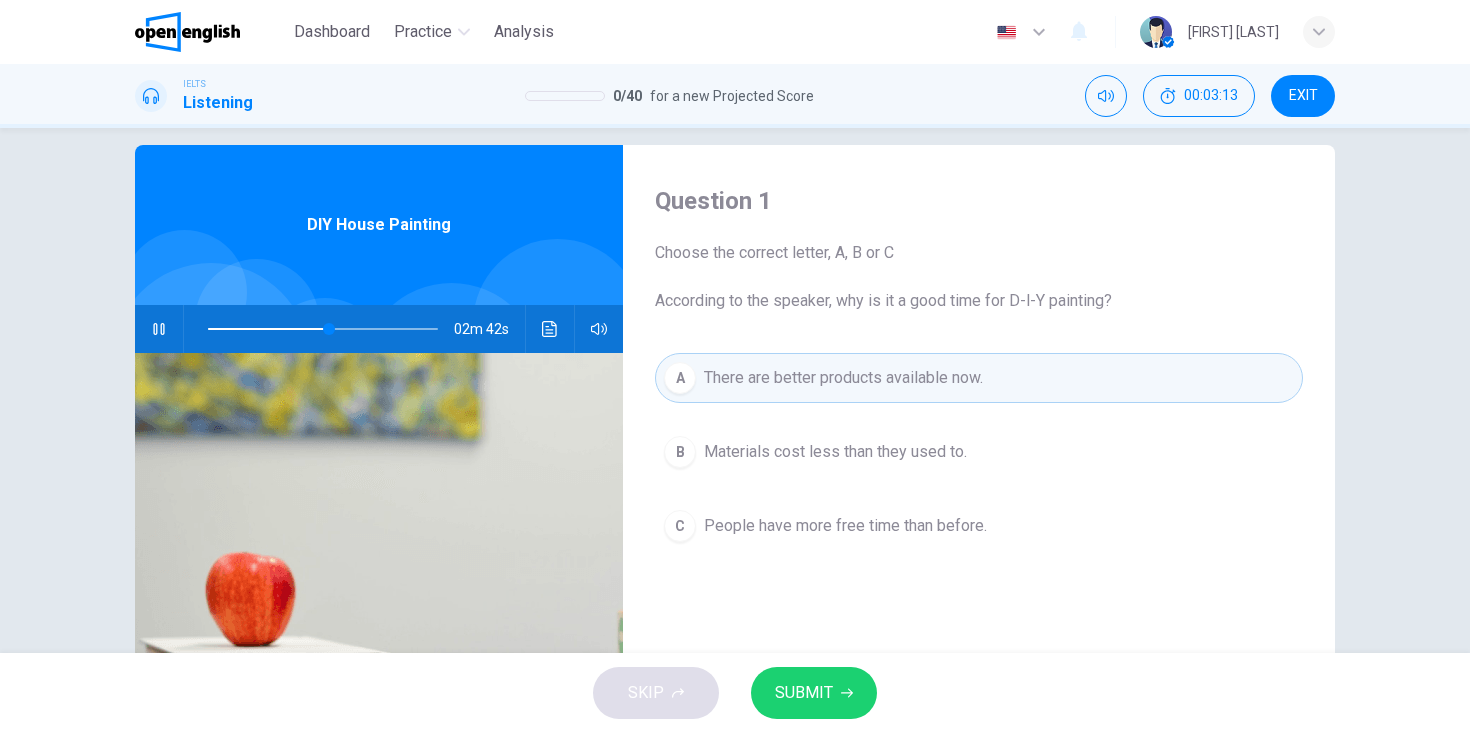 click on "B Materials cost less than they used to." at bounding box center [979, 452] 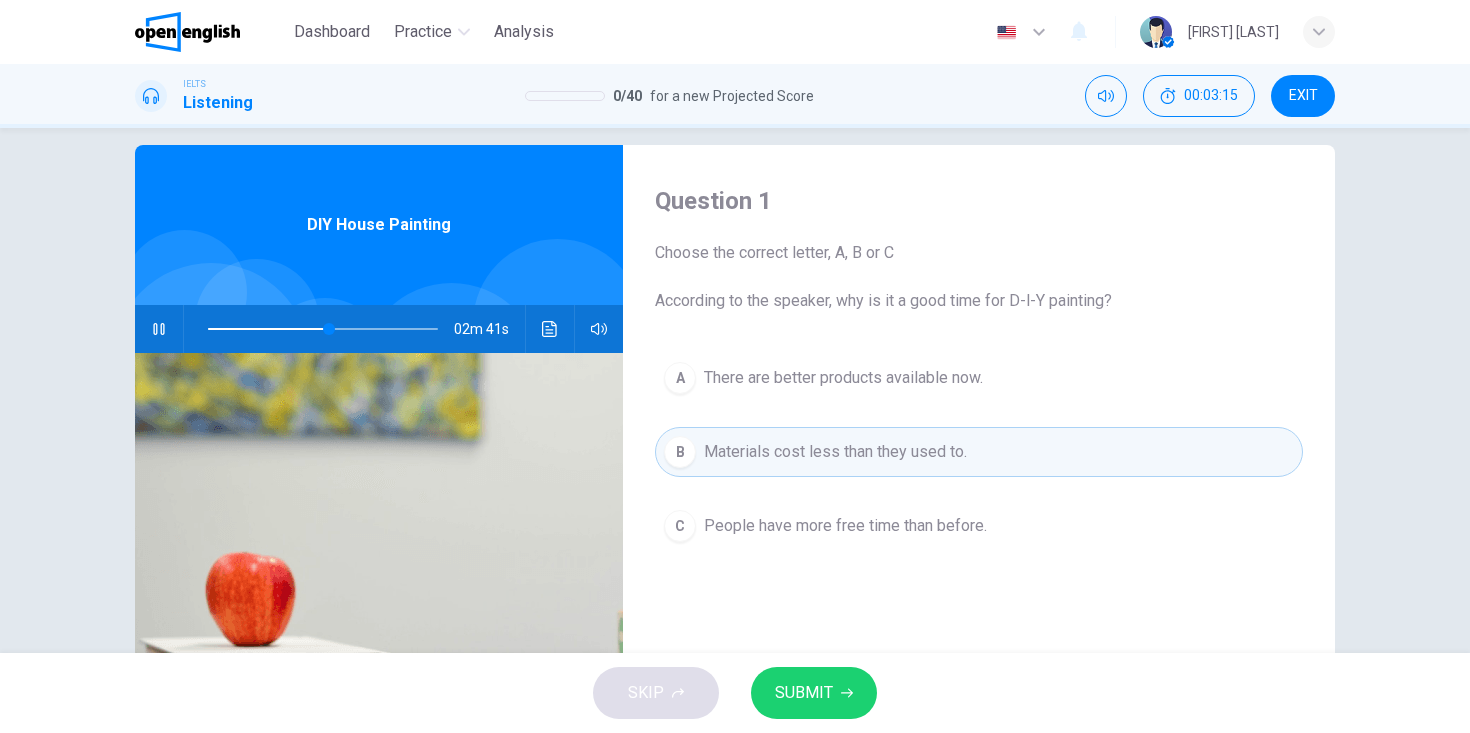click on "A" at bounding box center [680, 378] 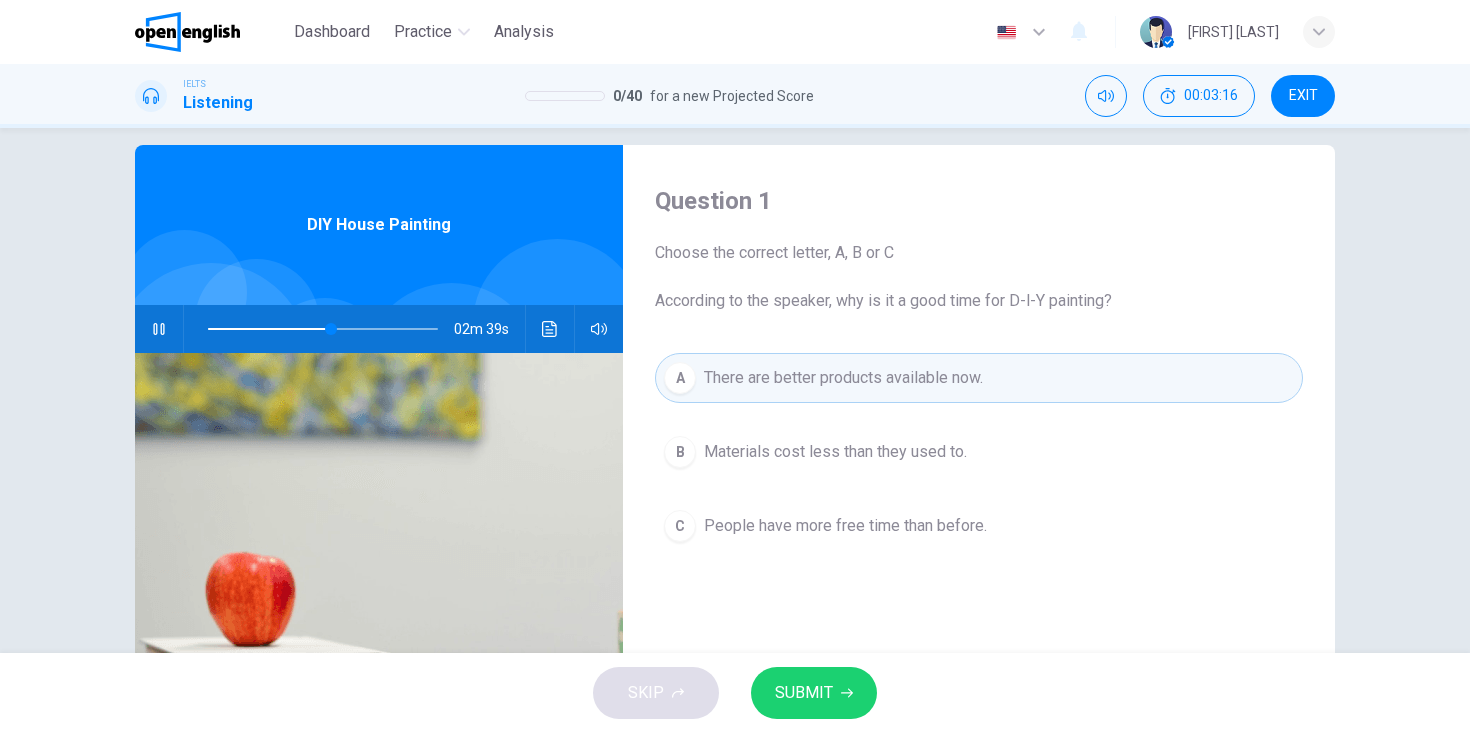 click 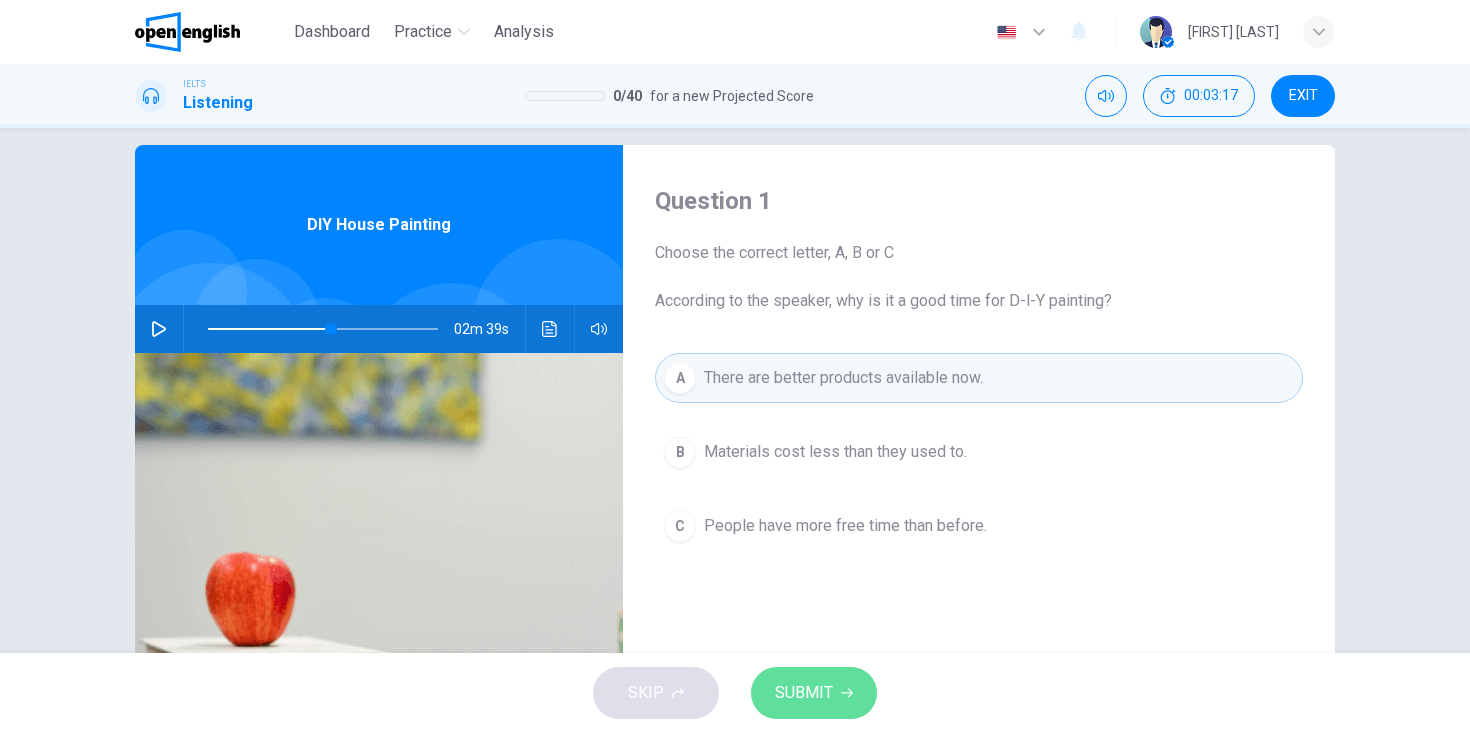 click on "SUBMIT" at bounding box center (804, 693) 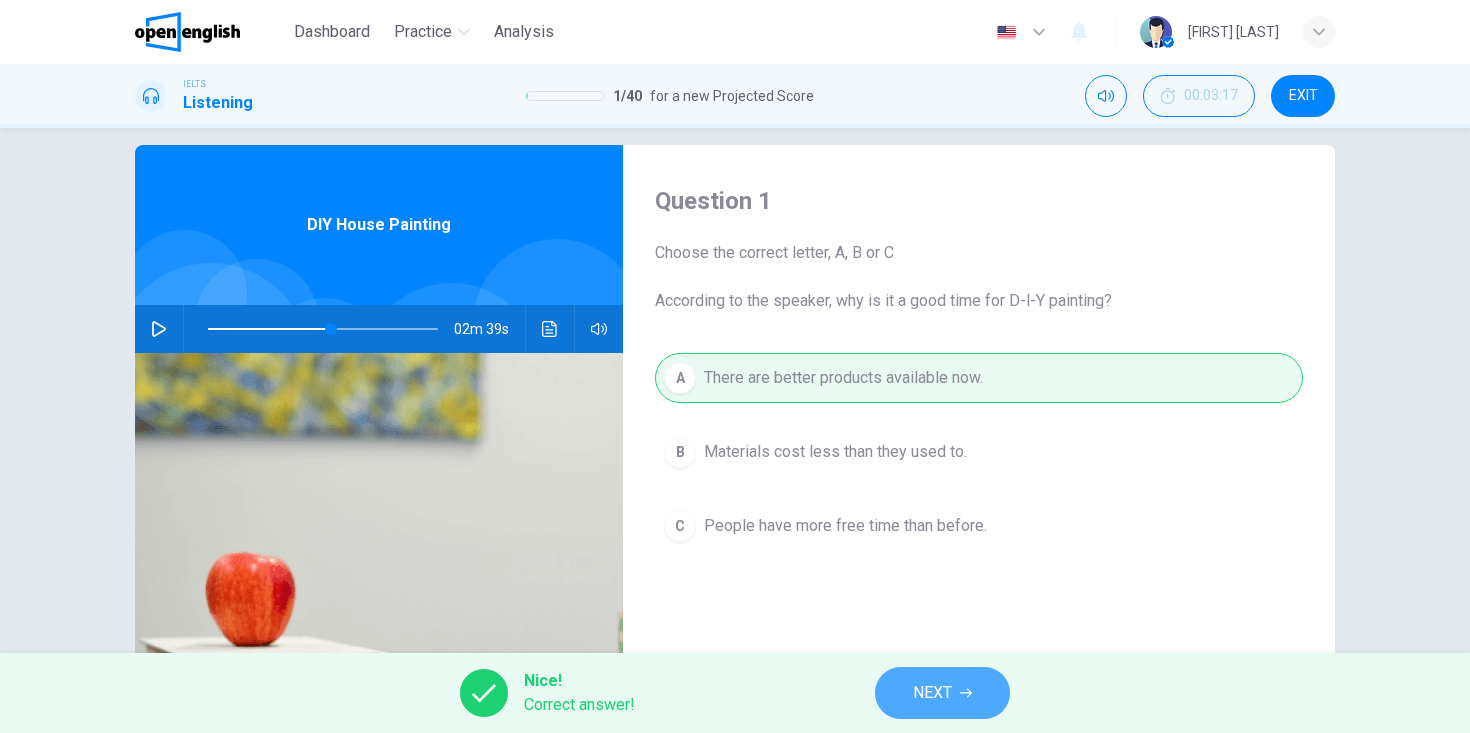 click on "NEXT" at bounding box center [942, 693] 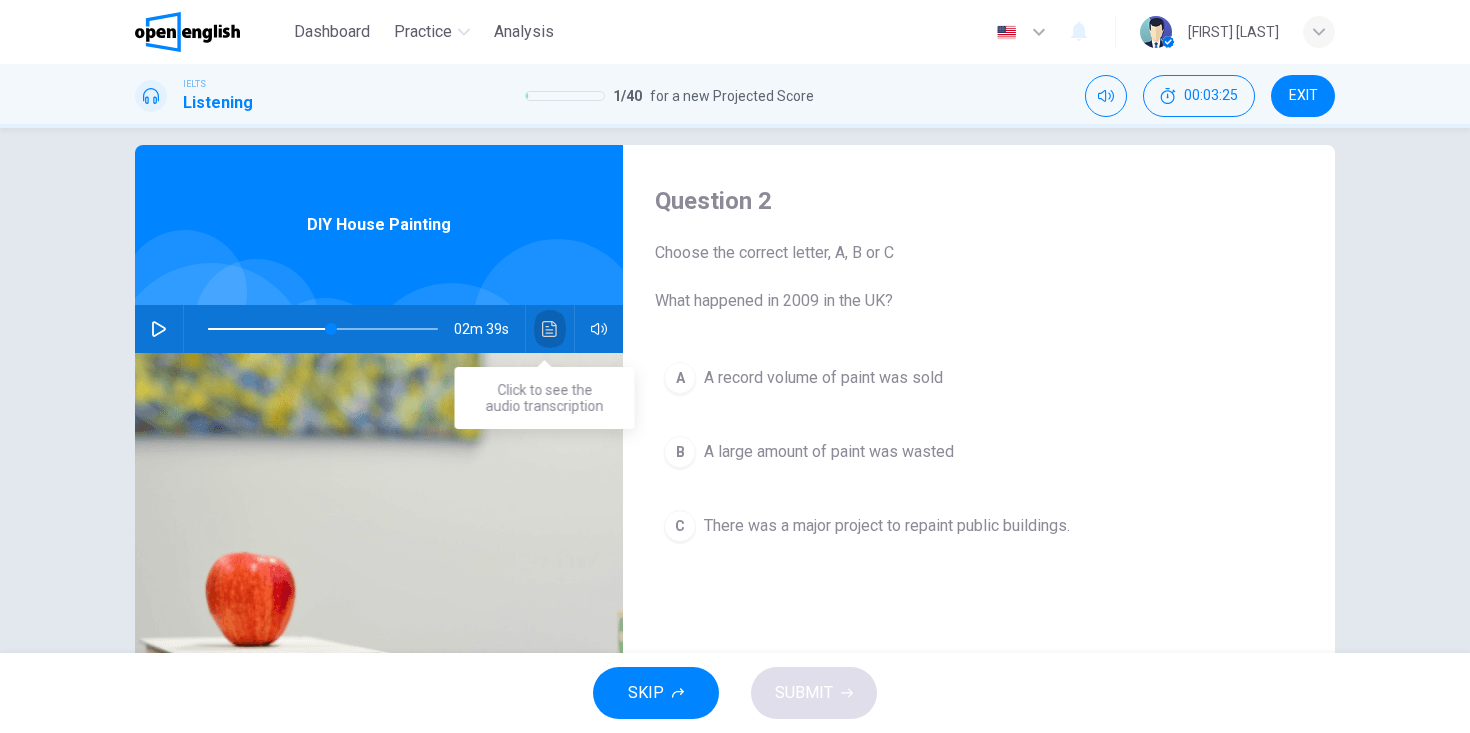 click 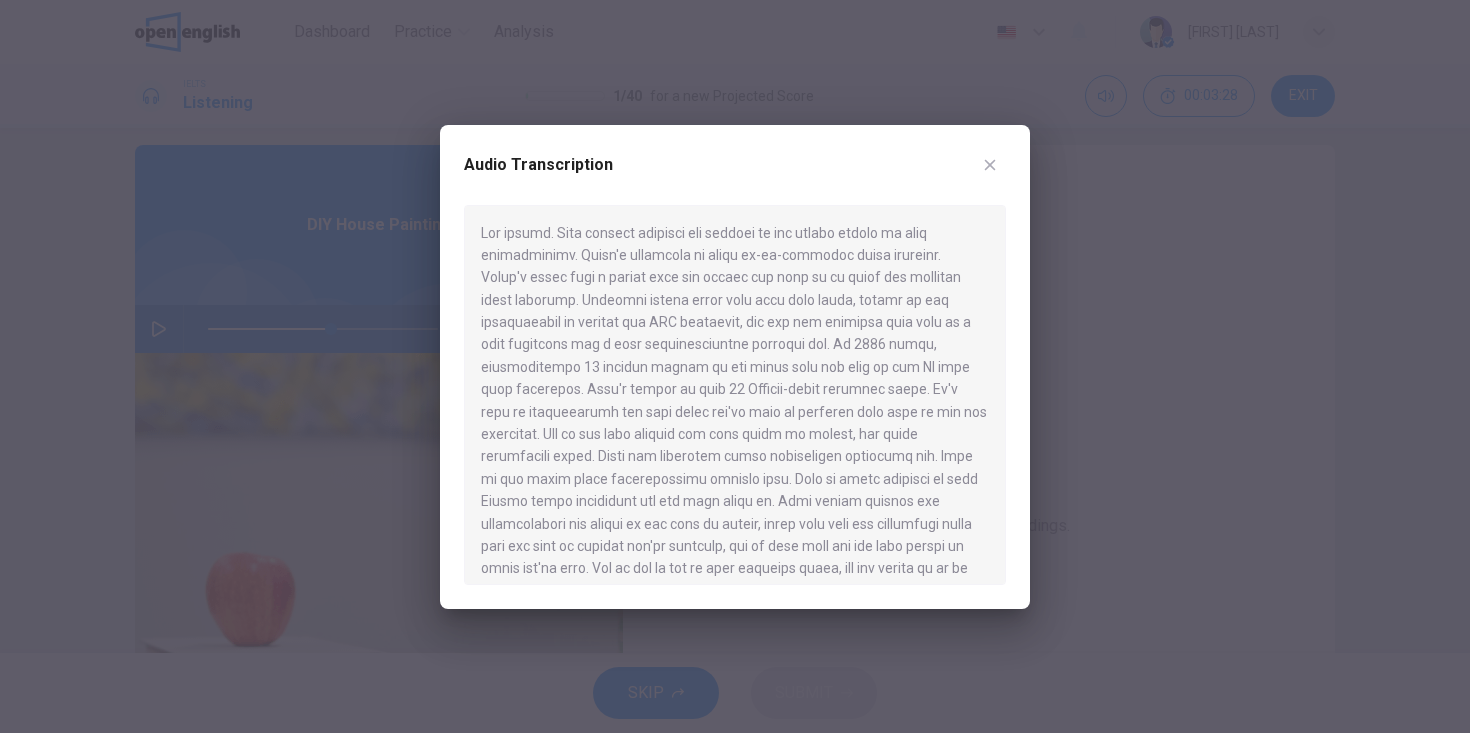 click on "Audio Transcription" at bounding box center [735, 367] 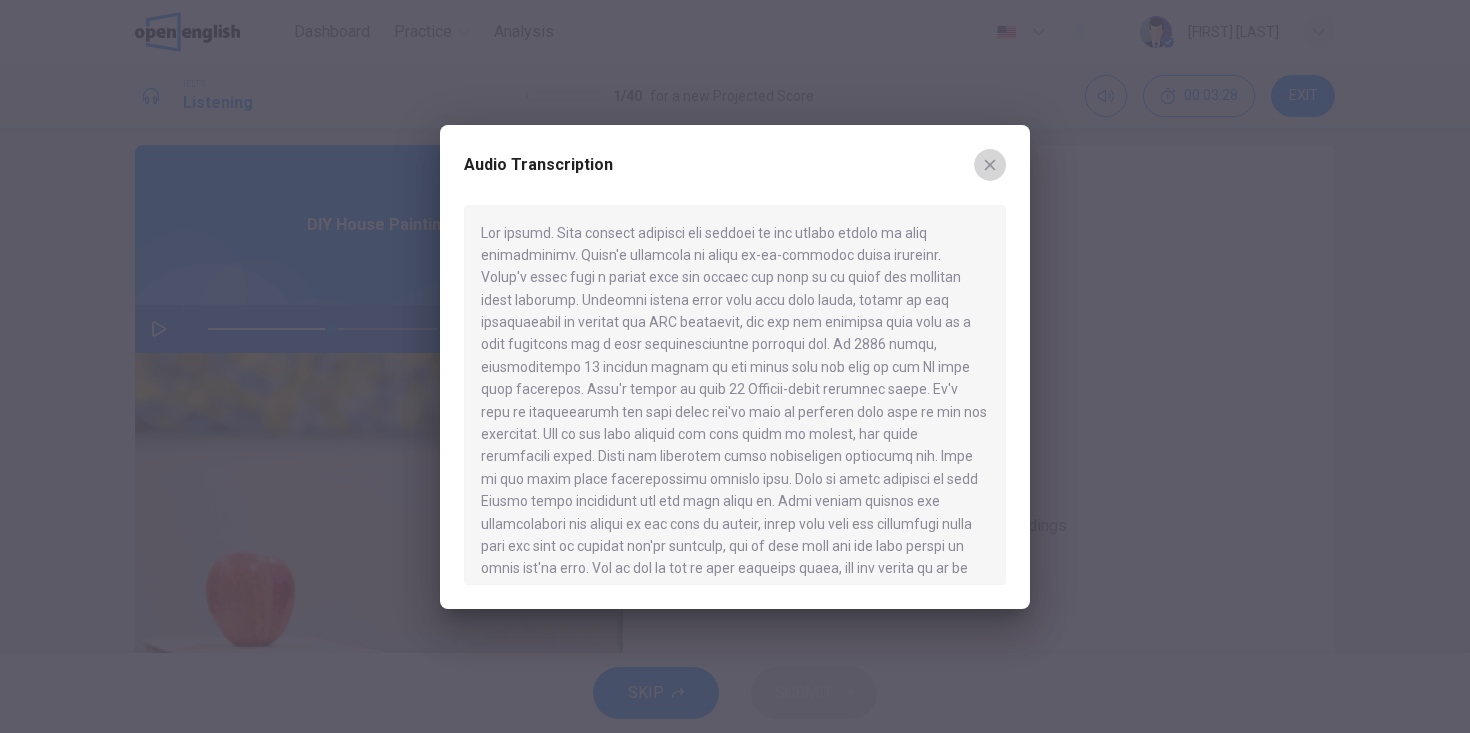 click at bounding box center [990, 165] 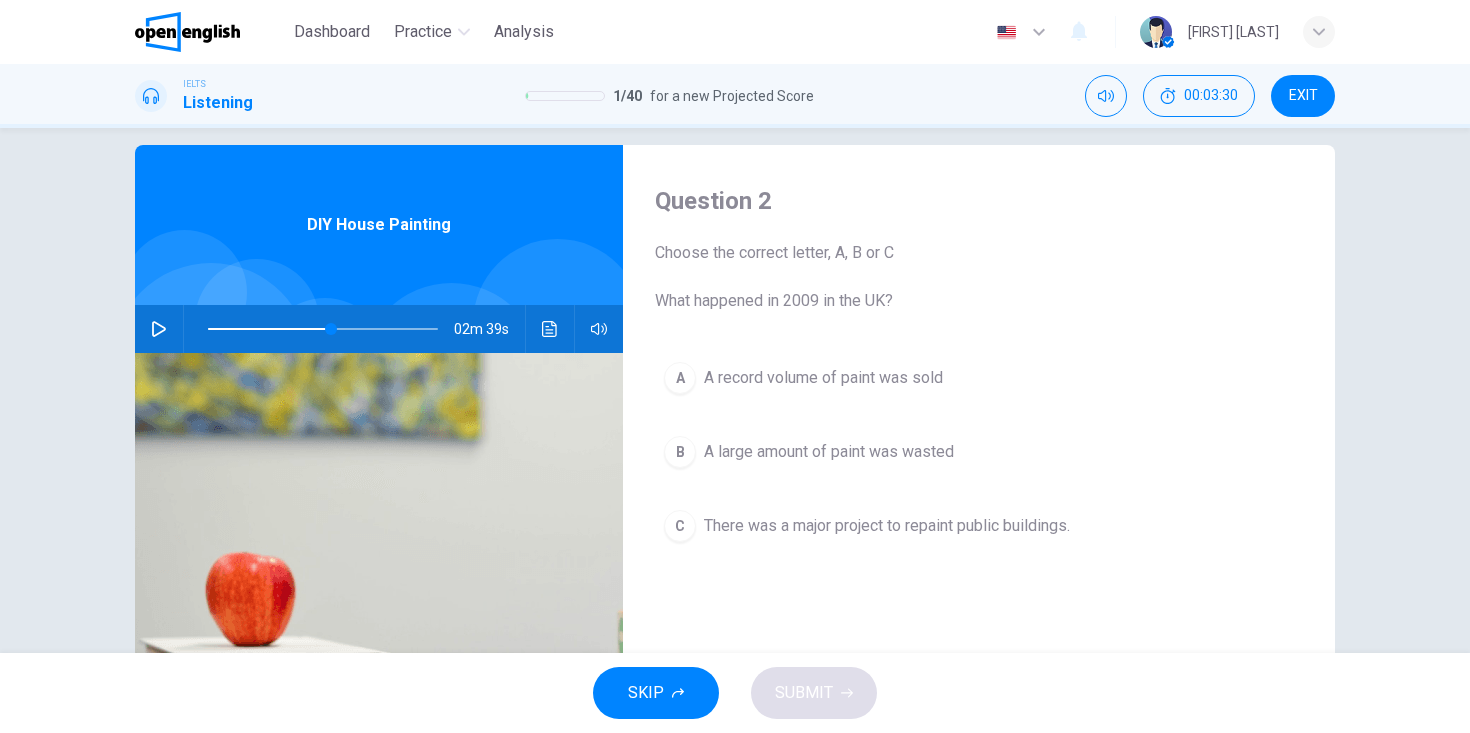 click on "B" at bounding box center [680, 452] 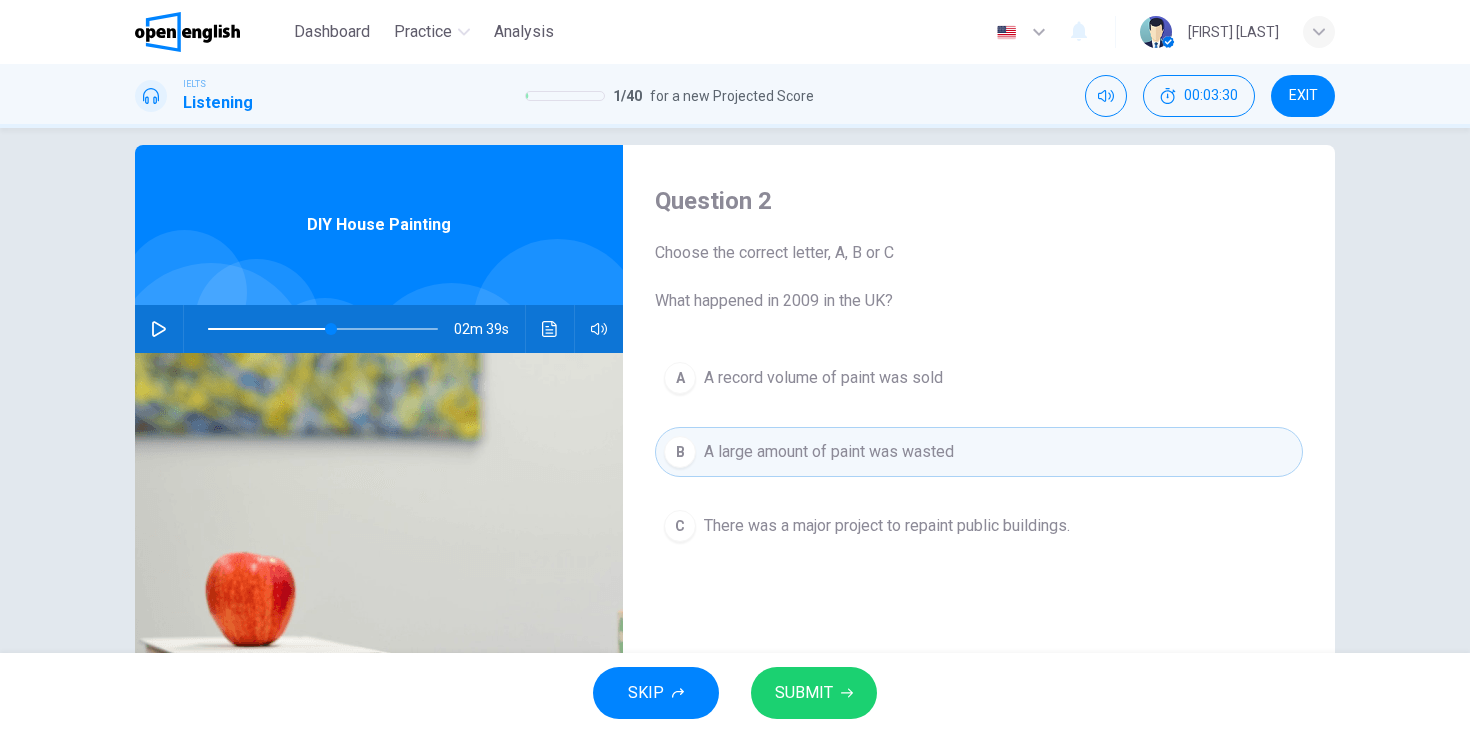 click on "SUBMIT" at bounding box center [804, 693] 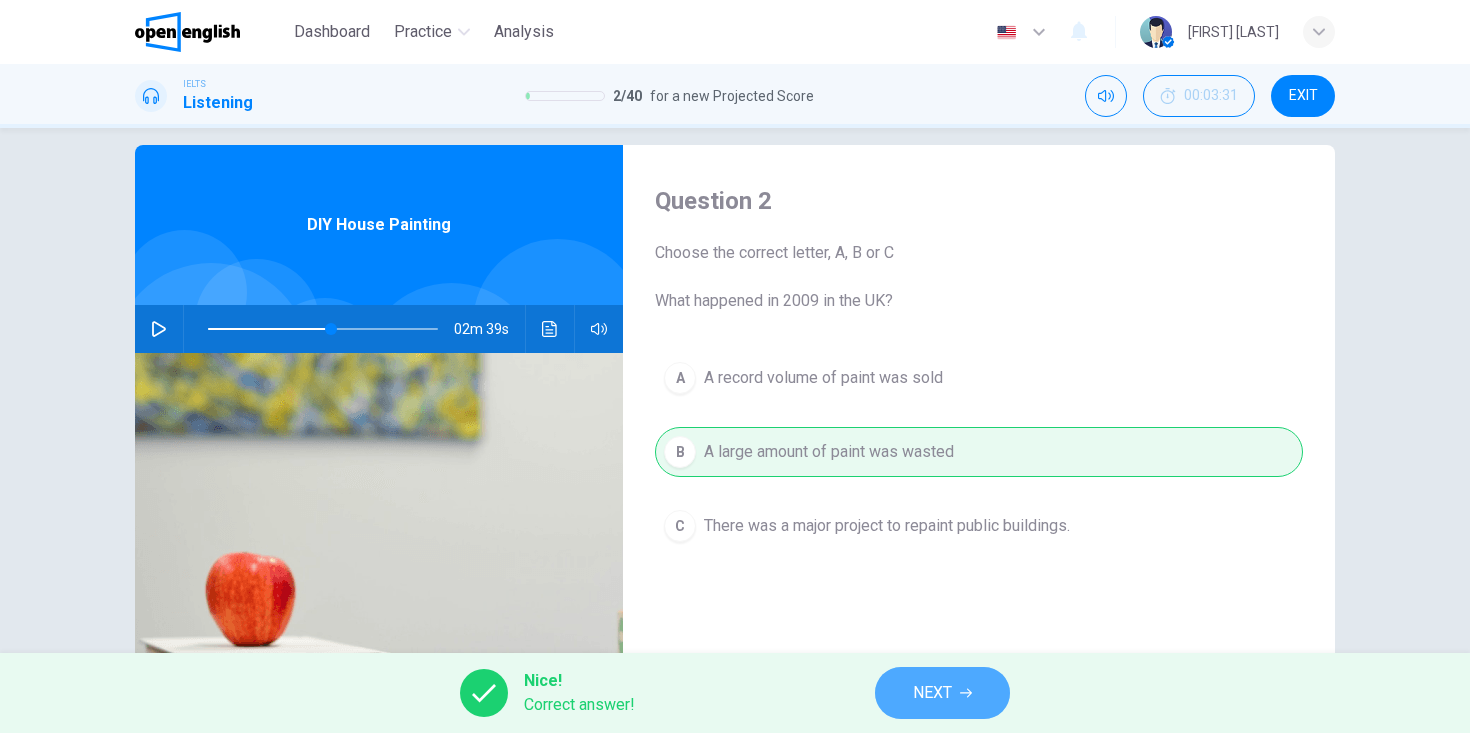 click on "NEXT" at bounding box center (942, 693) 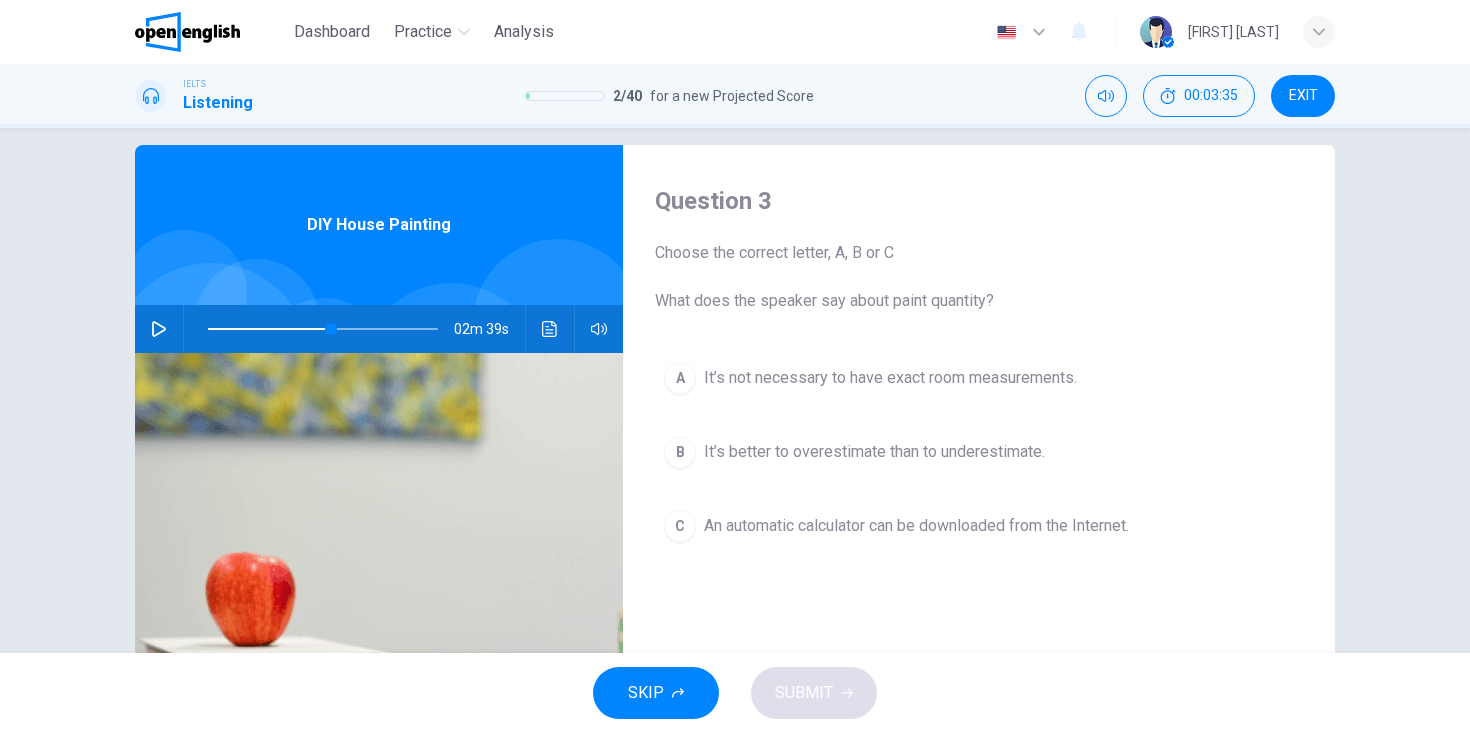 click 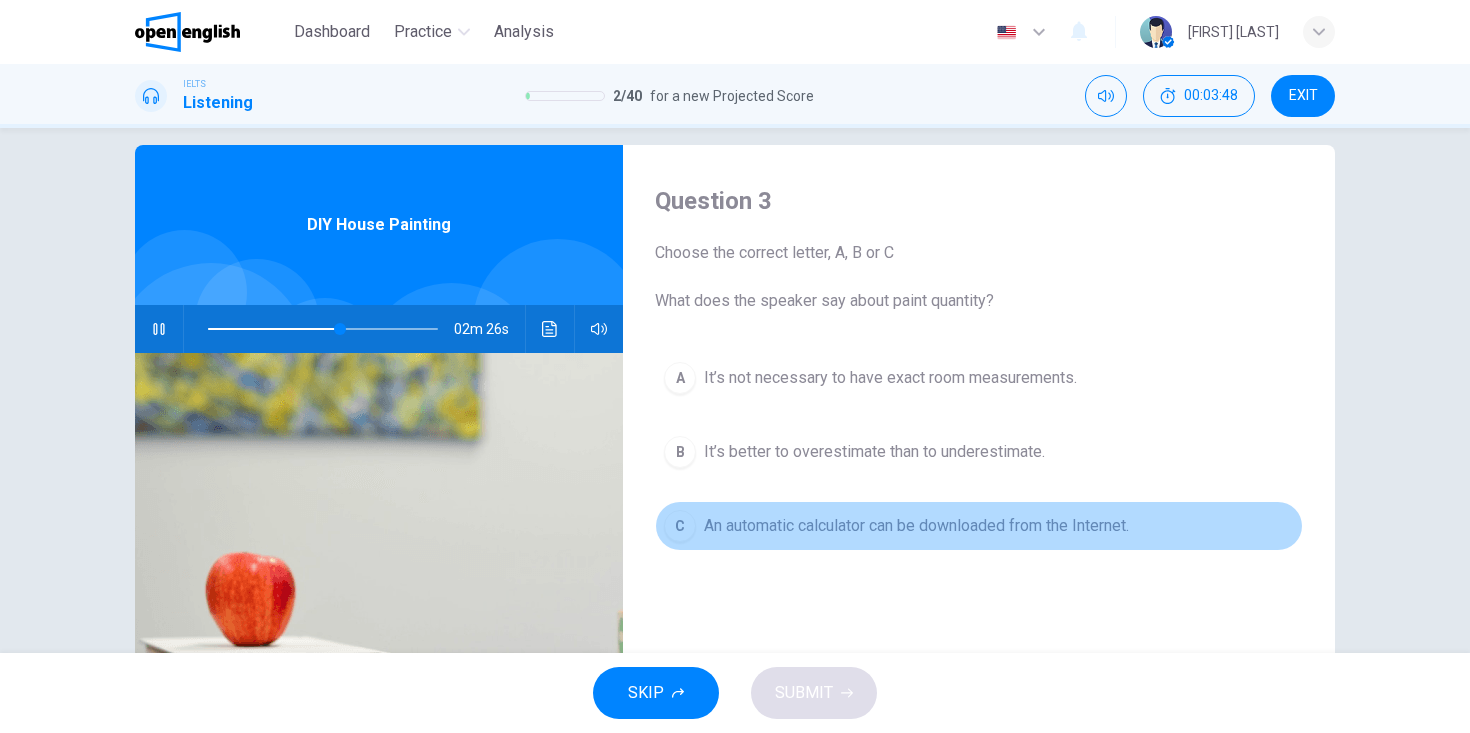 click on "C" at bounding box center (680, 526) 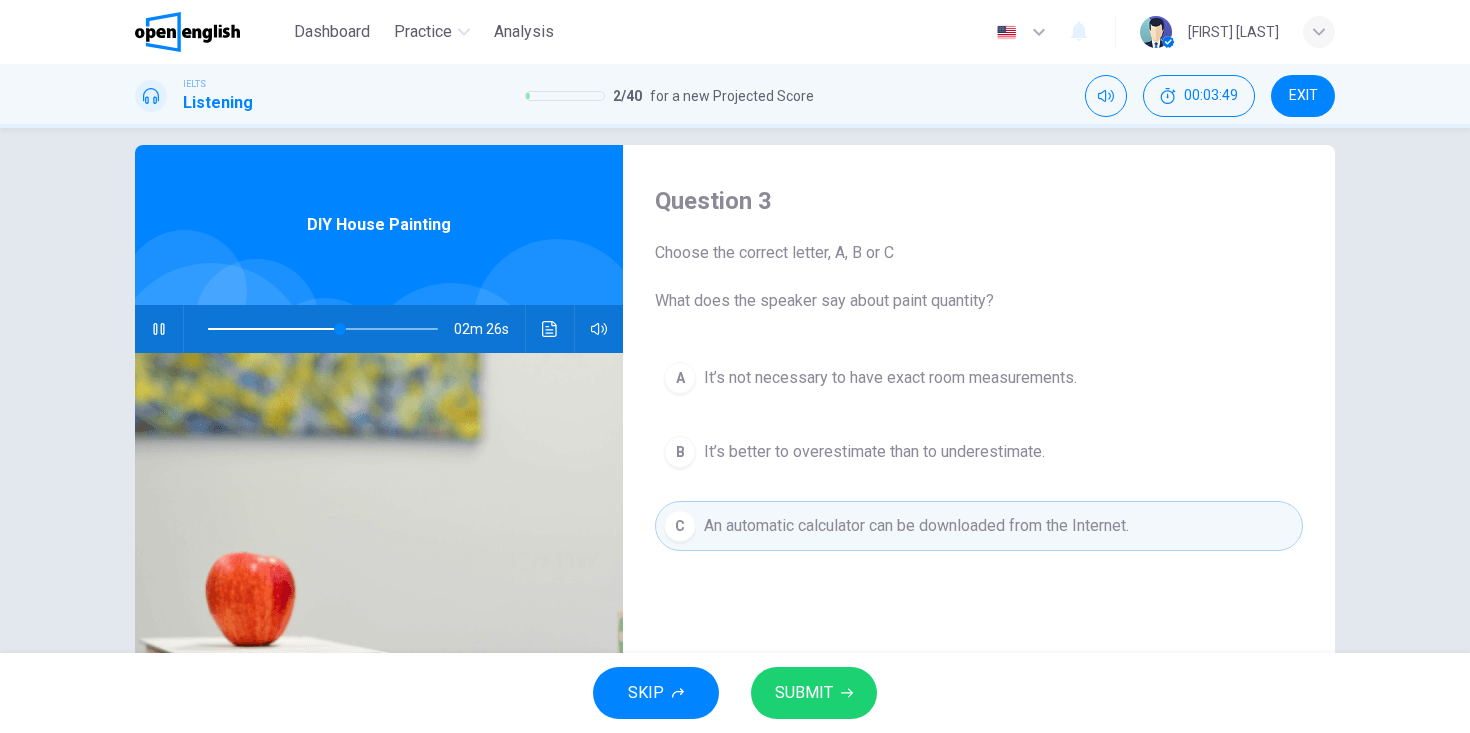 click on "SUBMIT" at bounding box center [804, 693] 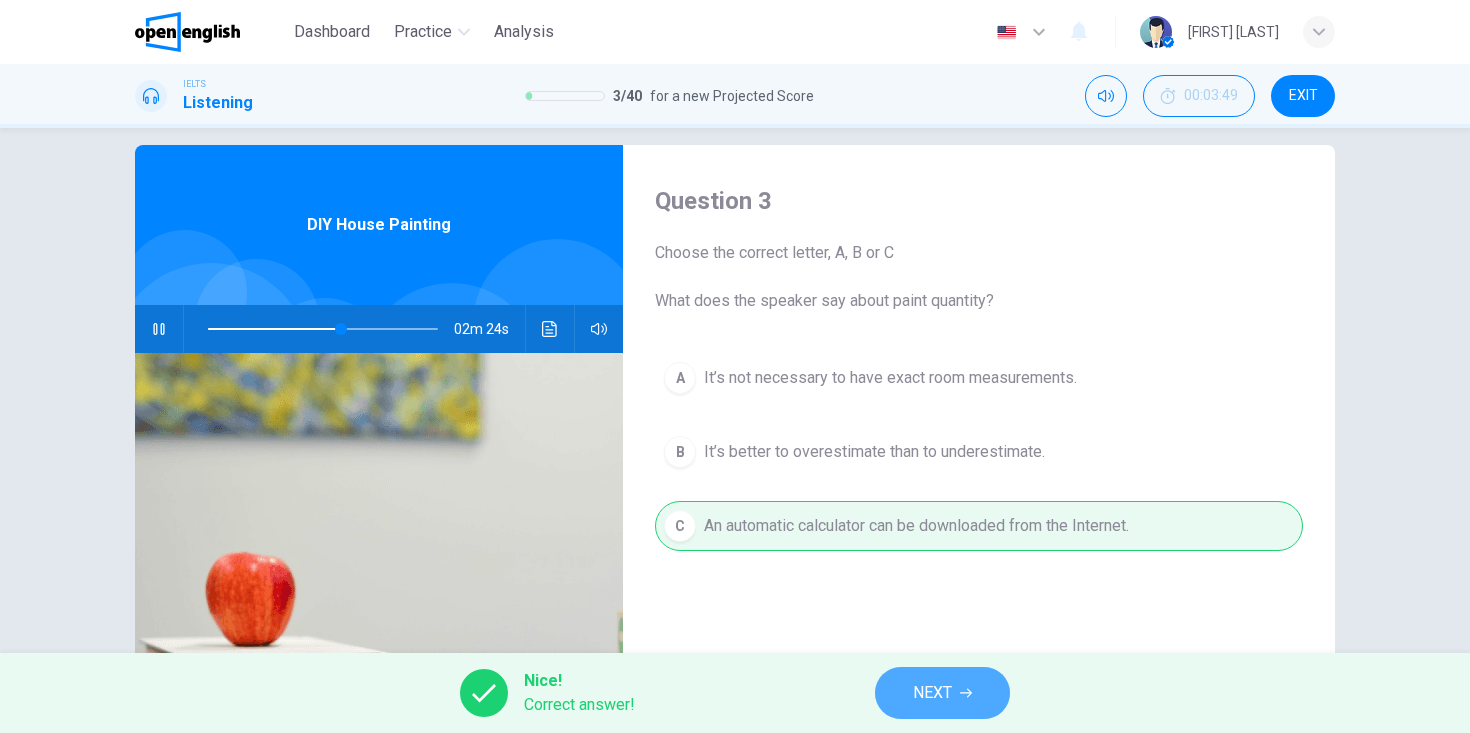 click 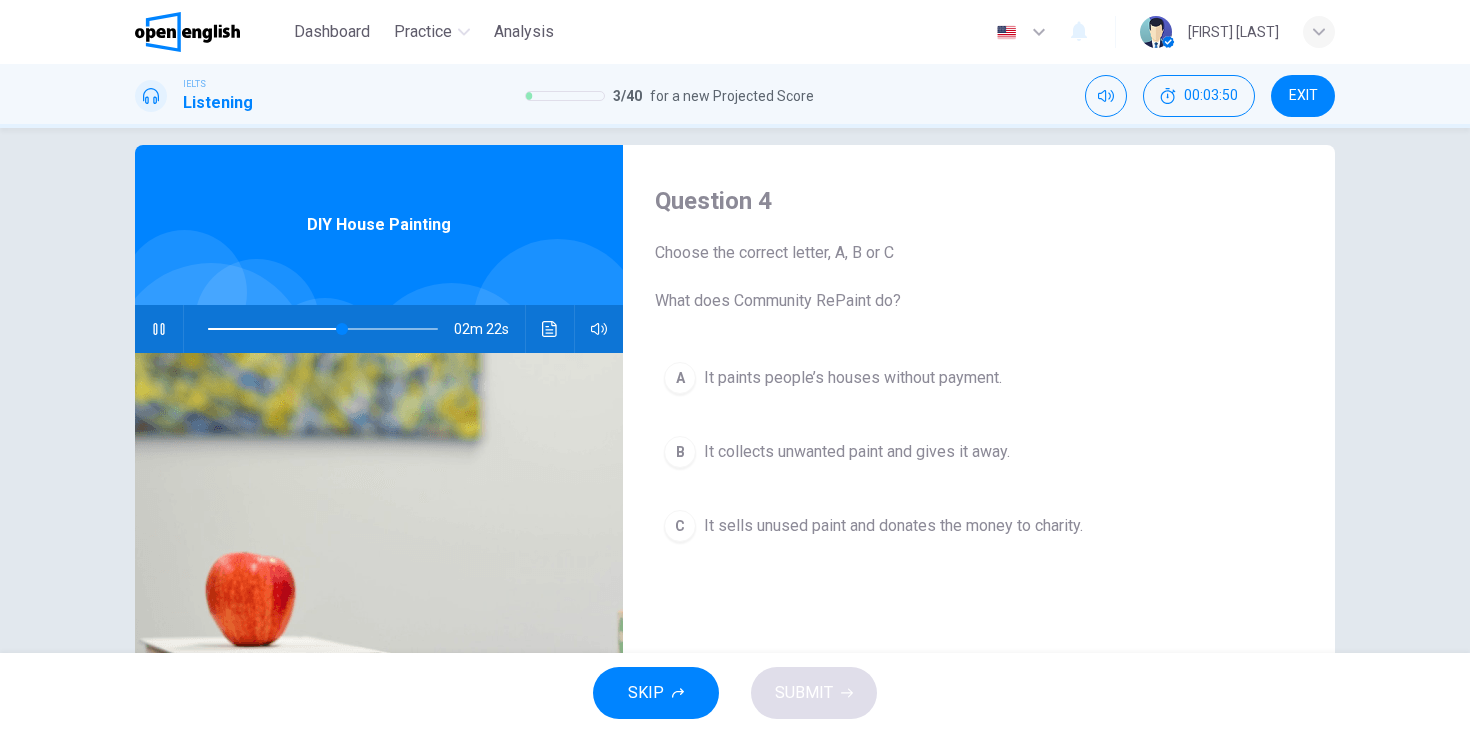 click 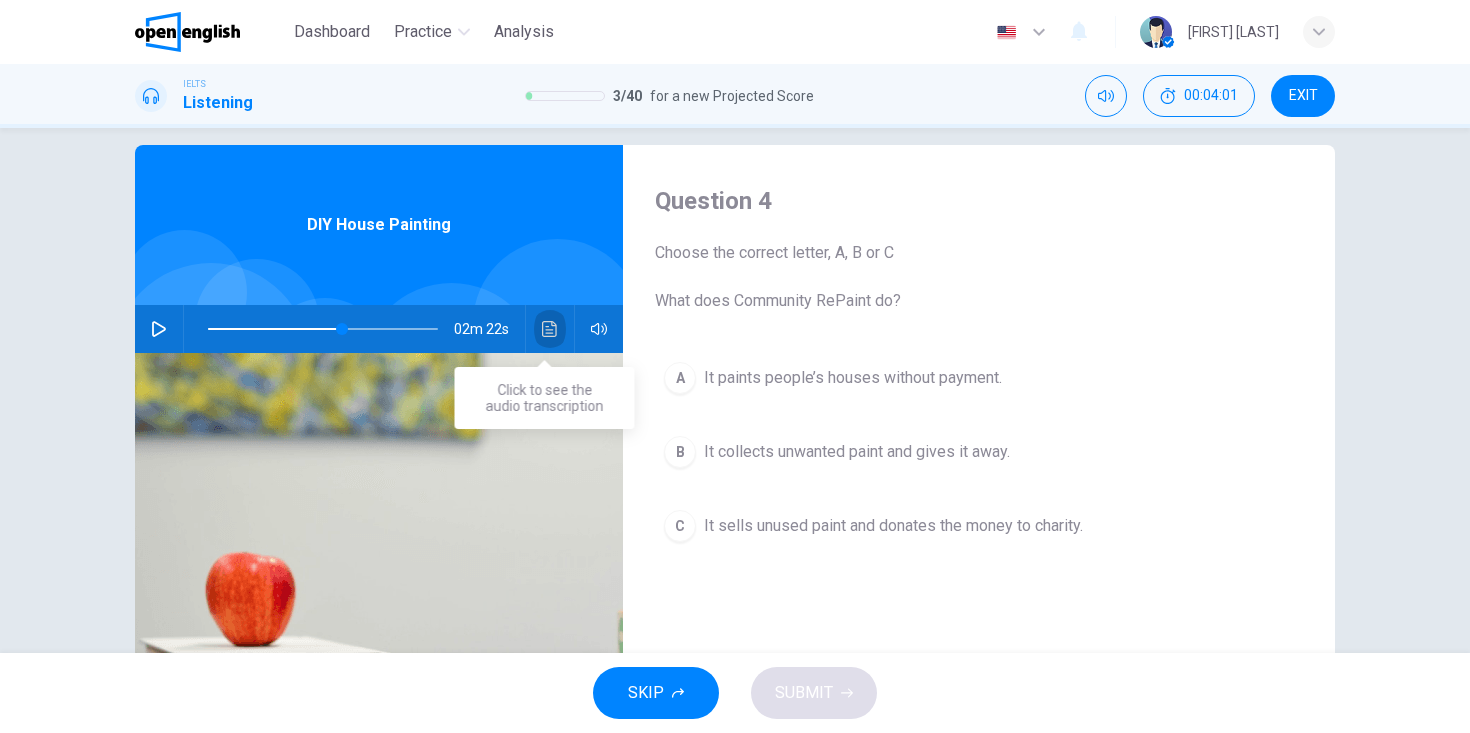 click 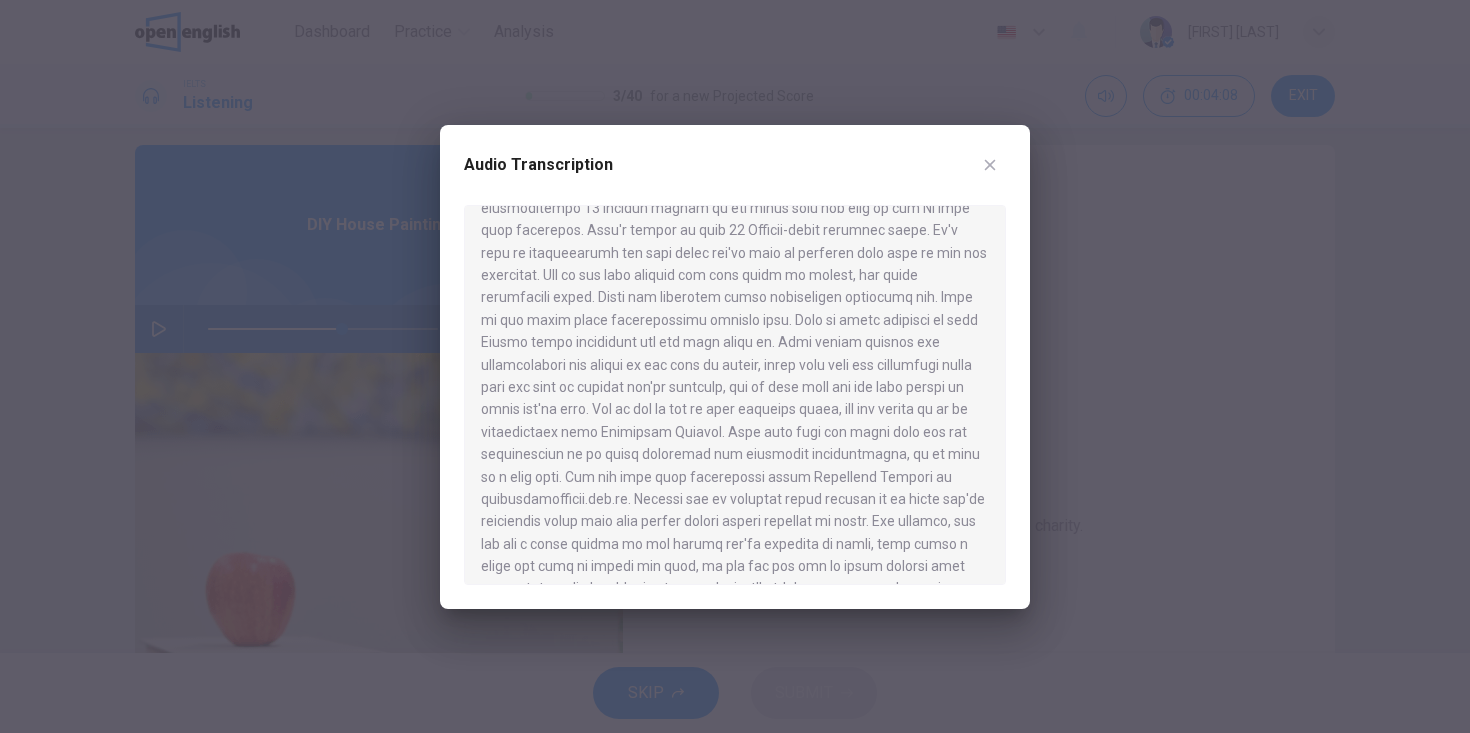 scroll, scrollTop: 160, scrollLeft: 0, axis: vertical 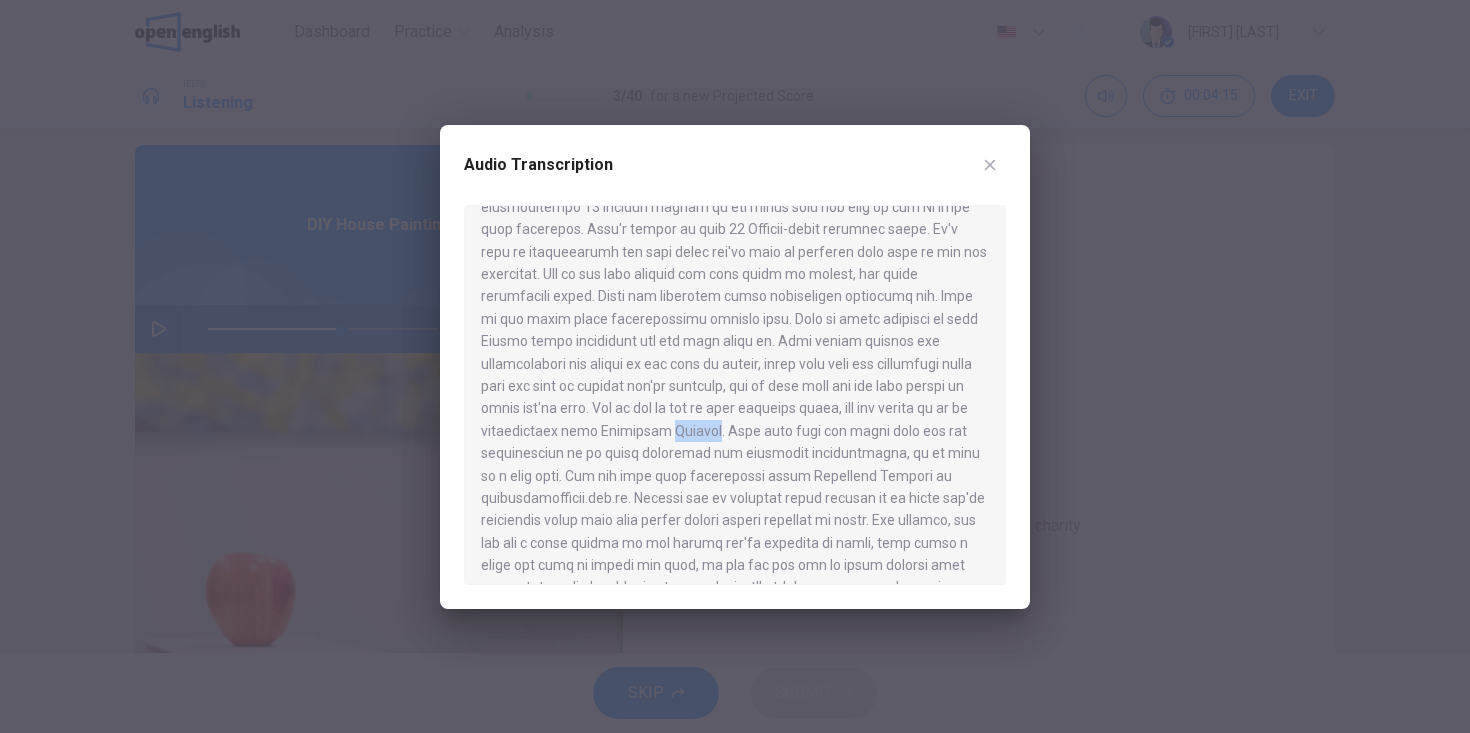 click on "Audio Transcription" at bounding box center (735, 367) 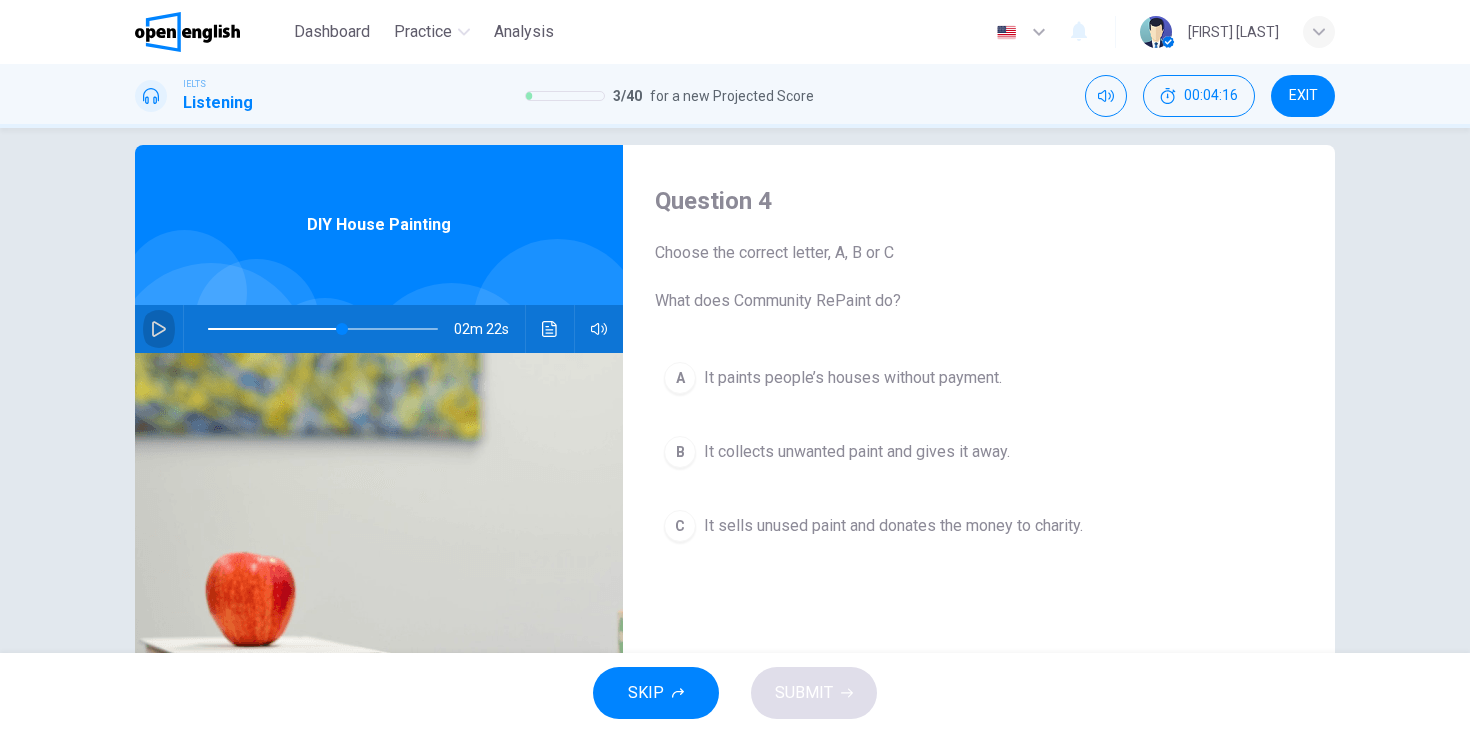 click at bounding box center (159, 329) 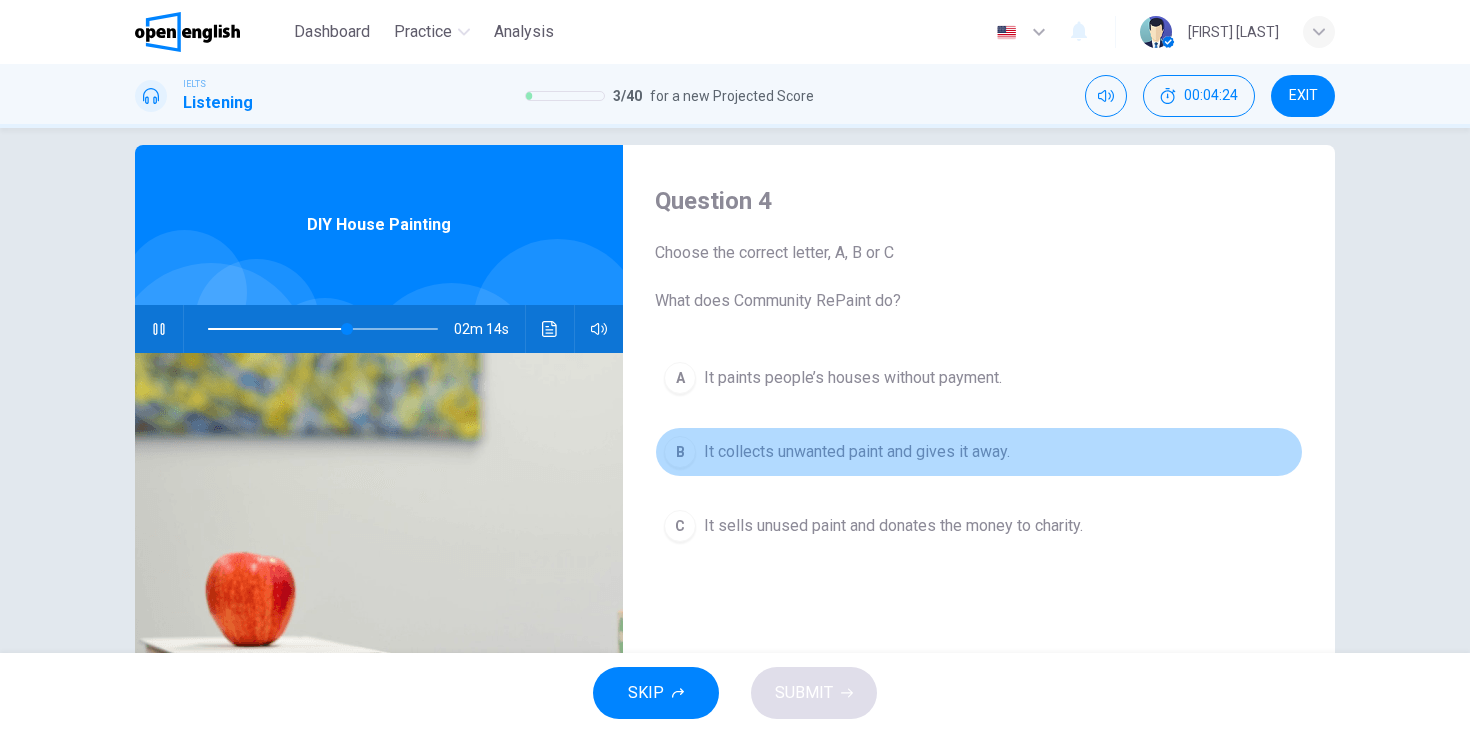 click on "B It collects unwanted paint and gives it away." at bounding box center [979, 452] 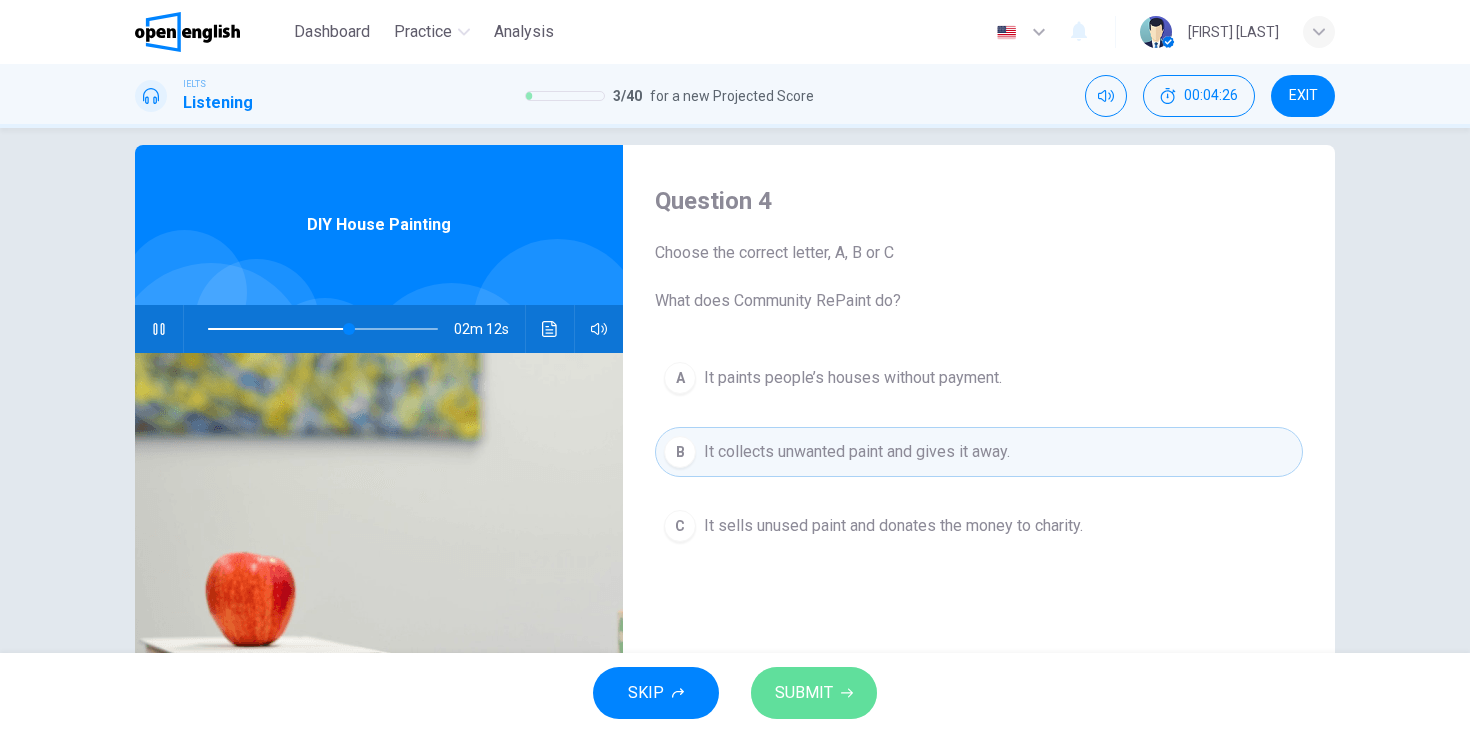 click on "SUBMIT" at bounding box center (804, 693) 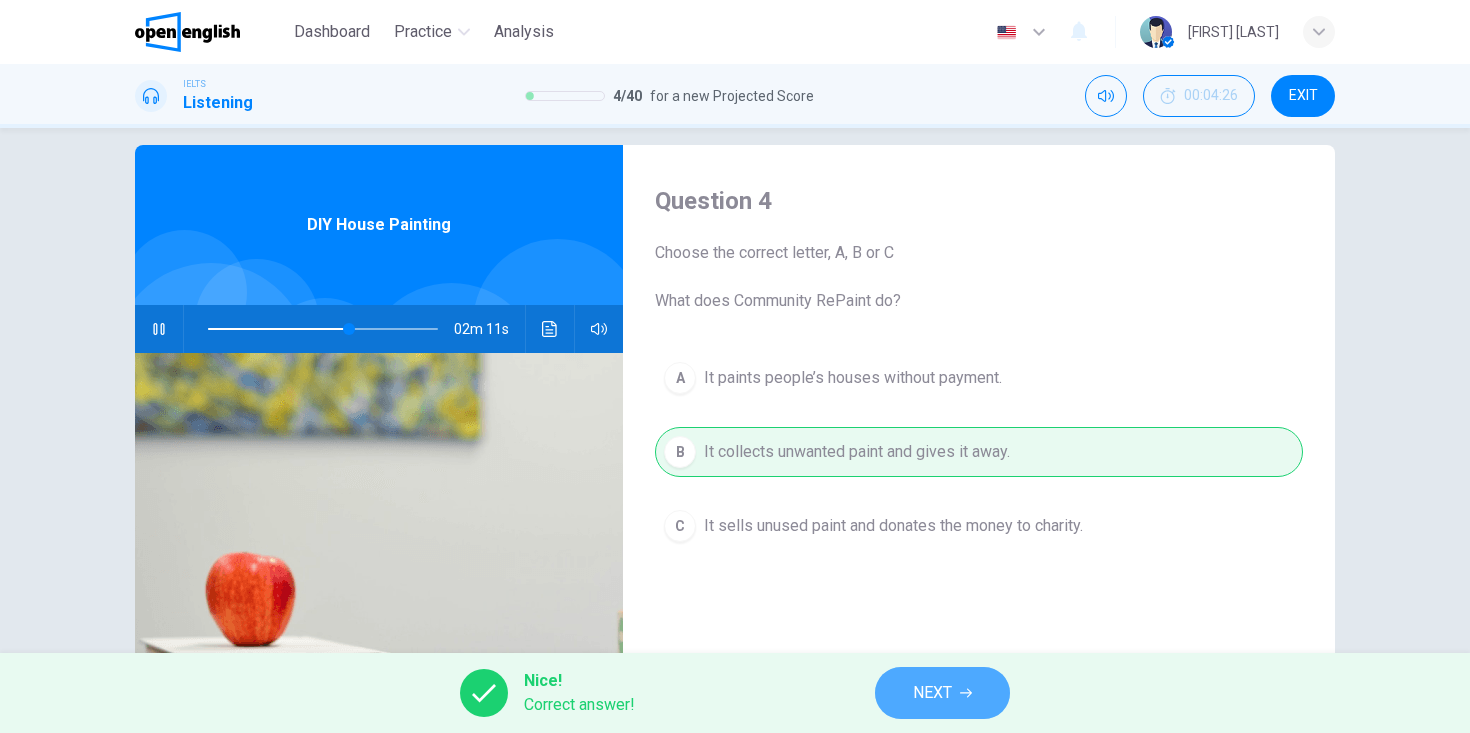 click on "NEXT" at bounding box center (932, 693) 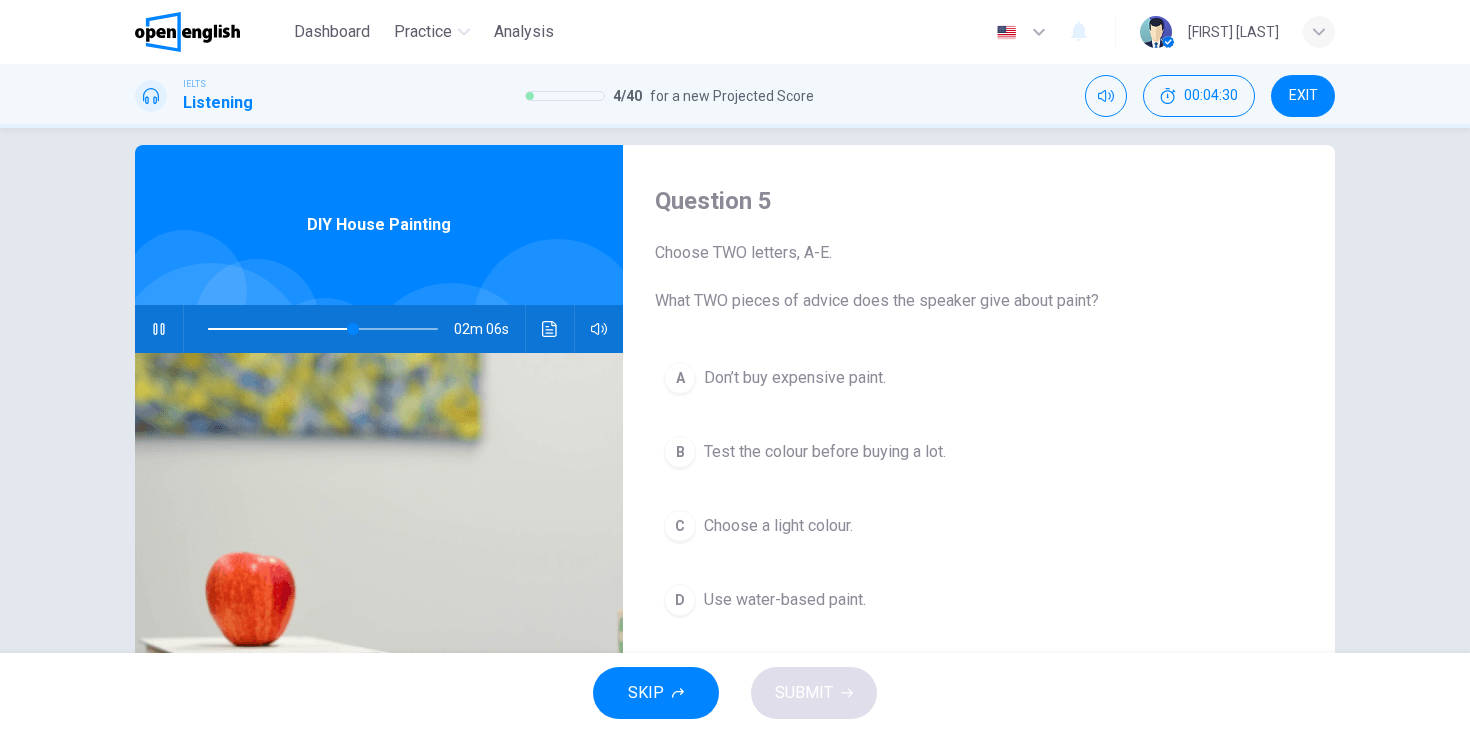 click 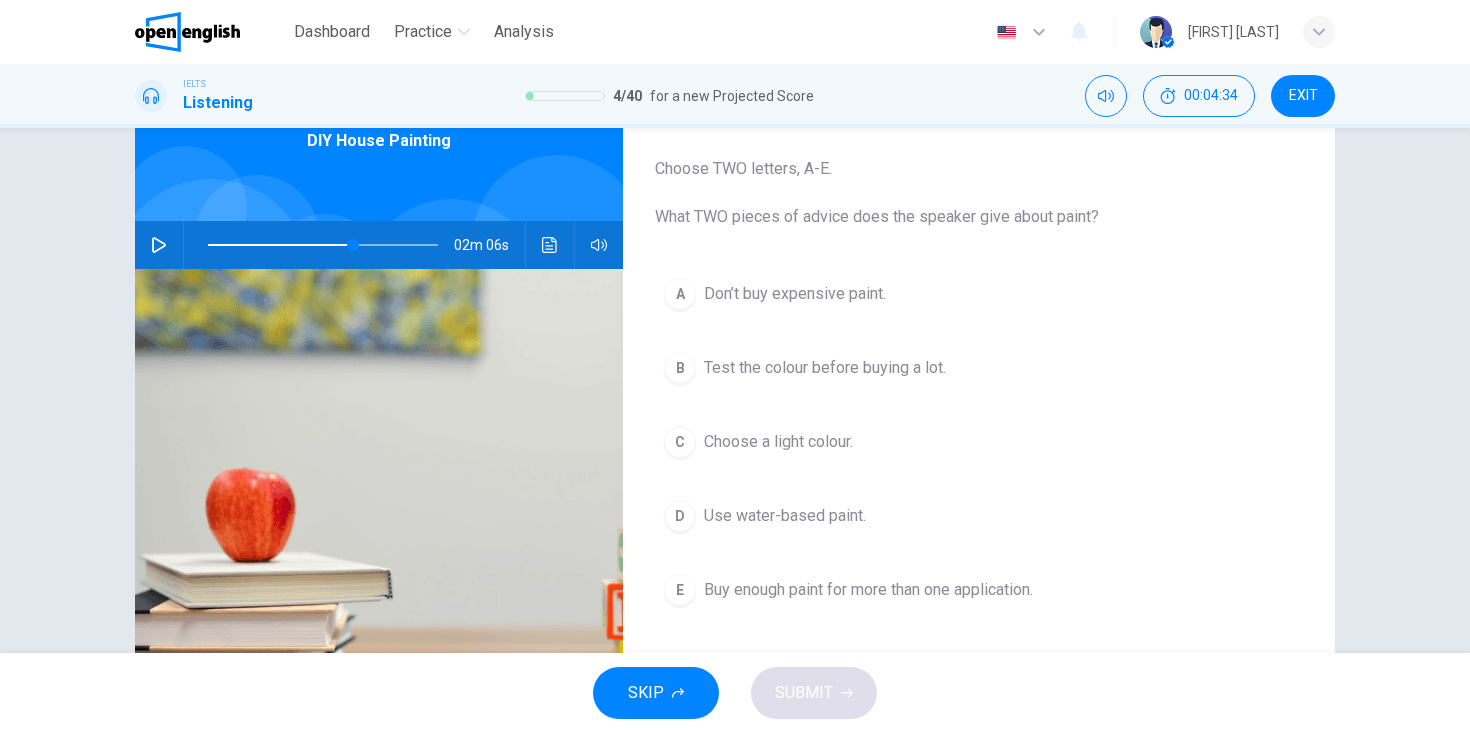 scroll, scrollTop: 103, scrollLeft: 0, axis: vertical 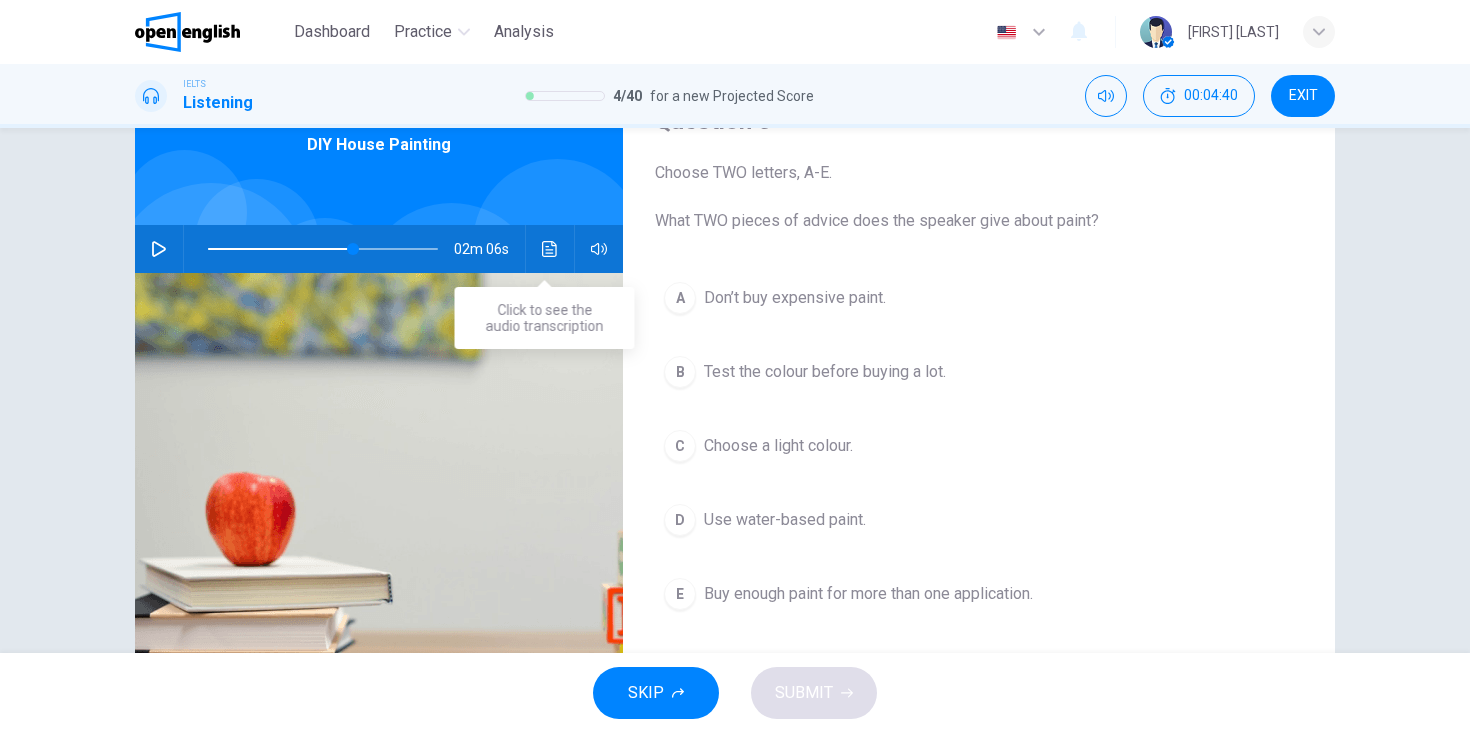 click 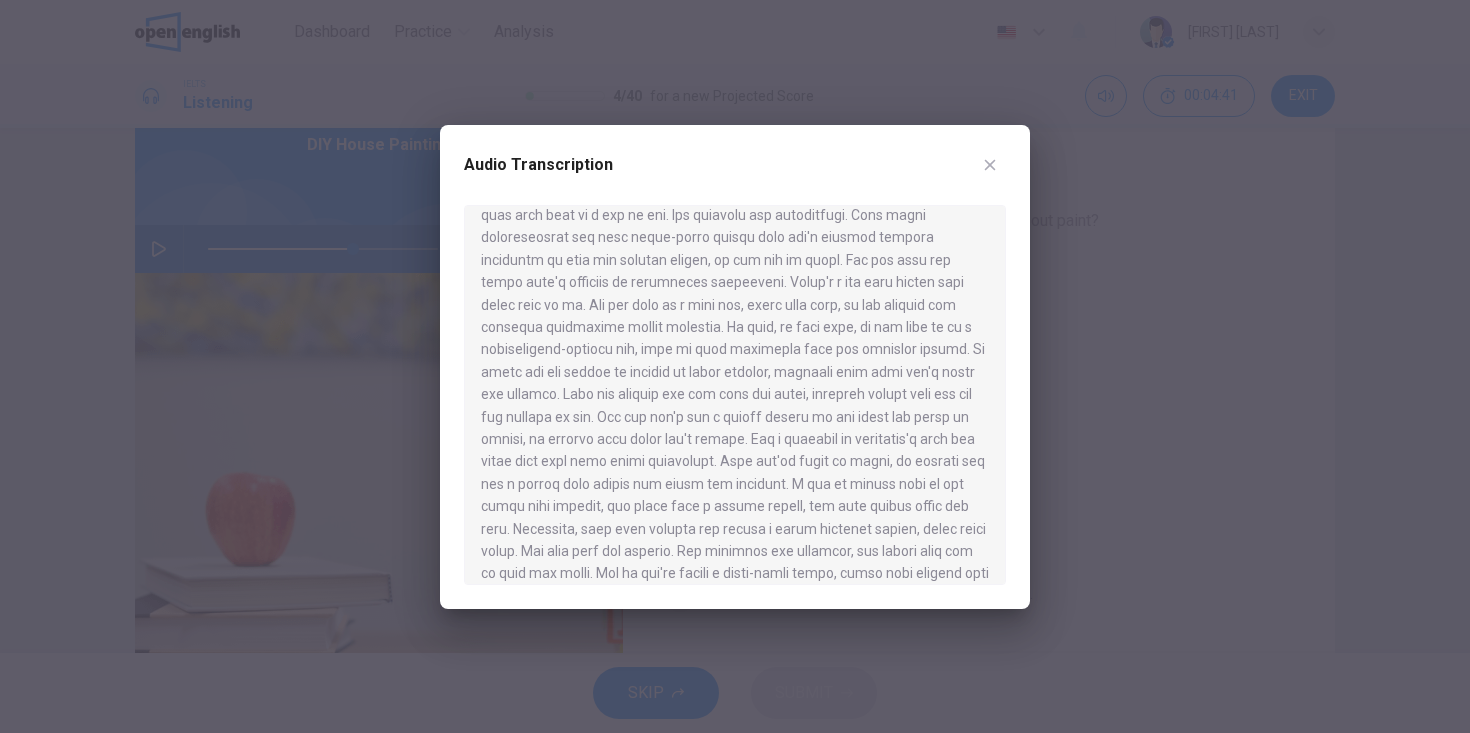 scroll, scrollTop: 841, scrollLeft: 0, axis: vertical 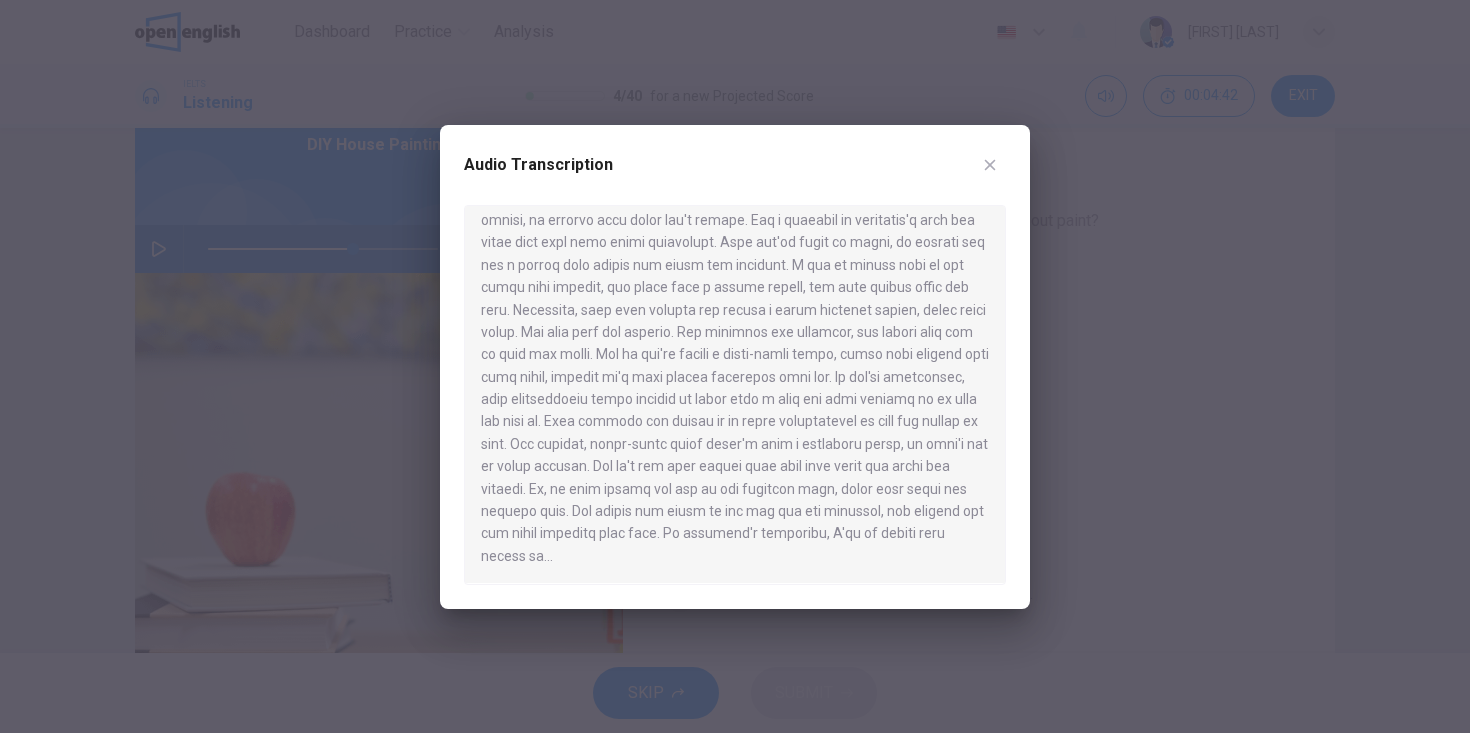 click on "Audio Transcription" at bounding box center (735, 177) 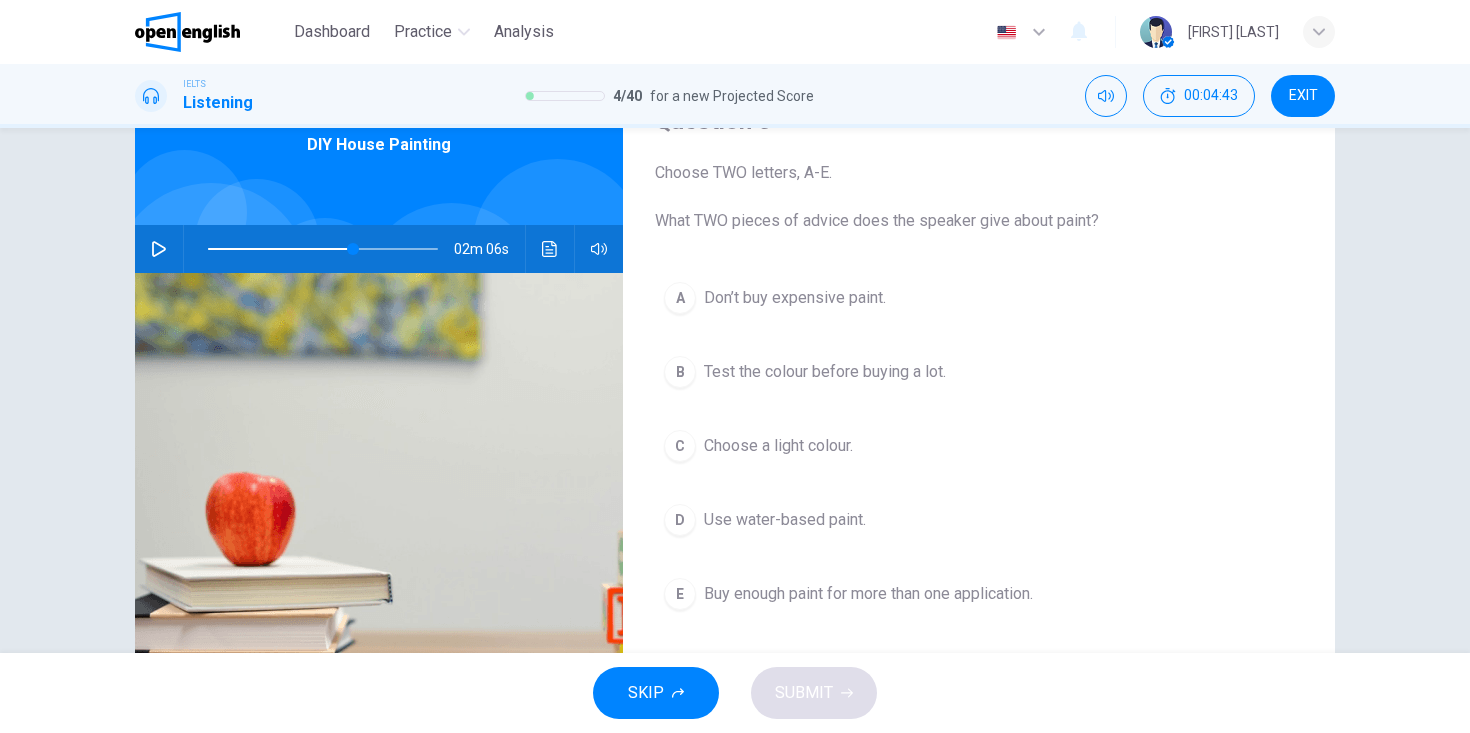 click on "D" at bounding box center (680, 520) 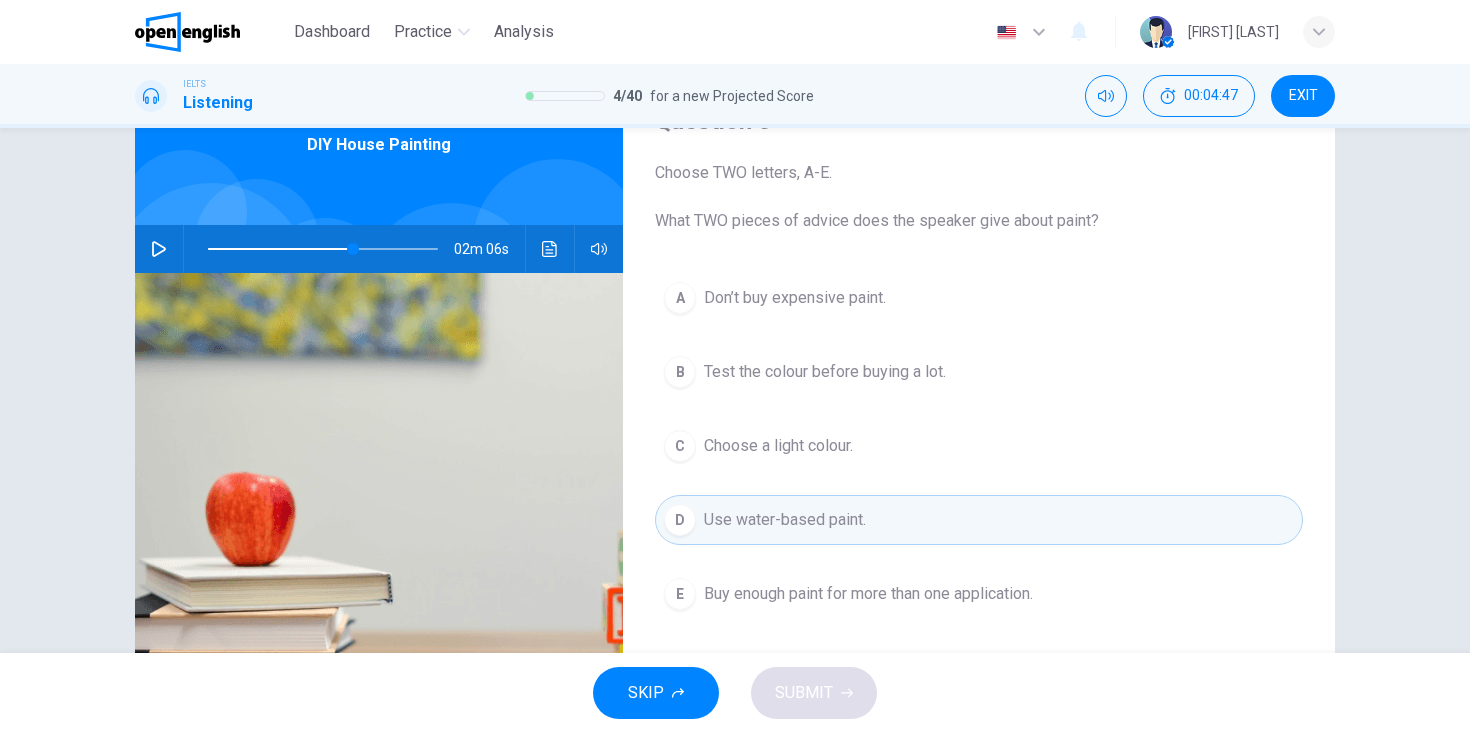 click at bounding box center (550, 249) 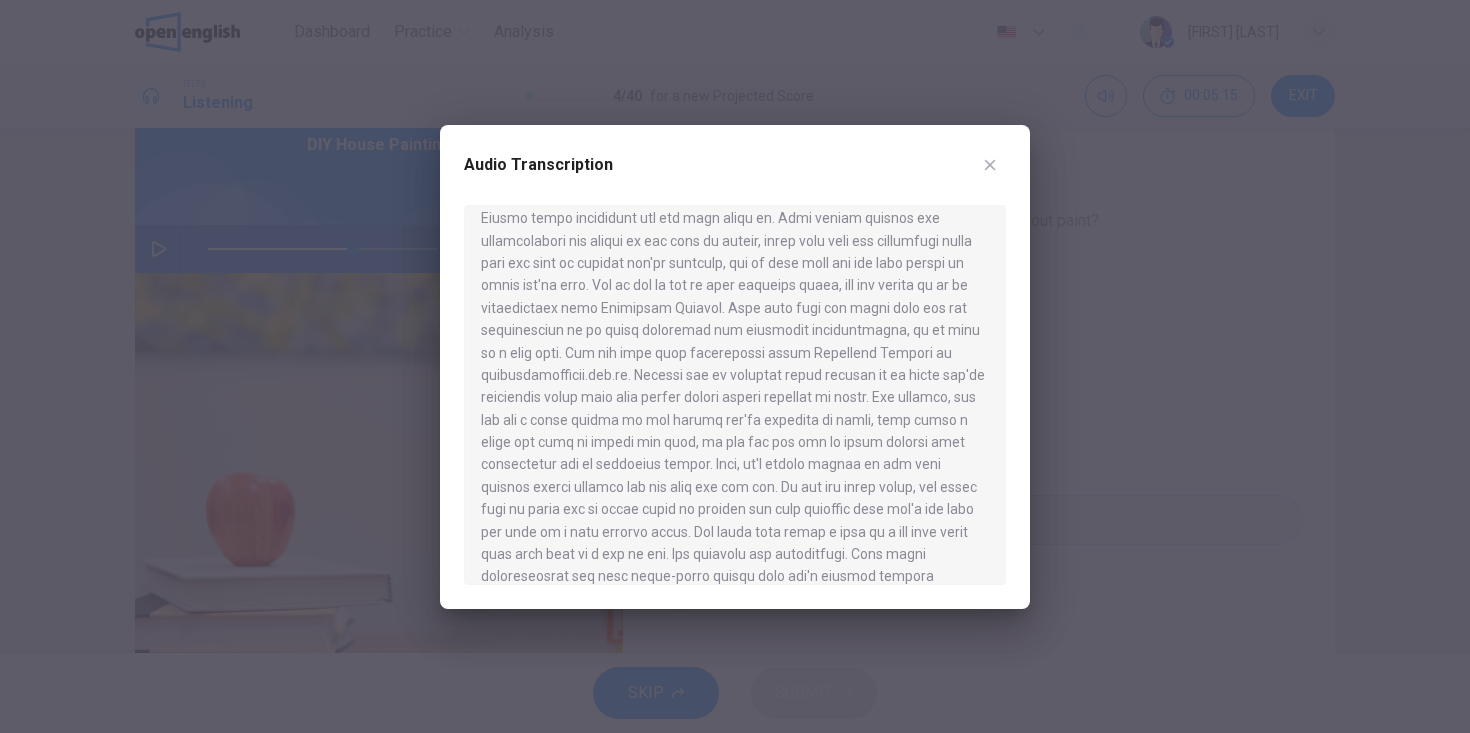 scroll, scrollTop: 286, scrollLeft: 0, axis: vertical 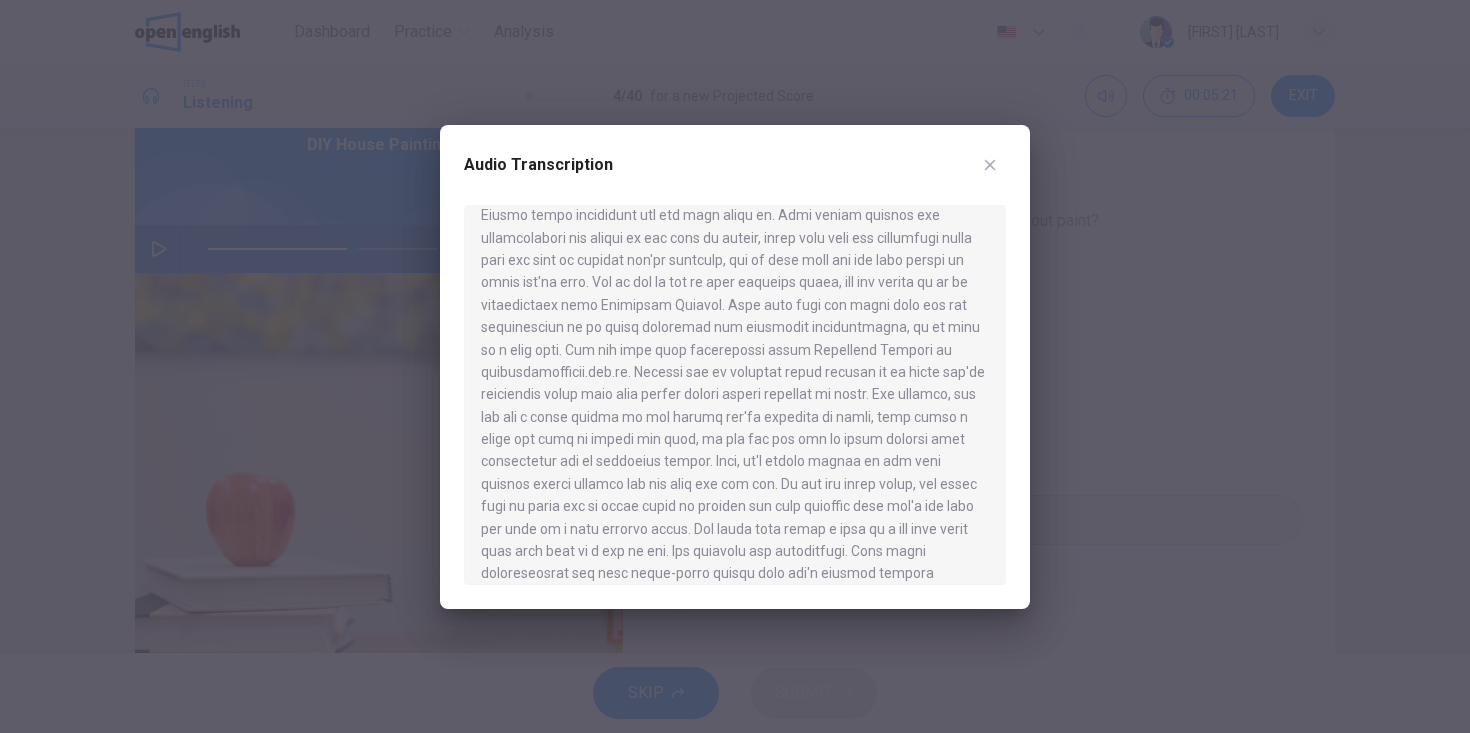click 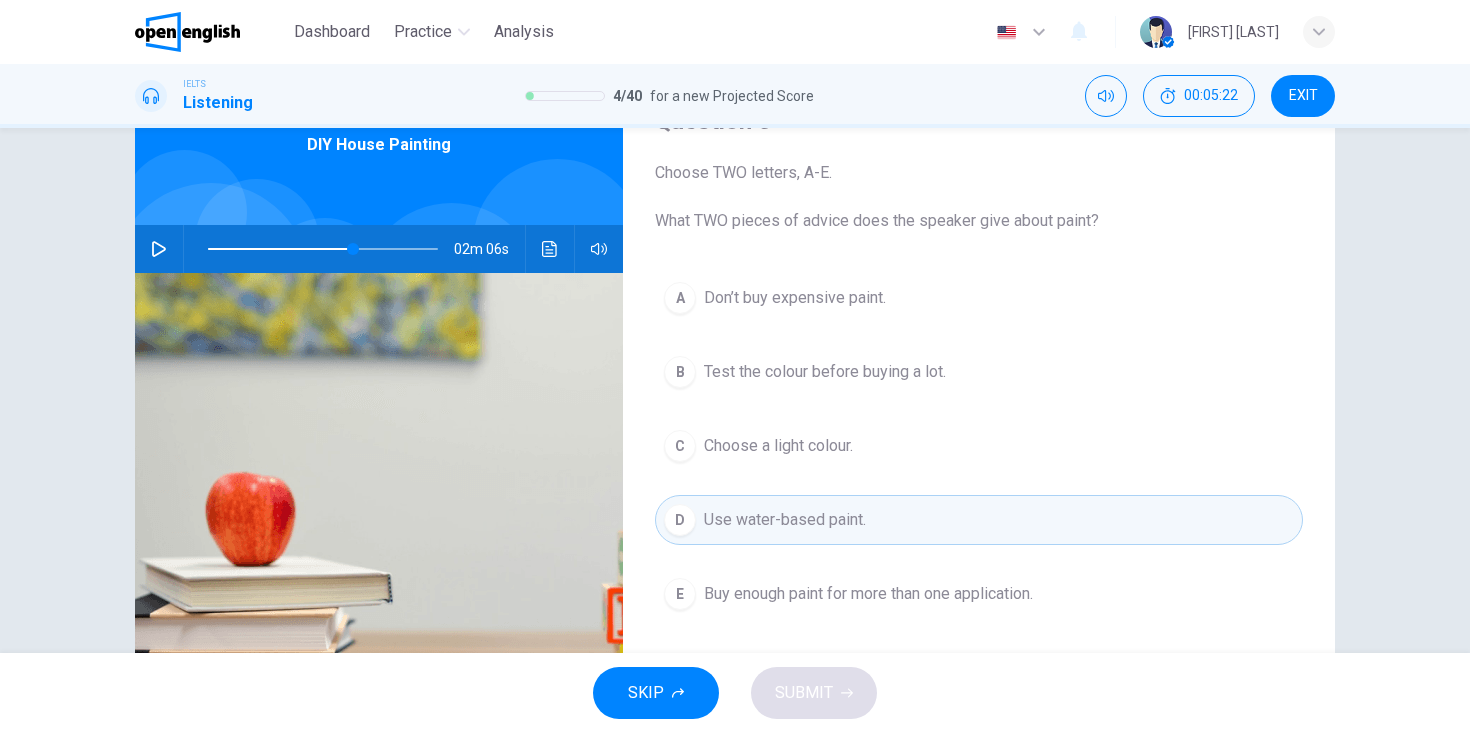 click on "B Test the colour before buying a lot." at bounding box center [979, 372] 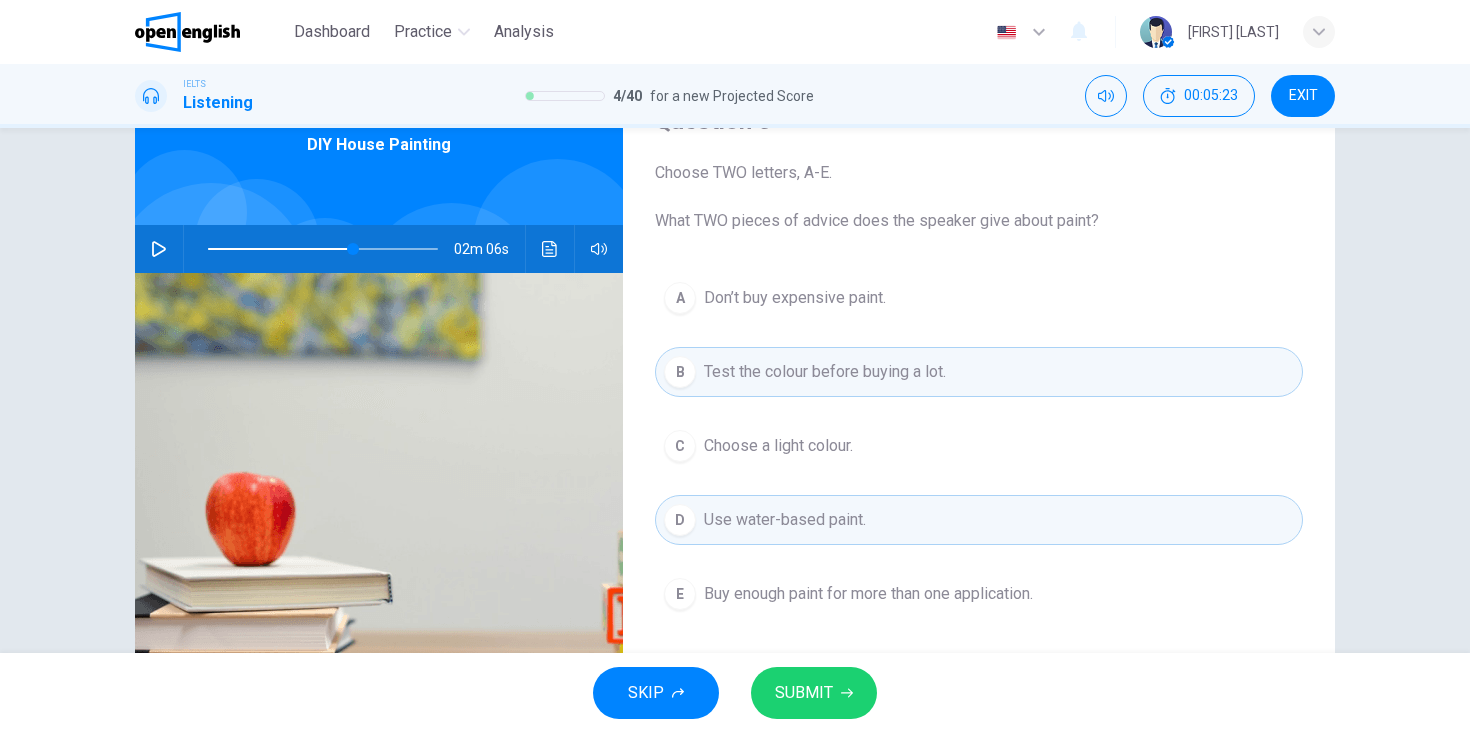 click on "SUBMIT" at bounding box center [804, 693] 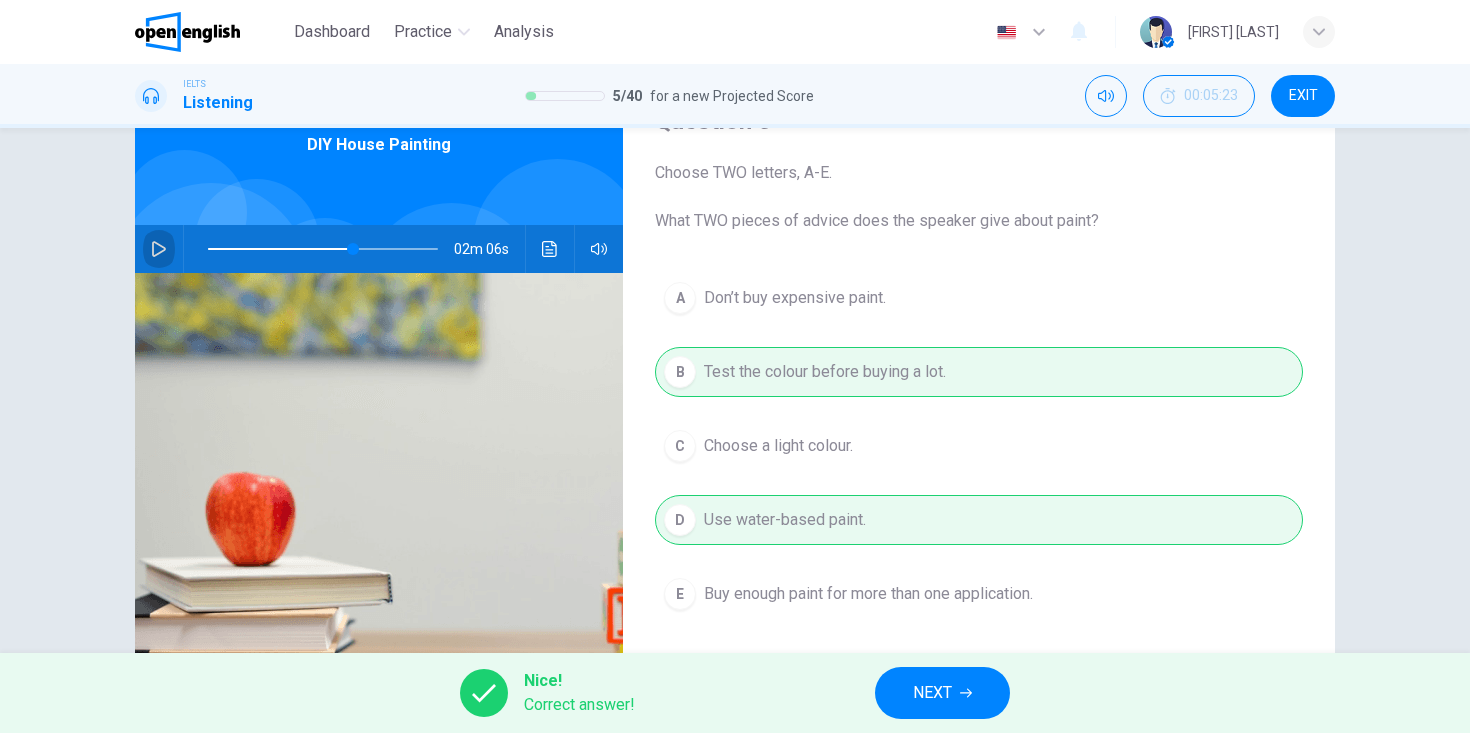 click 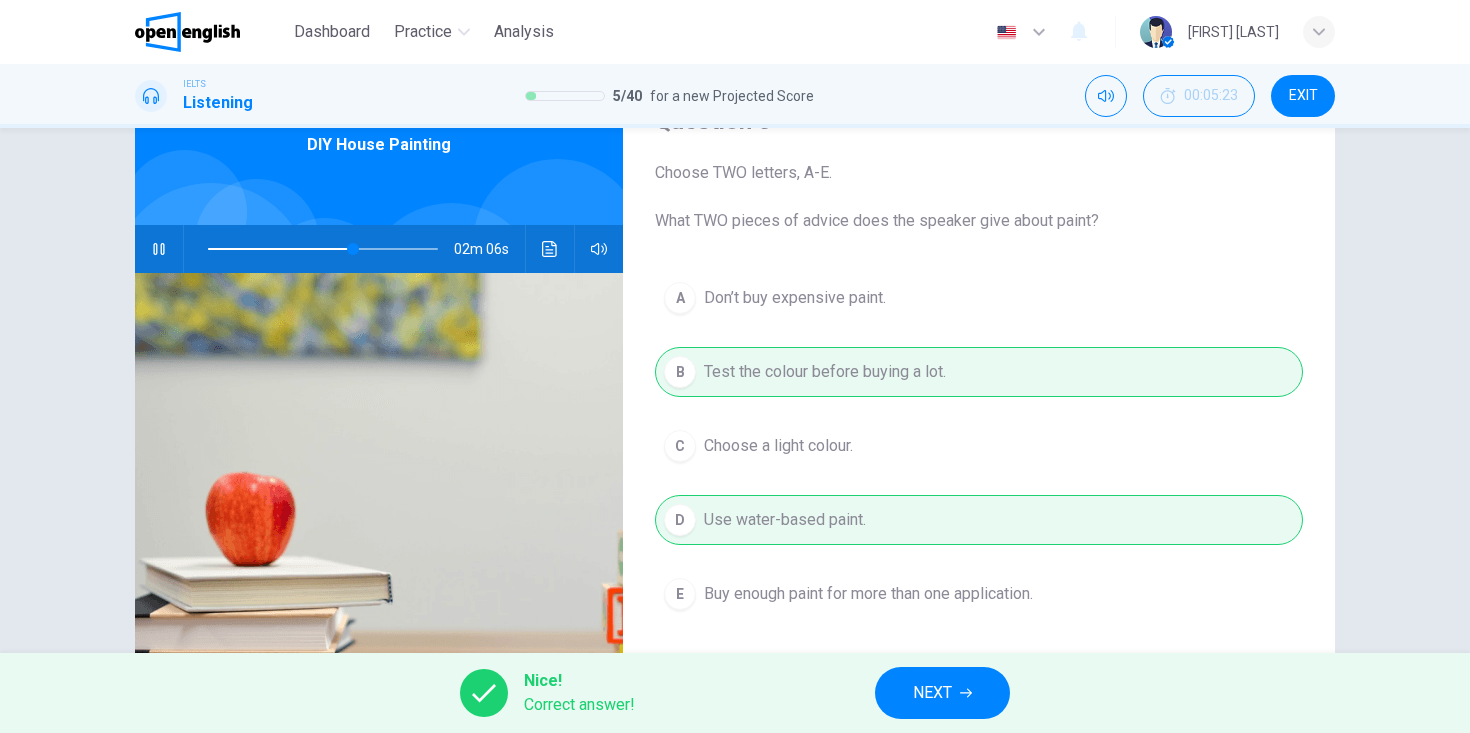 click on "NEXT" at bounding box center [932, 693] 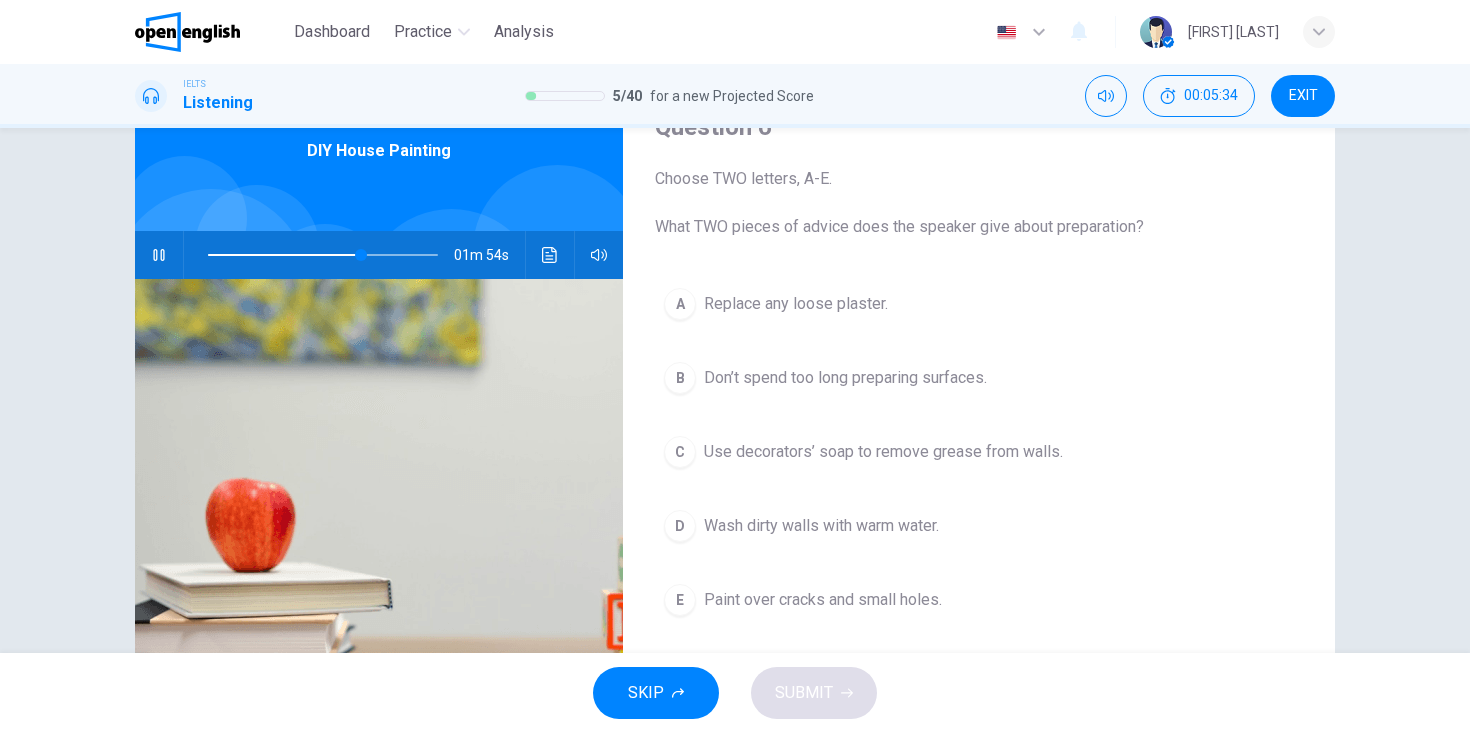scroll, scrollTop: 98, scrollLeft: 0, axis: vertical 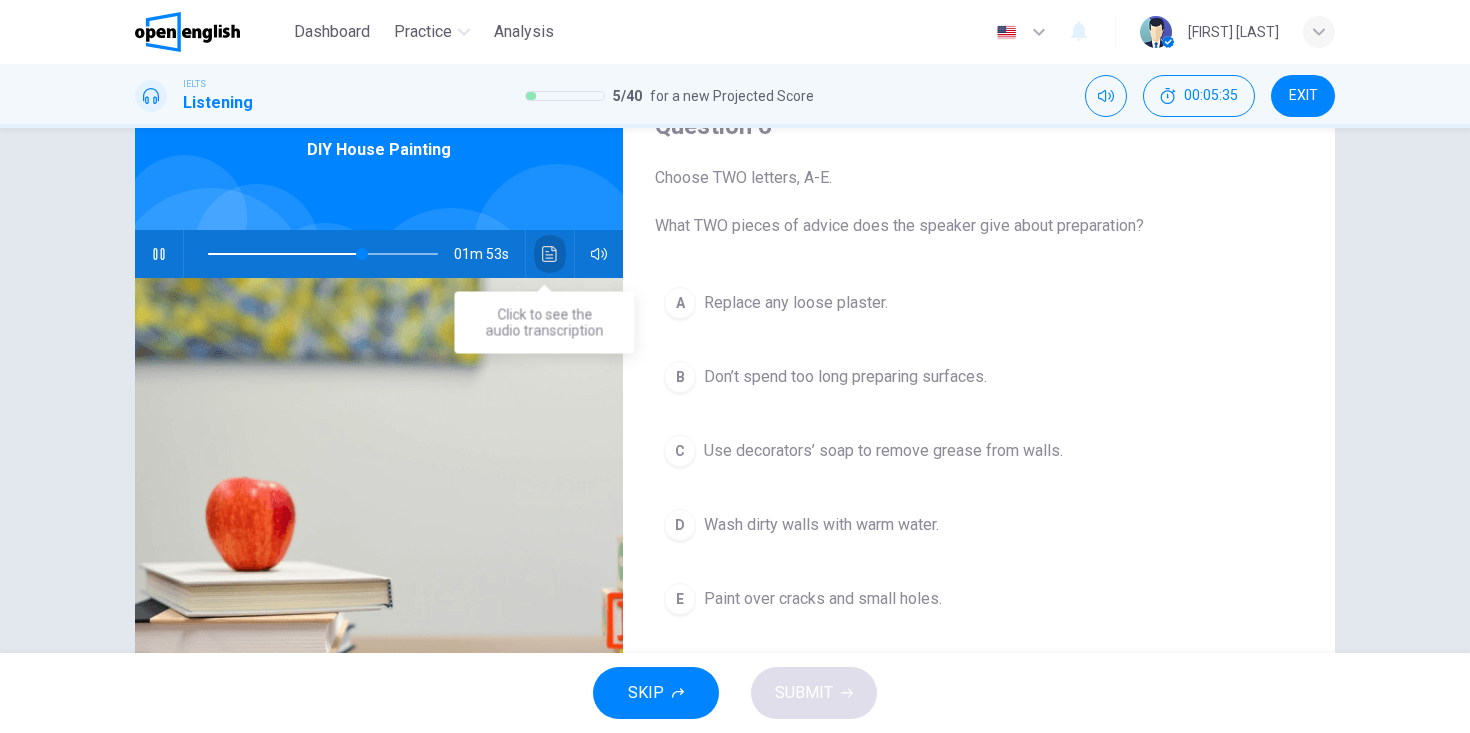 click 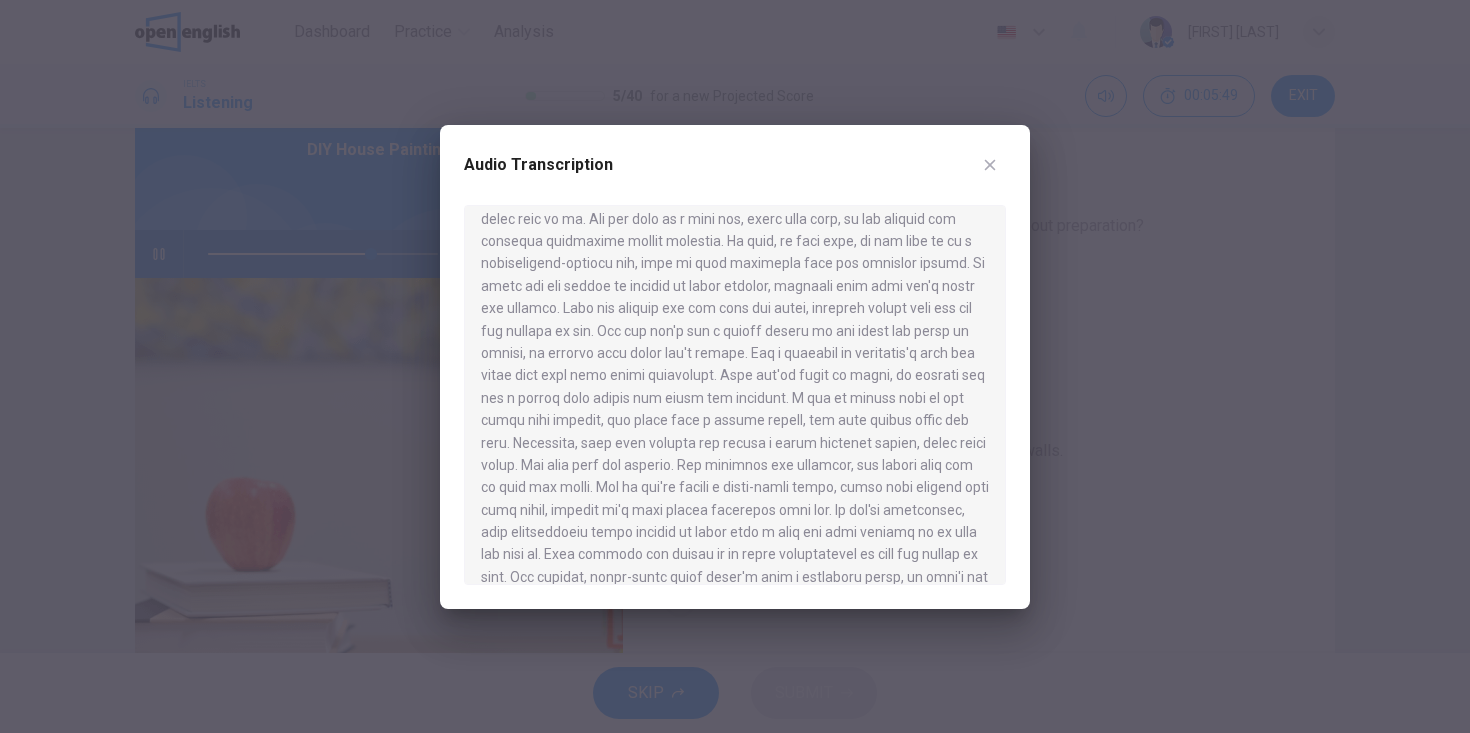 scroll, scrollTop: 674, scrollLeft: 0, axis: vertical 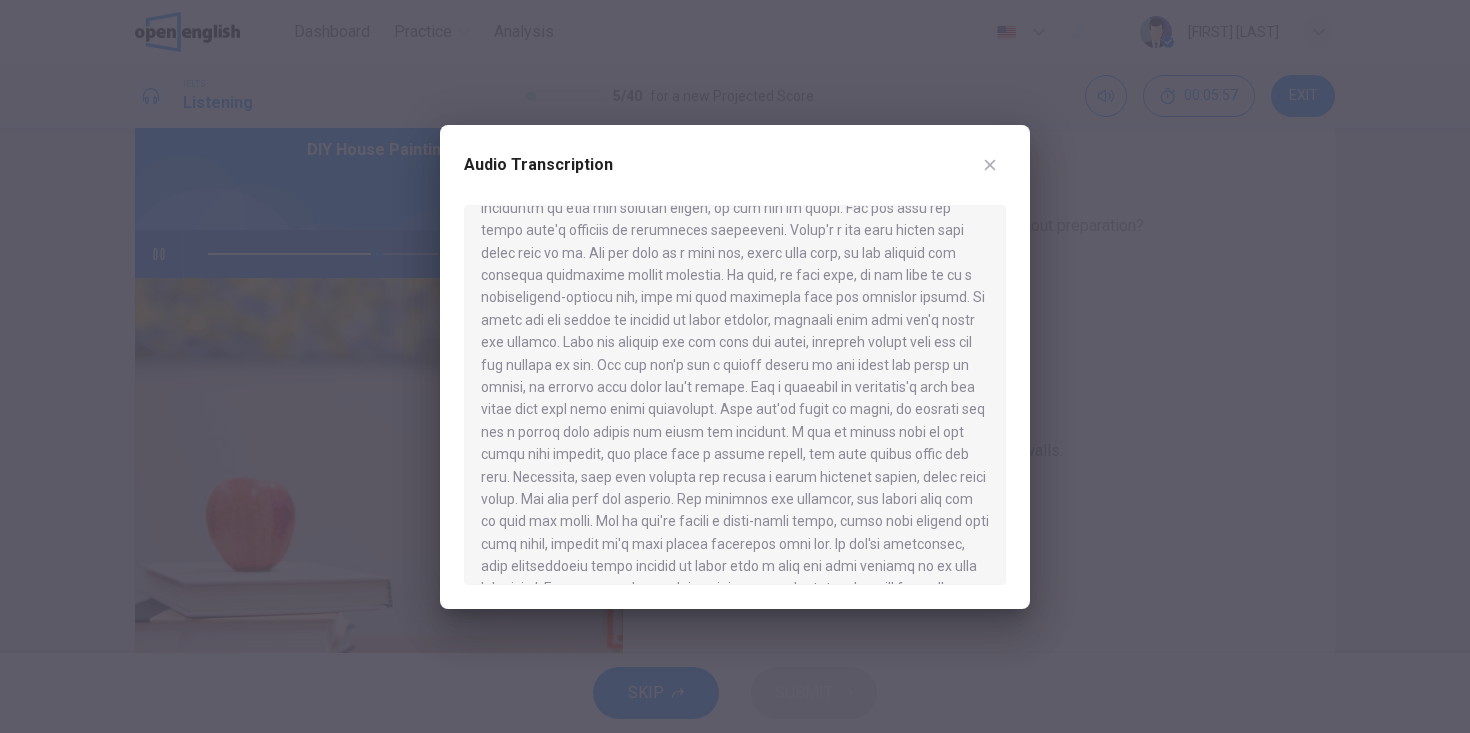 click at bounding box center (990, 165) 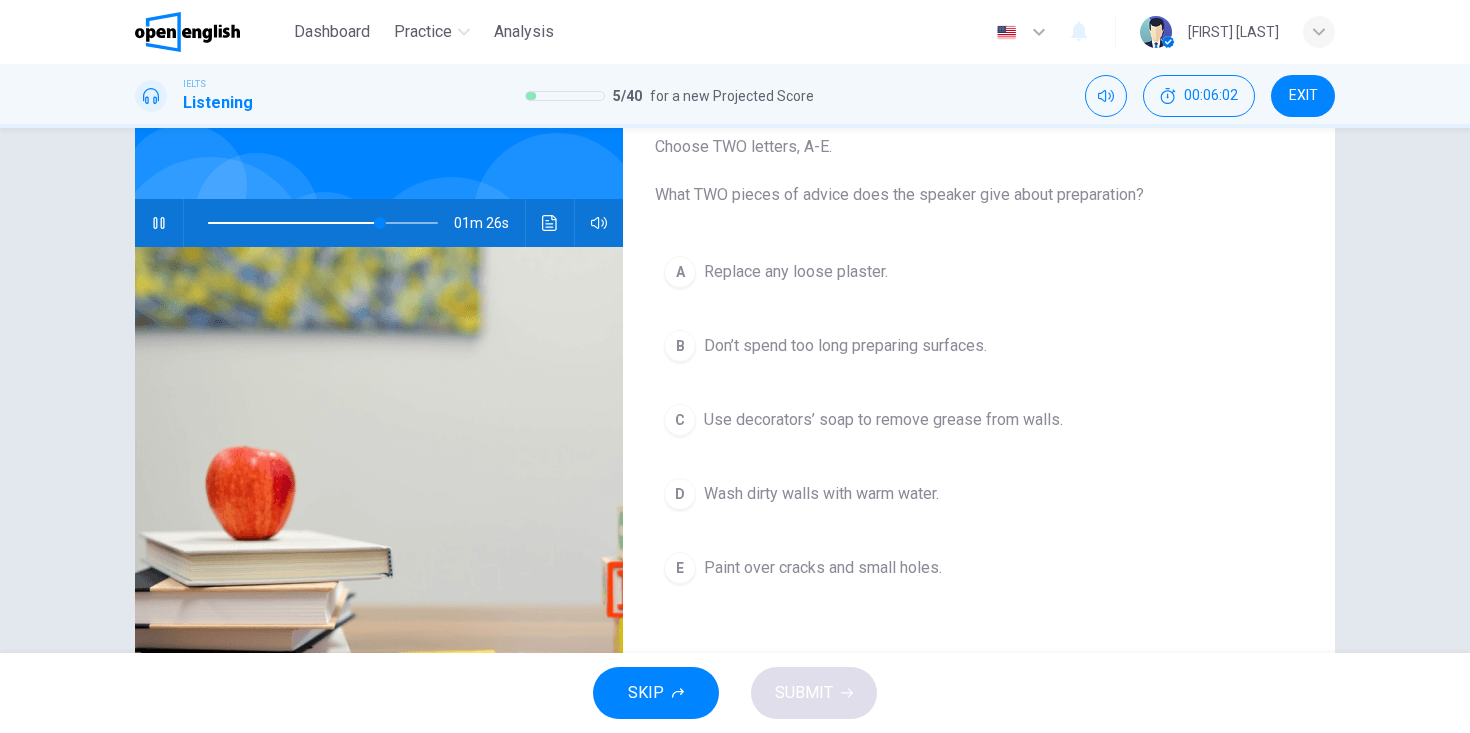 scroll, scrollTop: 128, scrollLeft: 0, axis: vertical 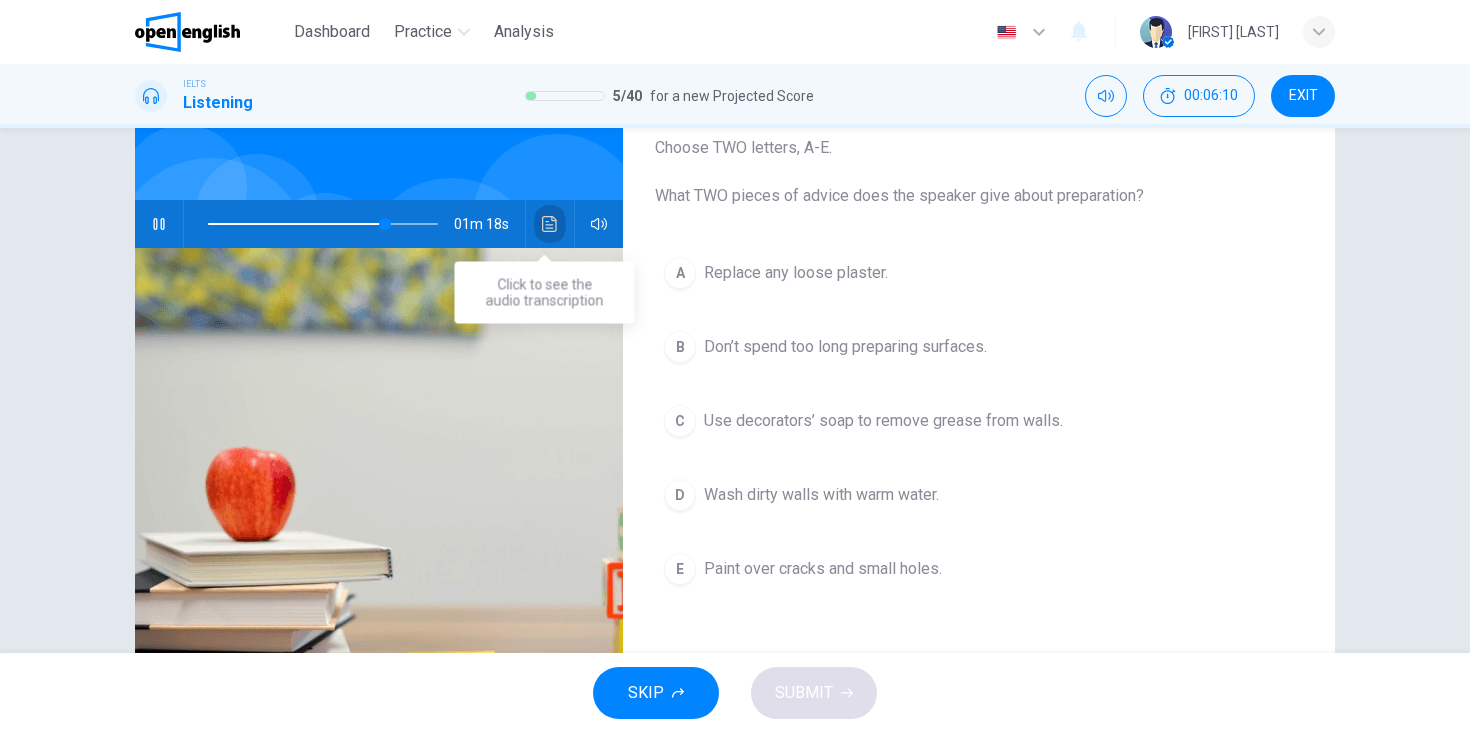 click 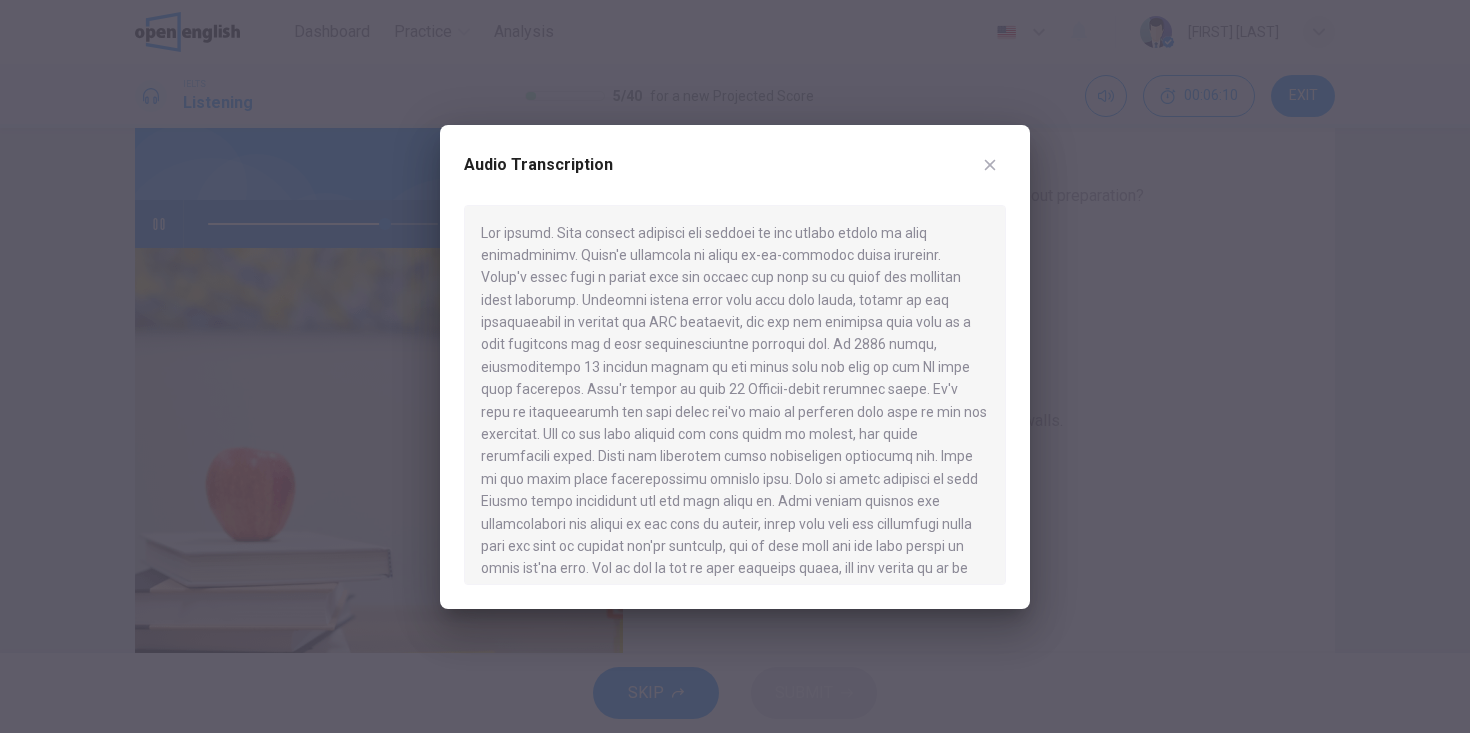 scroll, scrollTop: 841, scrollLeft: 0, axis: vertical 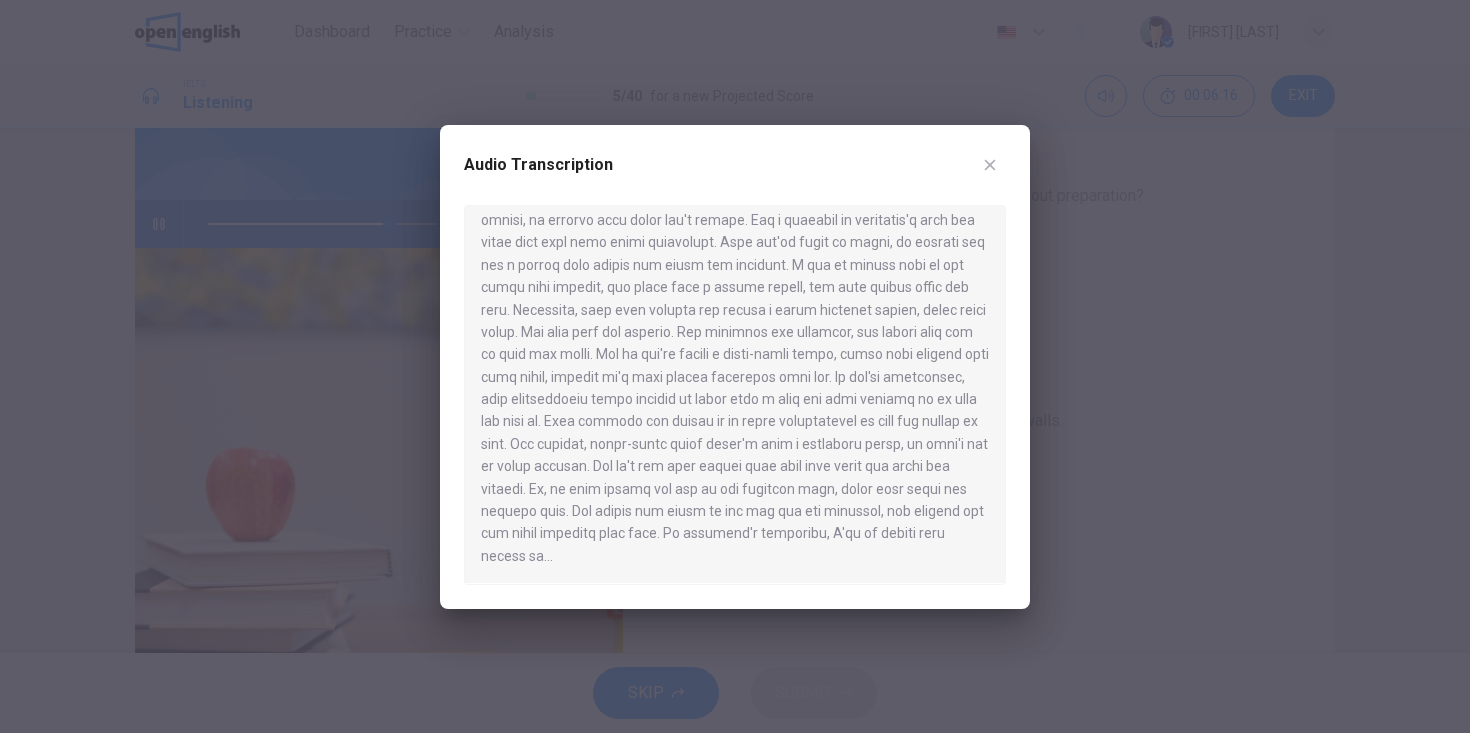 click 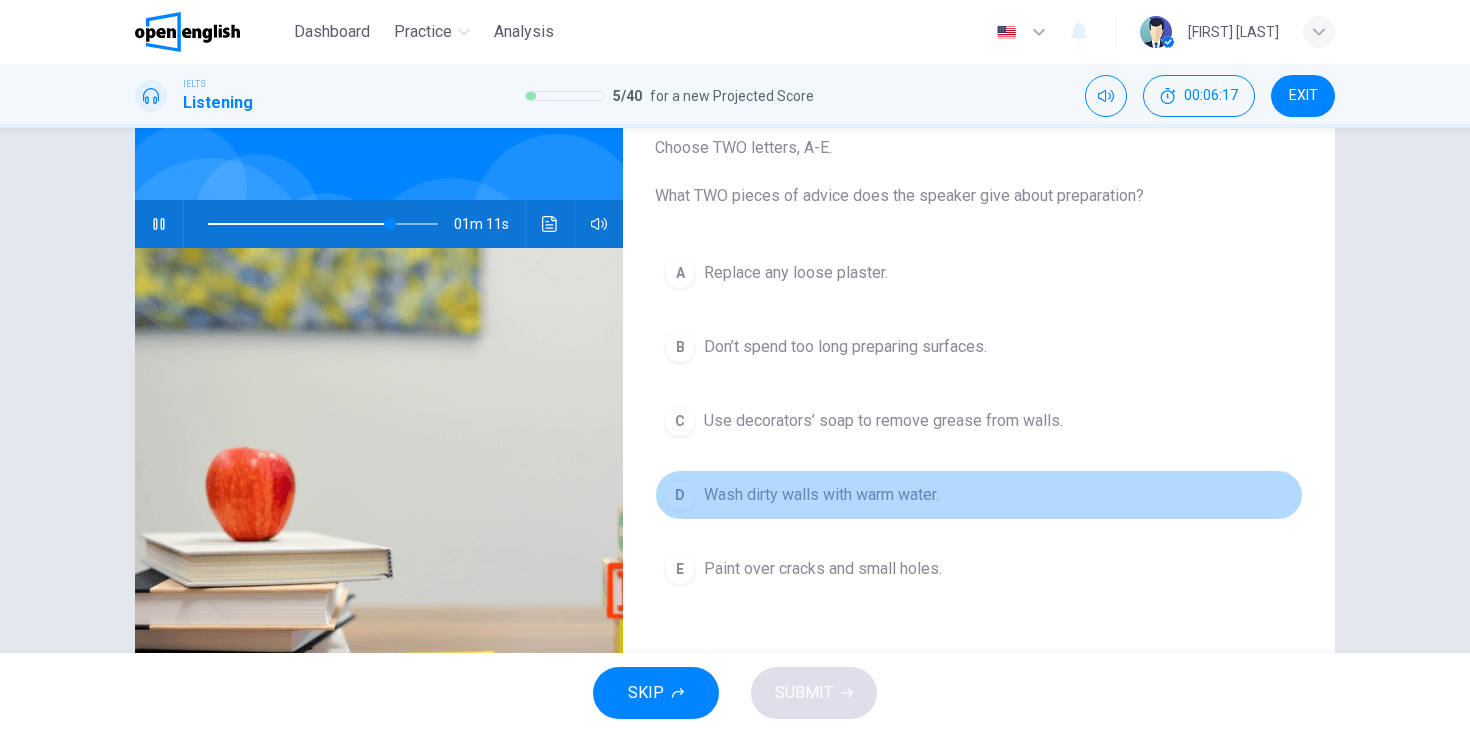 click on "D" at bounding box center [680, 495] 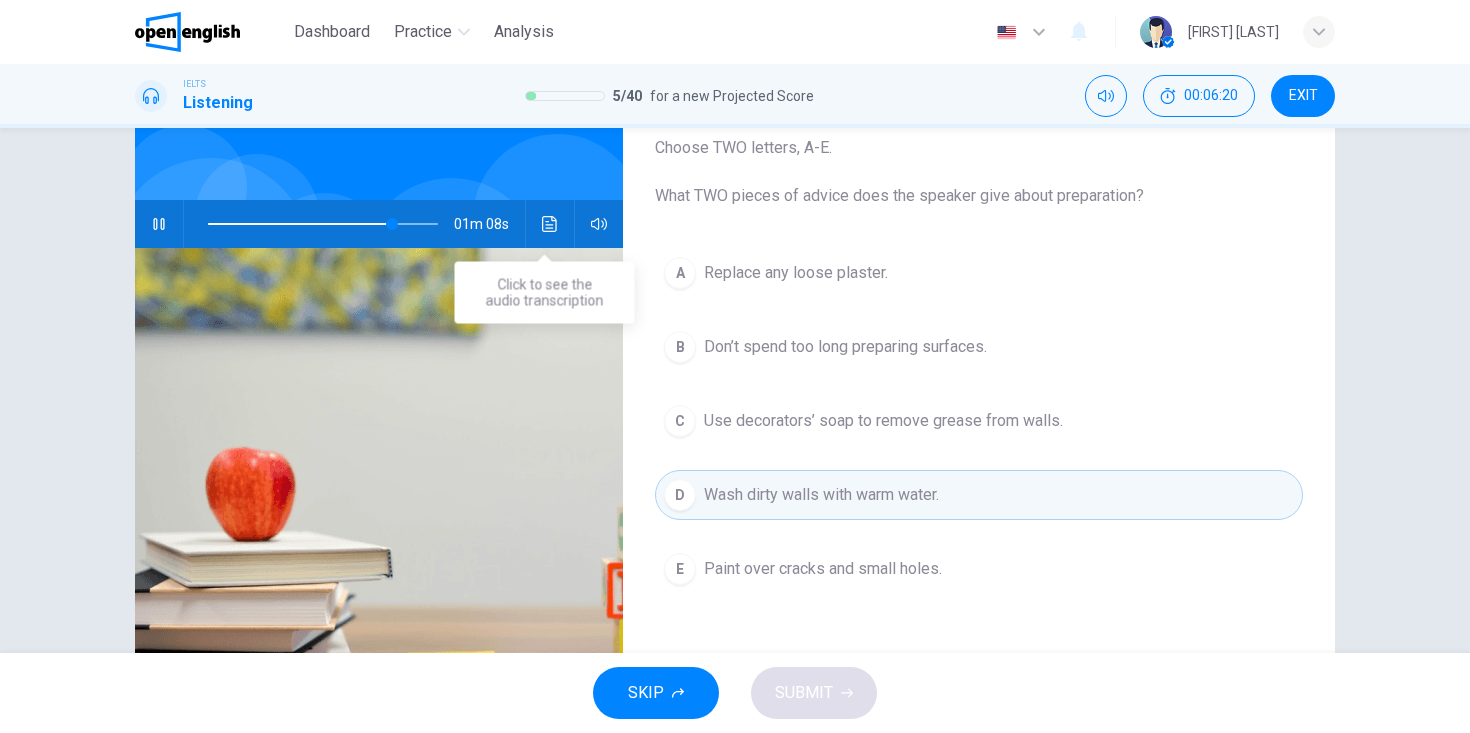 click 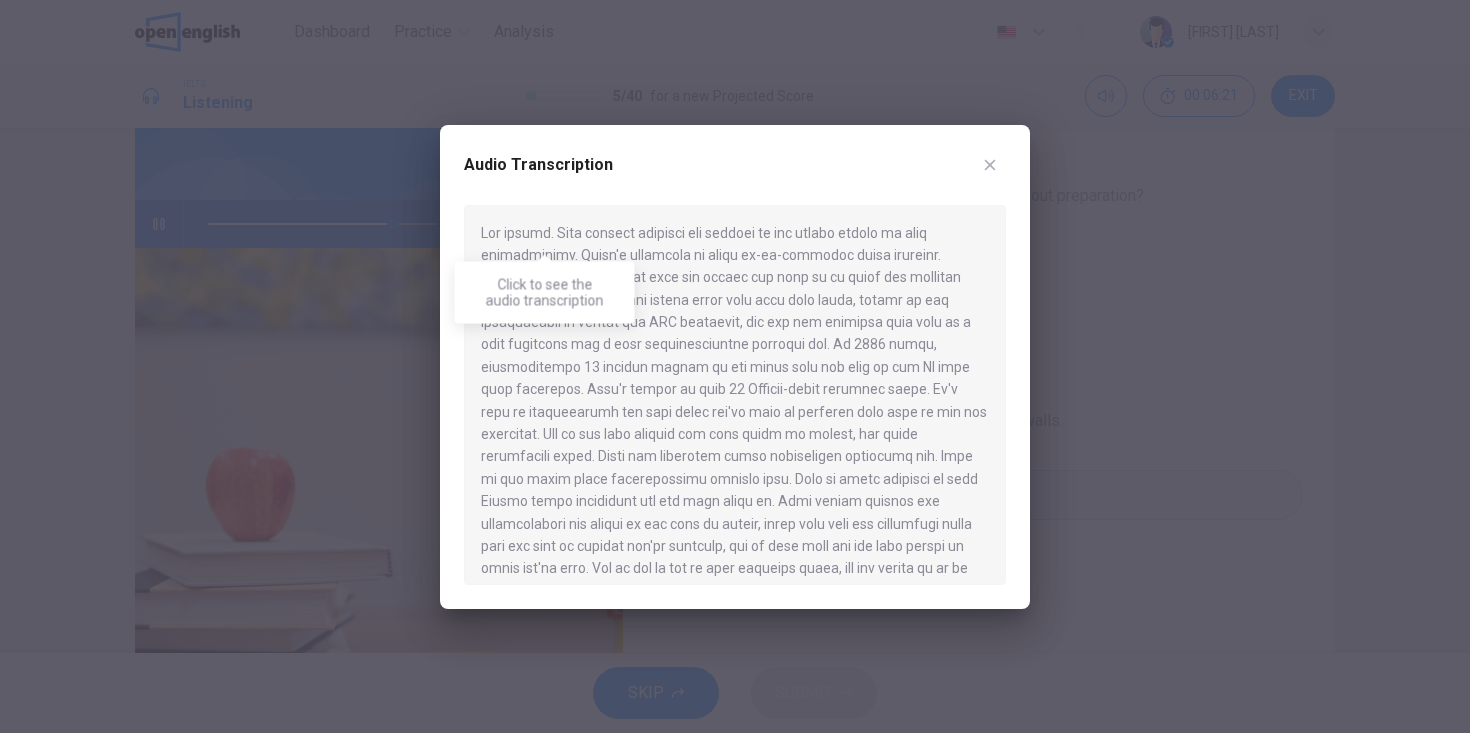 scroll, scrollTop: 841, scrollLeft: 0, axis: vertical 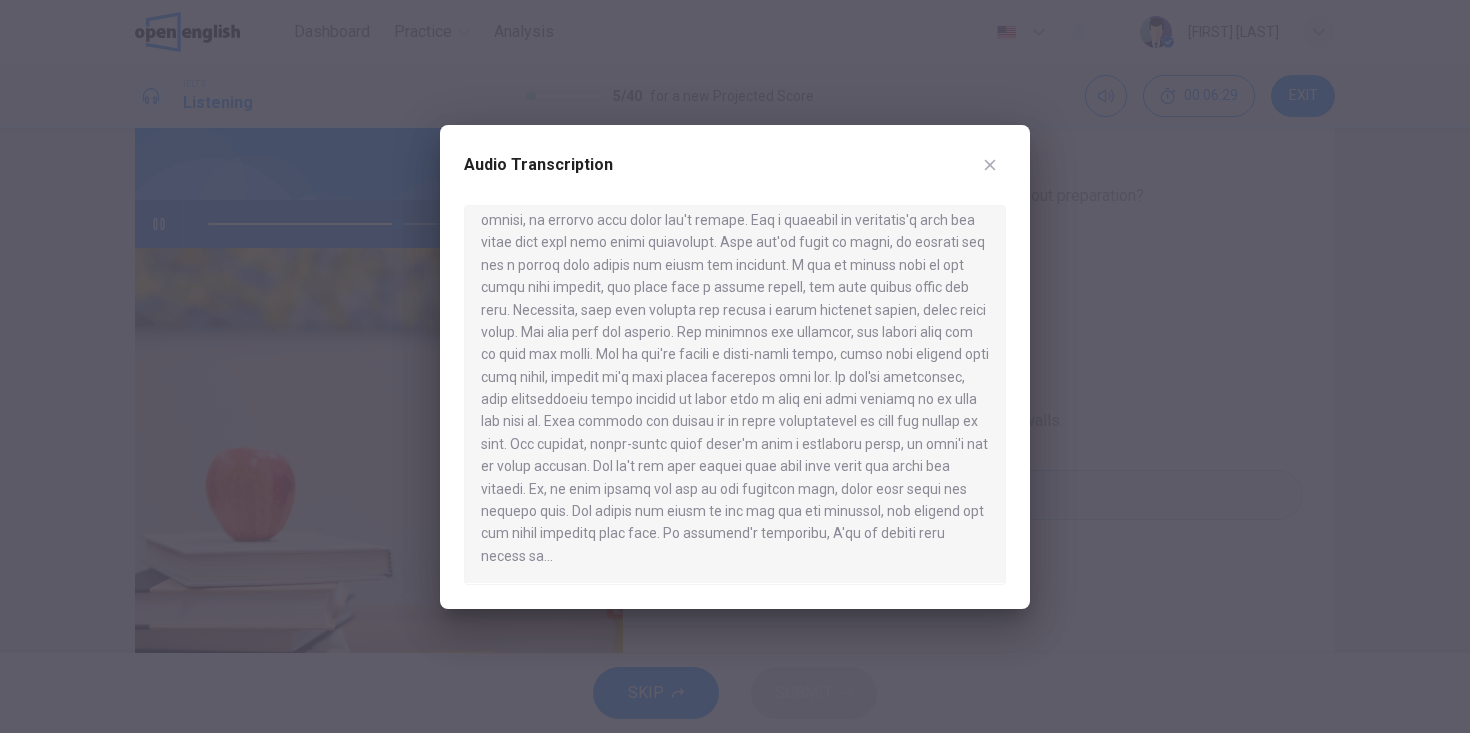 click at bounding box center (990, 165) 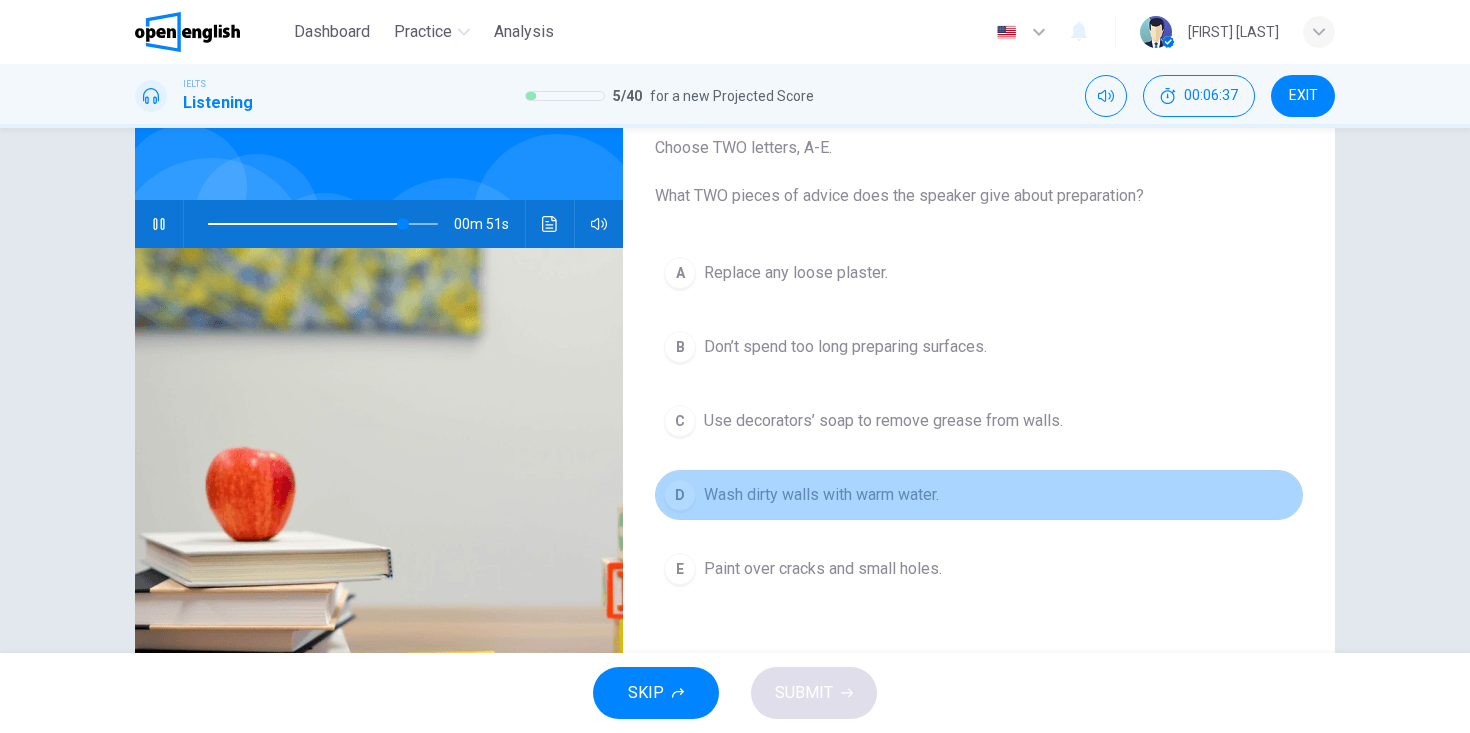 click on "D" at bounding box center [680, 495] 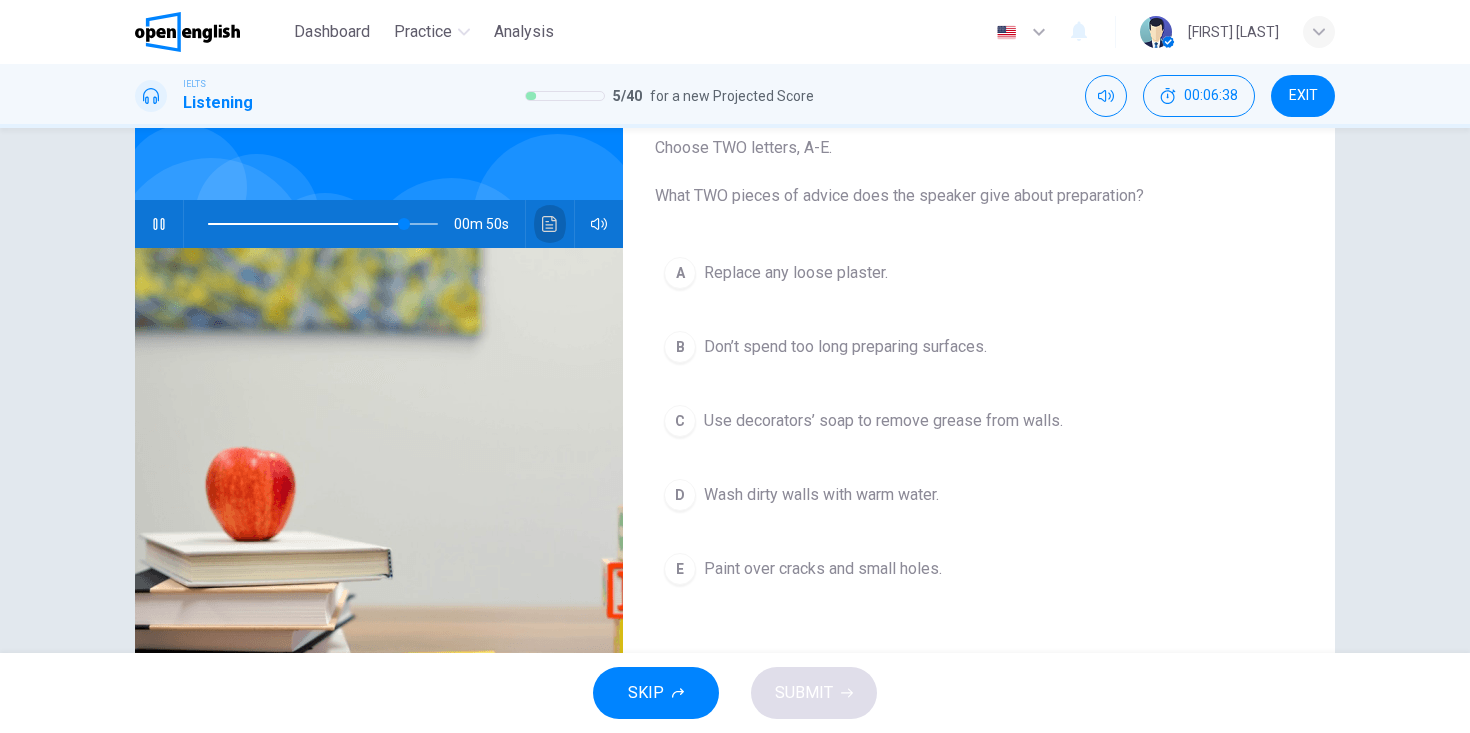 click 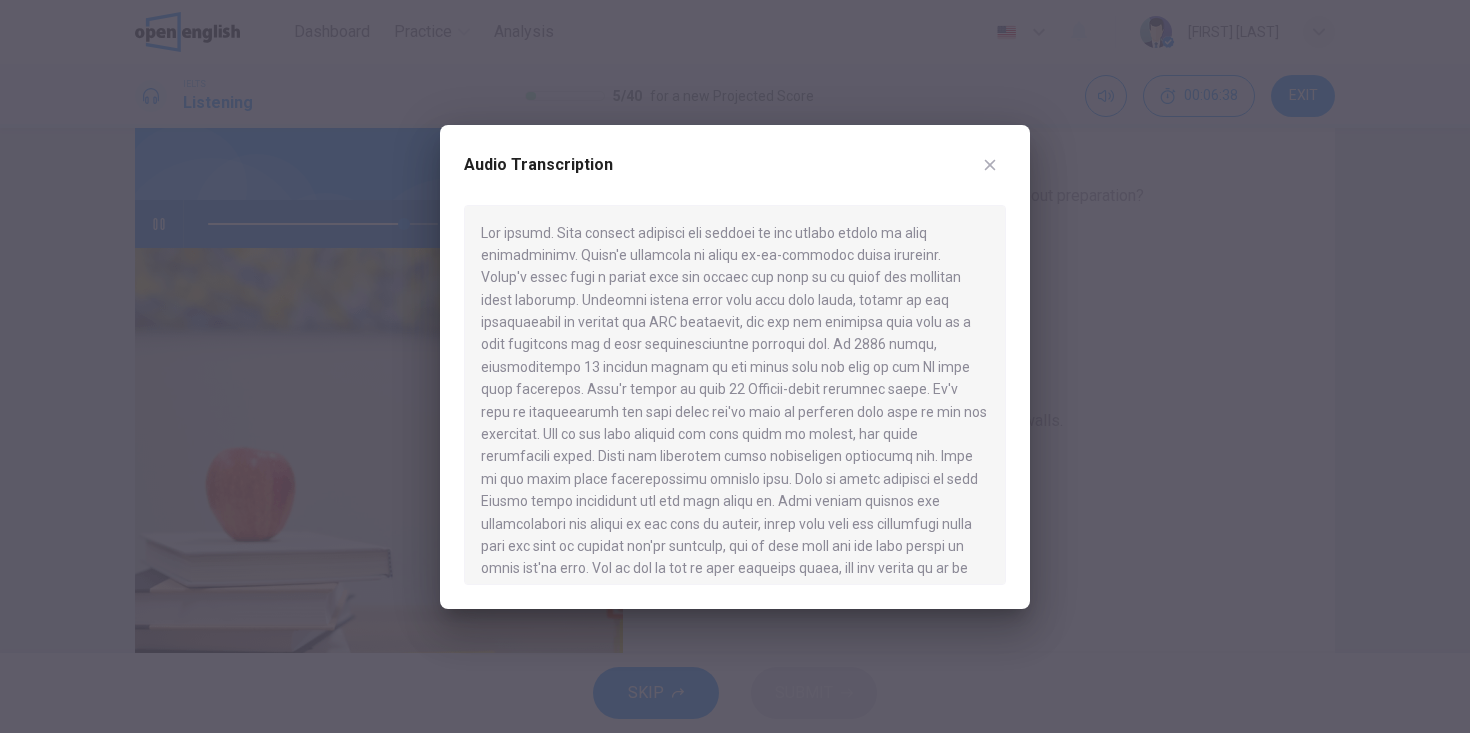 scroll, scrollTop: 841, scrollLeft: 0, axis: vertical 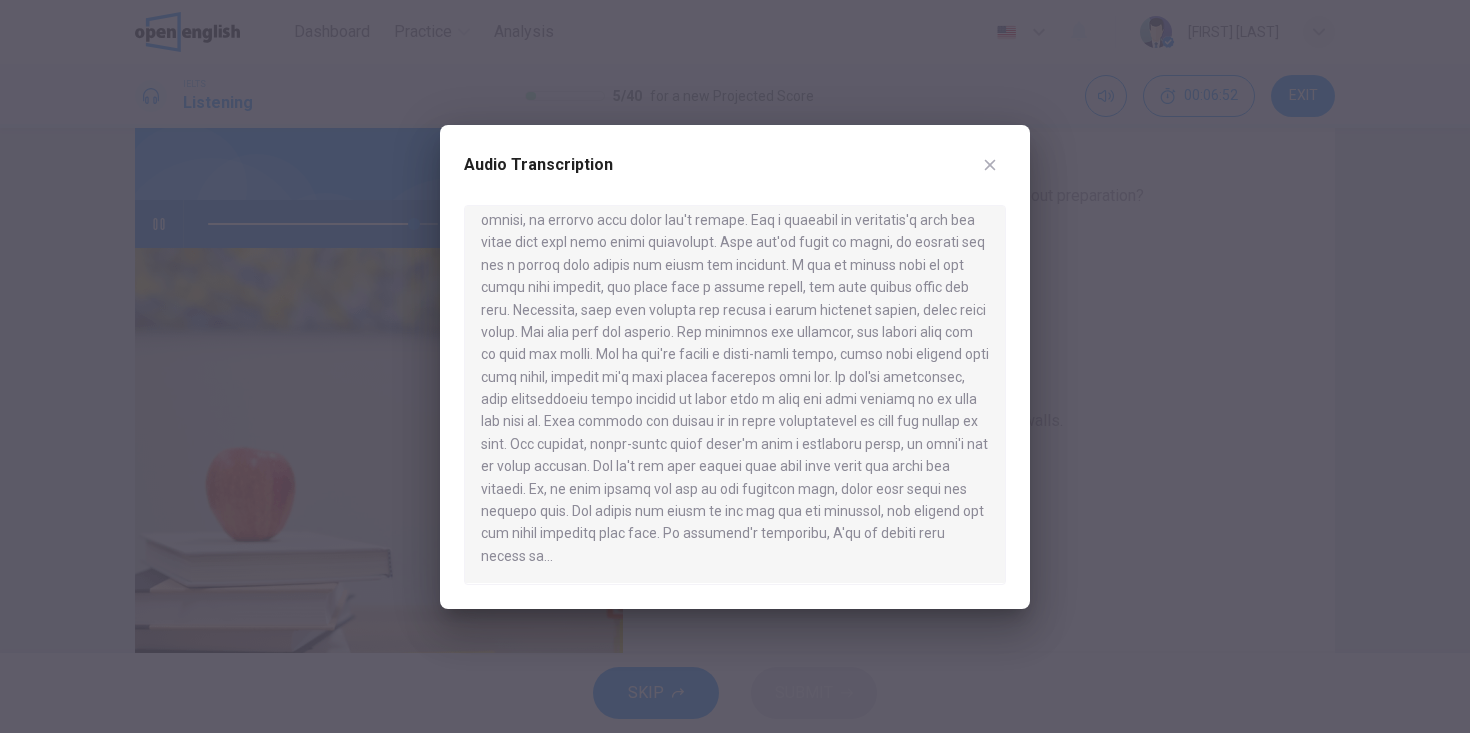 click 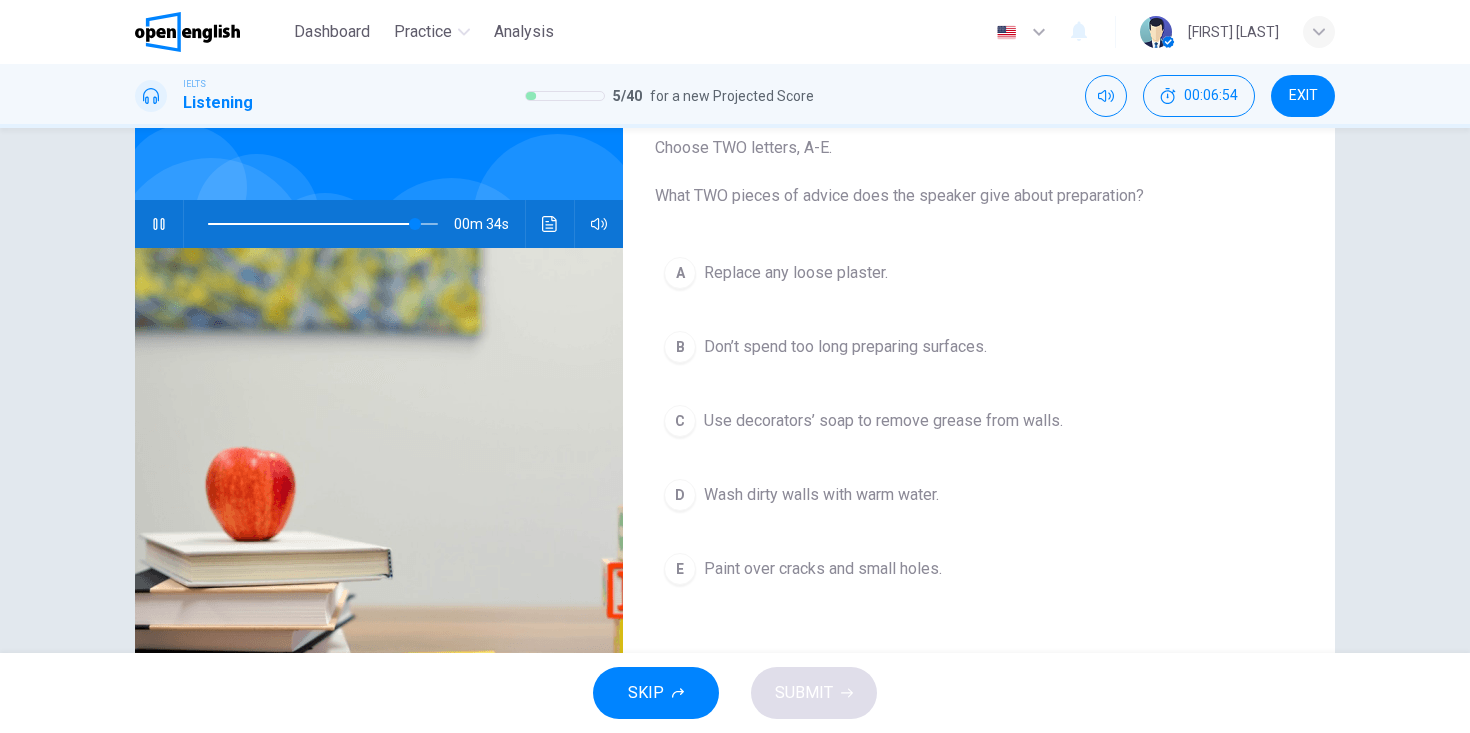 click on "D" at bounding box center [680, 495] 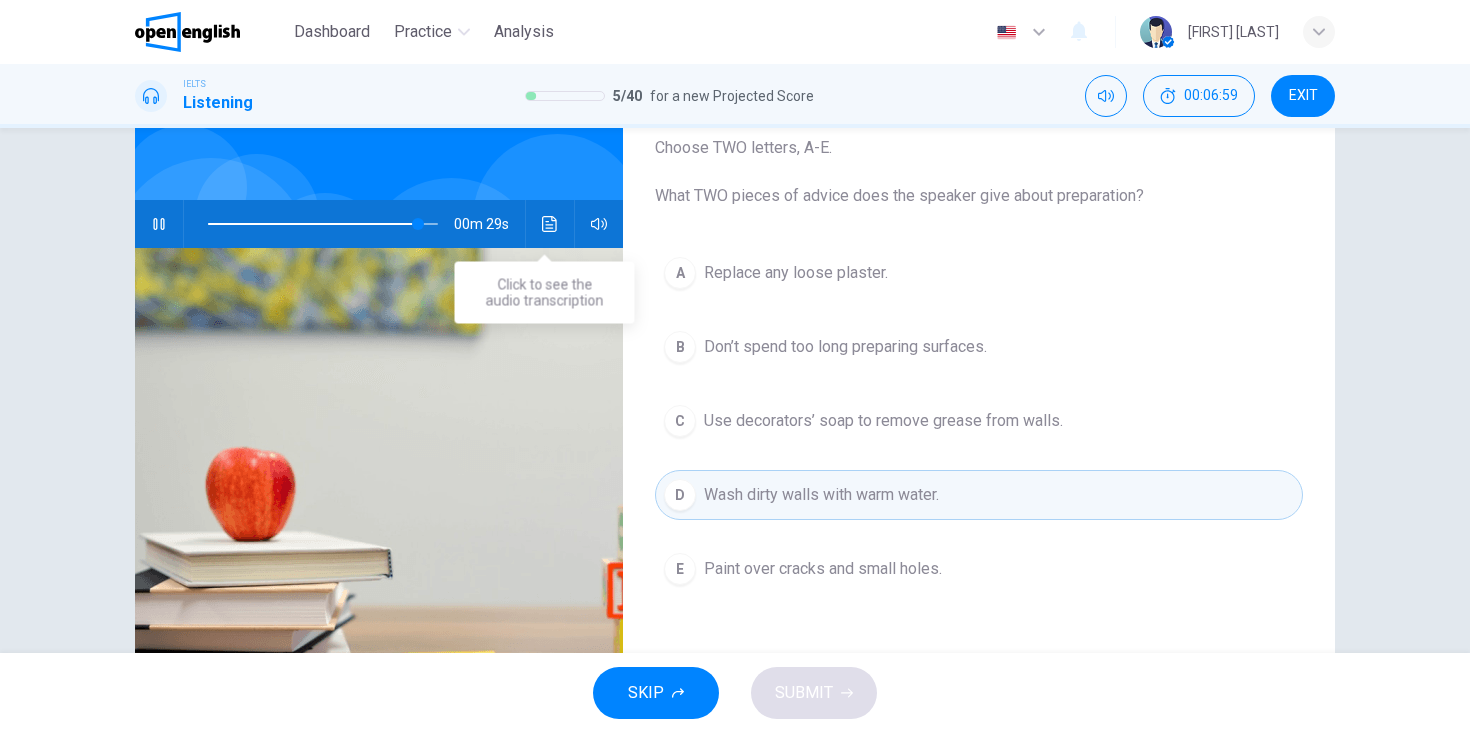 click 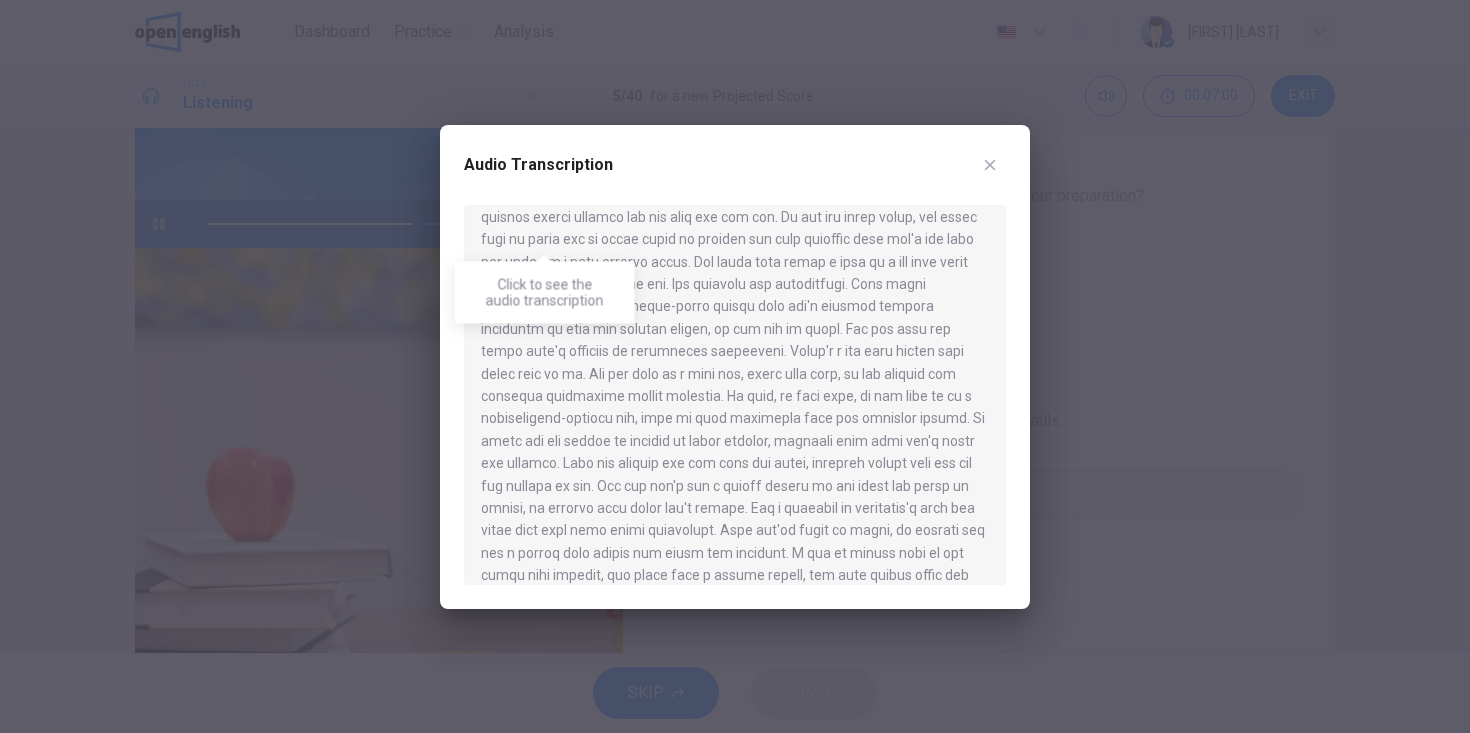 scroll, scrollTop: 841, scrollLeft: 0, axis: vertical 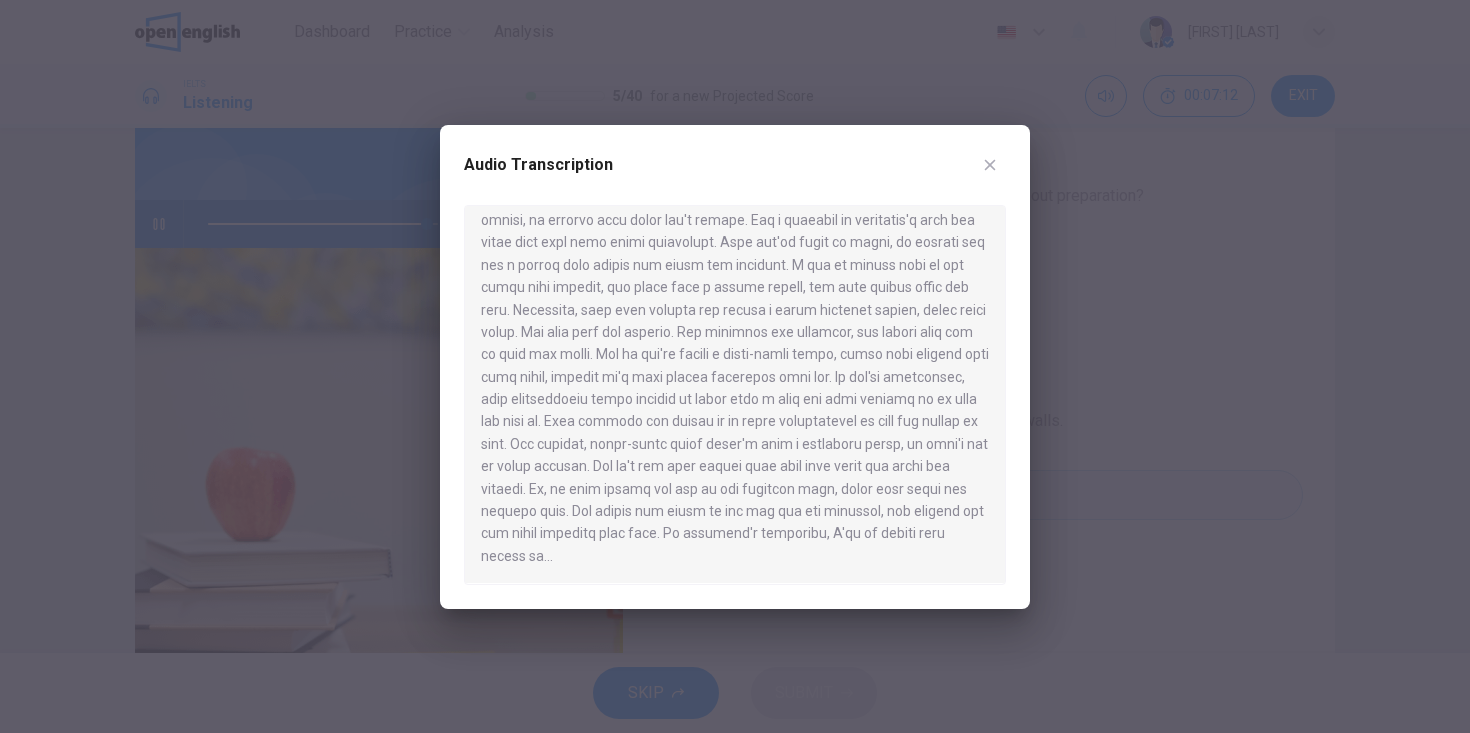 click 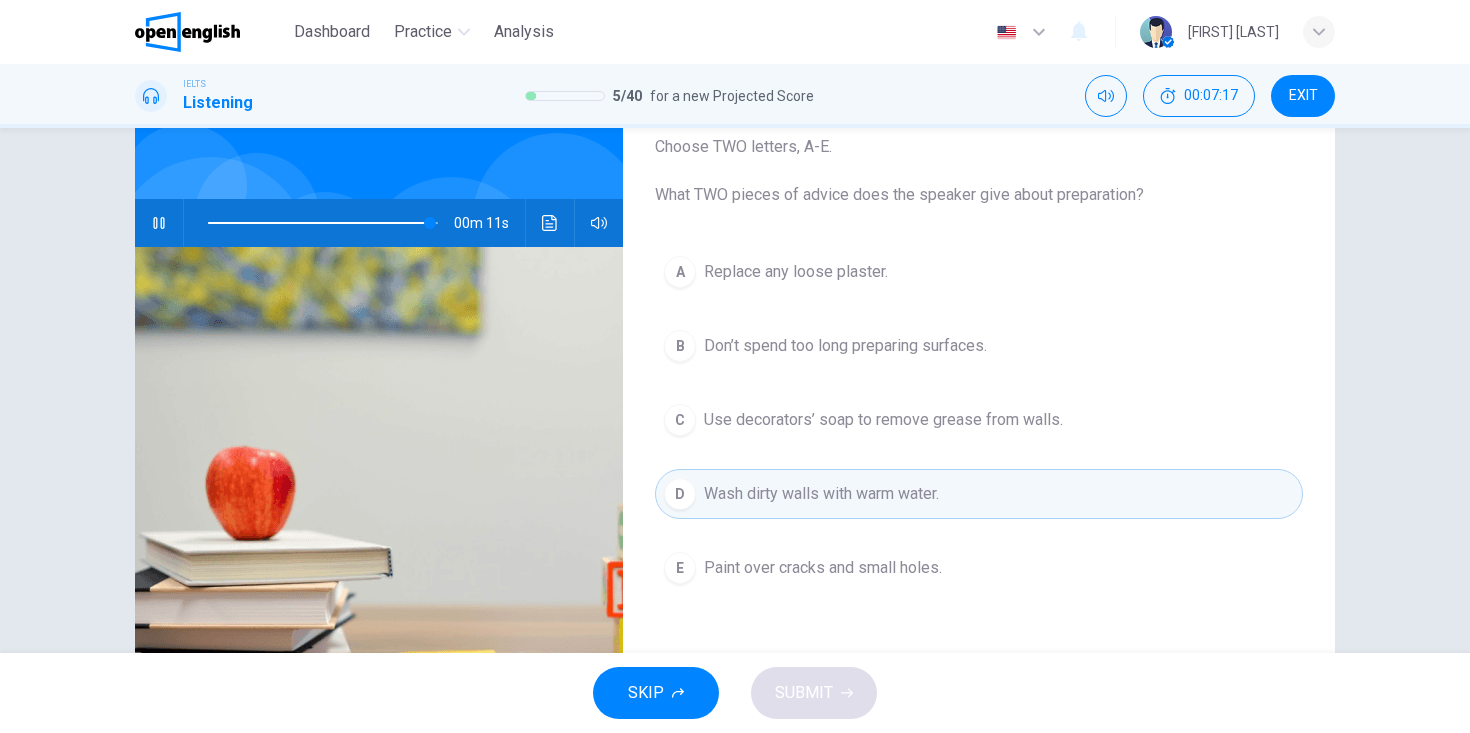 scroll, scrollTop: 128, scrollLeft: 0, axis: vertical 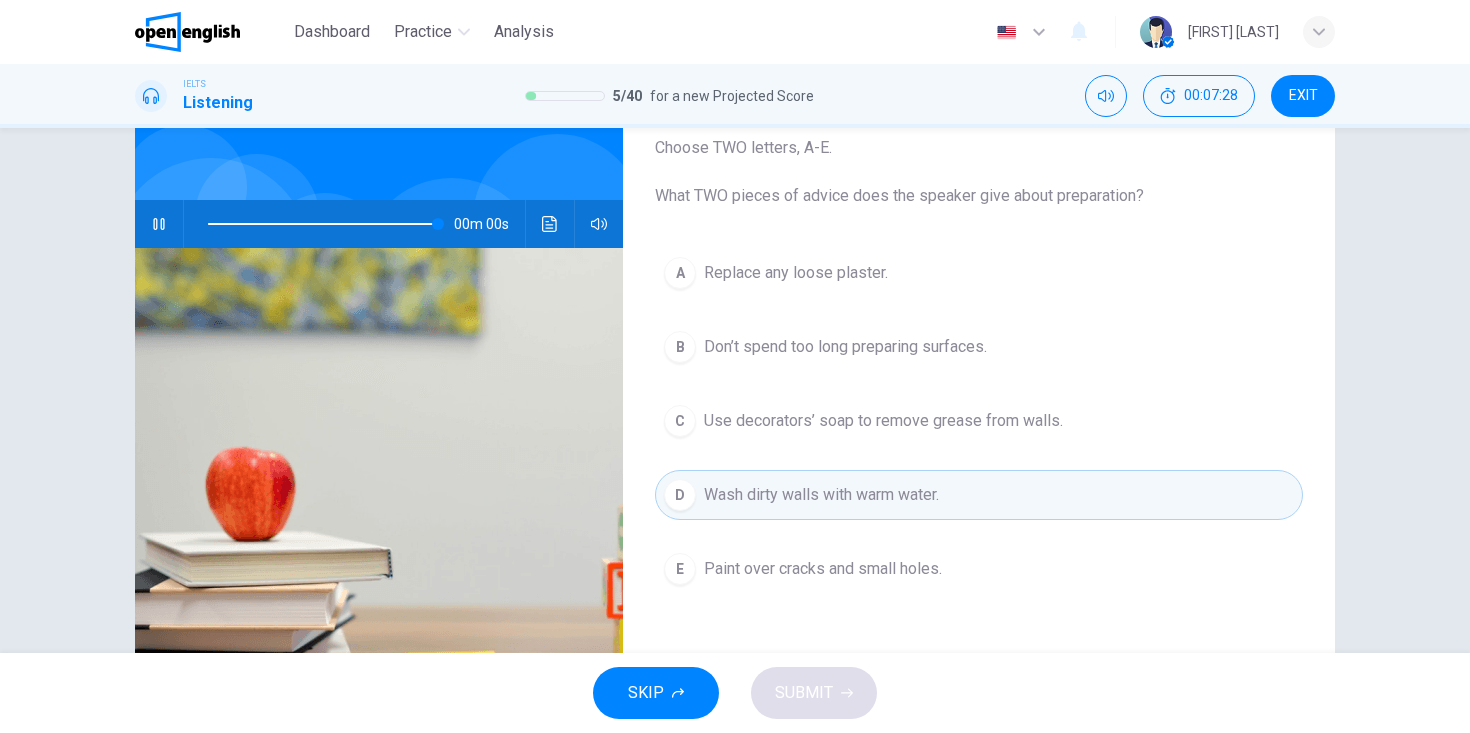 type on "*" 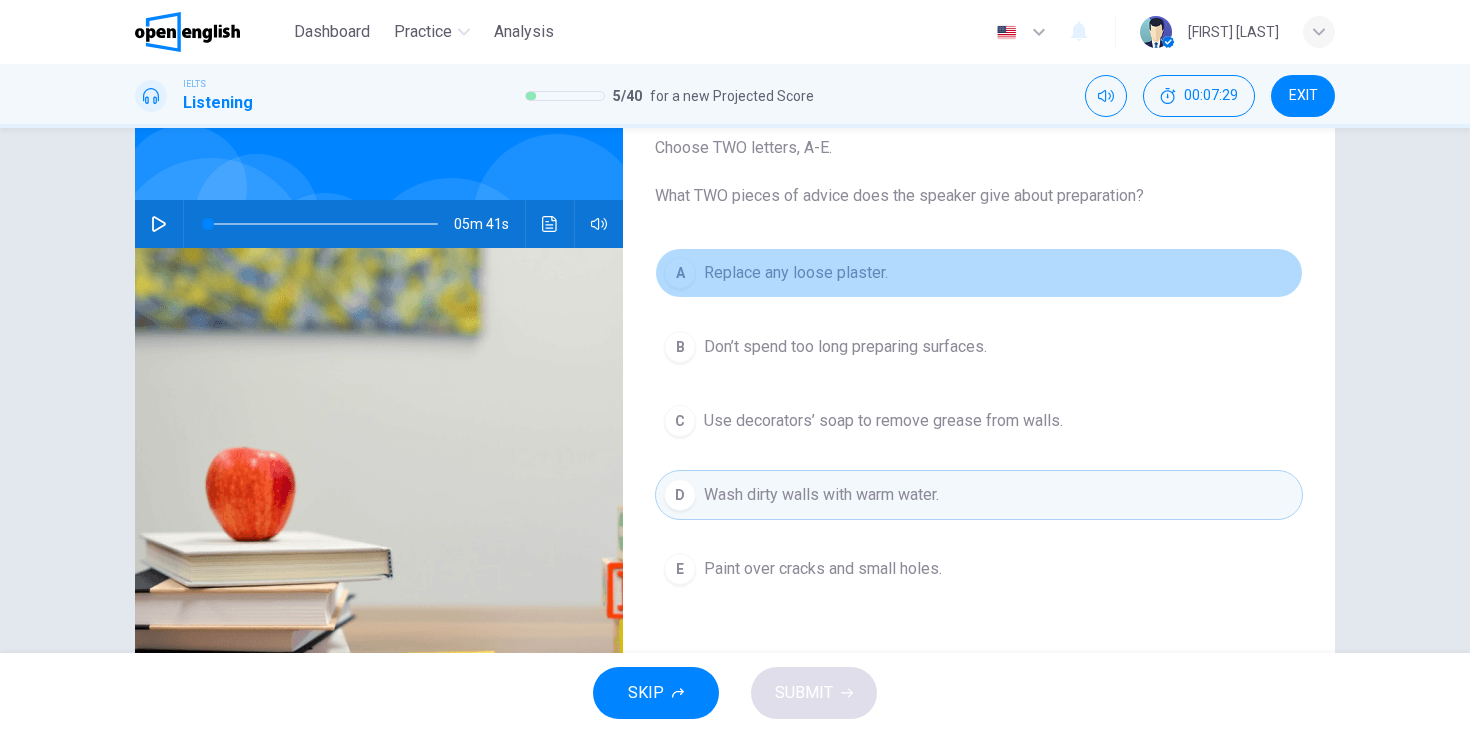 click on "A" at bounding box center (680, 273) 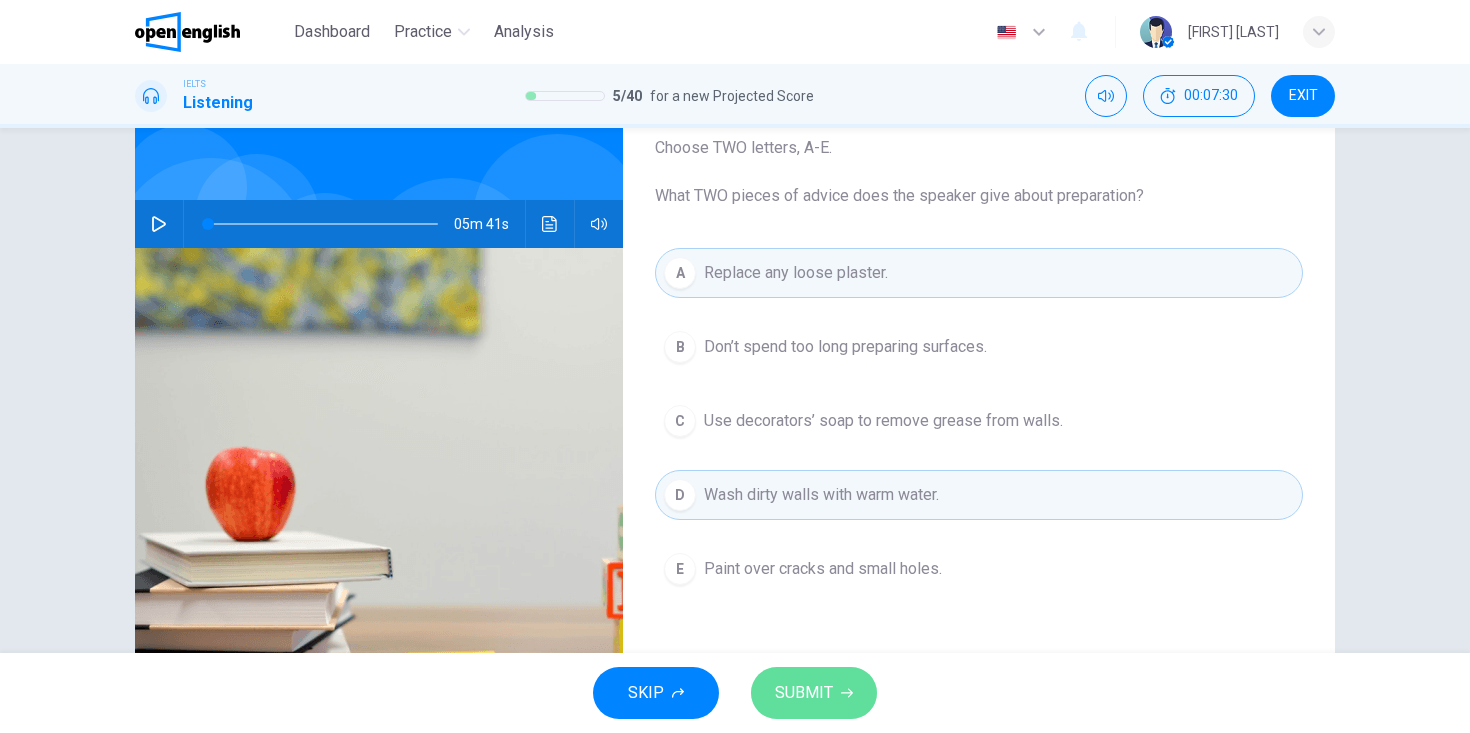 click on "SUBMIT" at bounding box center [804, 693] 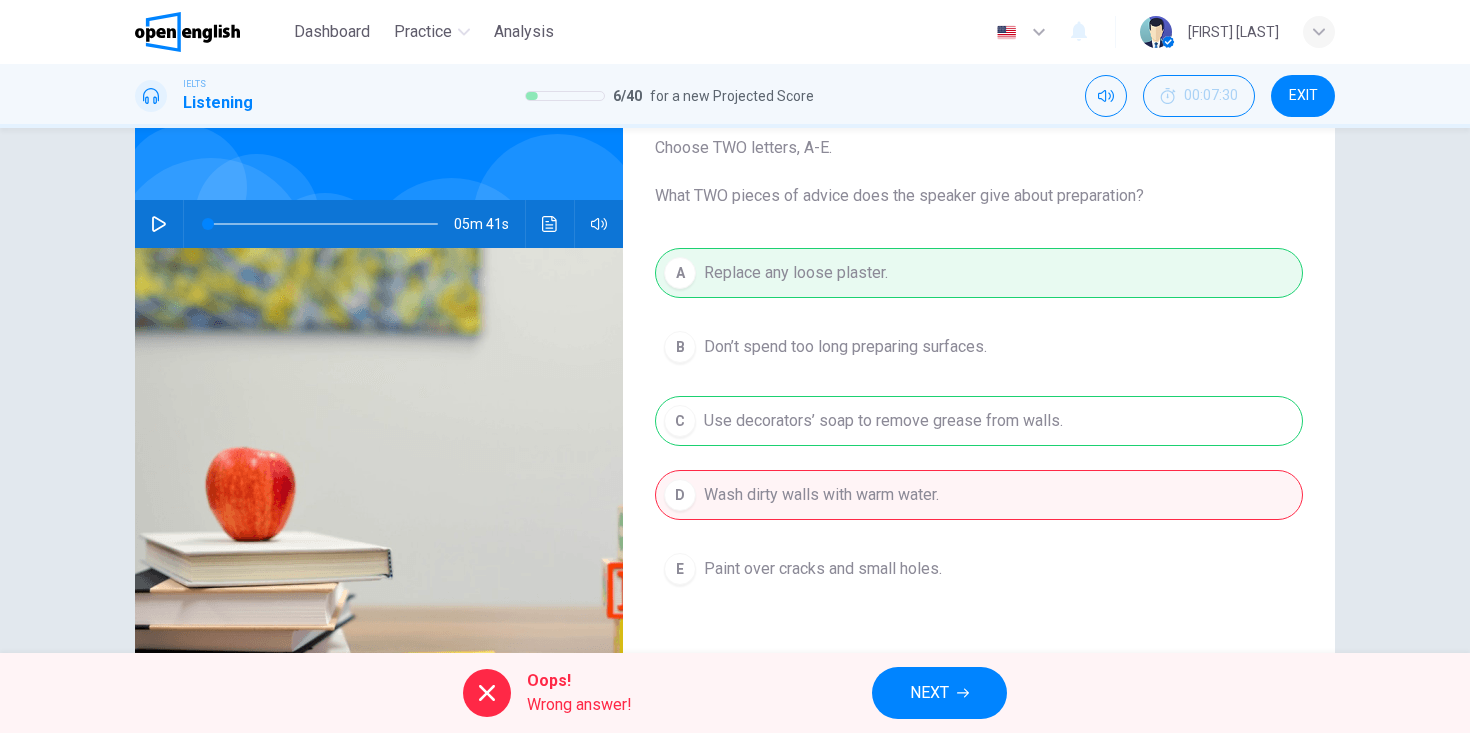 click on "A Replace any loose plaster. B Don’t spend too long preparing surfaces. C Use decorators’ soap to remove grease from walls. D Wash dirty walls with warm water. E Paint over cracks and small holes." at bounding box center [979, 441] 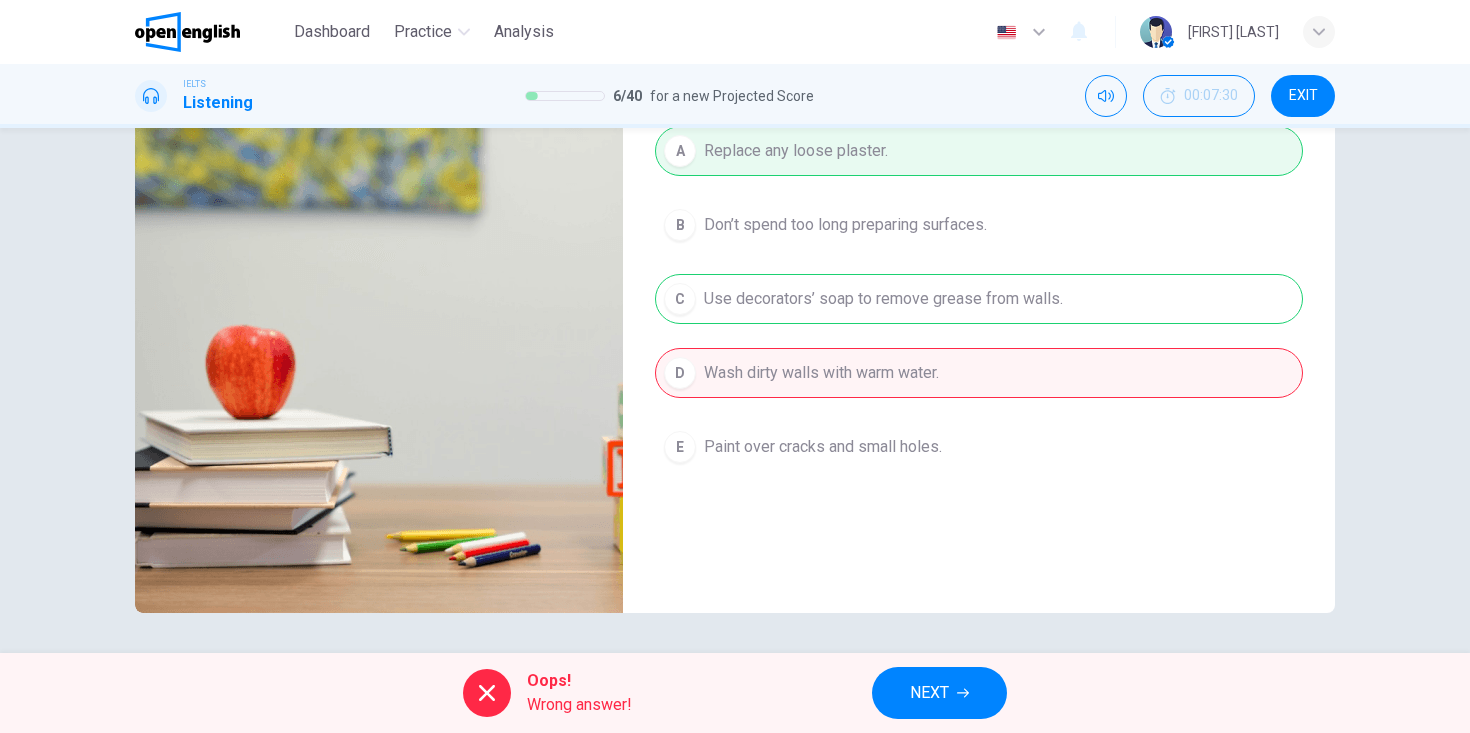 click on "A Replace any loose plaster. B Don’t spend too long preparing surfaces. C Use decorators’ soap to remove grease from walls. D Wash dirty walls with warm water. E Paint over cracks and small holes." at bounding box center [979, 319] 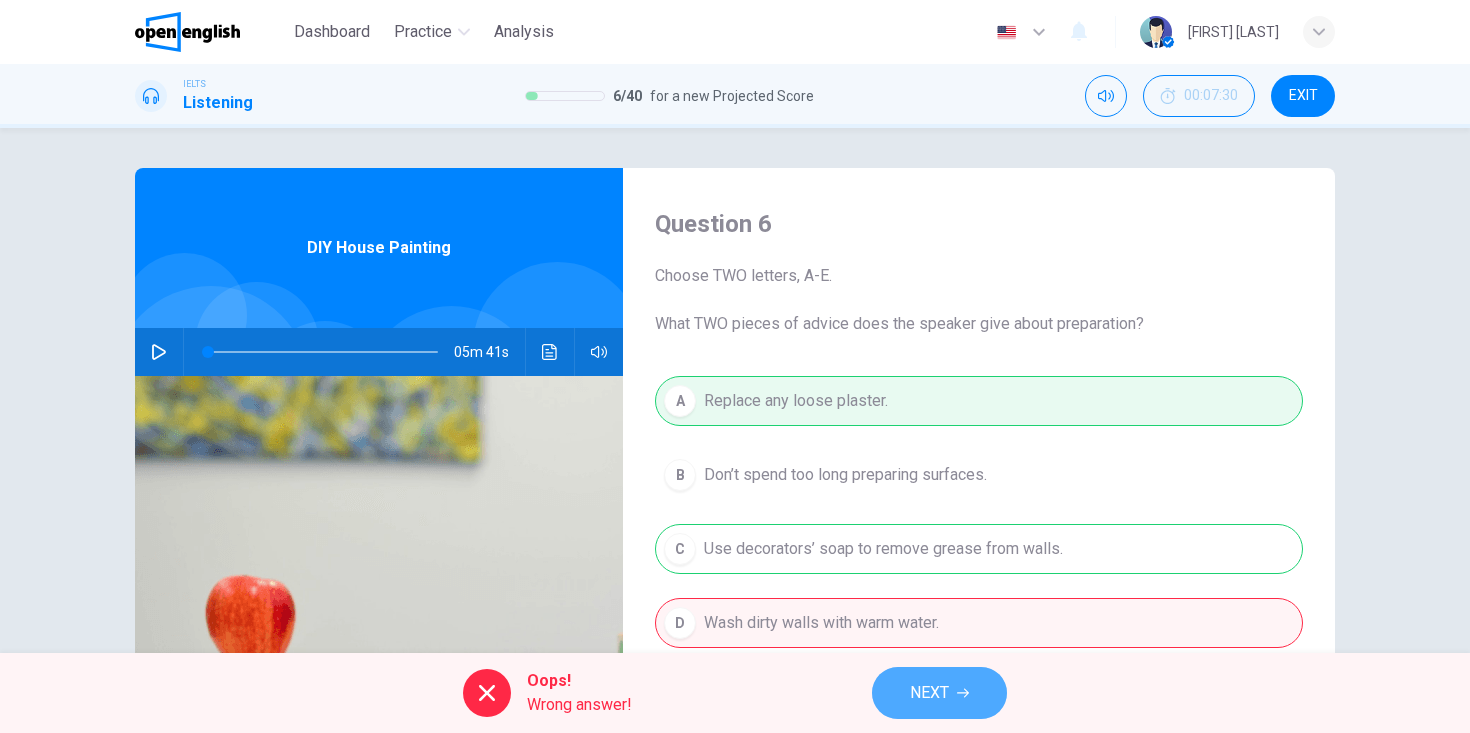 click on "NEXT" at bounding box center (939, 693) 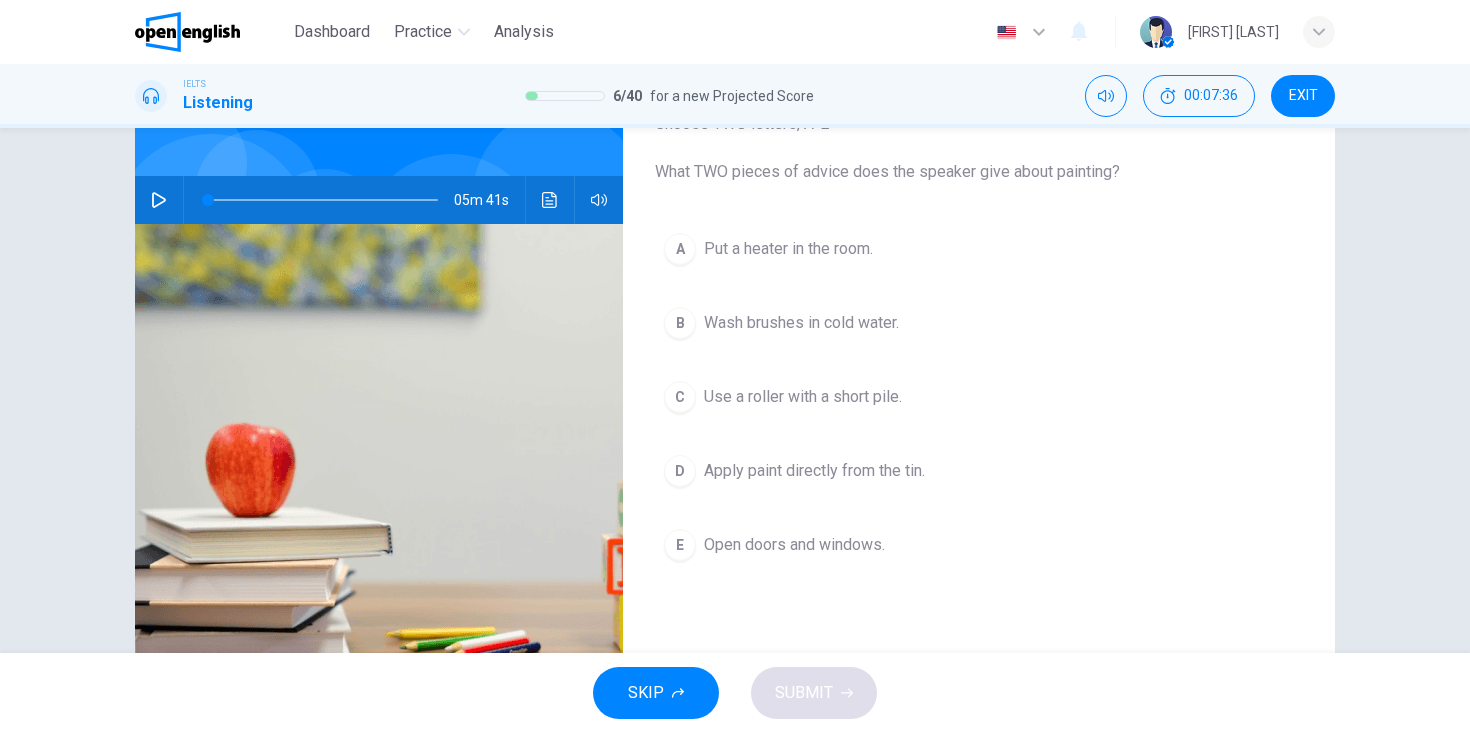 scroll, scrollTop: 153, scrollLeft: 0, axis: vertical 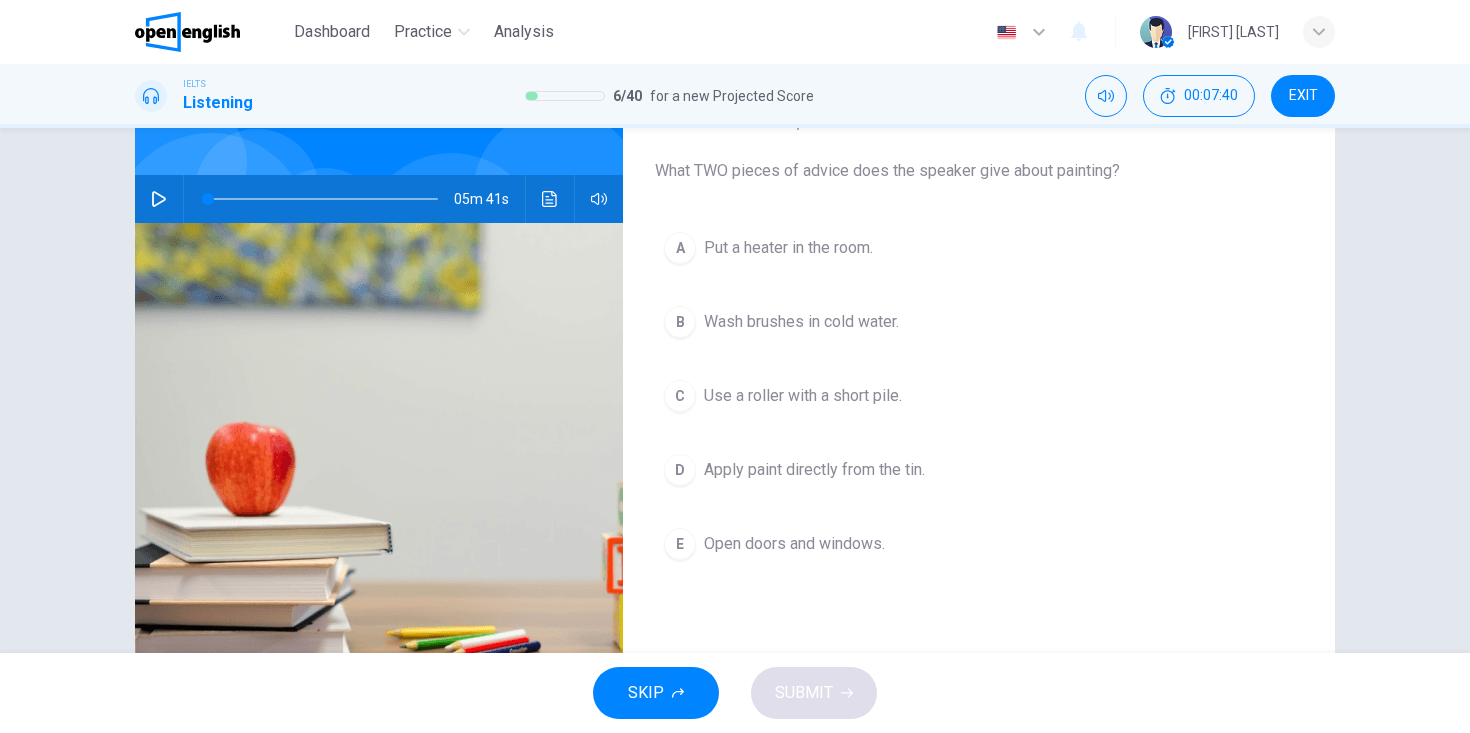 click on "B" at bounding box center [680, 322] 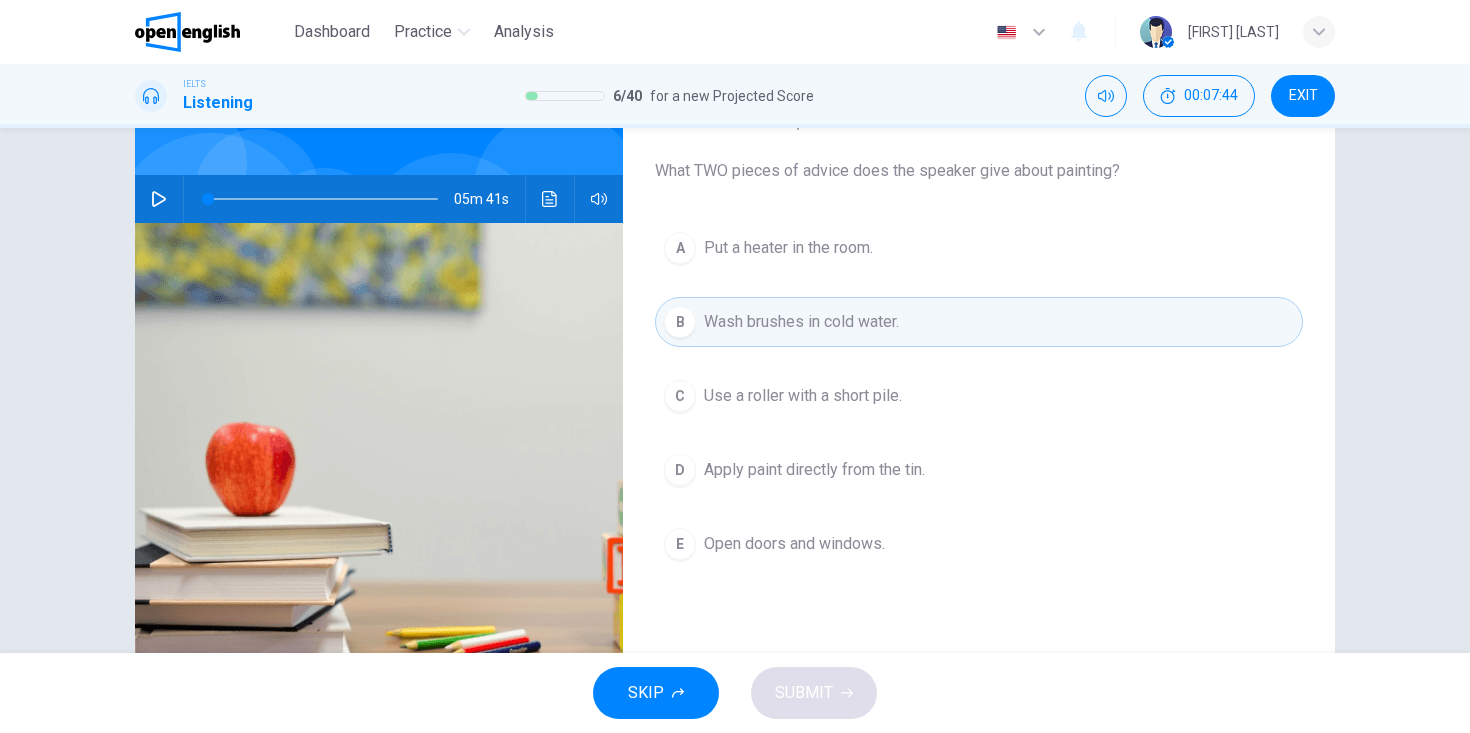 click on "E" at bounding box center [680, 544] 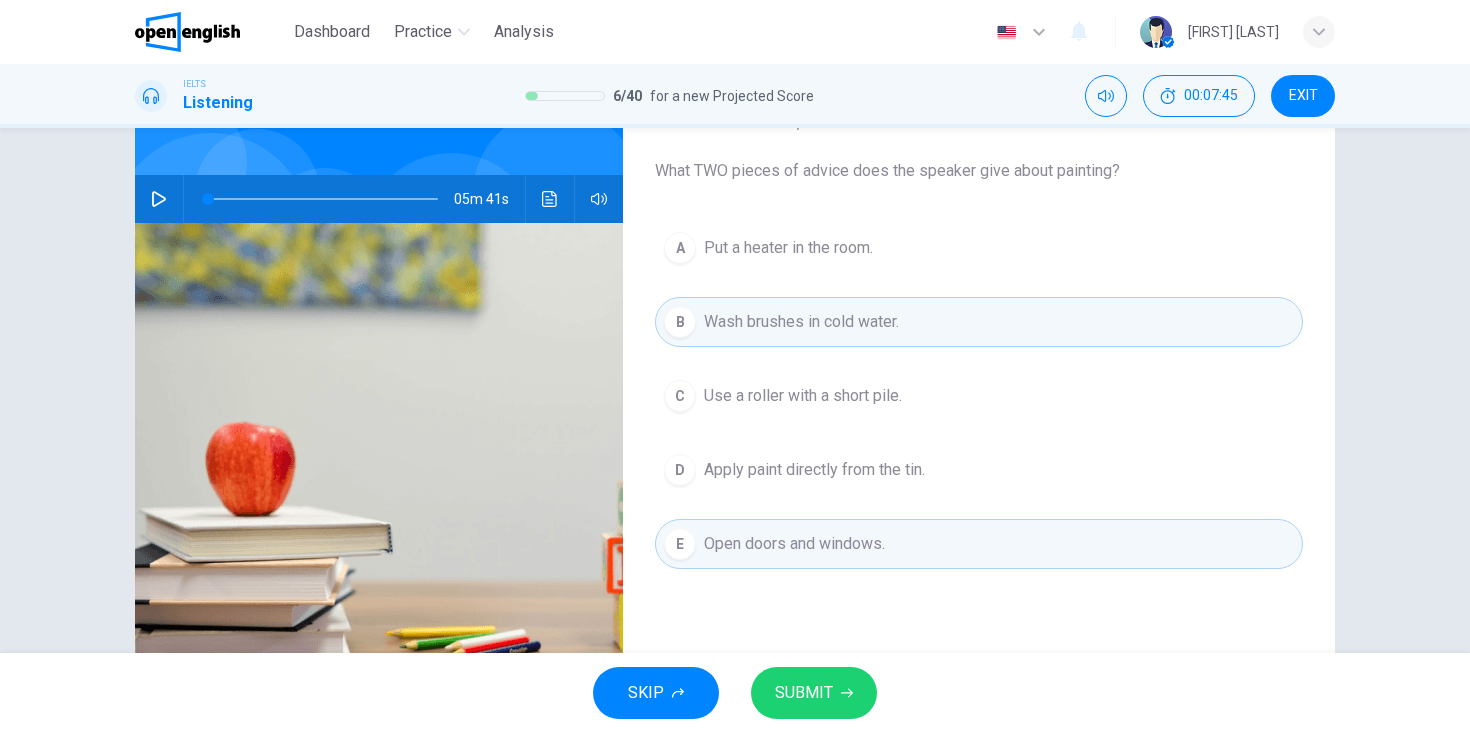 click on "SUBMIT" at bounding box center [814, 693] 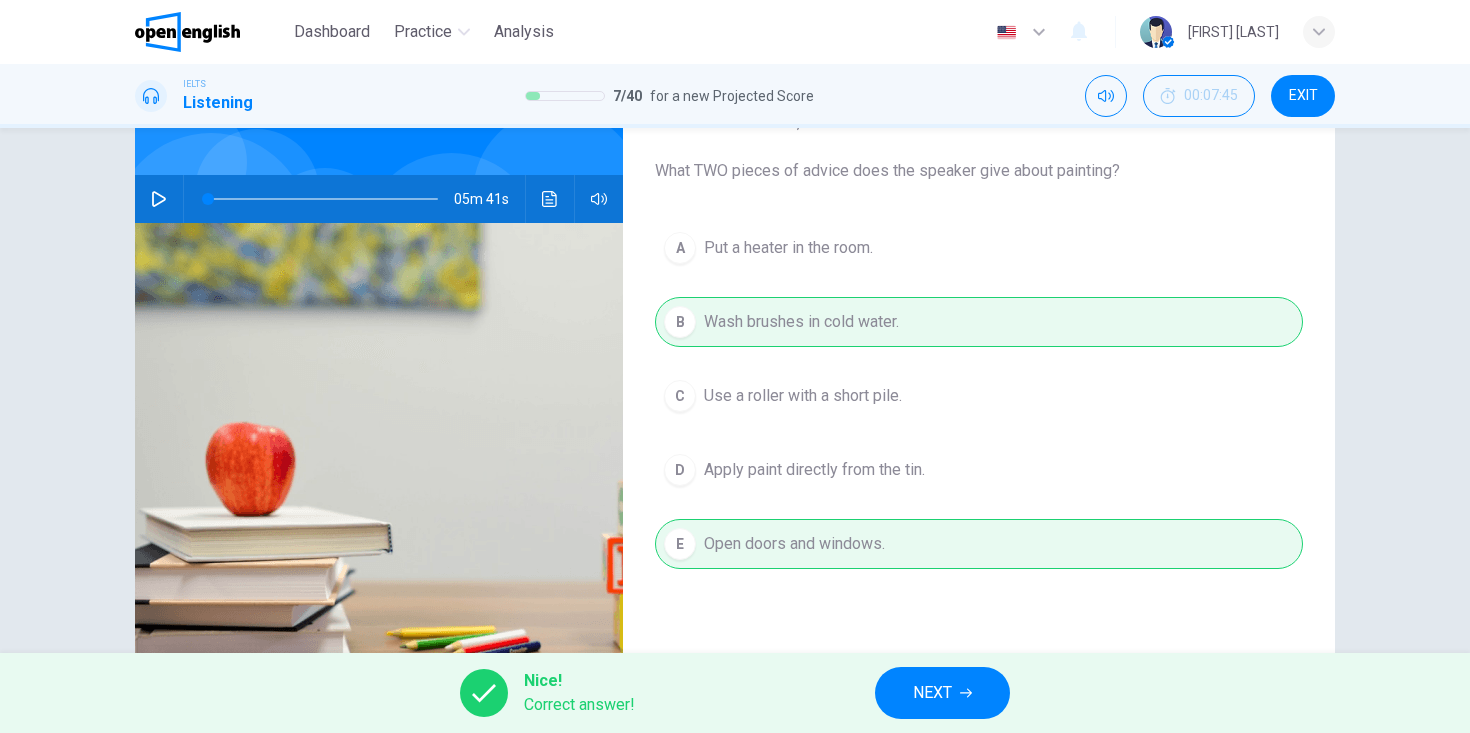 click on "NEXT" at bounding box center [942, 693] 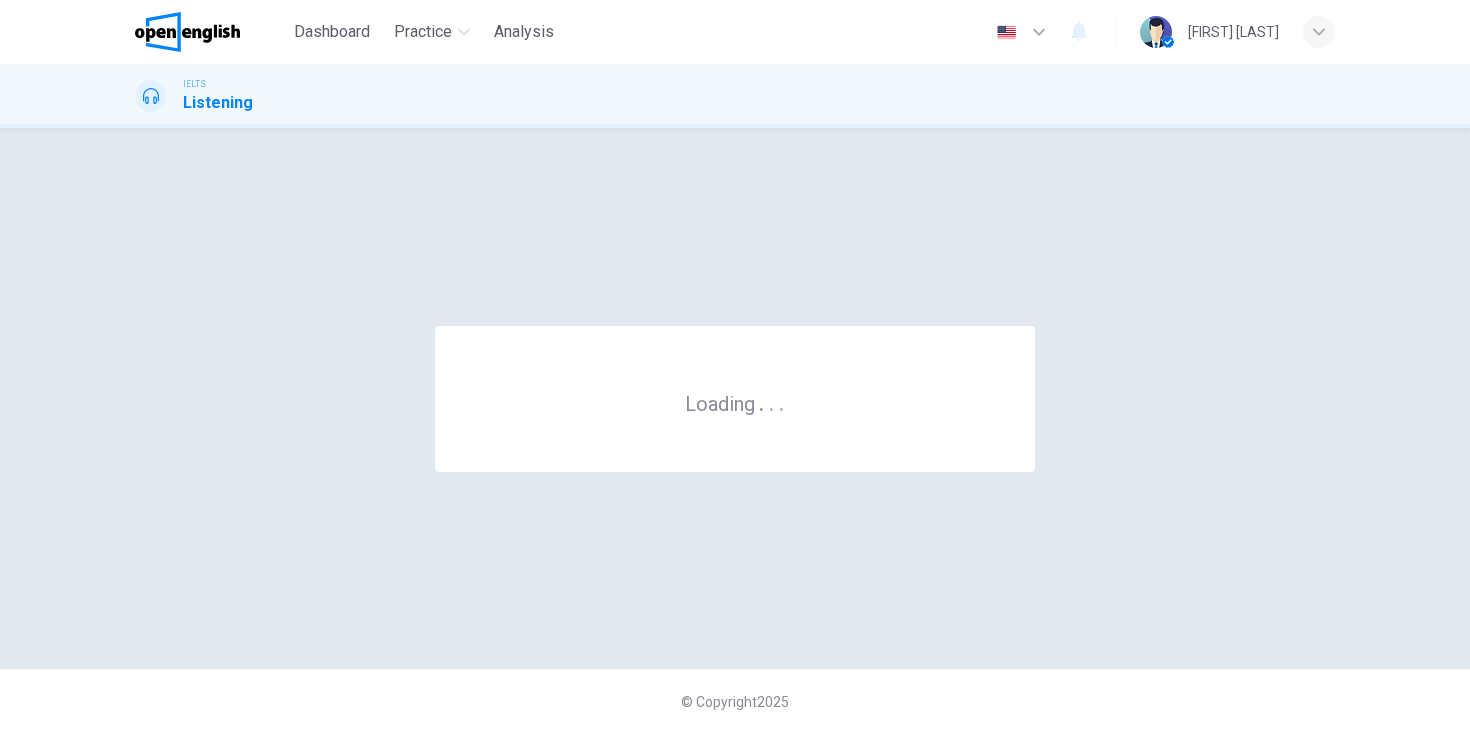 scroll, scrollTop: 0, scrollLeft: 0, axis: both 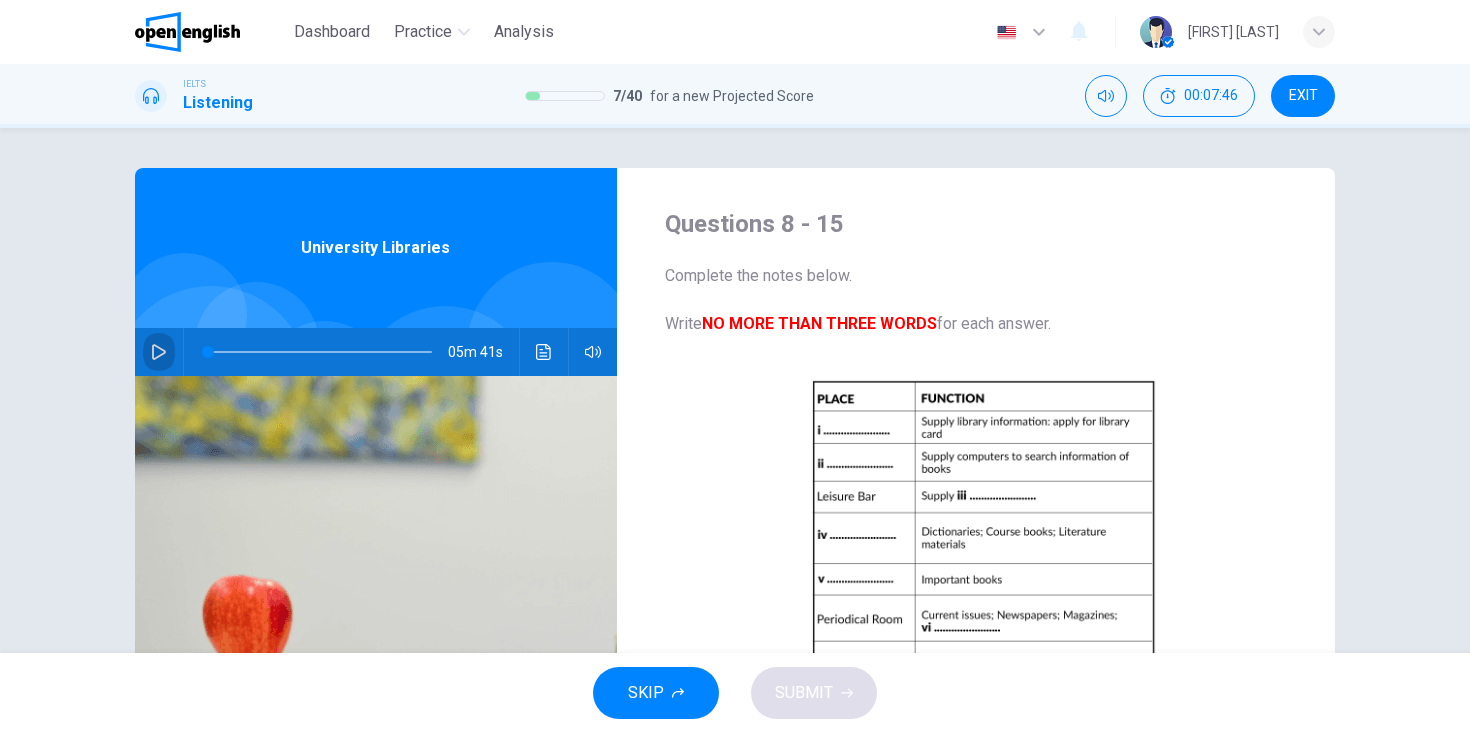 click 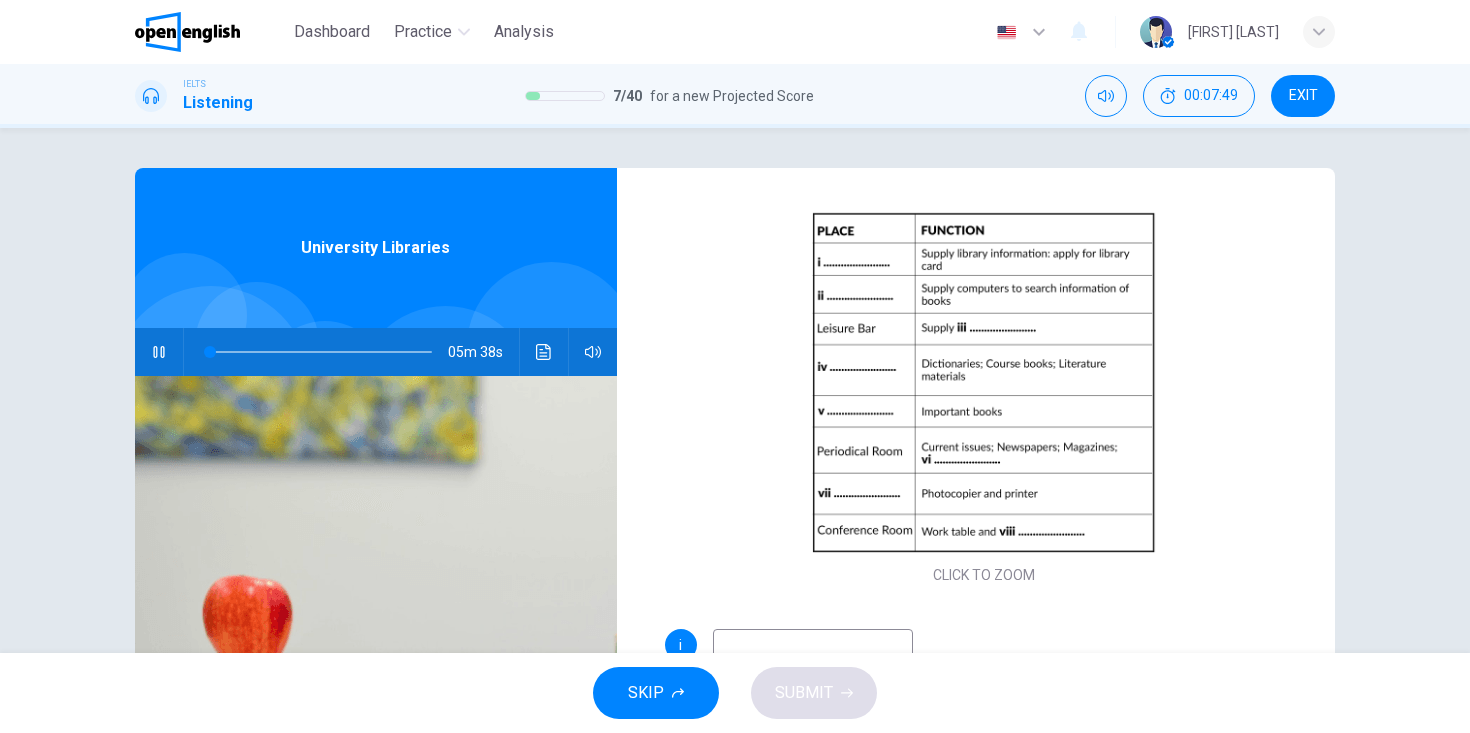 scroll, scrollTop: 162, scrollLeft: 0, axis: vertical 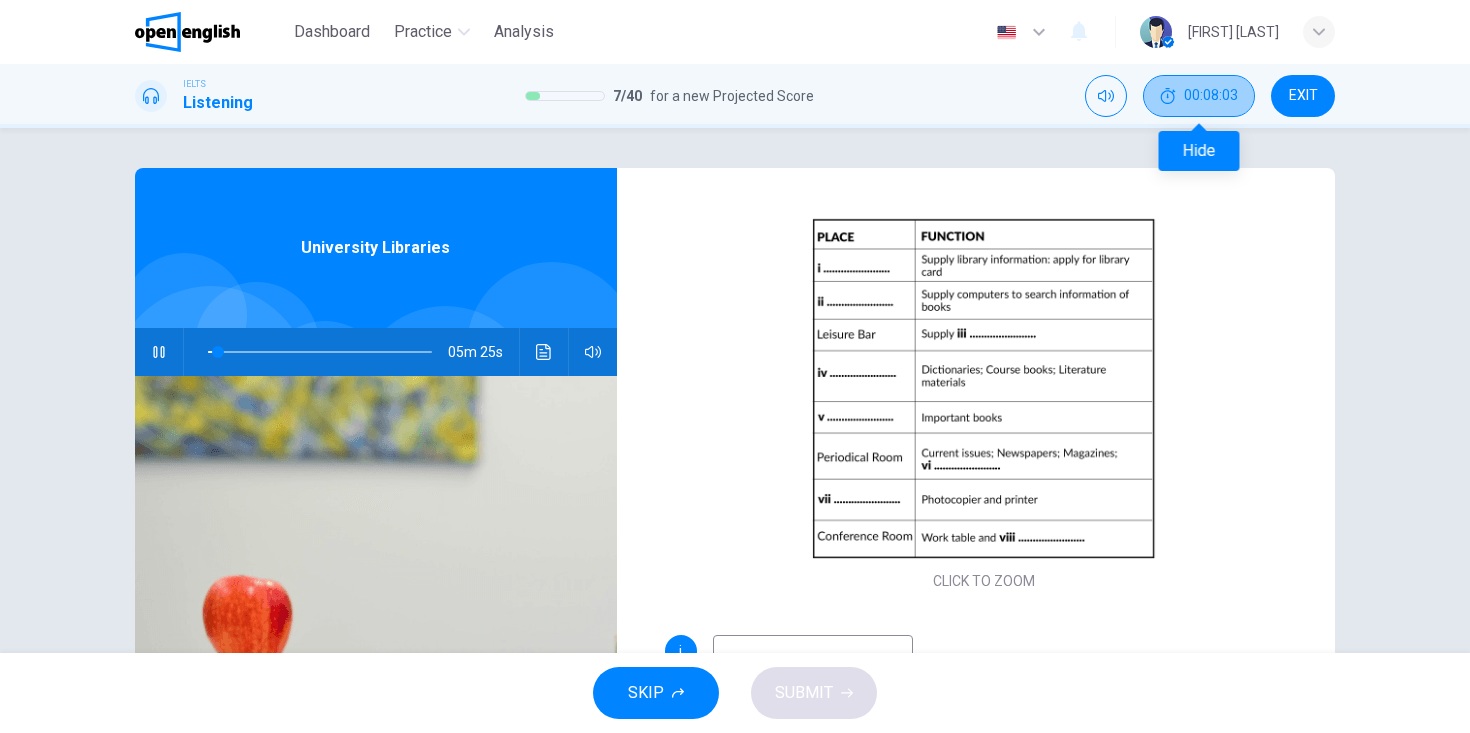 click 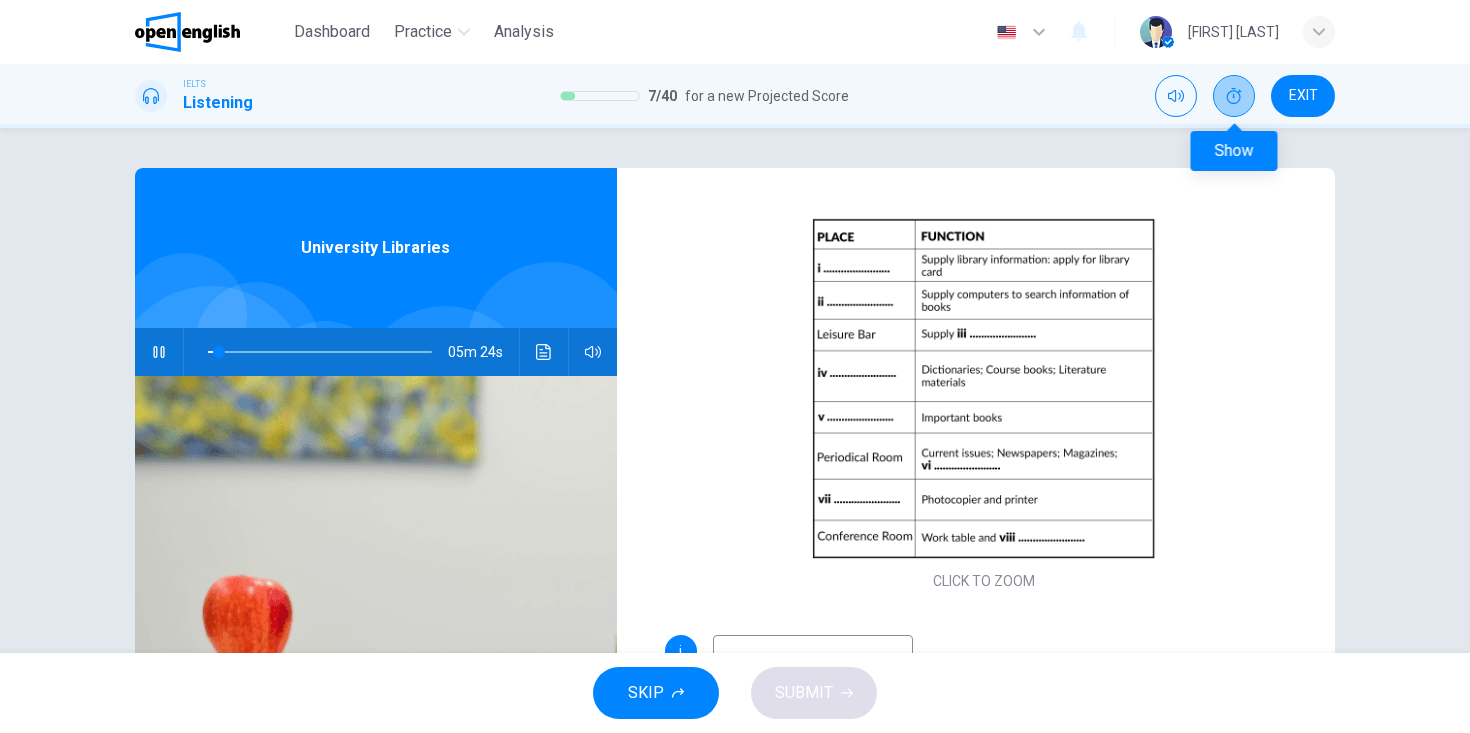 click at bounding box center [1234, 96] 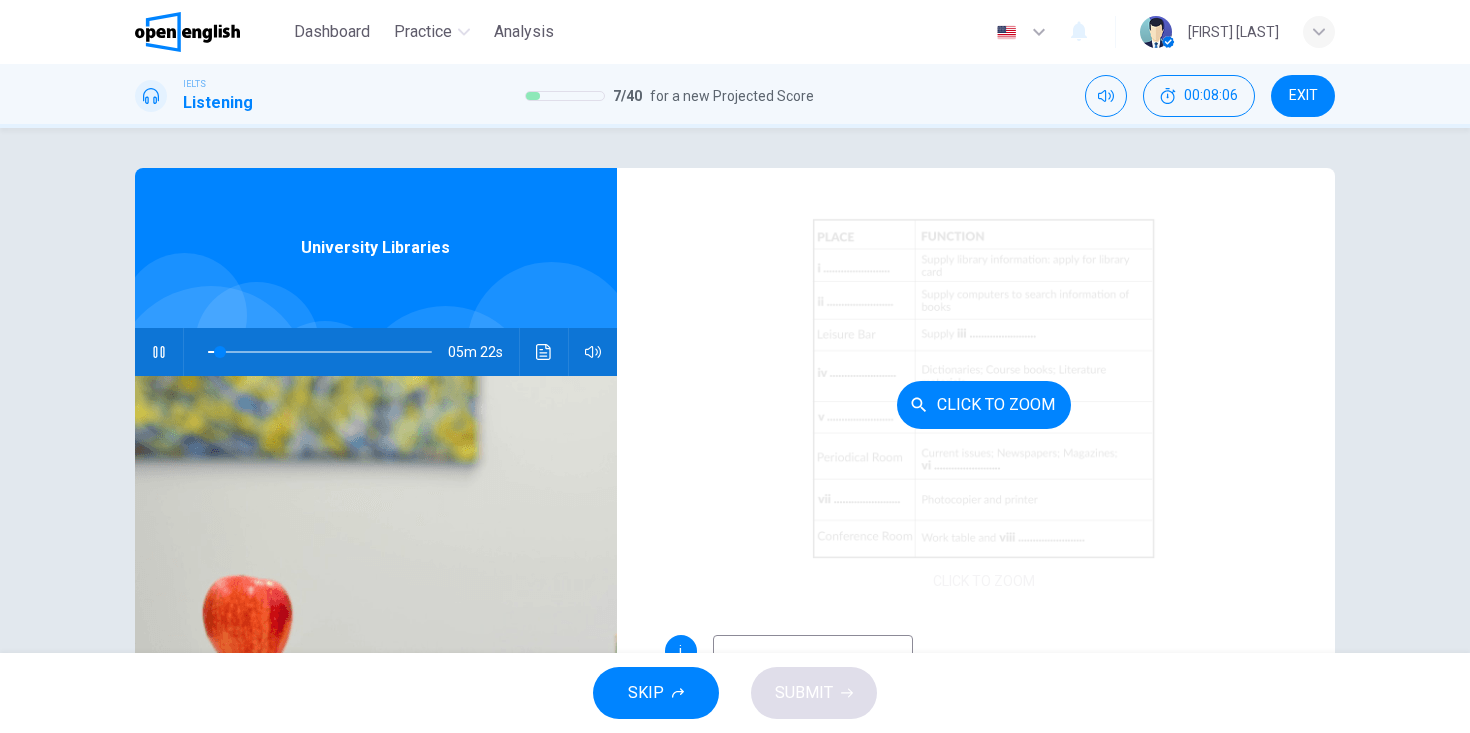 click on "Click to Zoom" at bounding box center (984, 404) 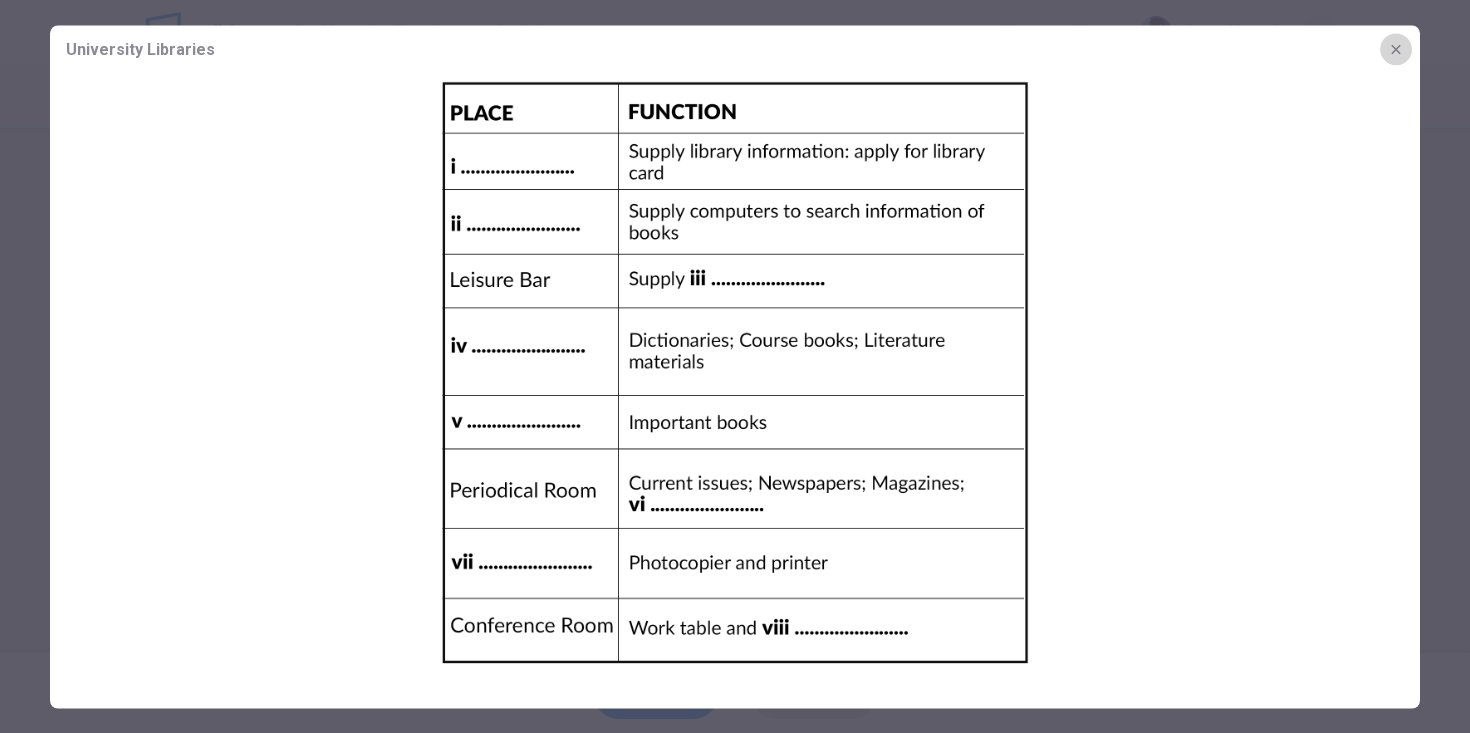 click 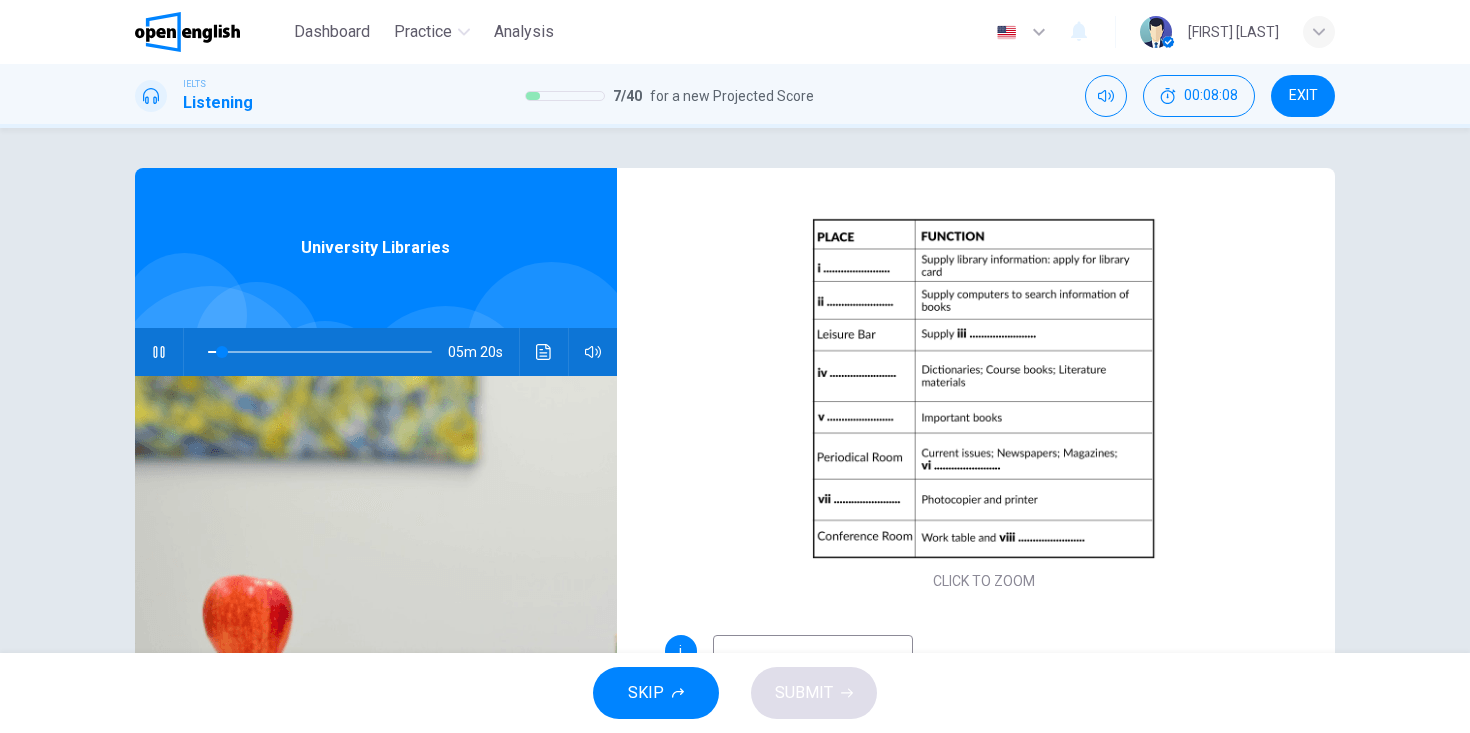 click on "Questions 8 - 15 Complete the notes below. Write  NO MORE THAN THREE WORDS  for each answer.
CLICK TO ZOOM Click to Zoom i ii iii iv v vi vii viii University Libraries 05m 20s" at bounding box center (735, 515) 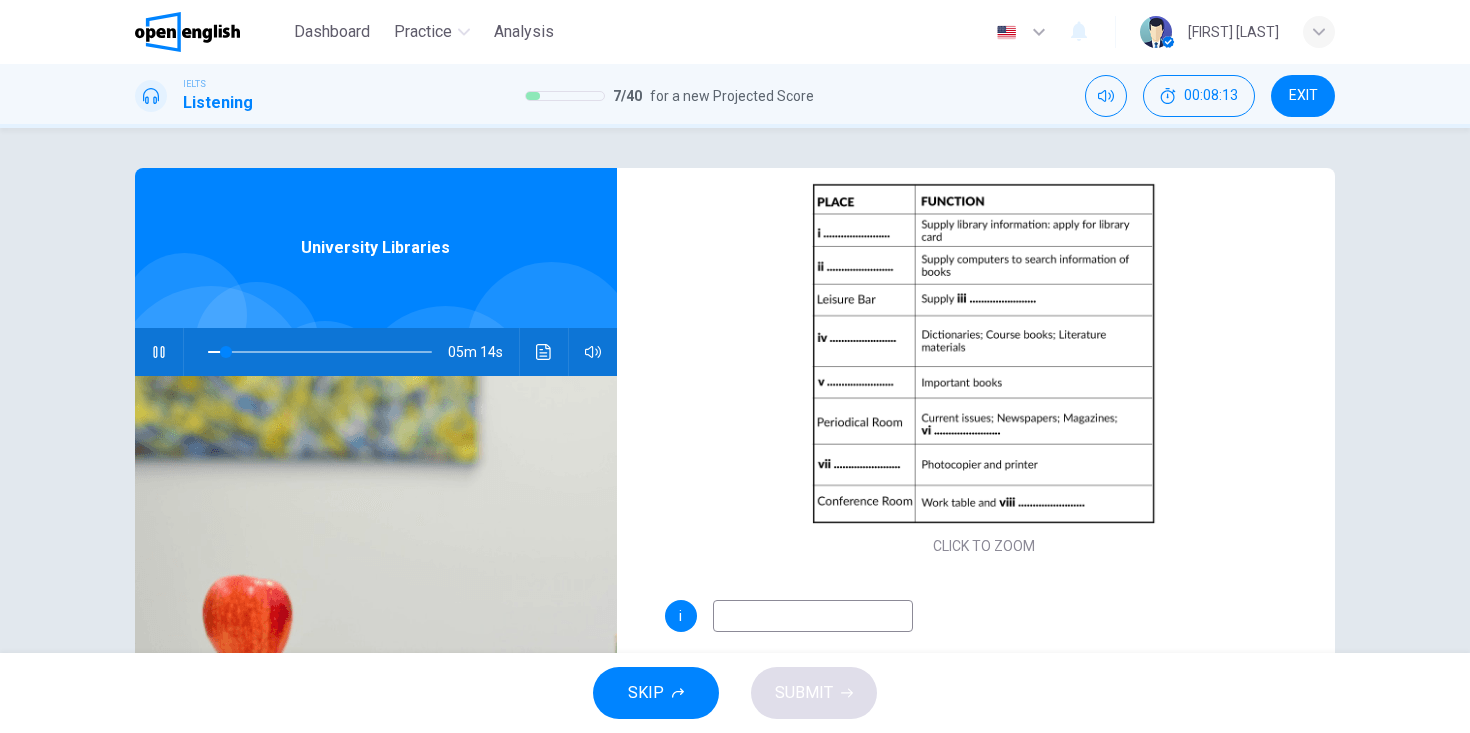 scroll, scrollTop: 208, scrollLeft: 0, axis: vertical 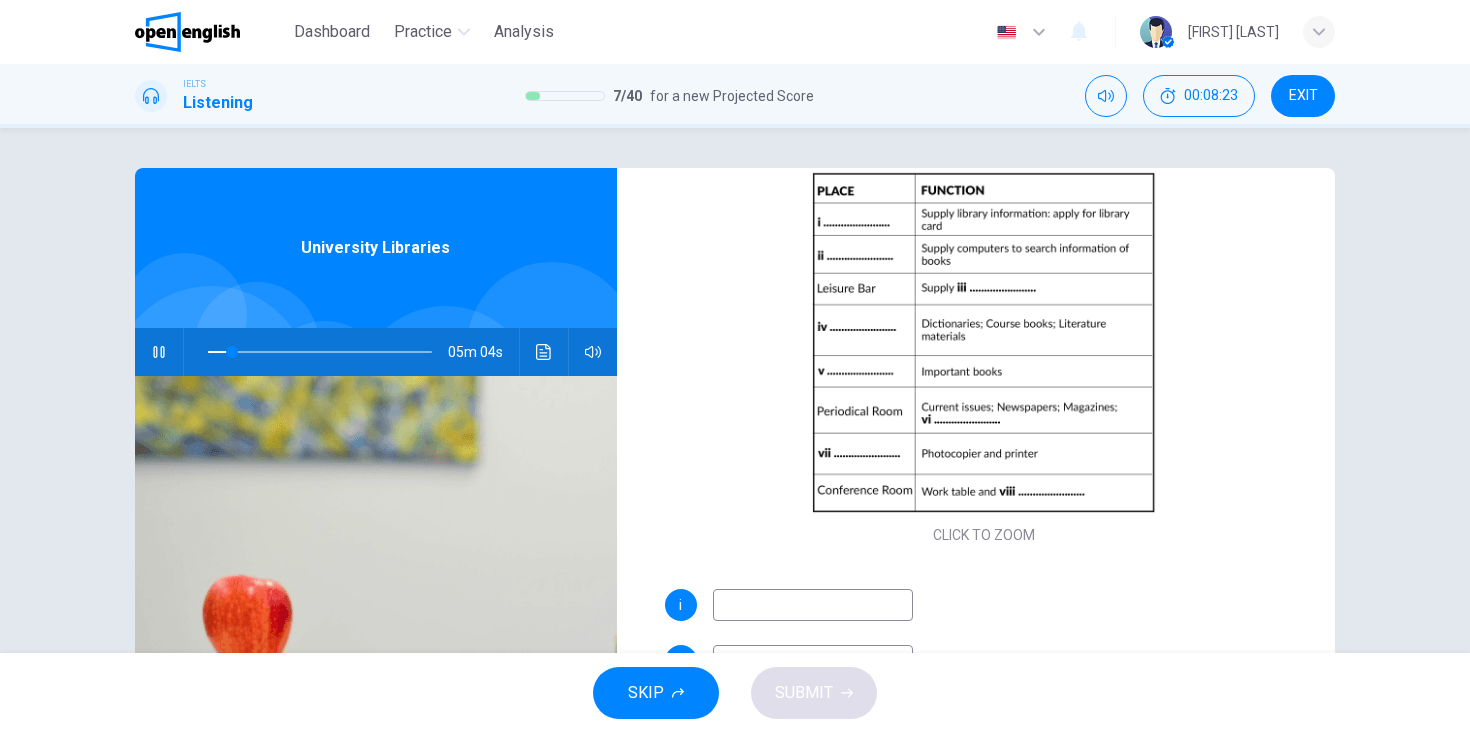 click on "Questions 8 - 15 Complete the notes below. Write  NO MORE THAN THREE WORDS  for each answer.
CLICK TO ZOOM Click to Zoom i ii iii iv v vi vii viii University Libraries 05m 04s" at bounding box center (735, 390) 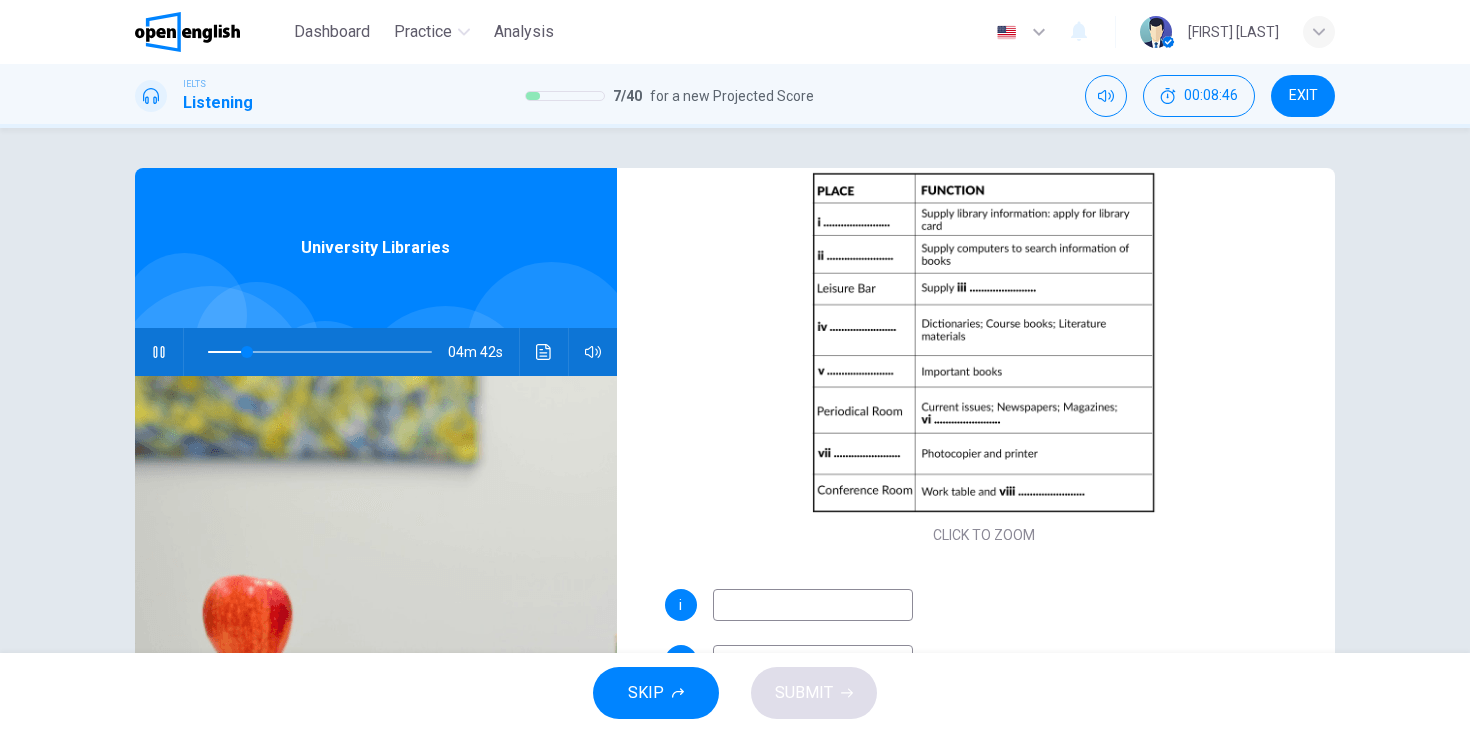 click 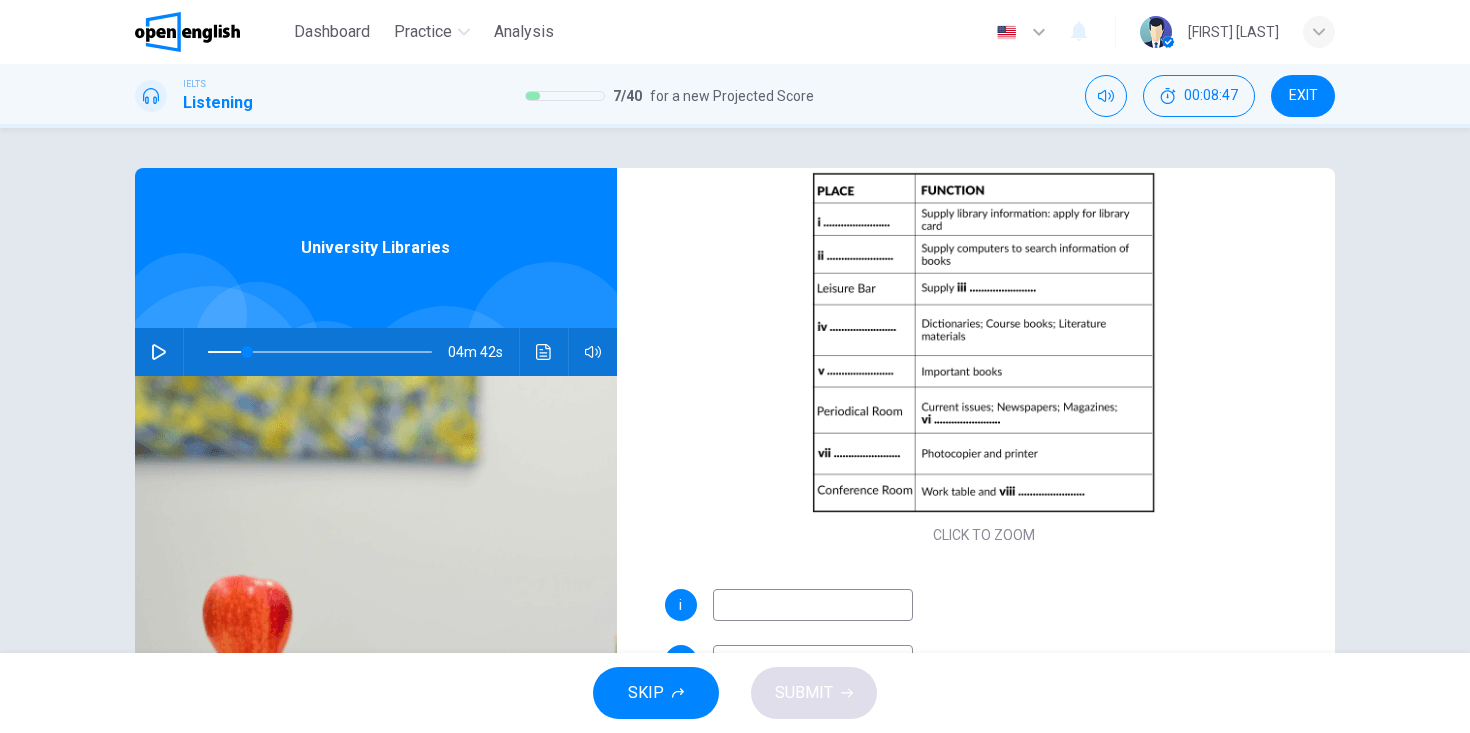 click at bounding box center (813, 605) 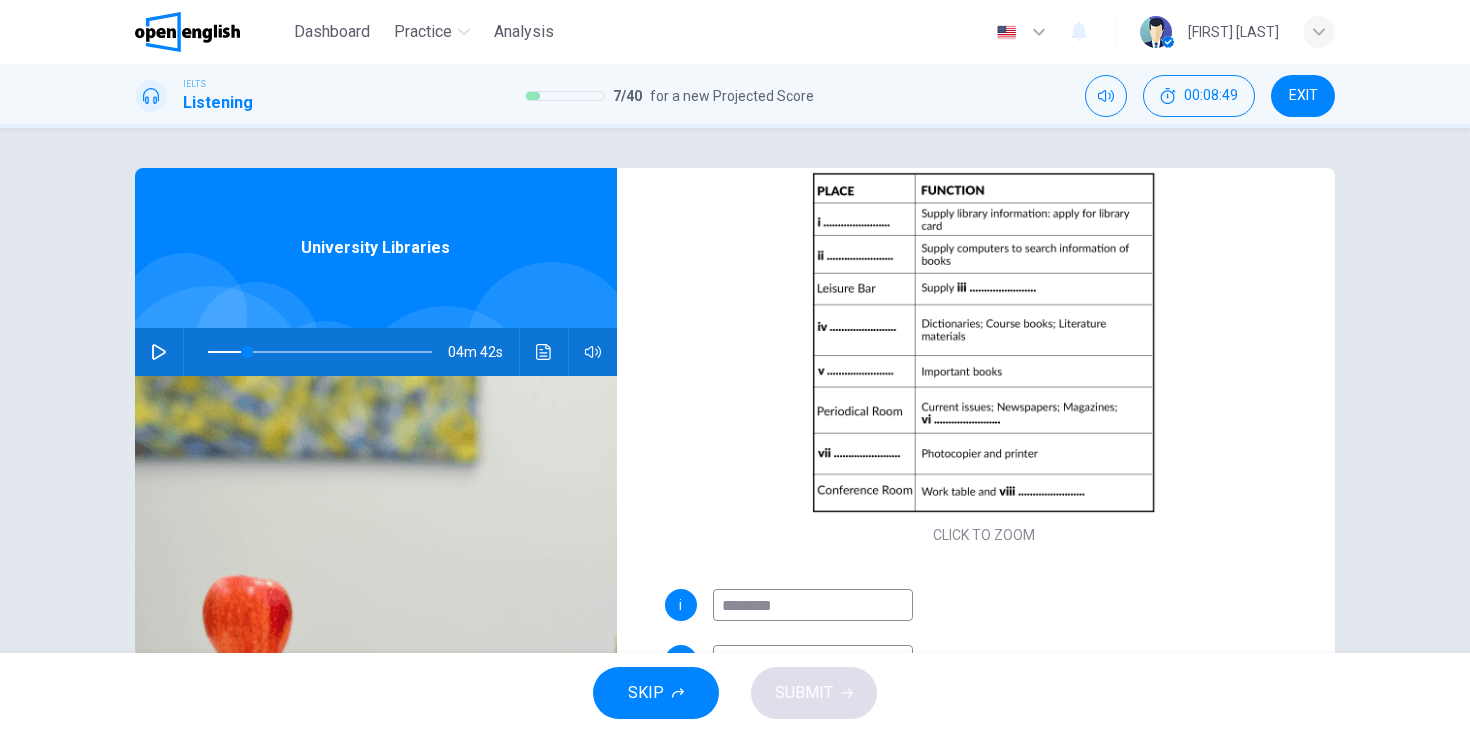 type on "*********" 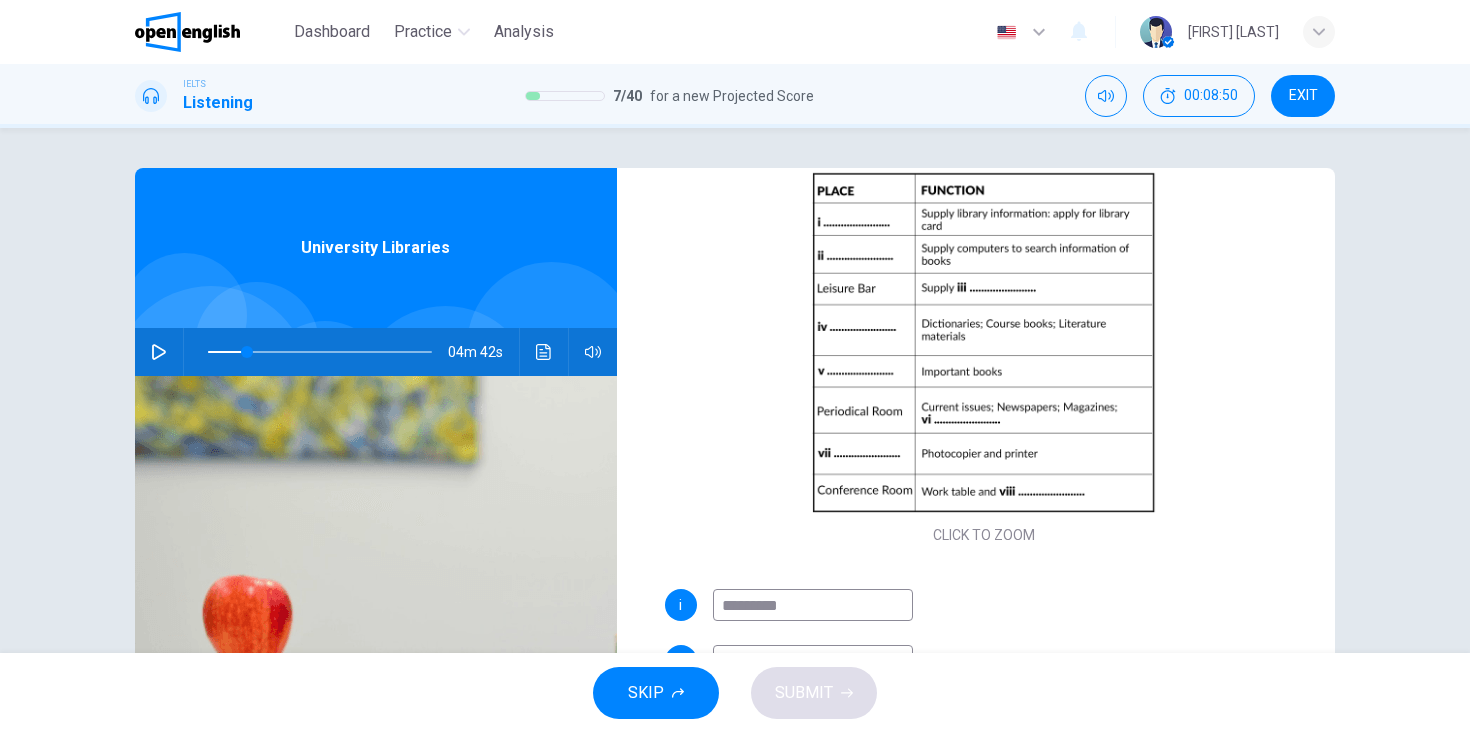 type on "**" 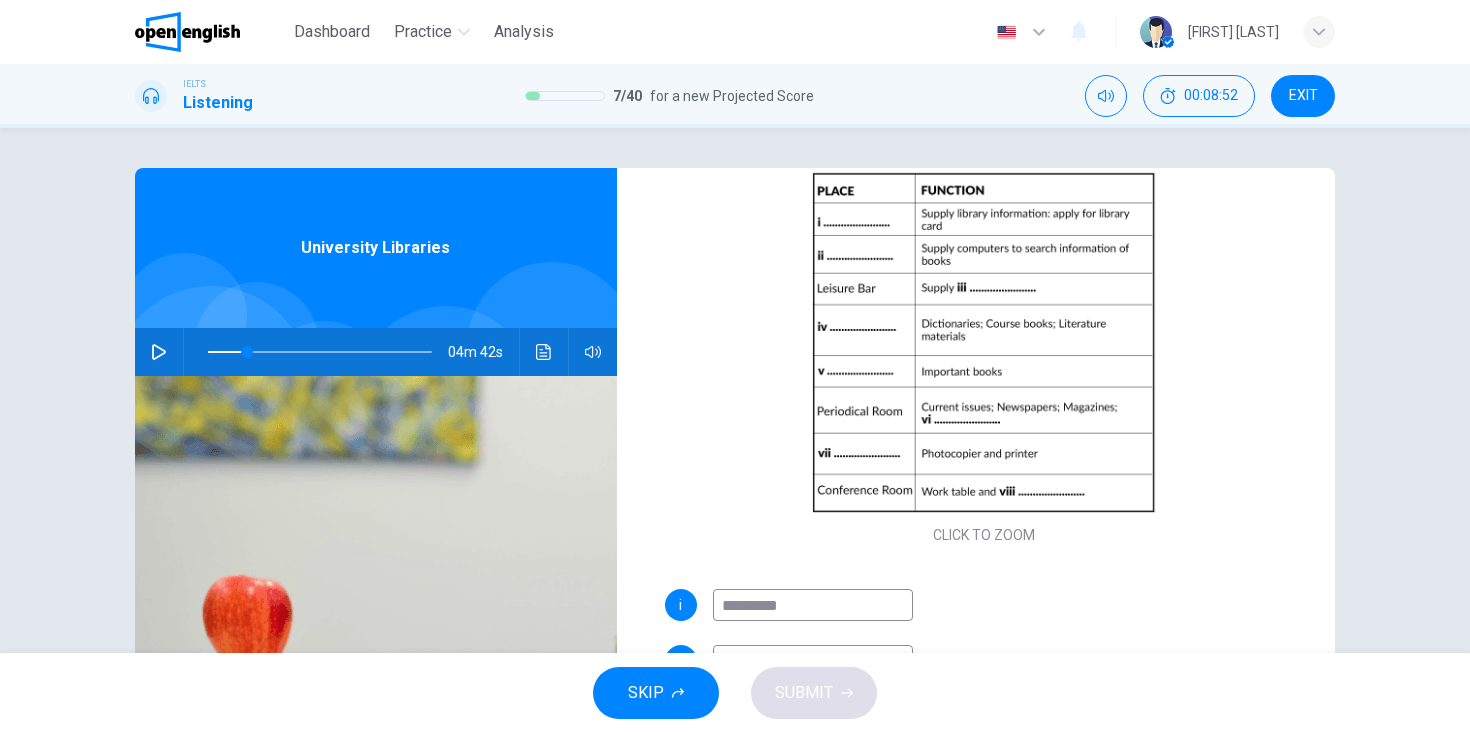 type on "*********" 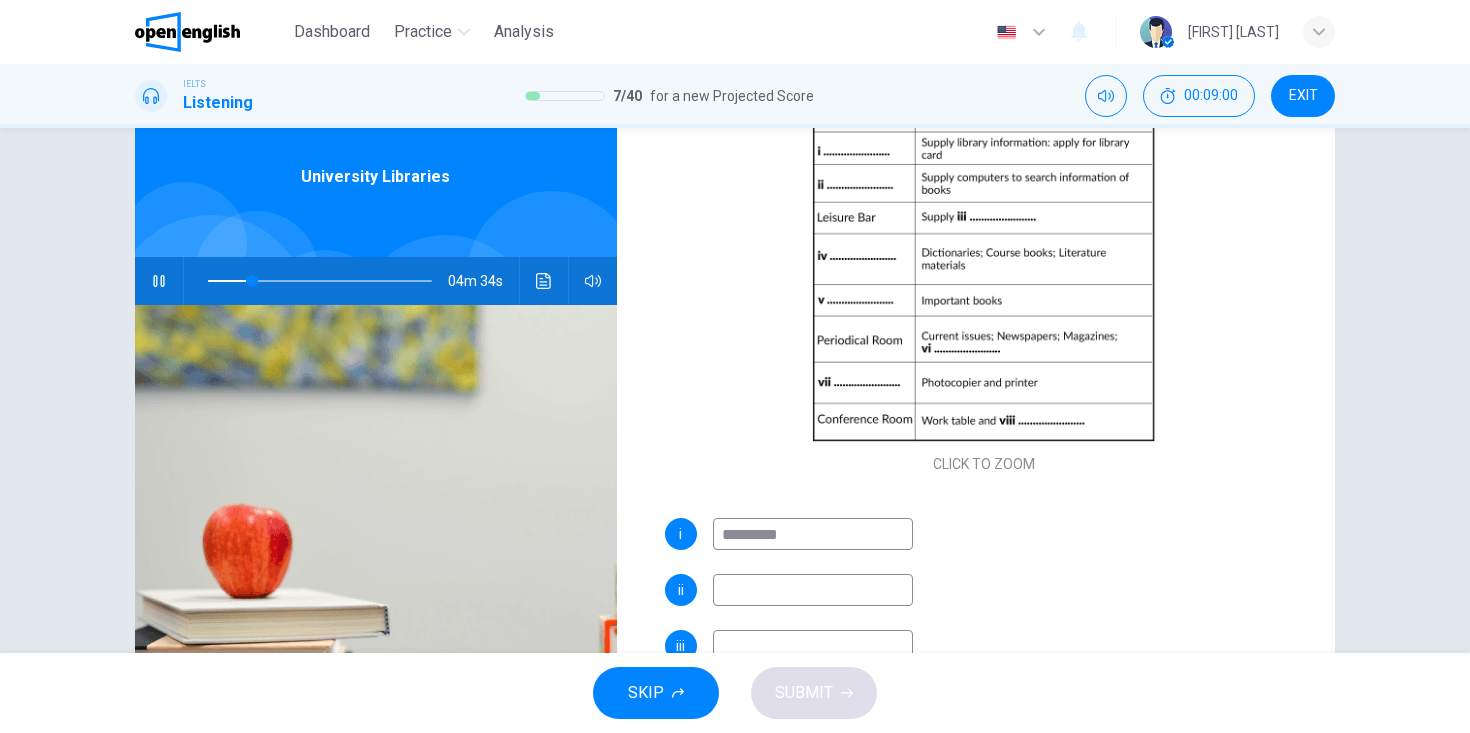scroll, scrollTop: 69, scrollLeft: 0, axis: vertical 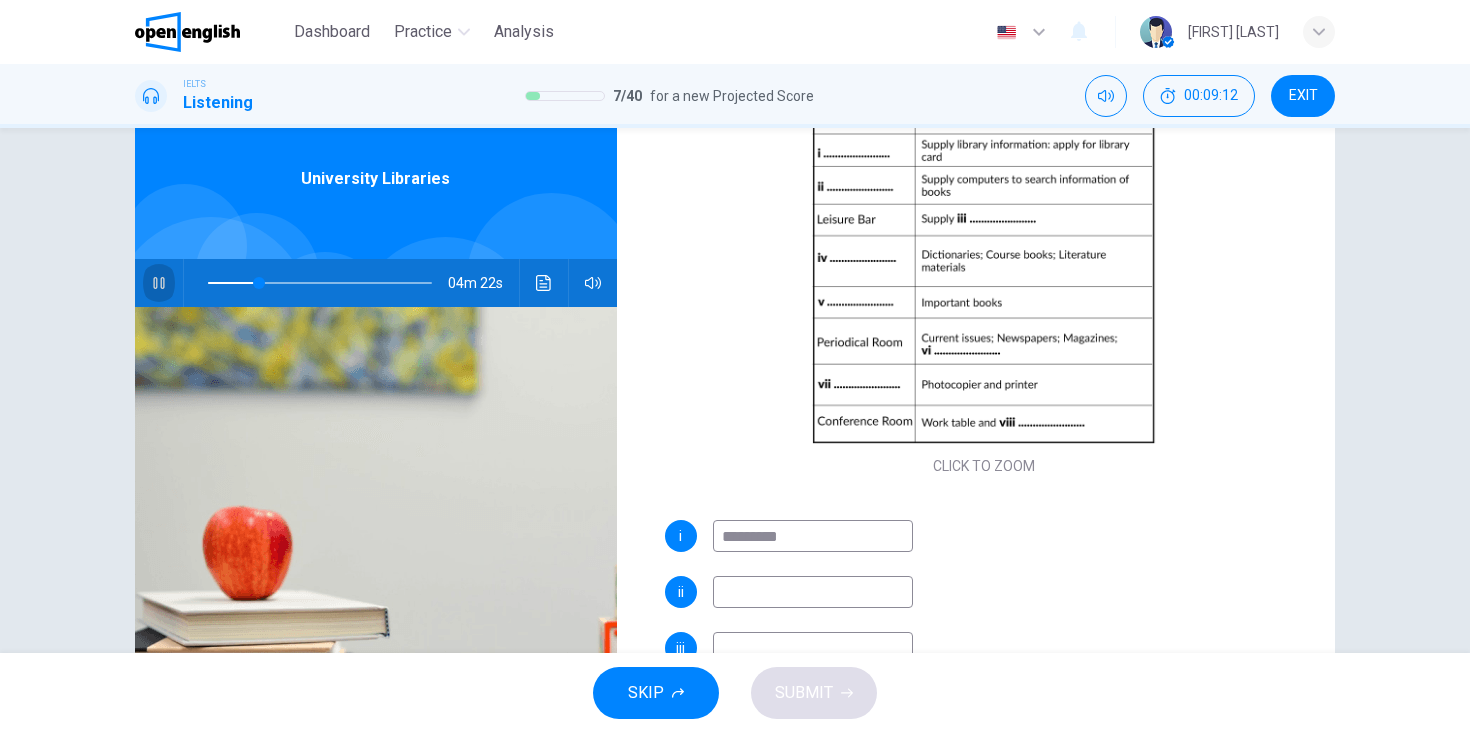 click 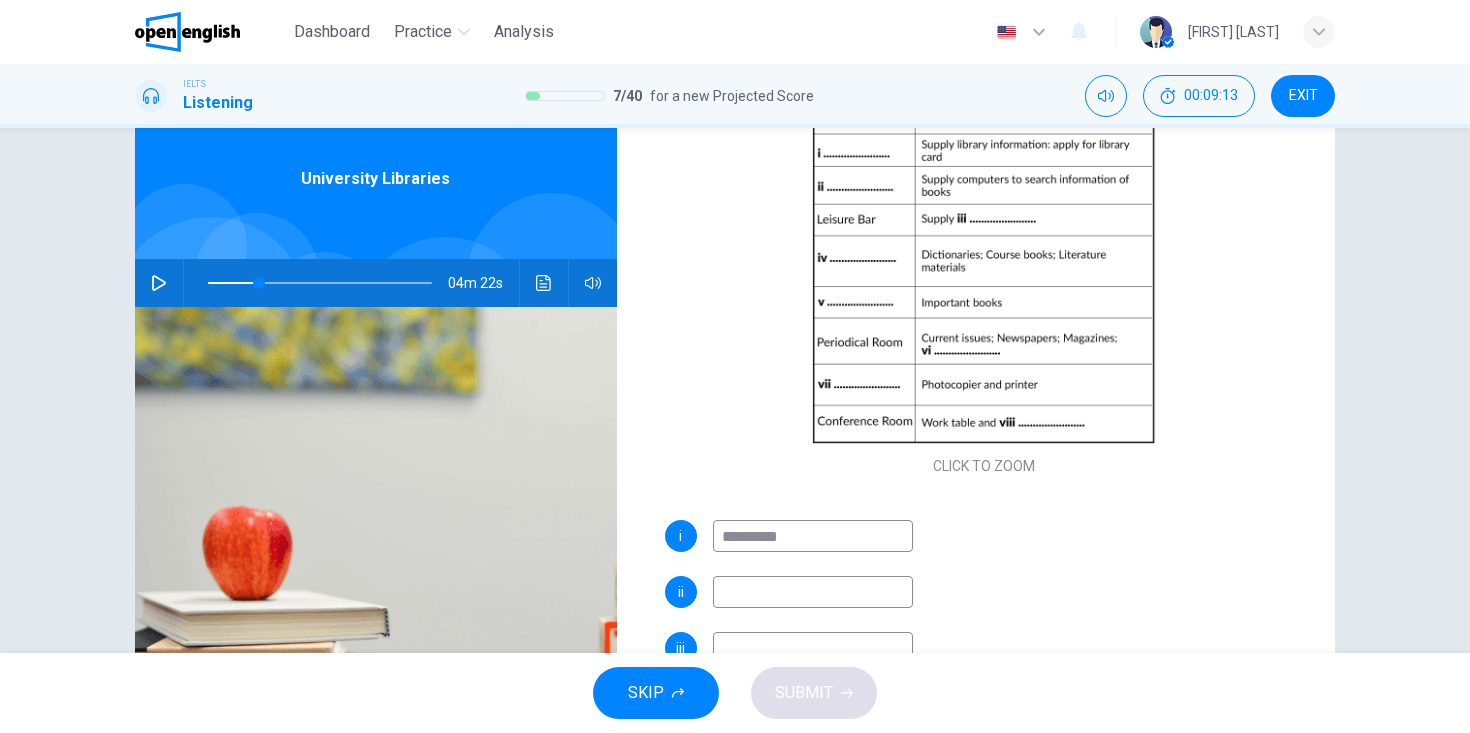 click at bounding box center [813, 592] 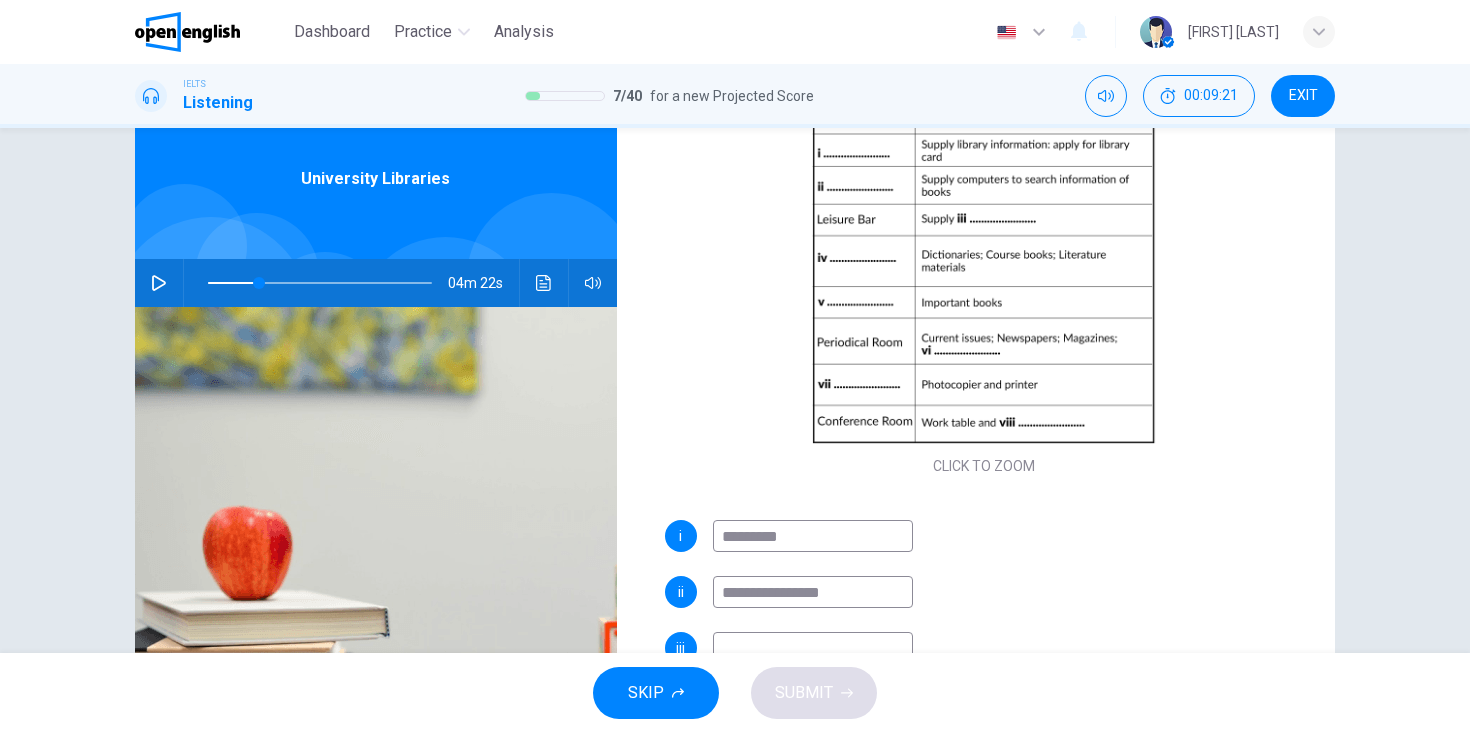 type on "**********" 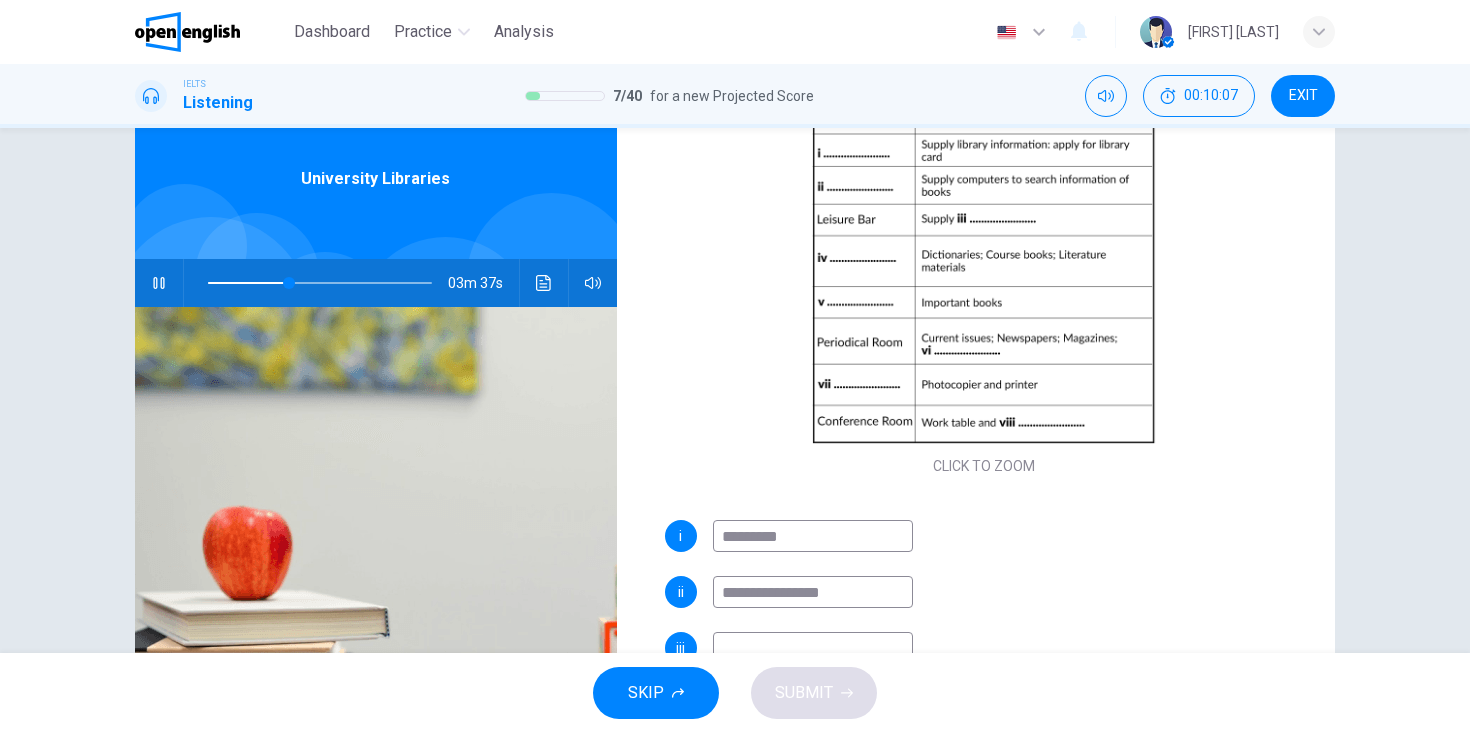 click 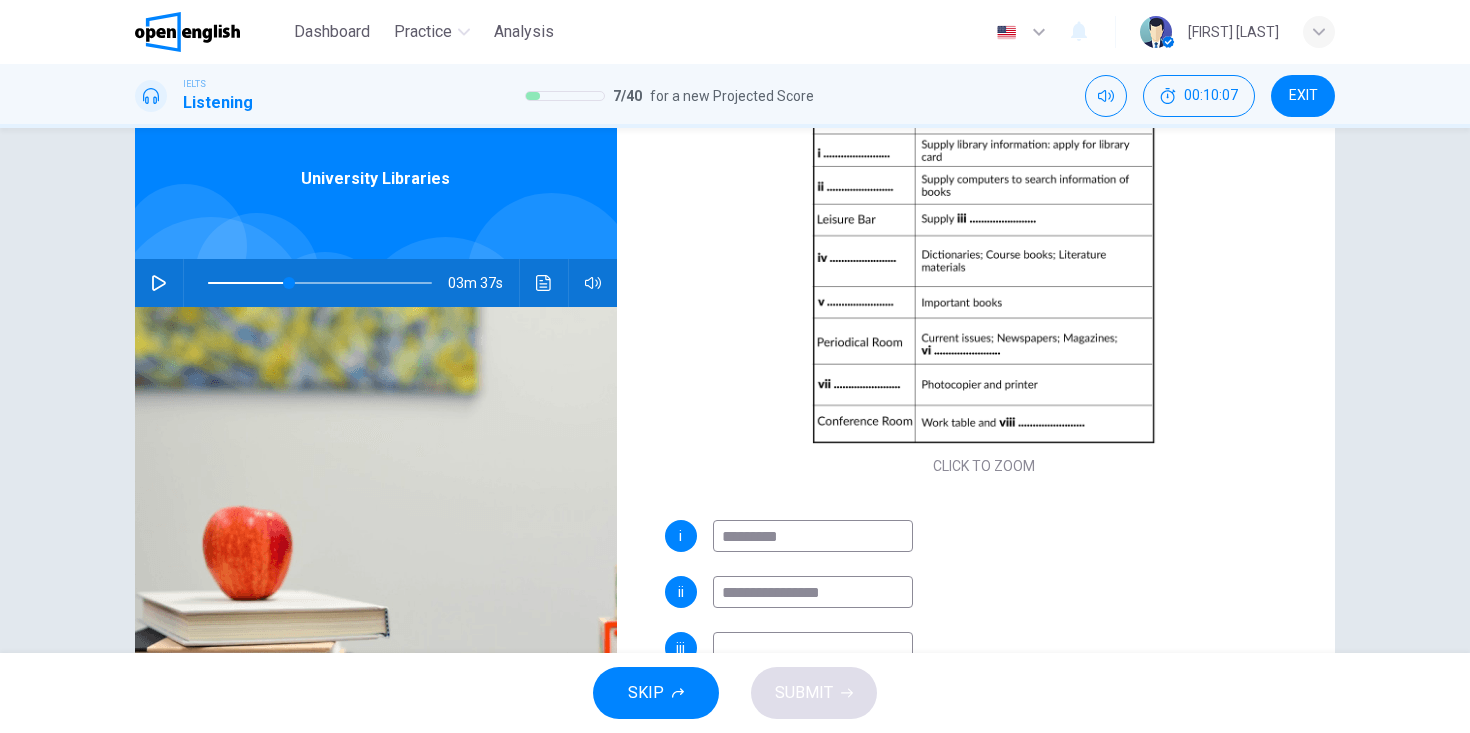 click at bounding box center (813, 648) 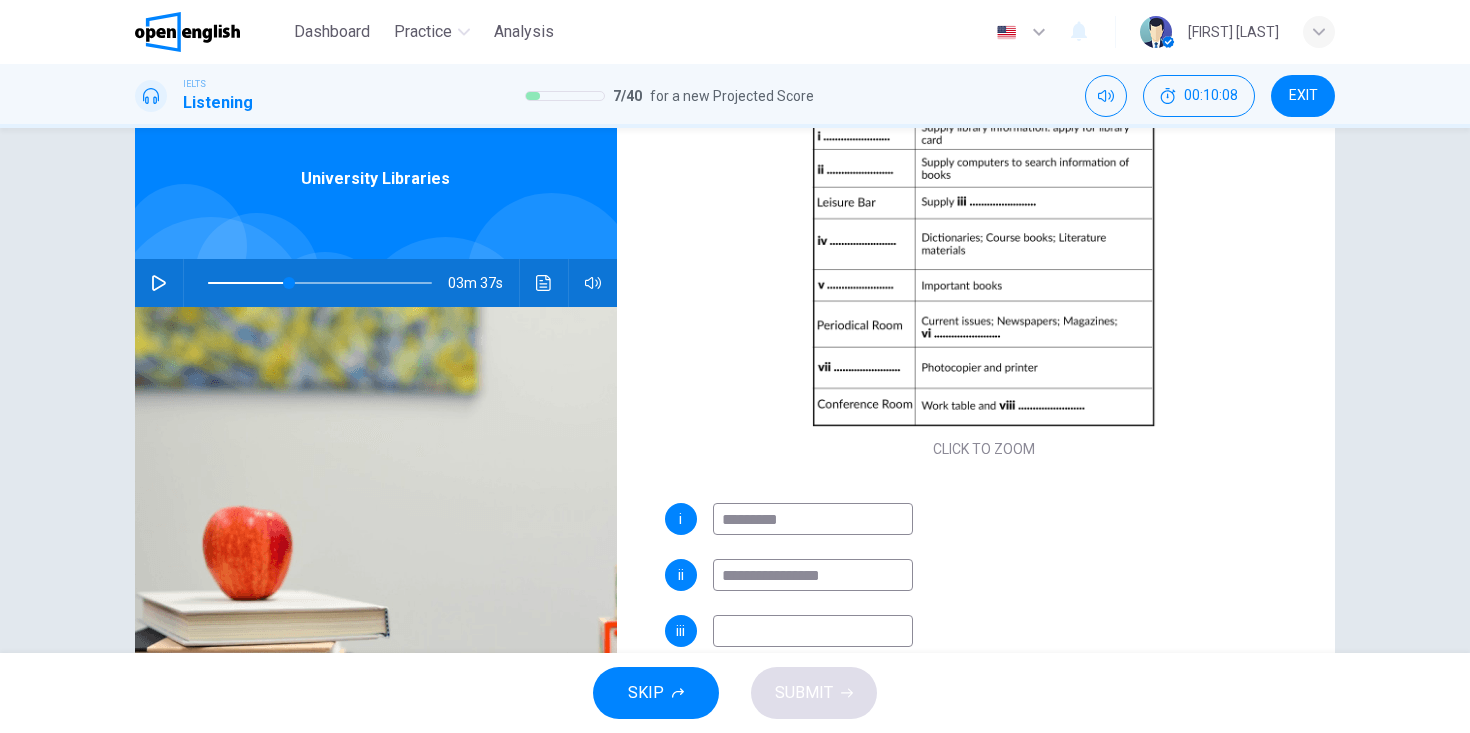 scroll, scrollTop: 252, scrollLeft: 0, axis: vertical 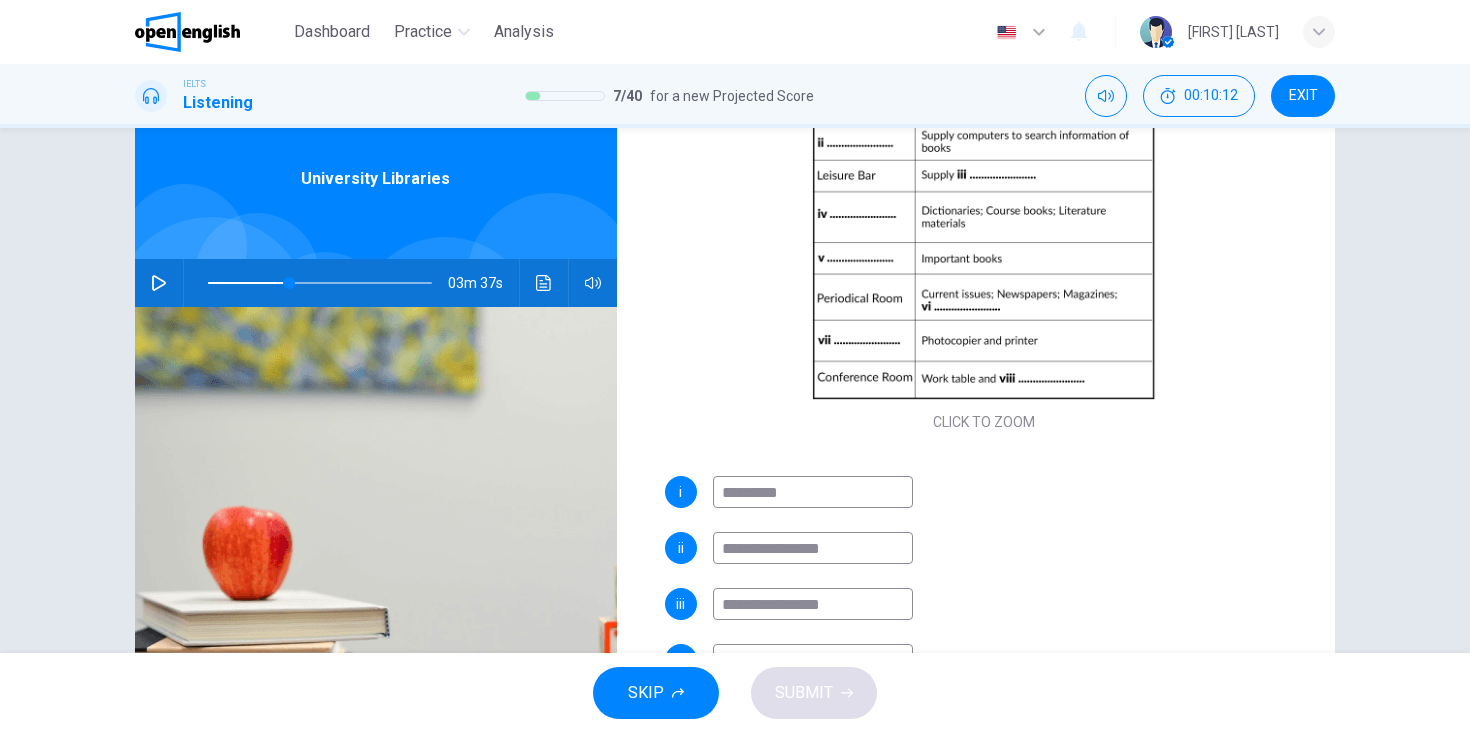 type on "**********" 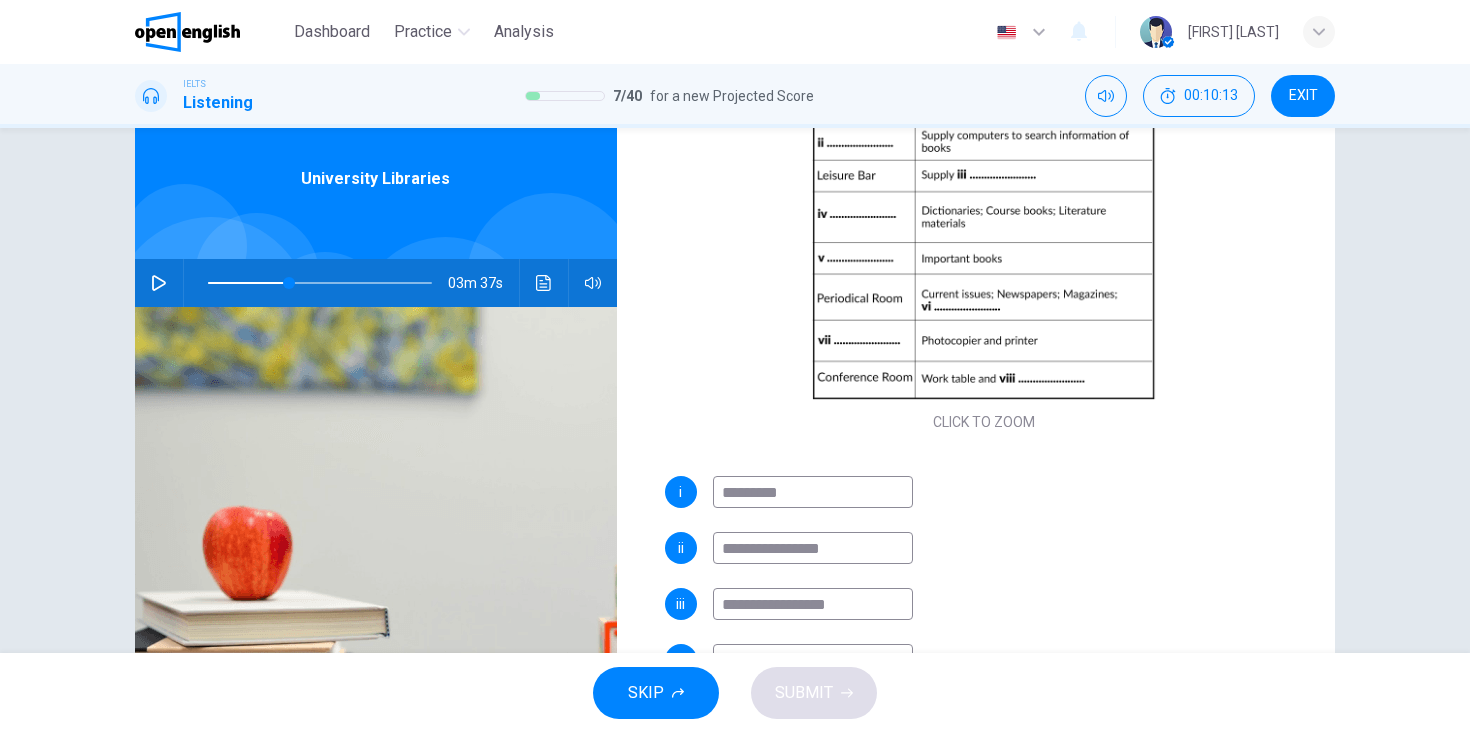 type on "**" 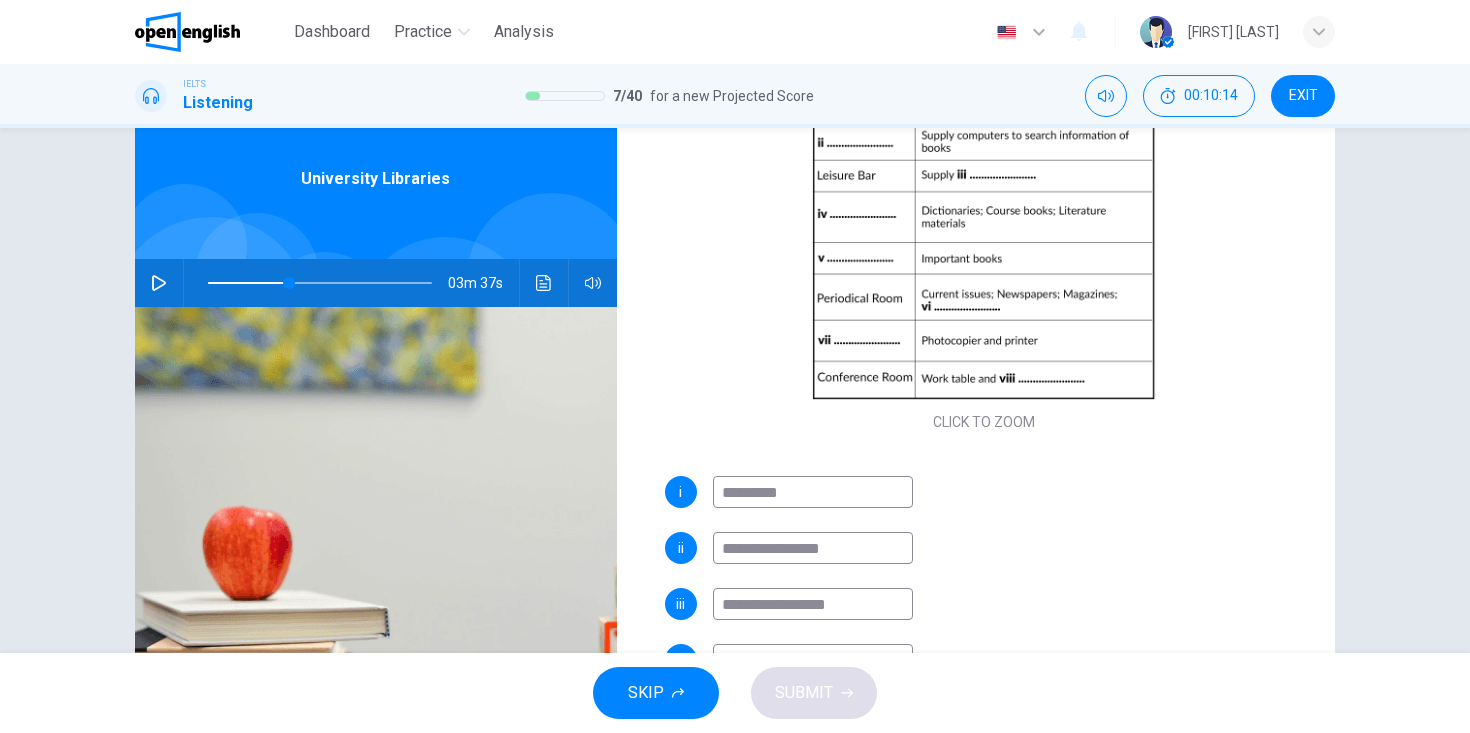 type on "**********" 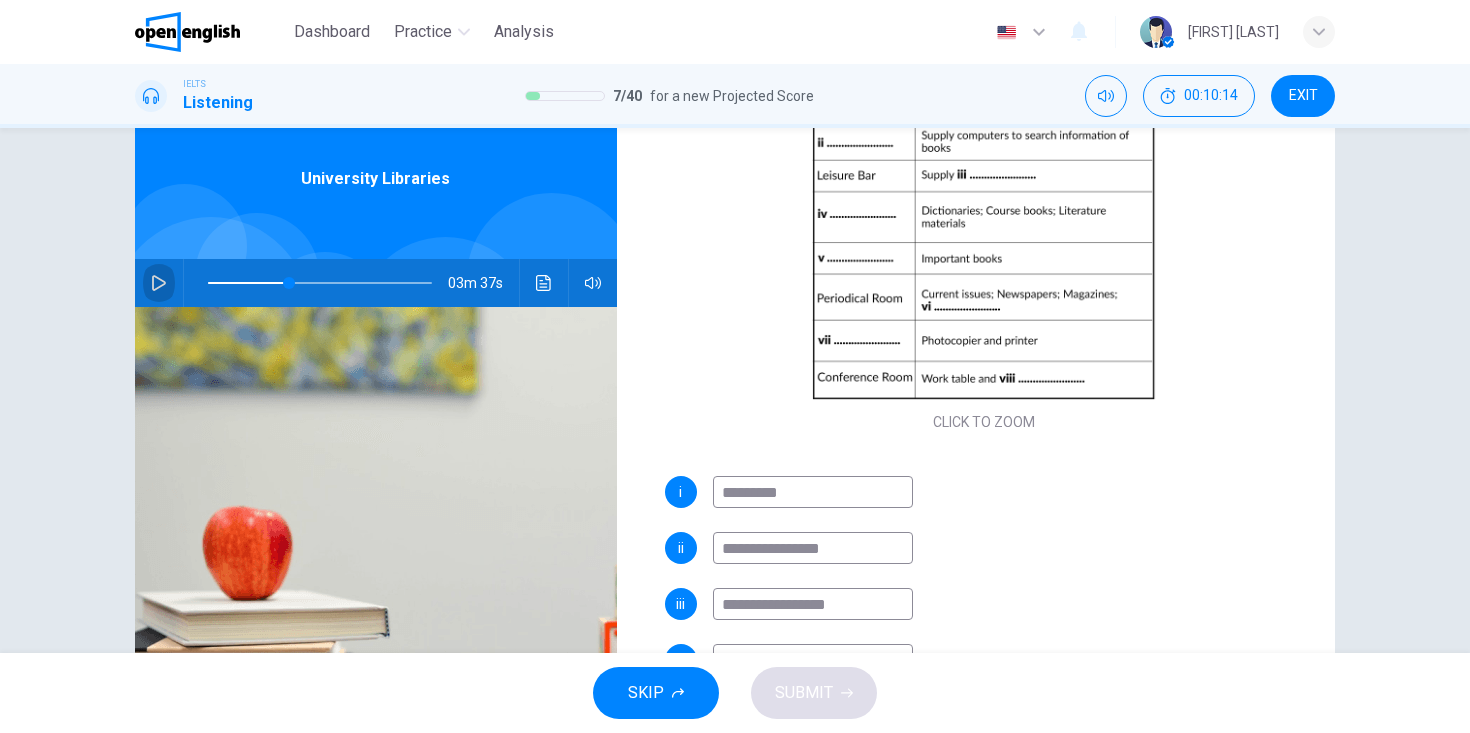 click 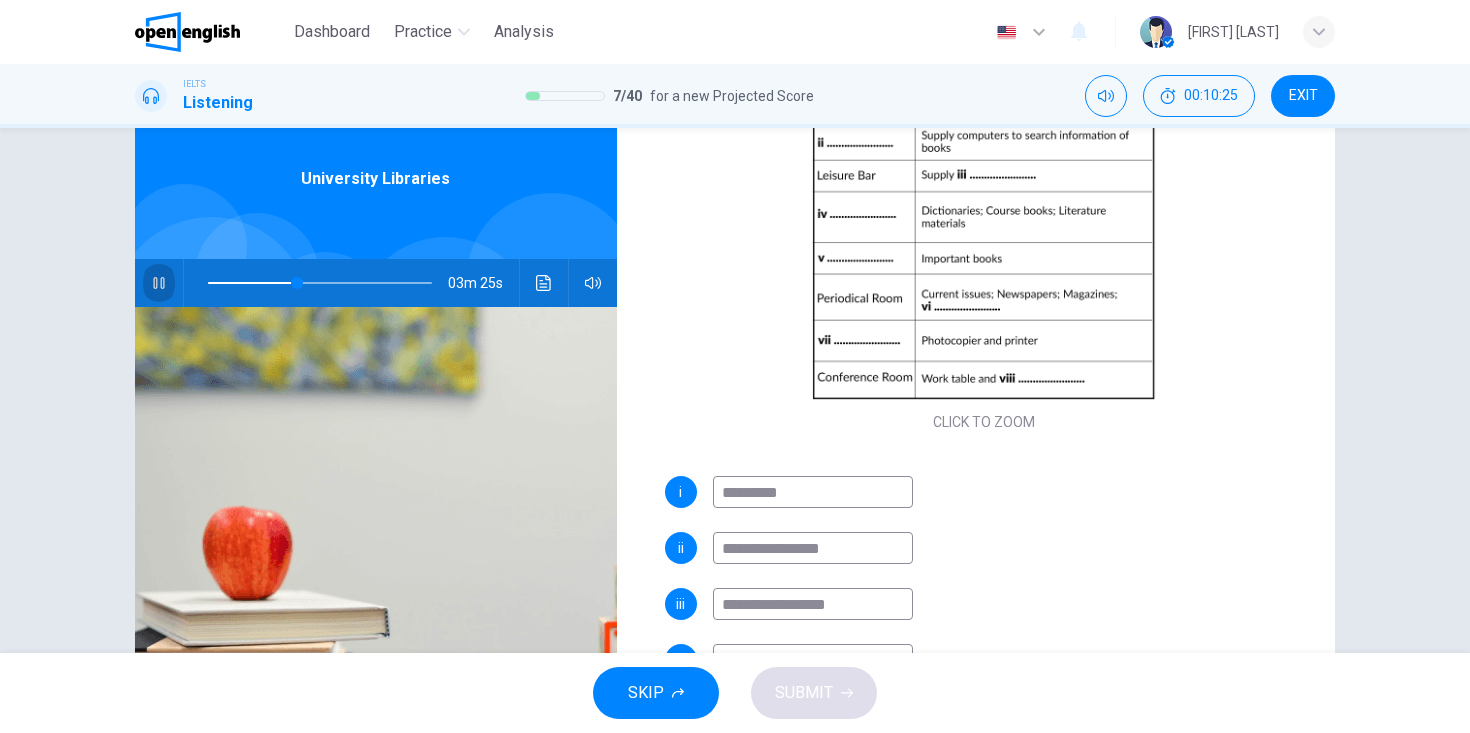 click 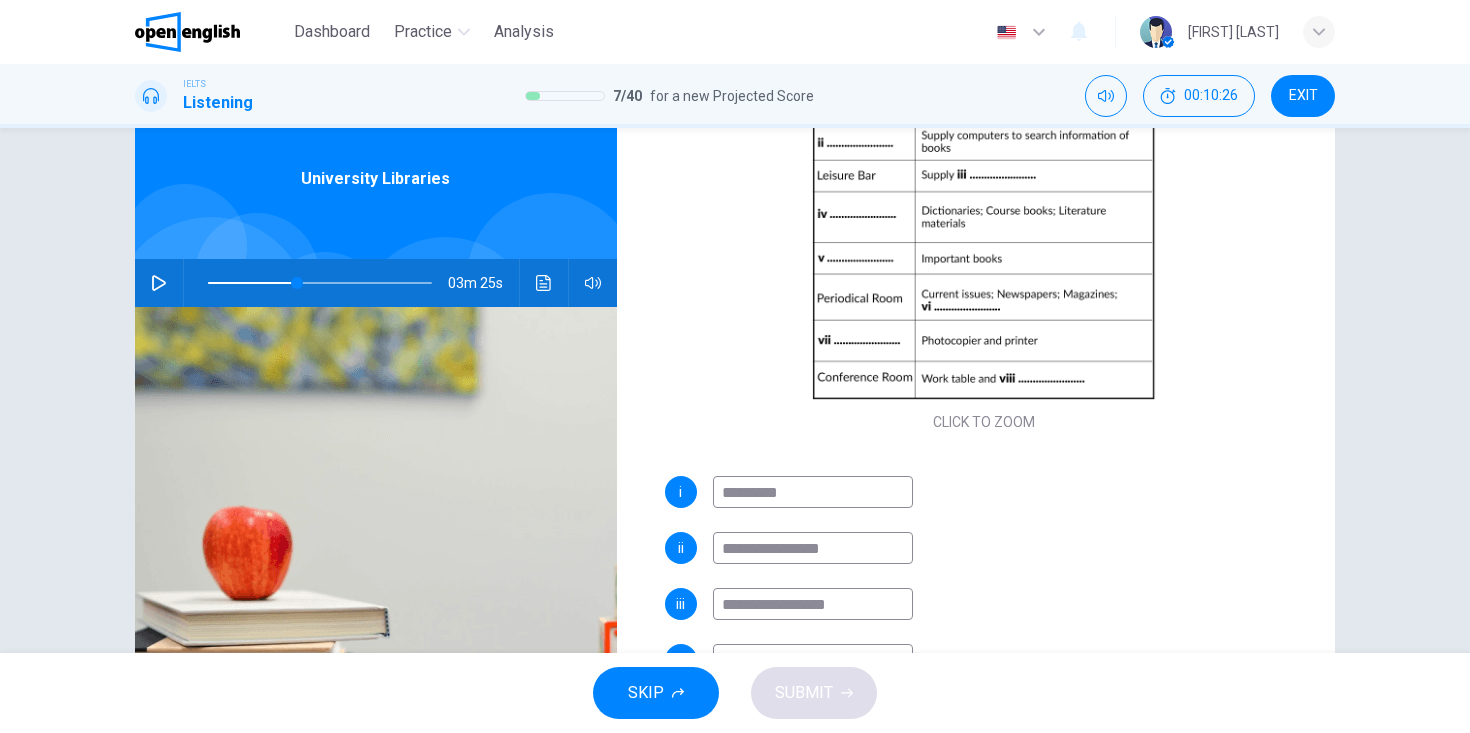 scroll, scrollTop: 289, scrollLeft: 0, axis: vertical 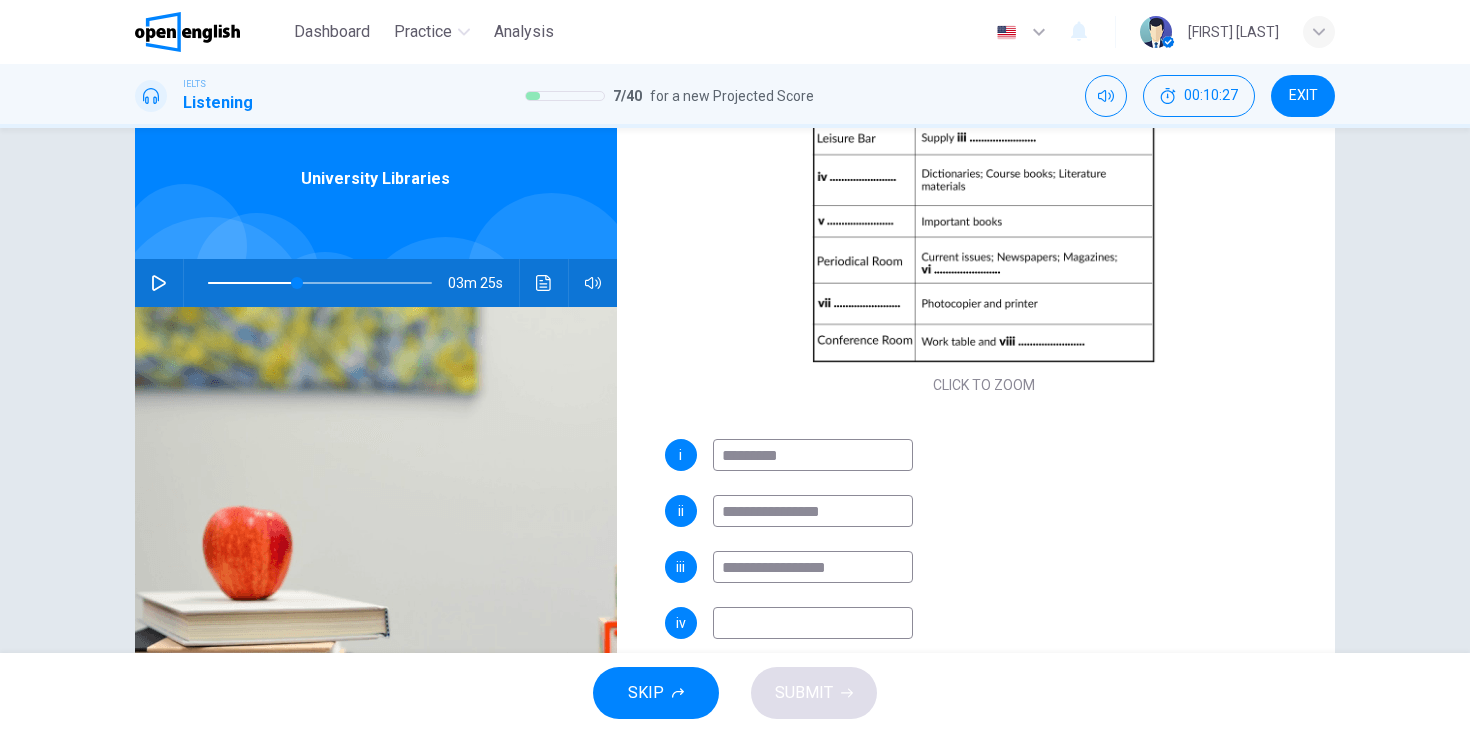 click at bounding box center (813, 623) 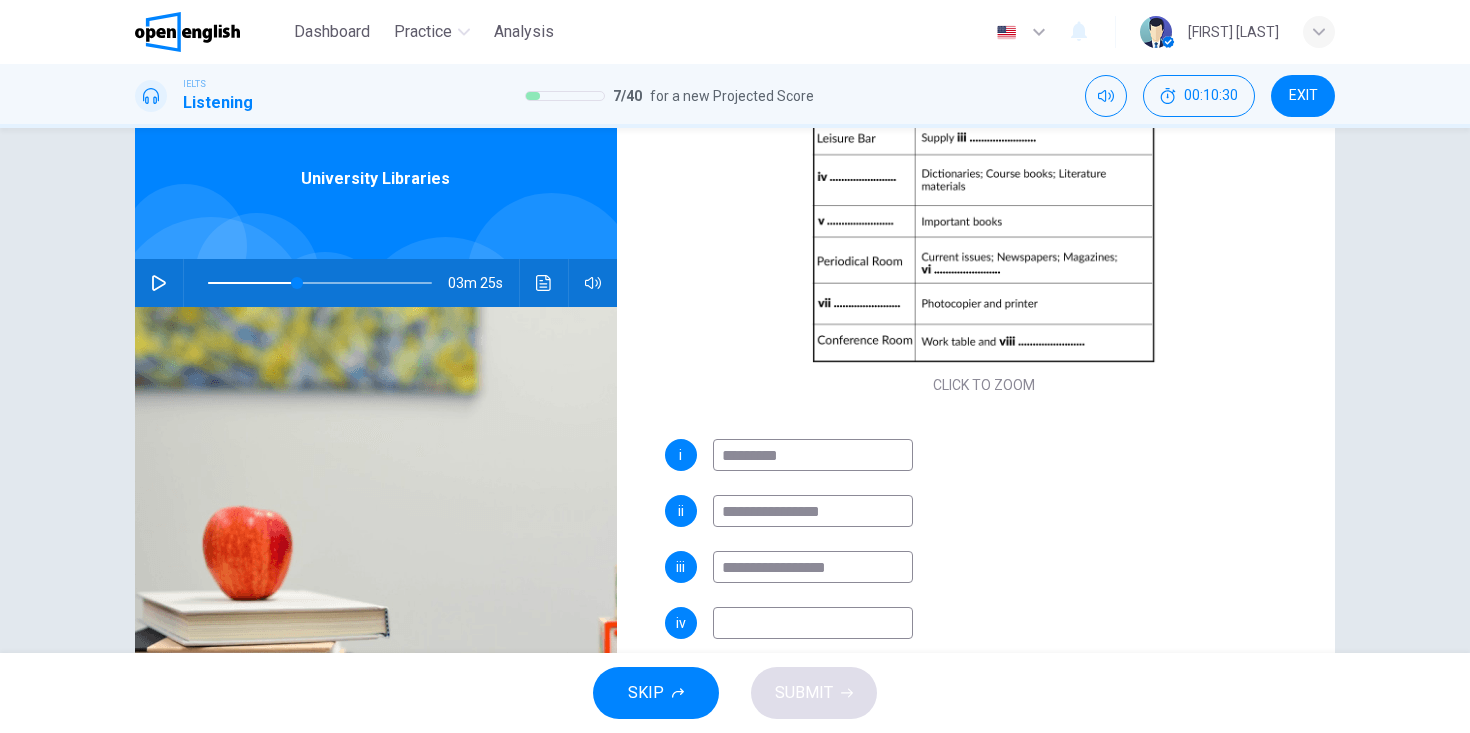 type on "**" 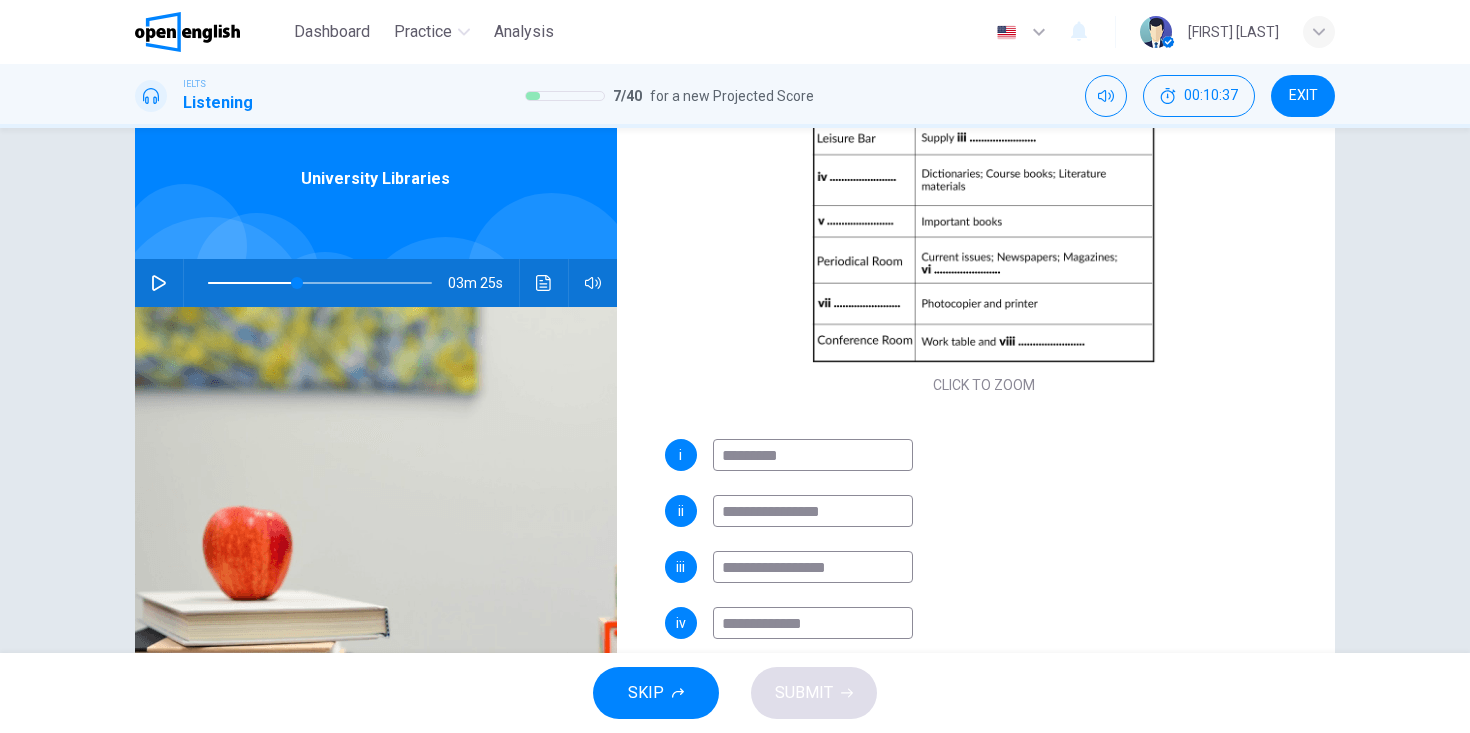 click on "**********" at bounding box center [813, 623] 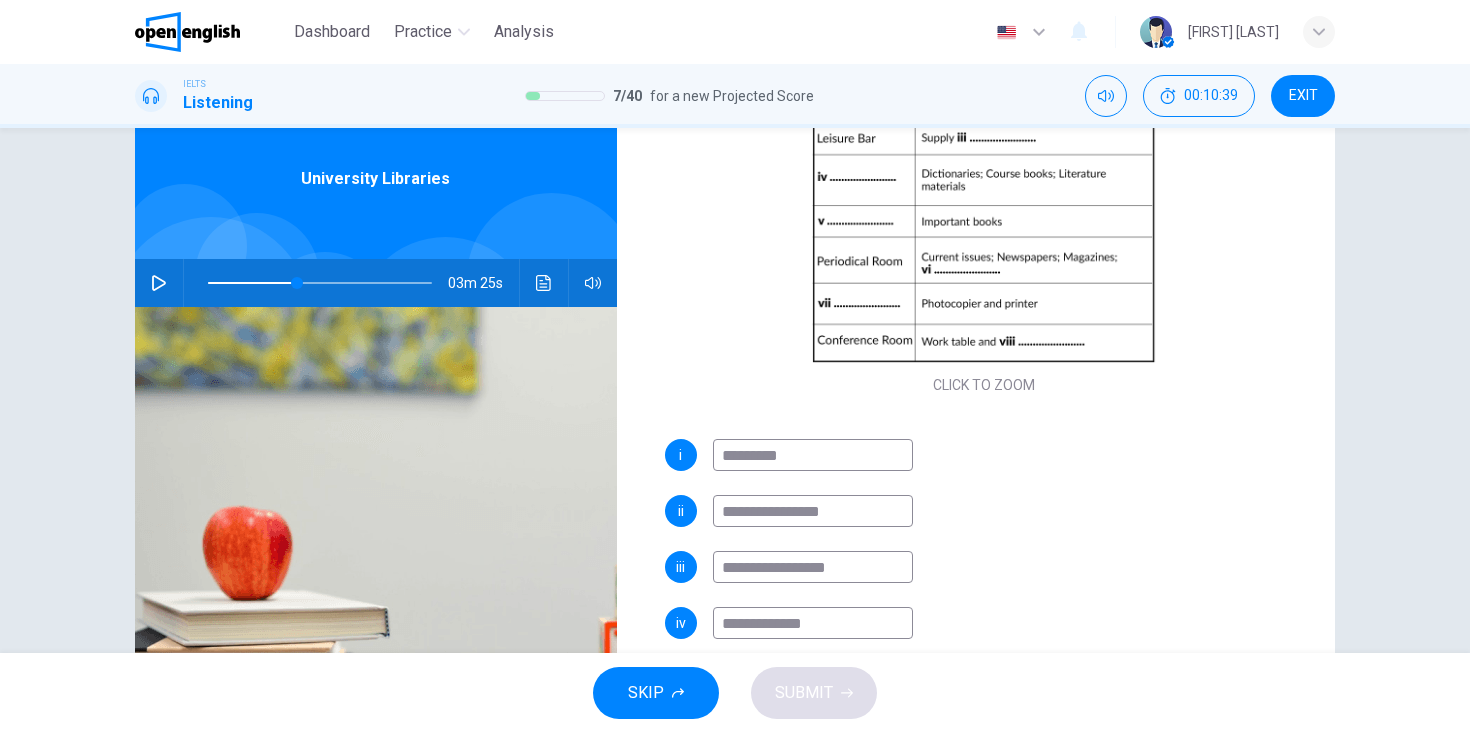 drag, startPoint x: 768, startPoint y: 620, endPoint x: 692, endPoint y: 619, distance: 76.00658 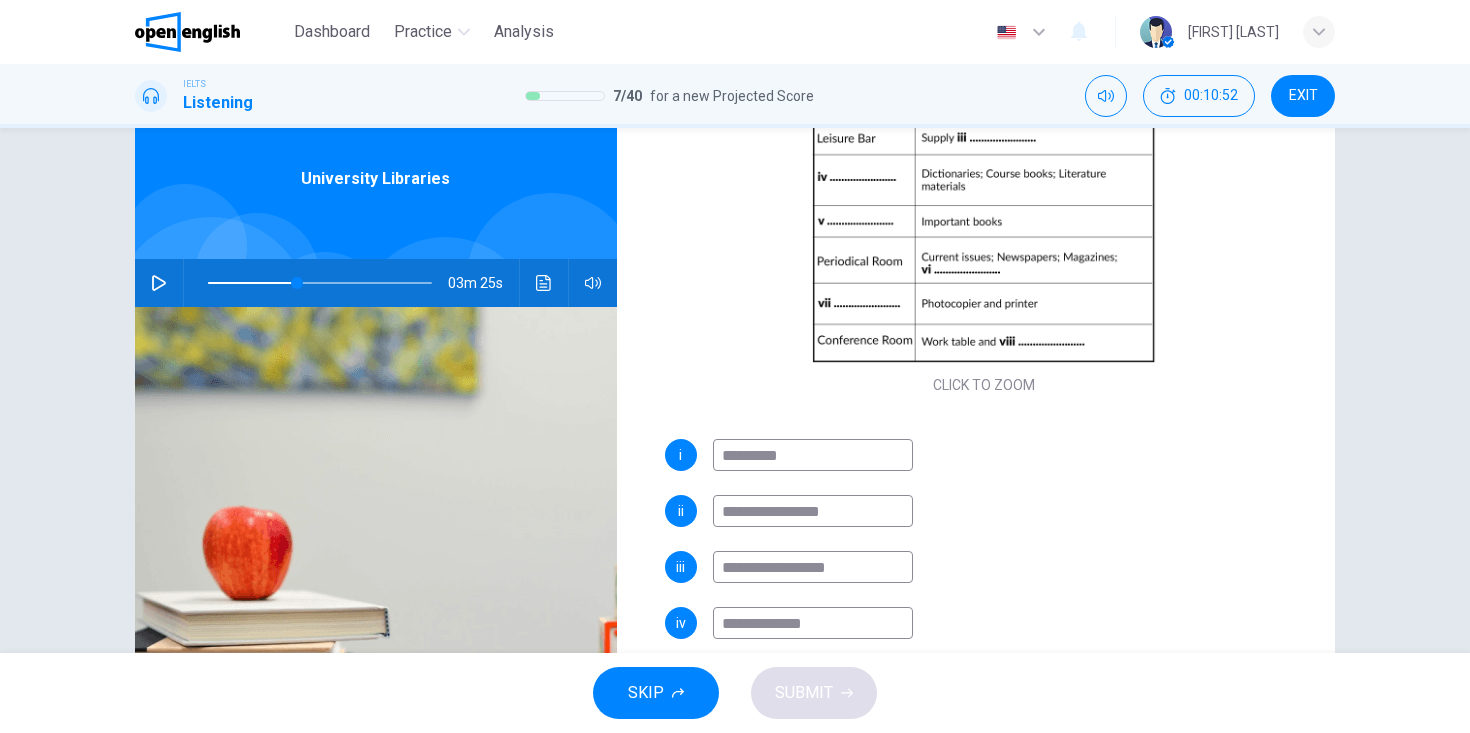 click on "**********" at bounding box center (813, 623) 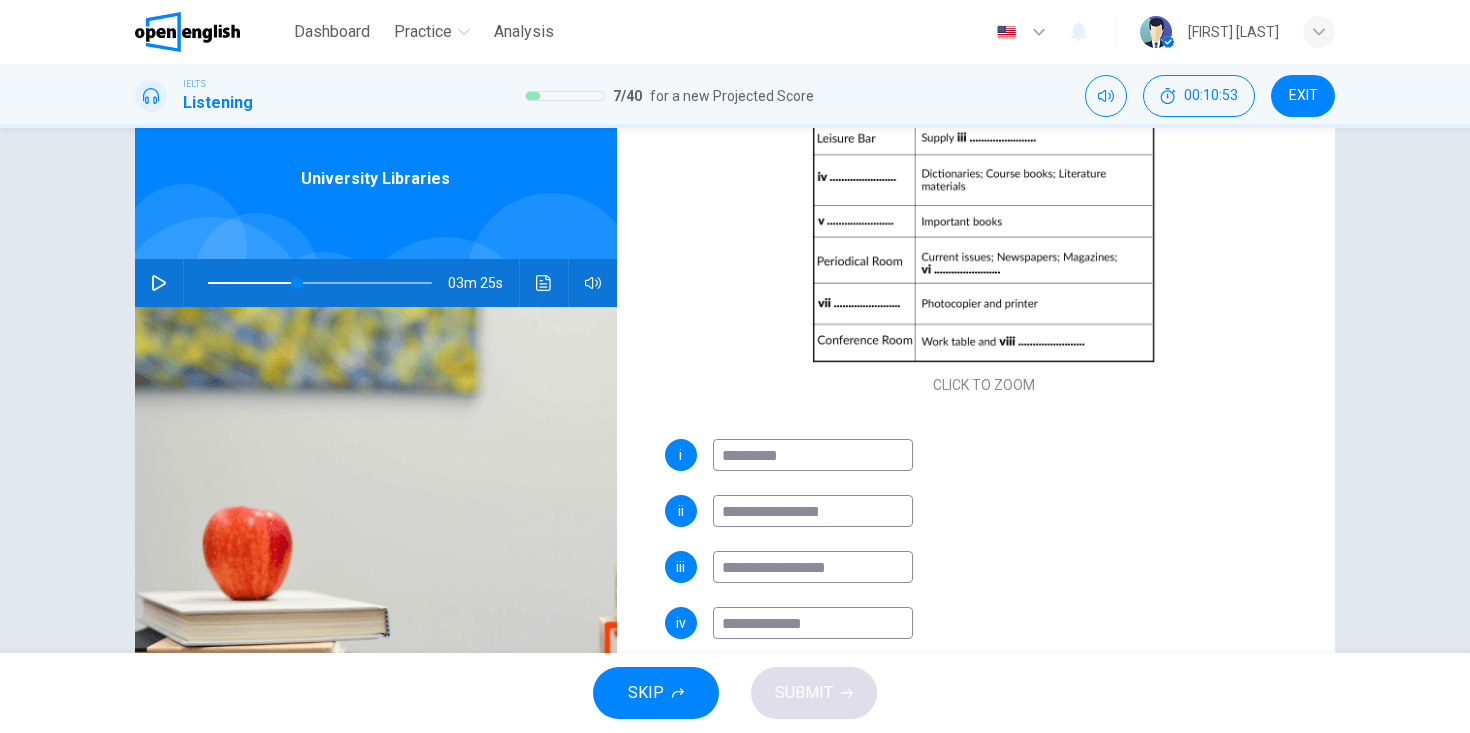 click on "**********" at bounding box center (813, 623) 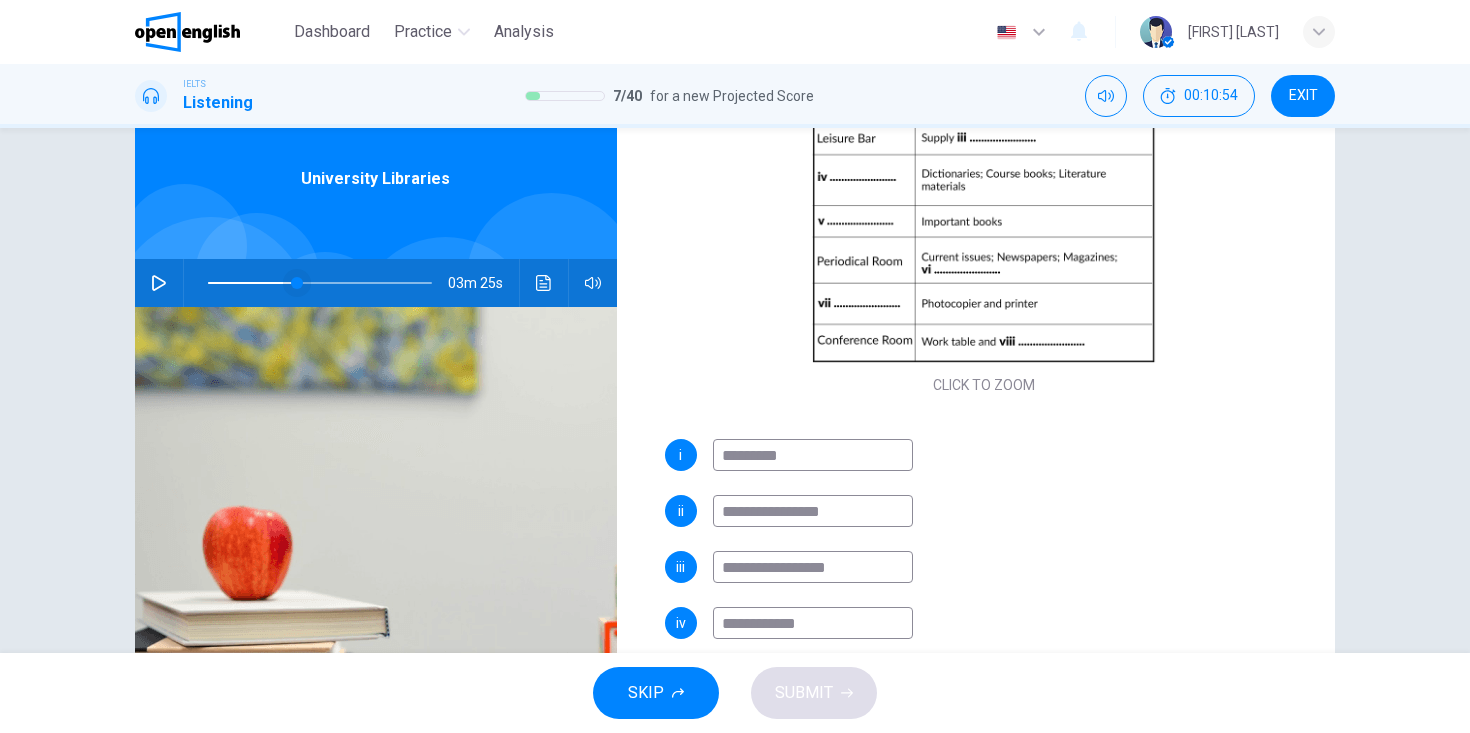type on "**" 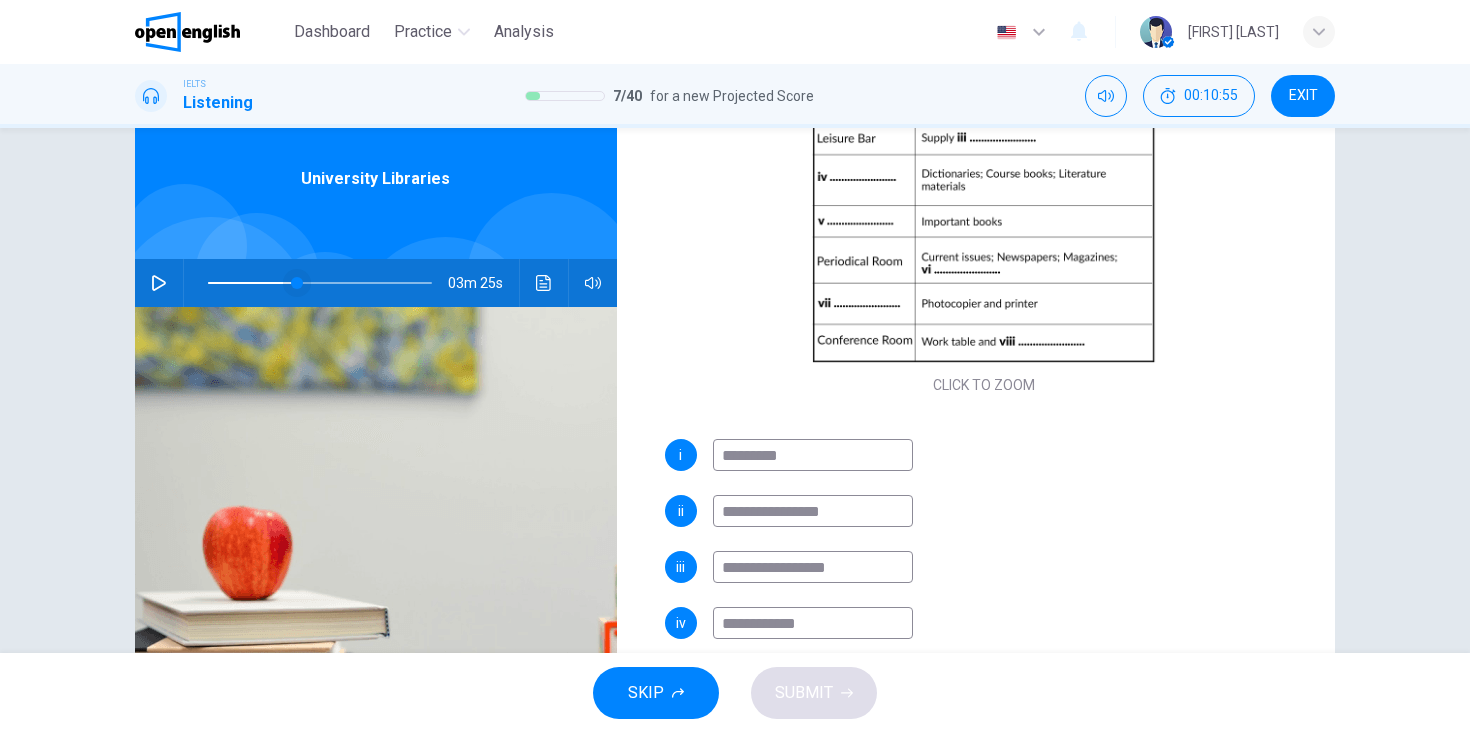 type on "**********" 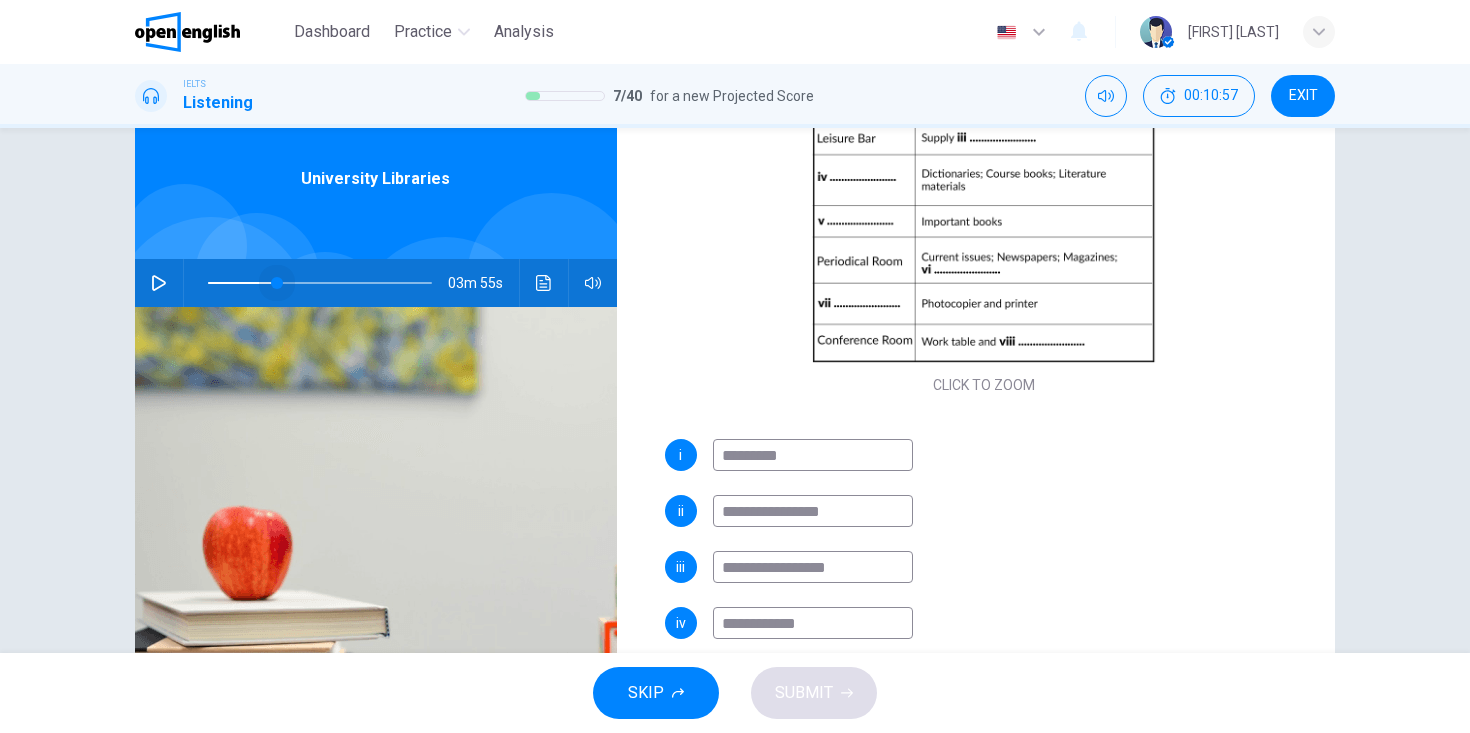 drag, startPoint x: 288, startPoint y: 281, endPoint x: 271, endPoint y: 281, distance: 17 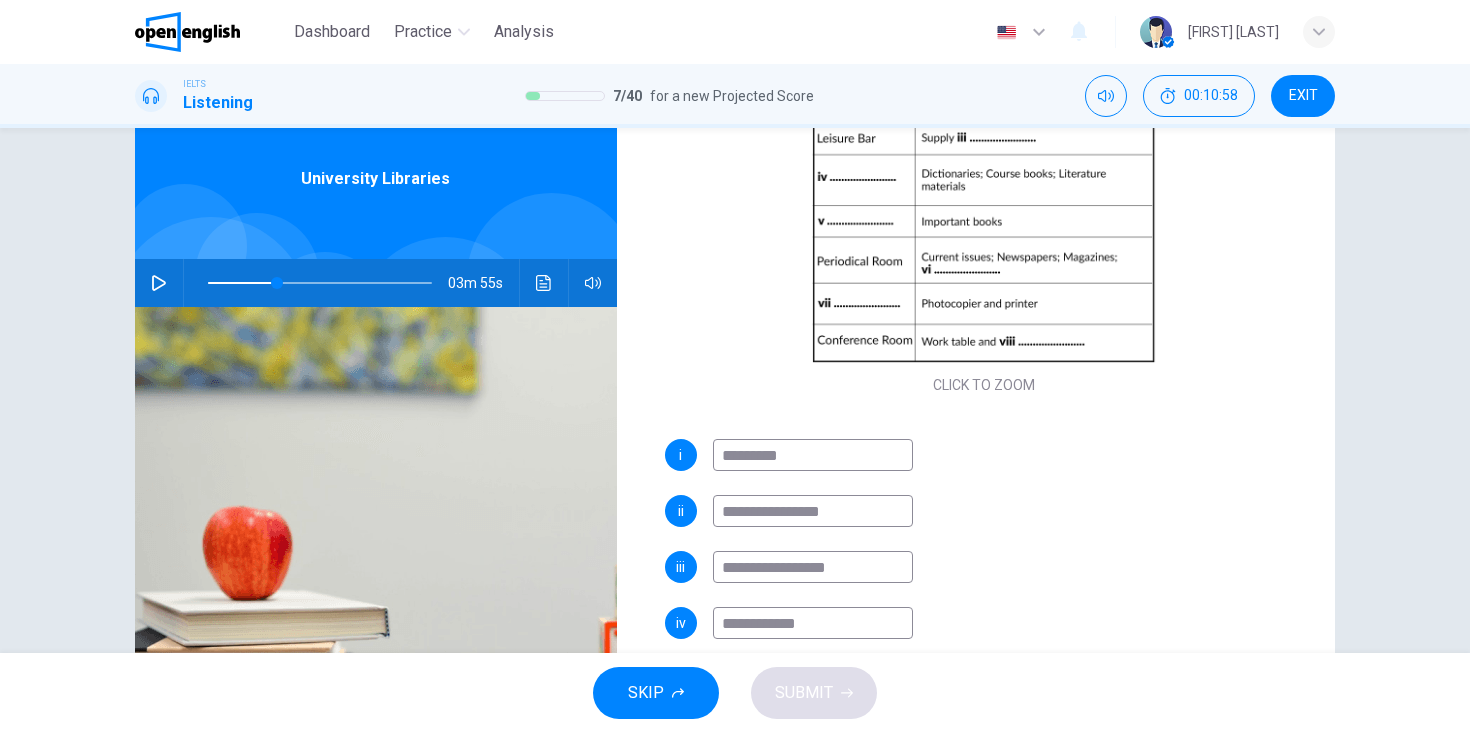 click 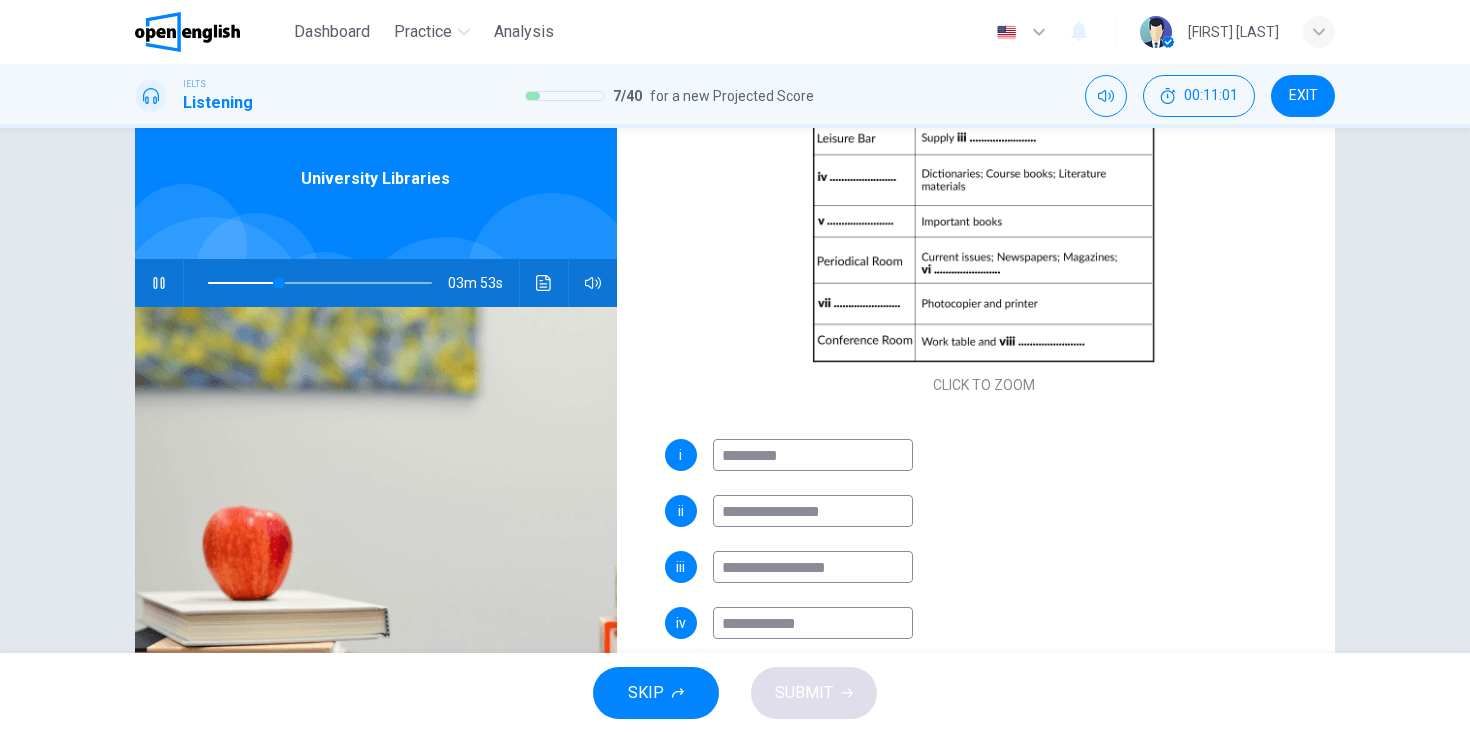 click on "**********" at bounding box center (813, 623) 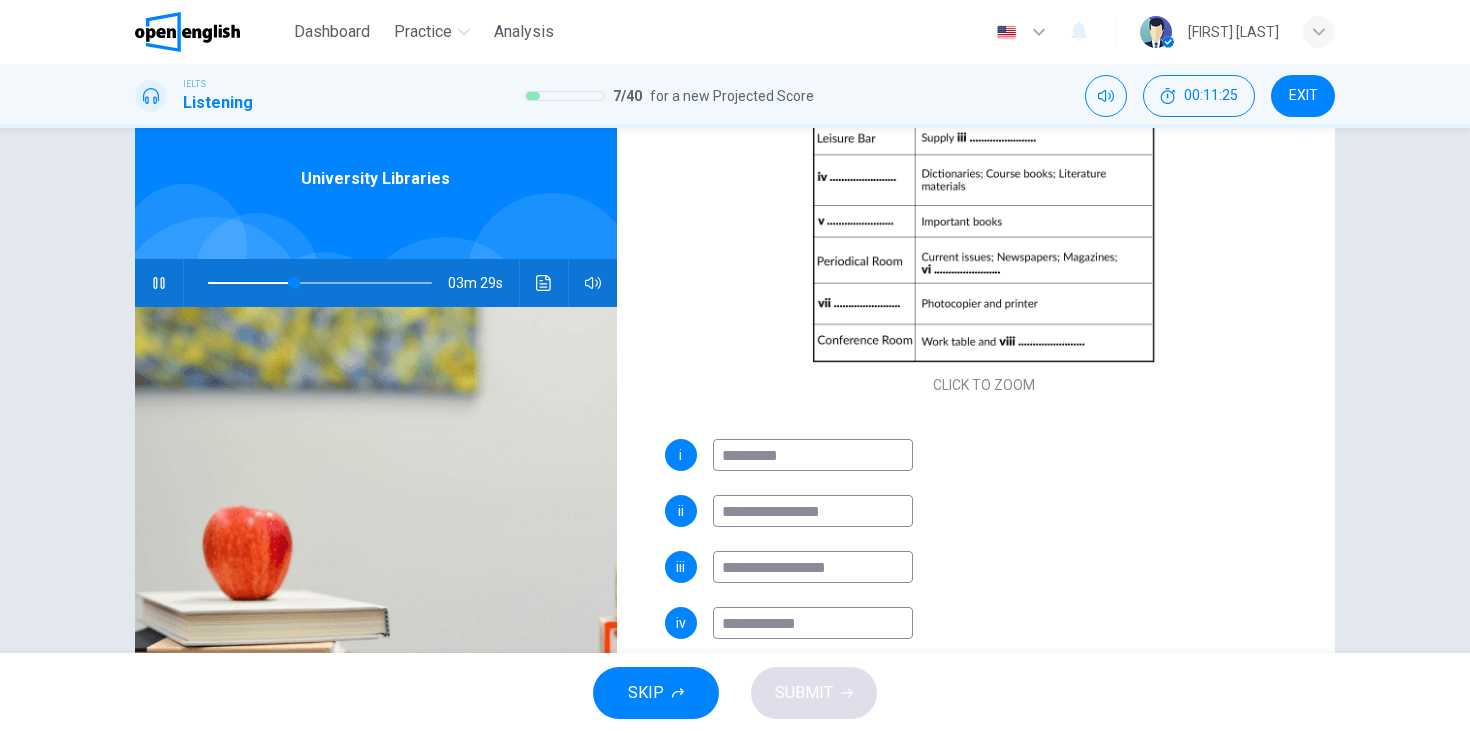 type on "**" 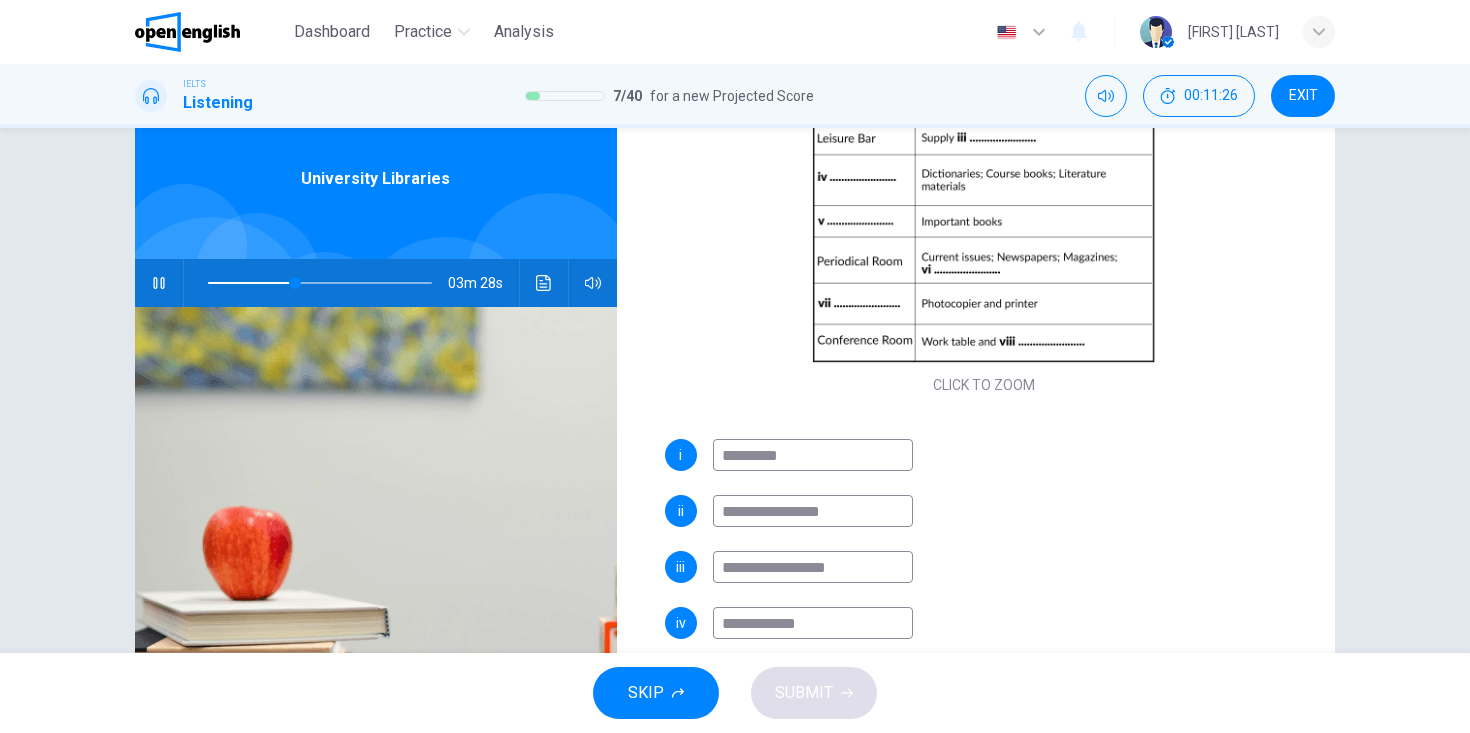 type on "**********" 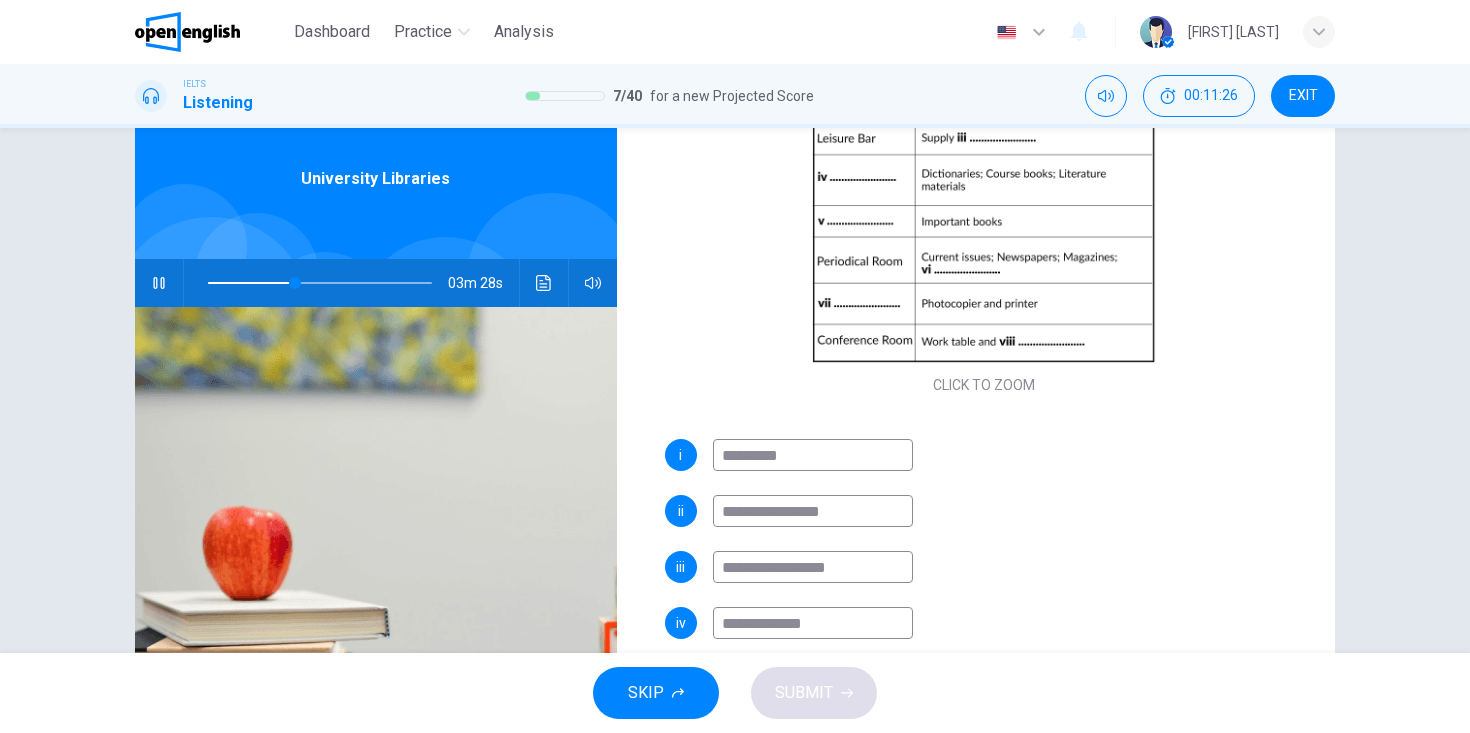 type on "**" 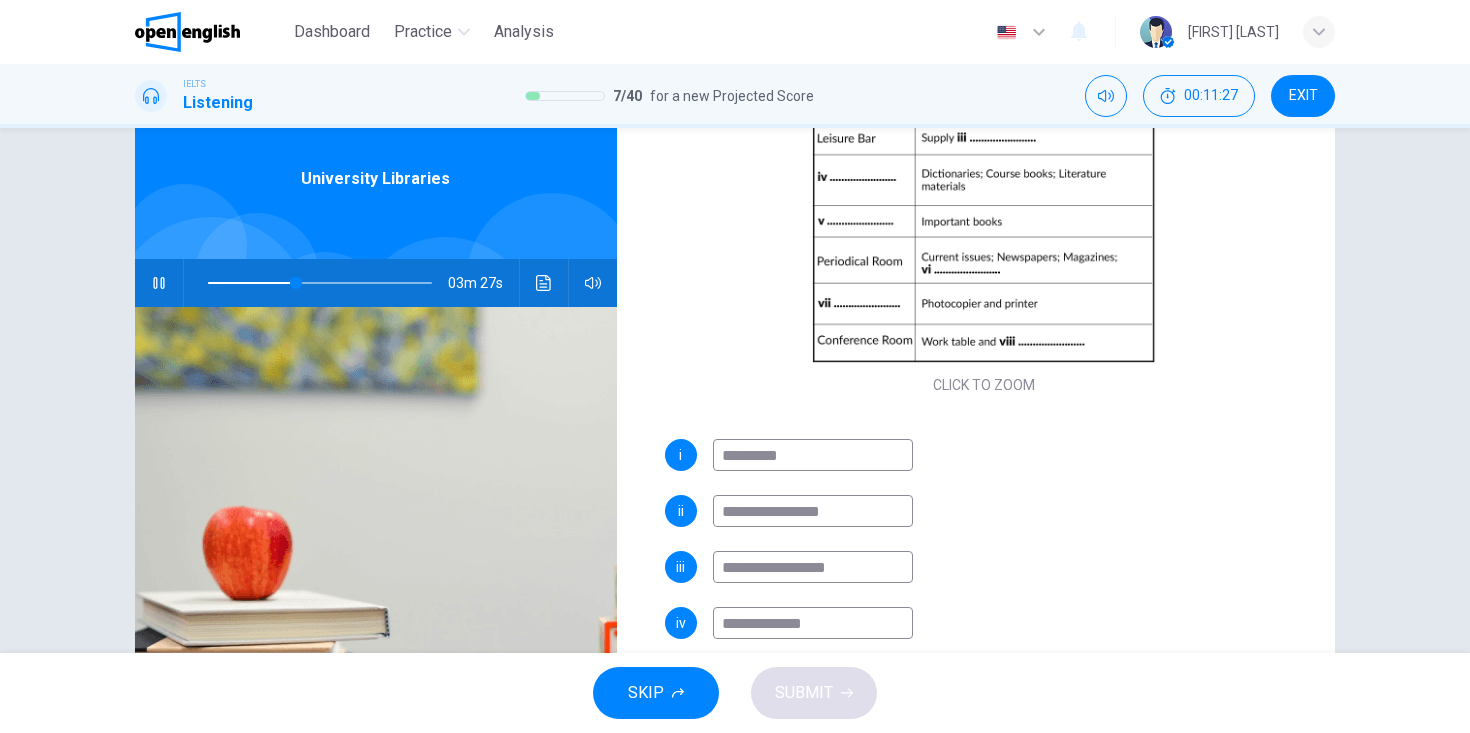type on "**********" 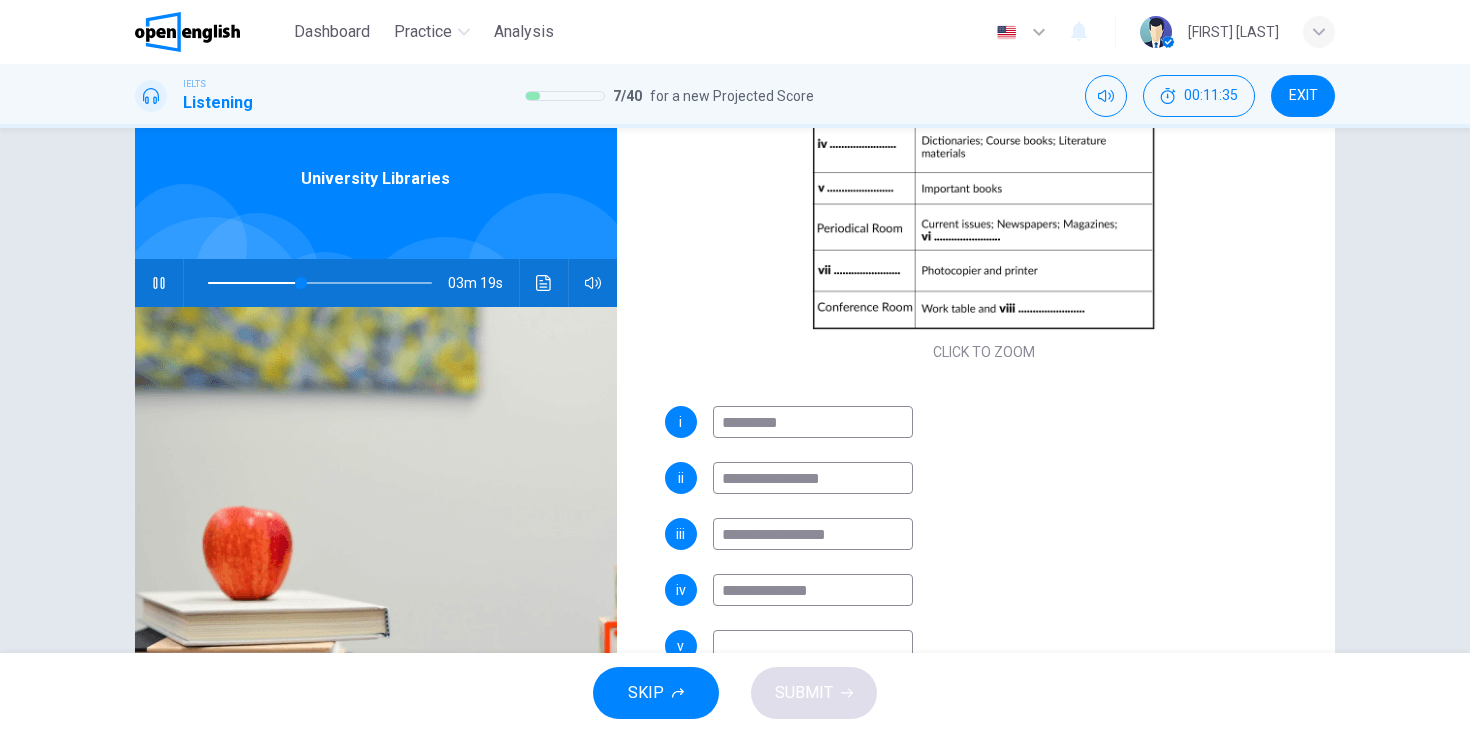 scroll, scrollTop: 326, scrollLeft: 0, axis: vertical 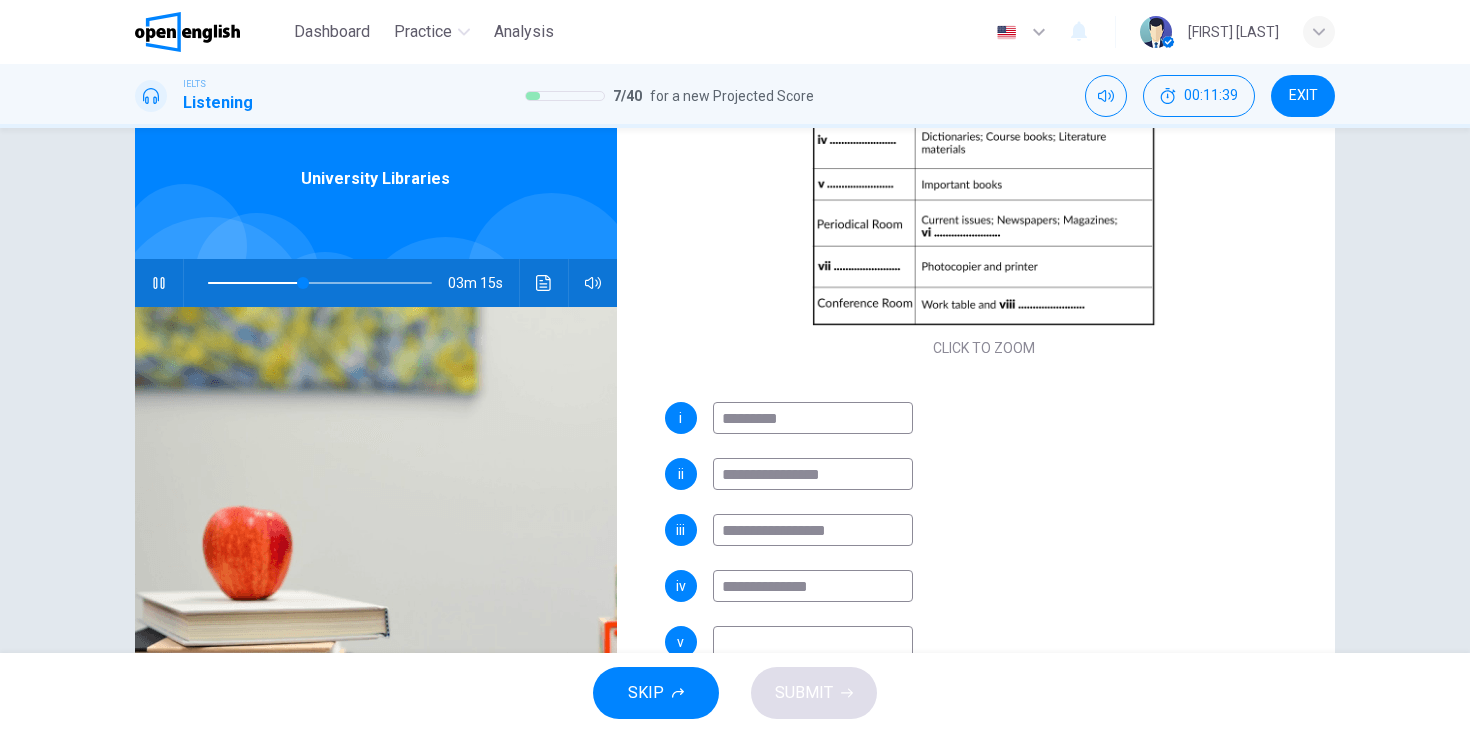 type on "**" 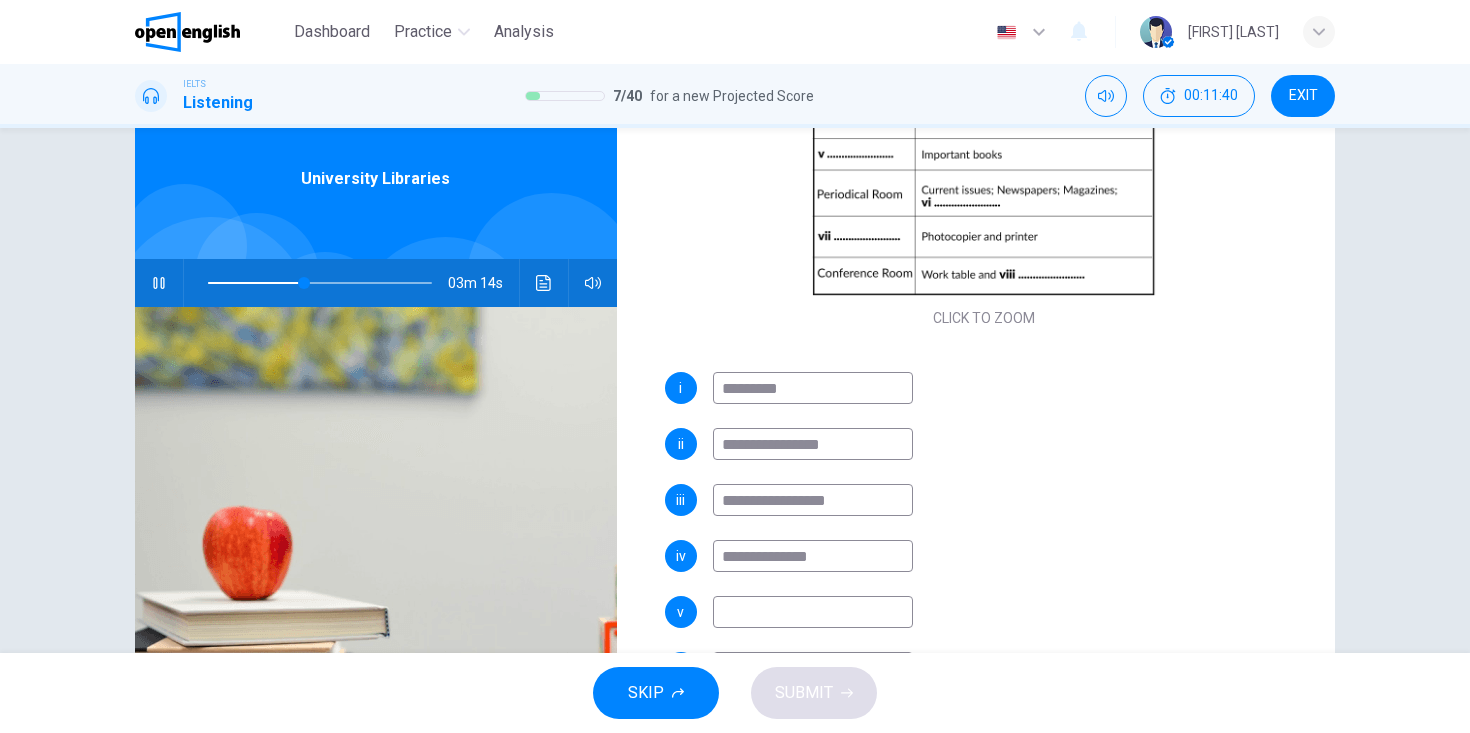 scroll, scrollTop: 357, scrollLeft: 0, axis: vertical 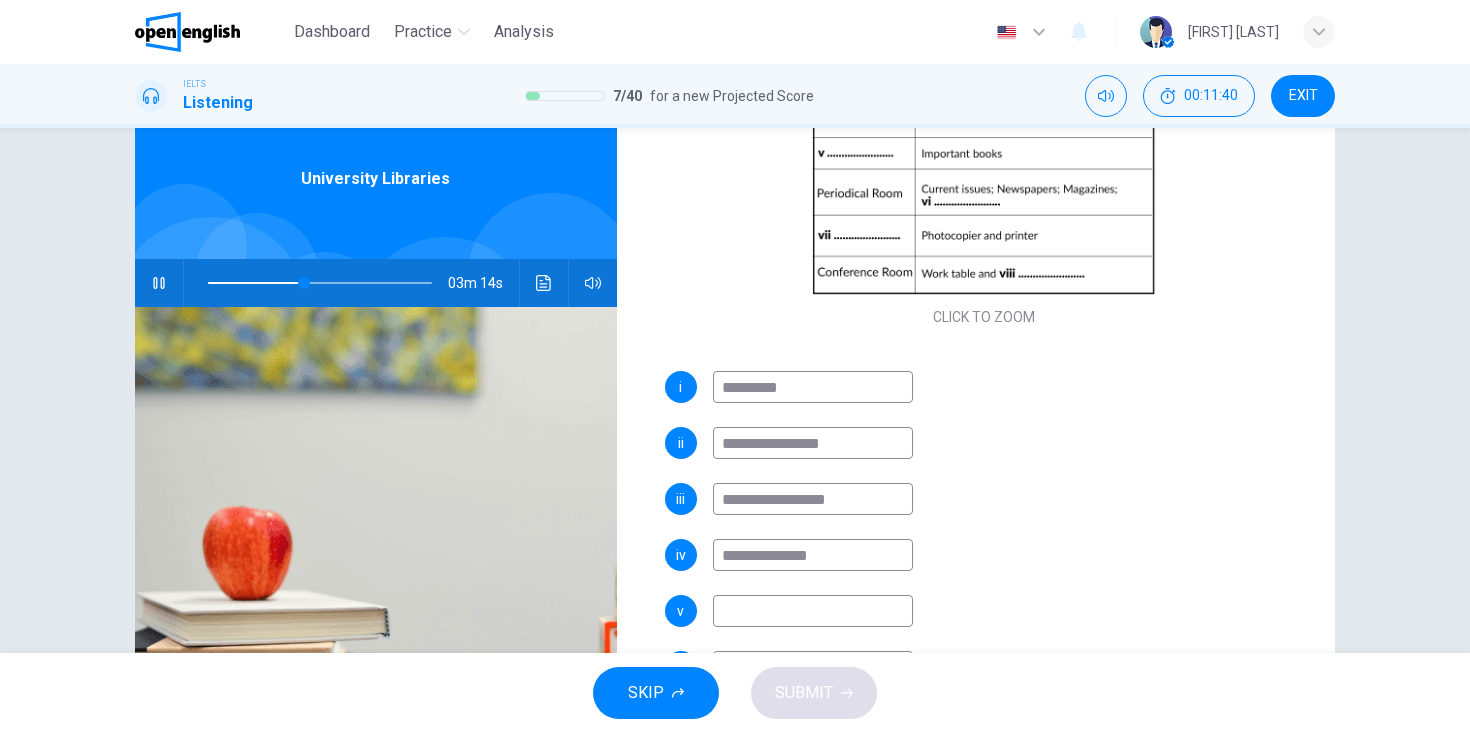 type on "**********" 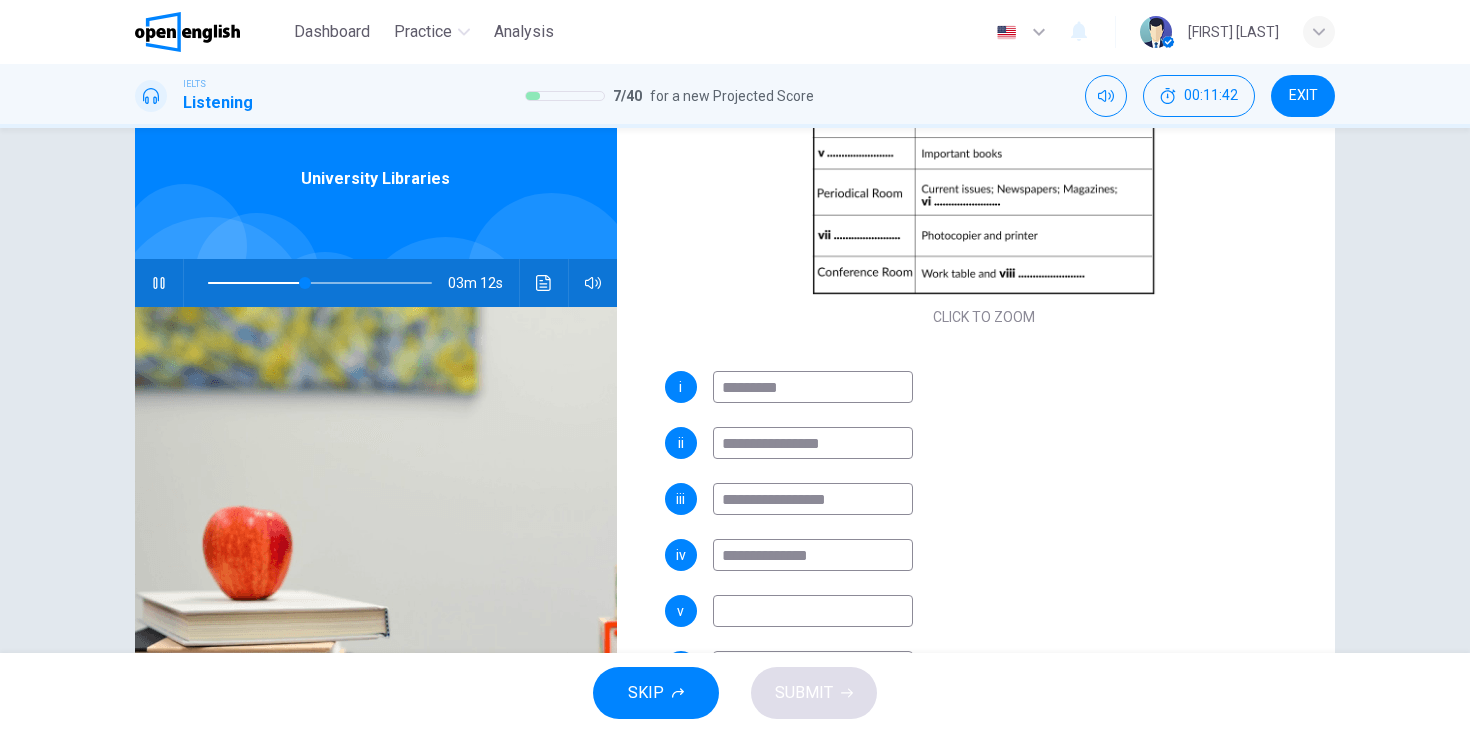 type on "**" 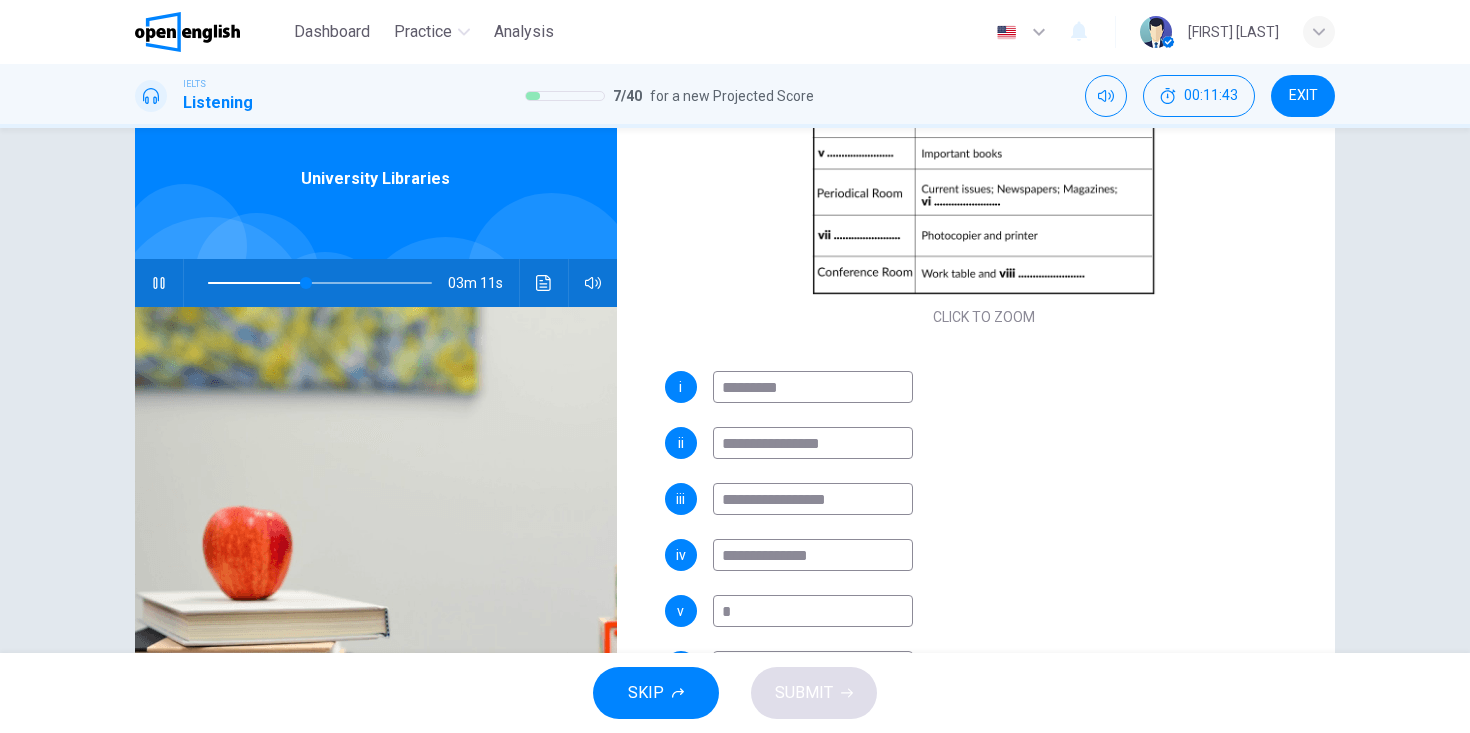 type on "**" 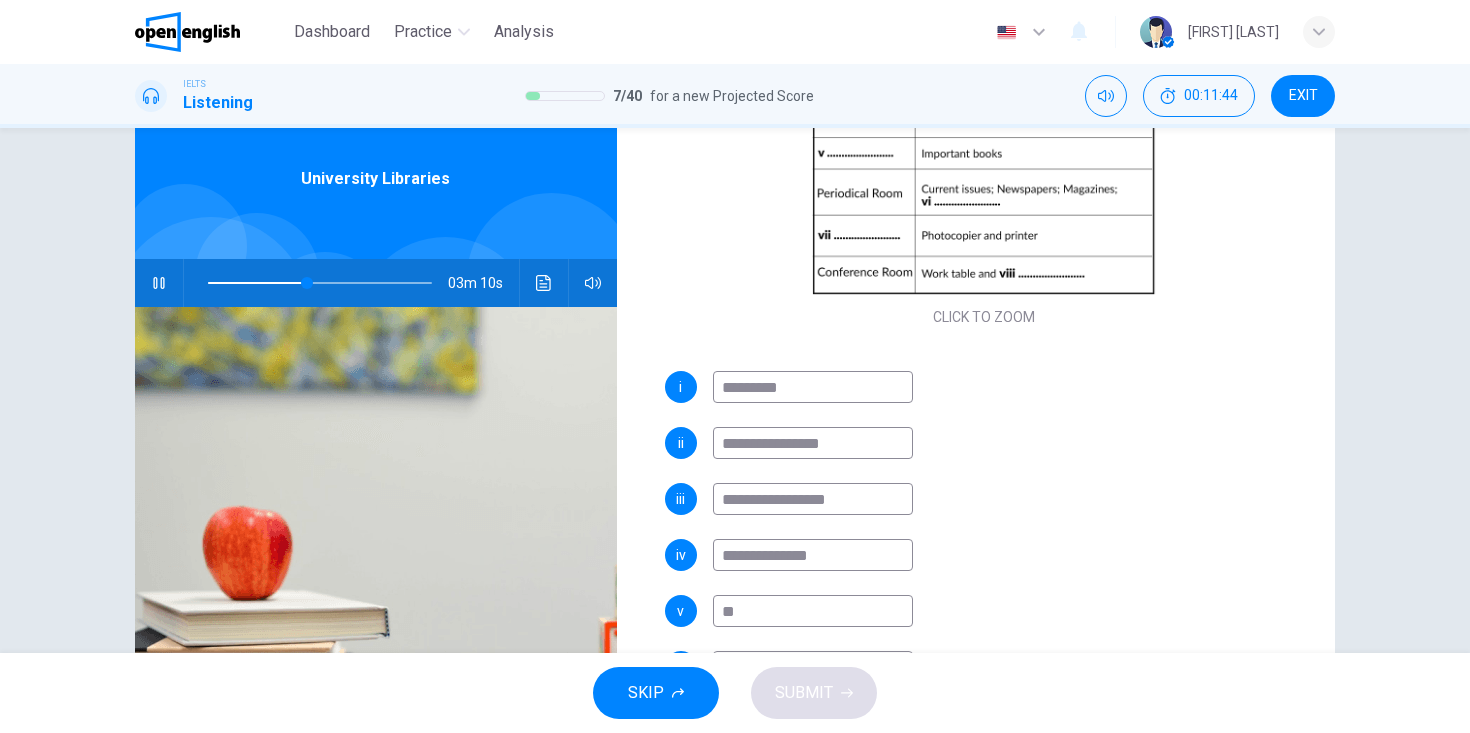 type on "**" 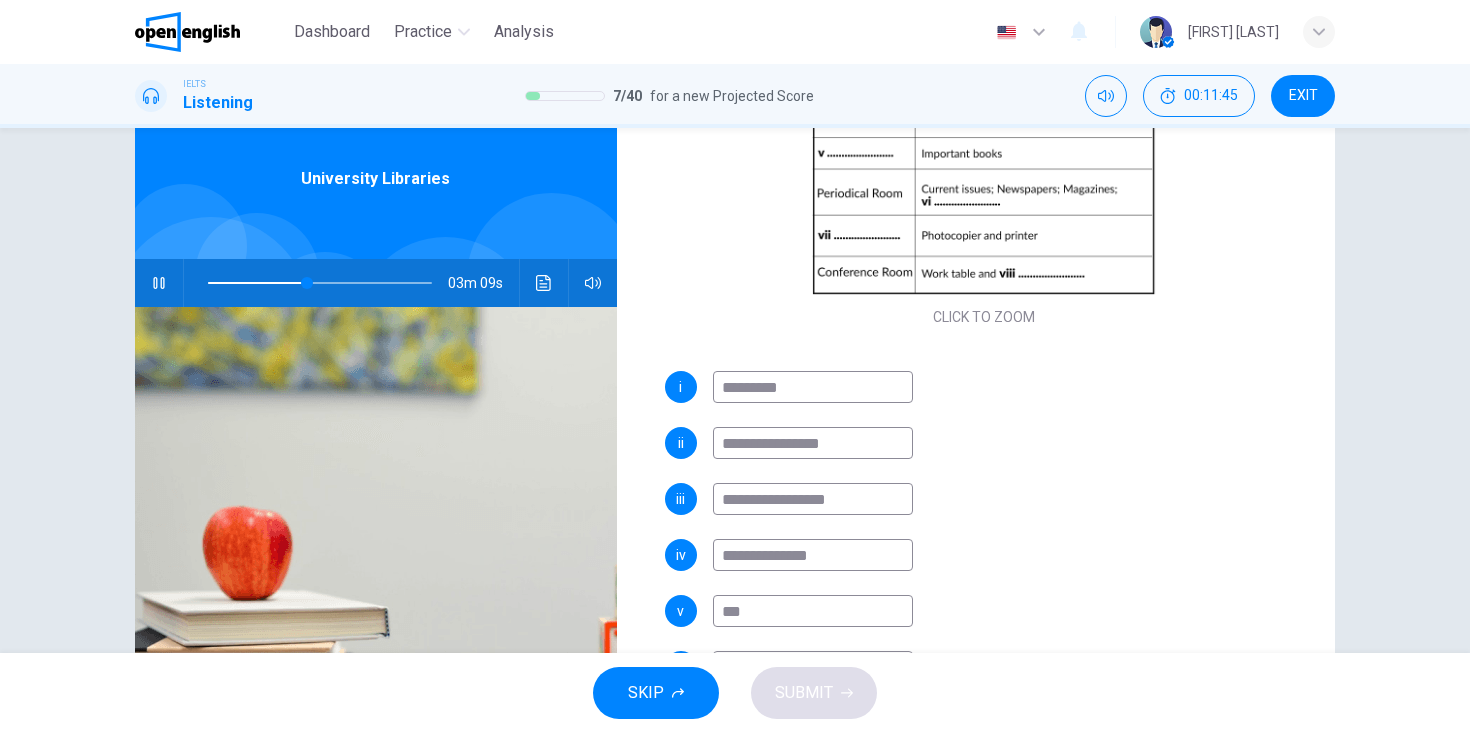 type on "****" 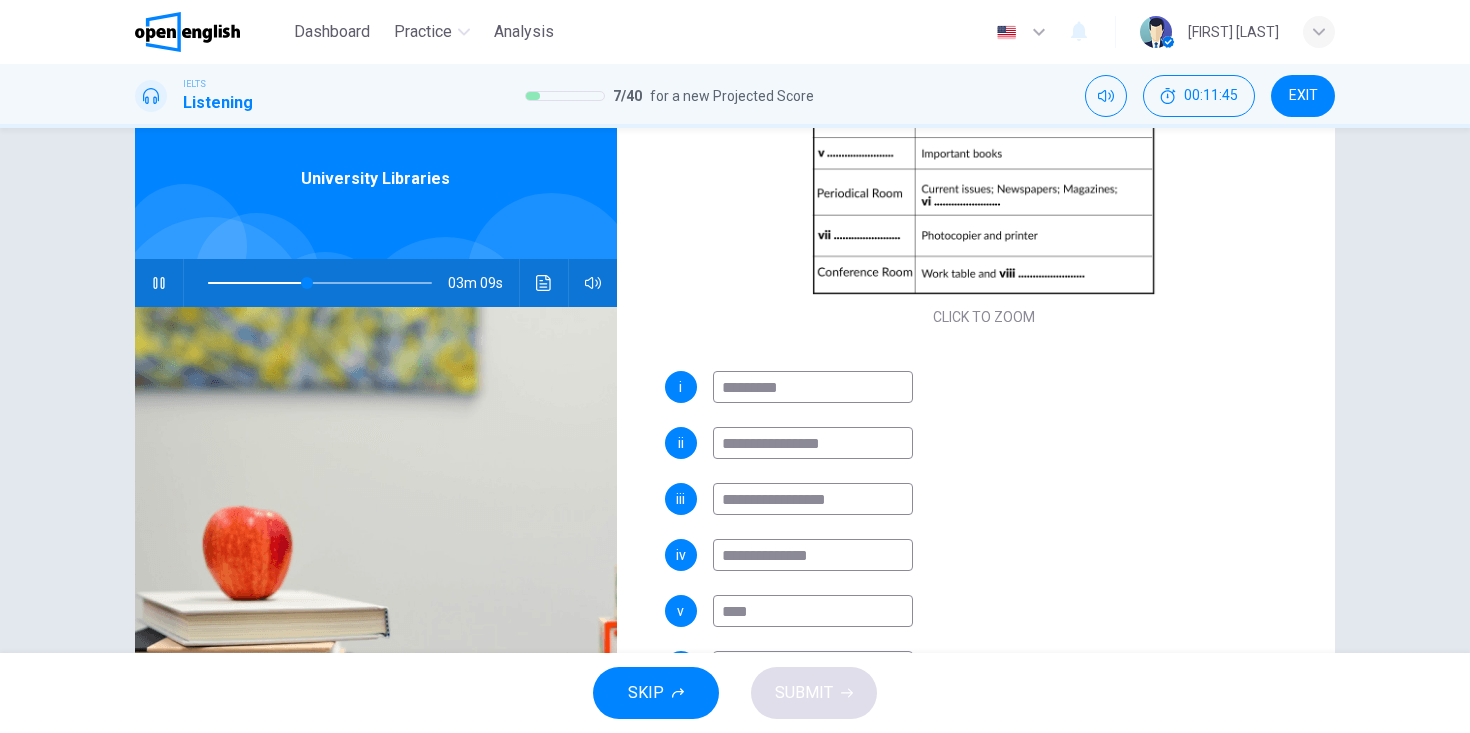 type on "**" 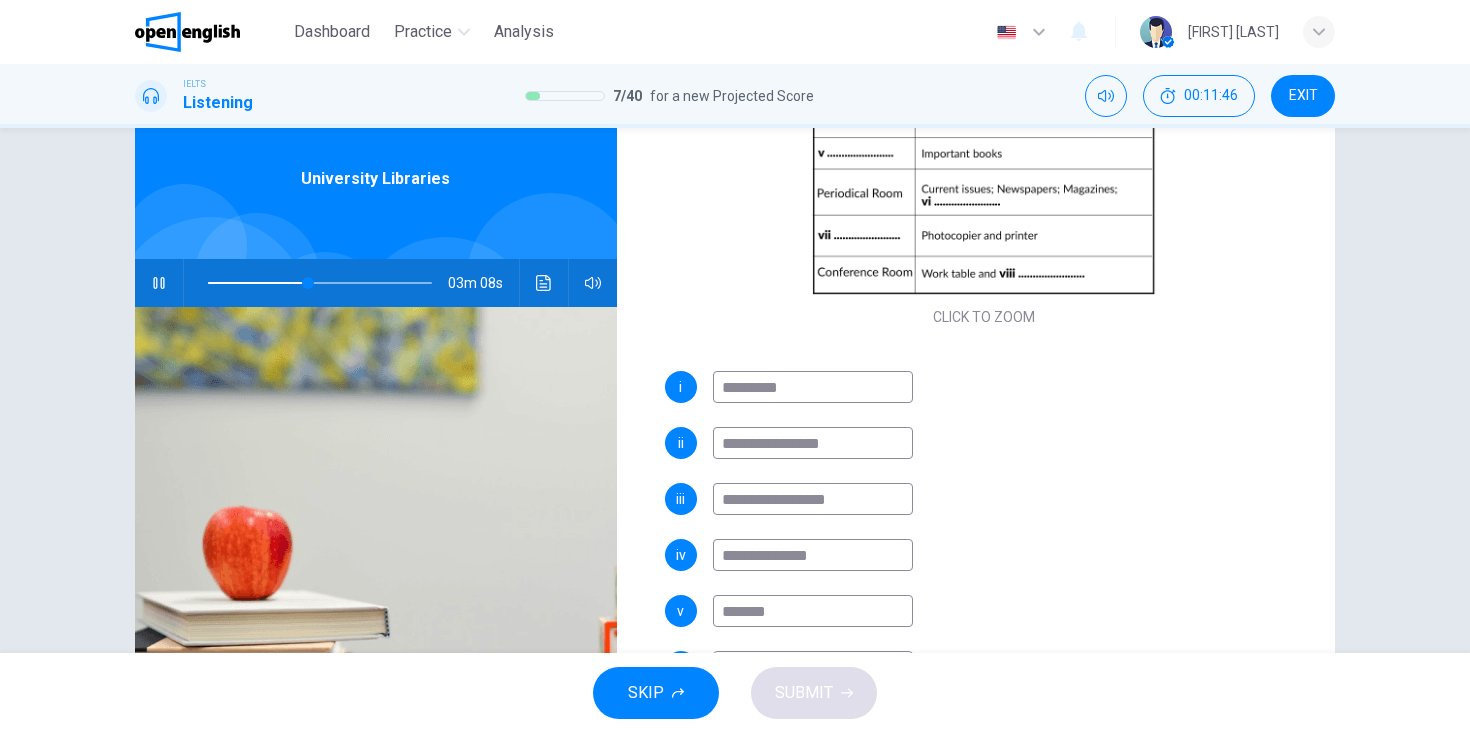 type on "********" 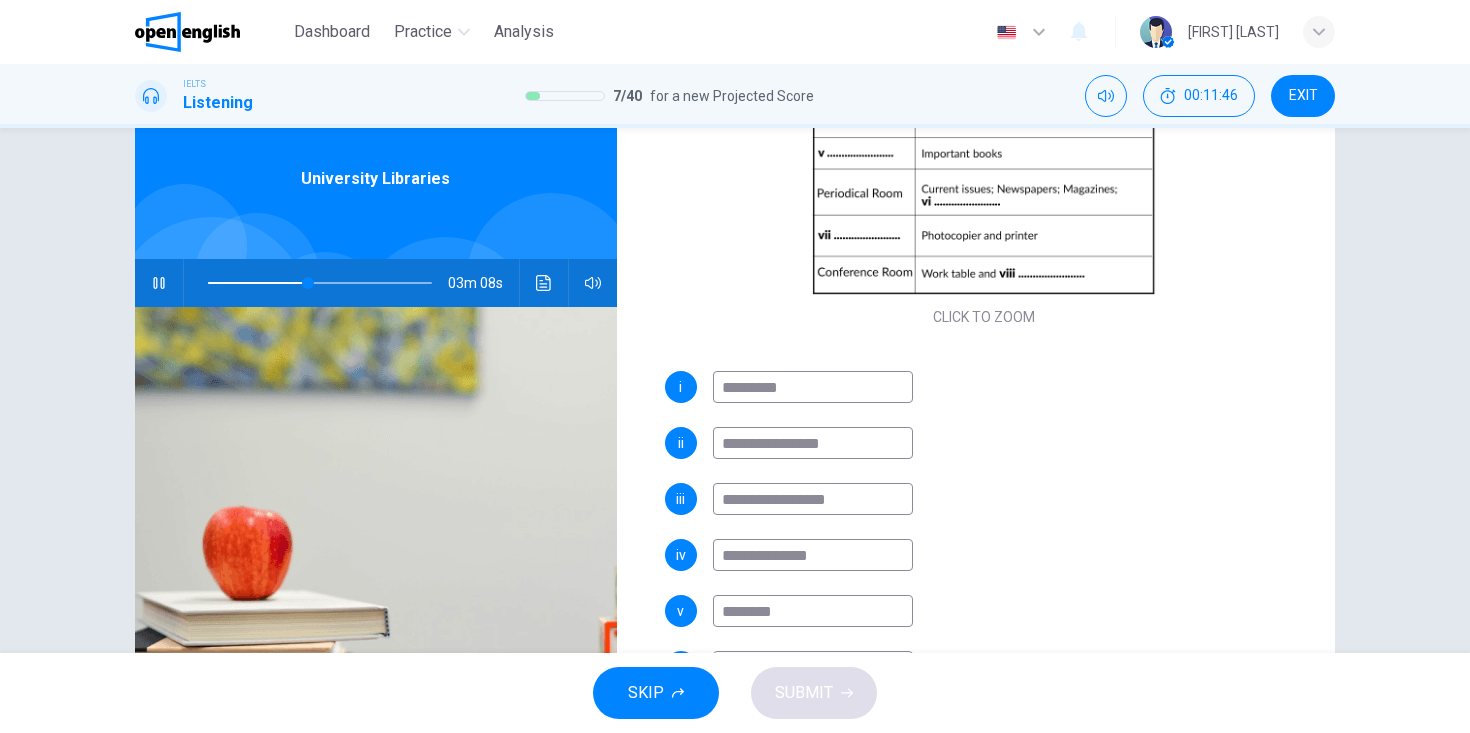 type on "**" 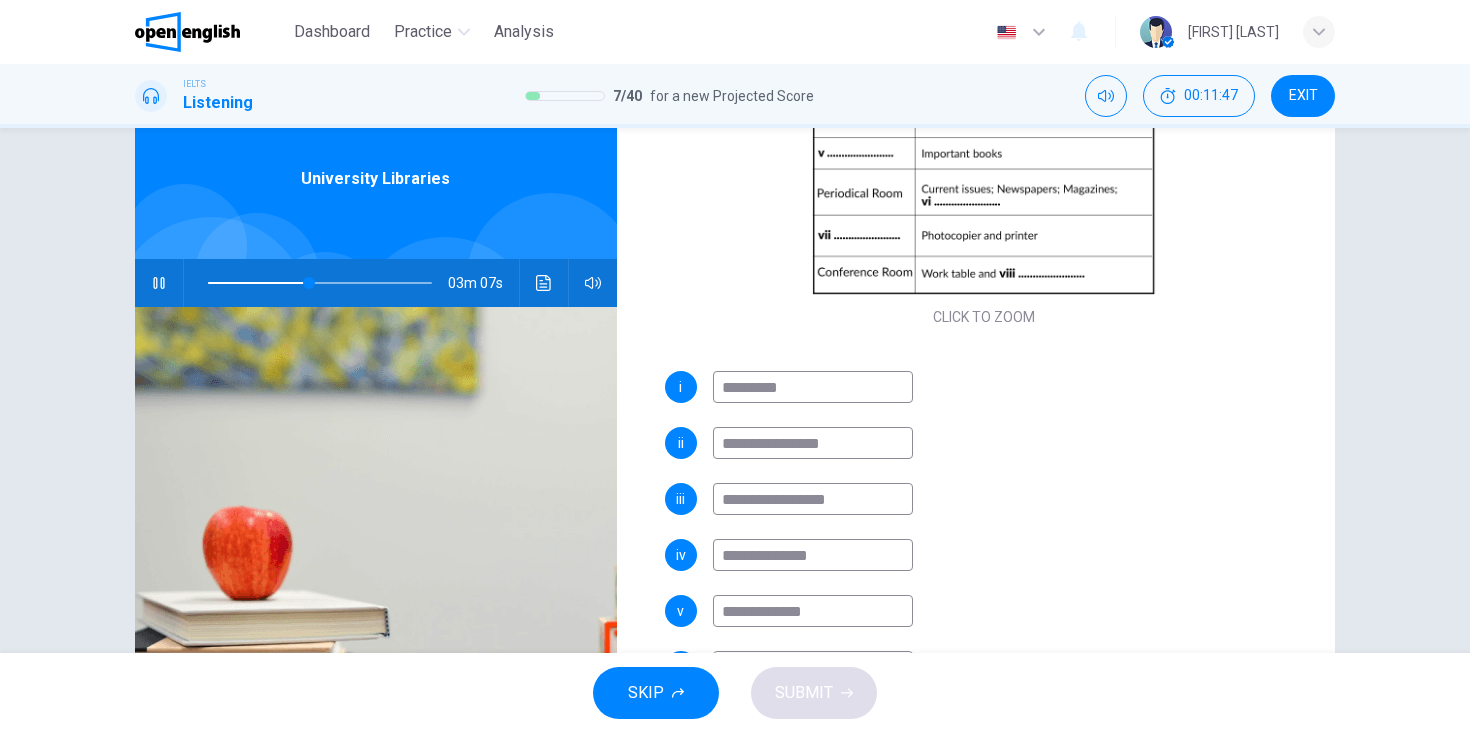 type on "**********" 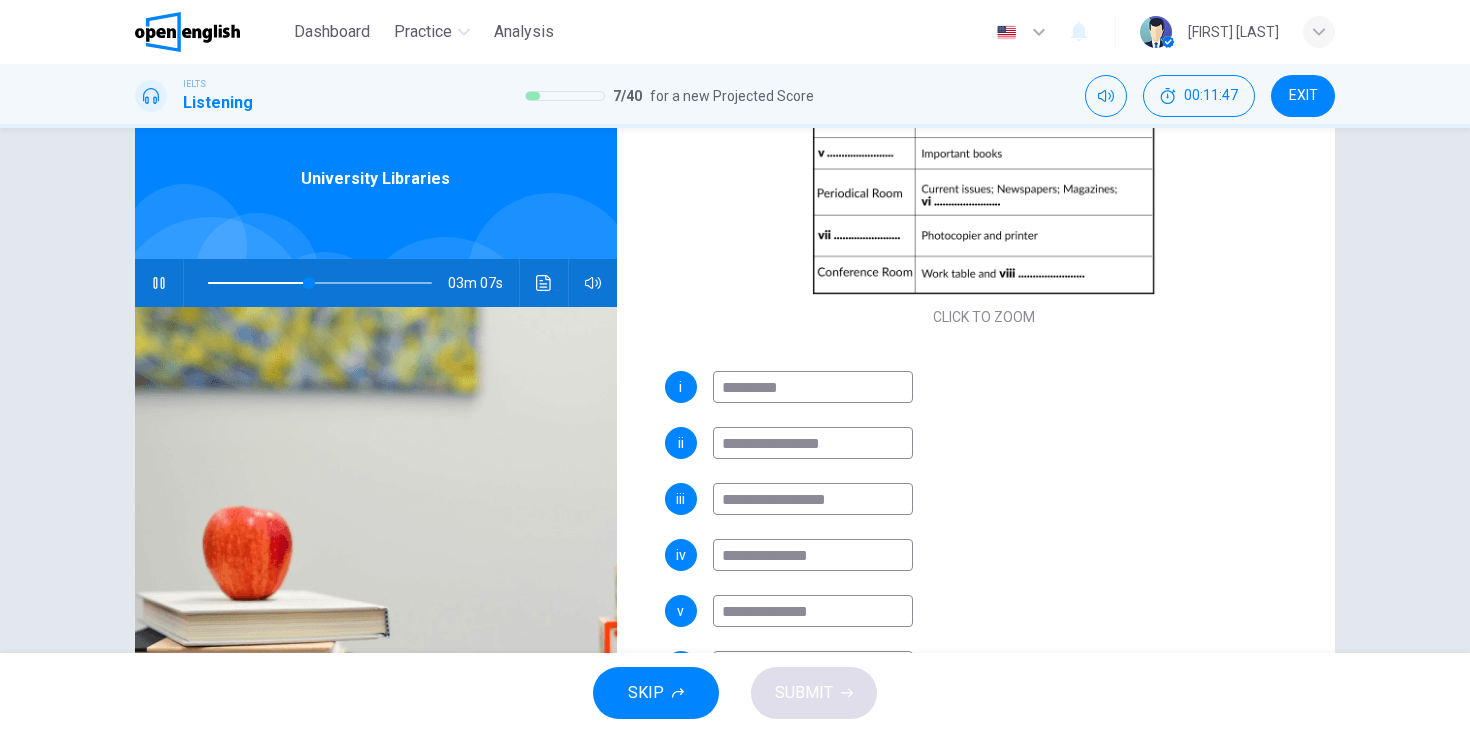 type on "**" 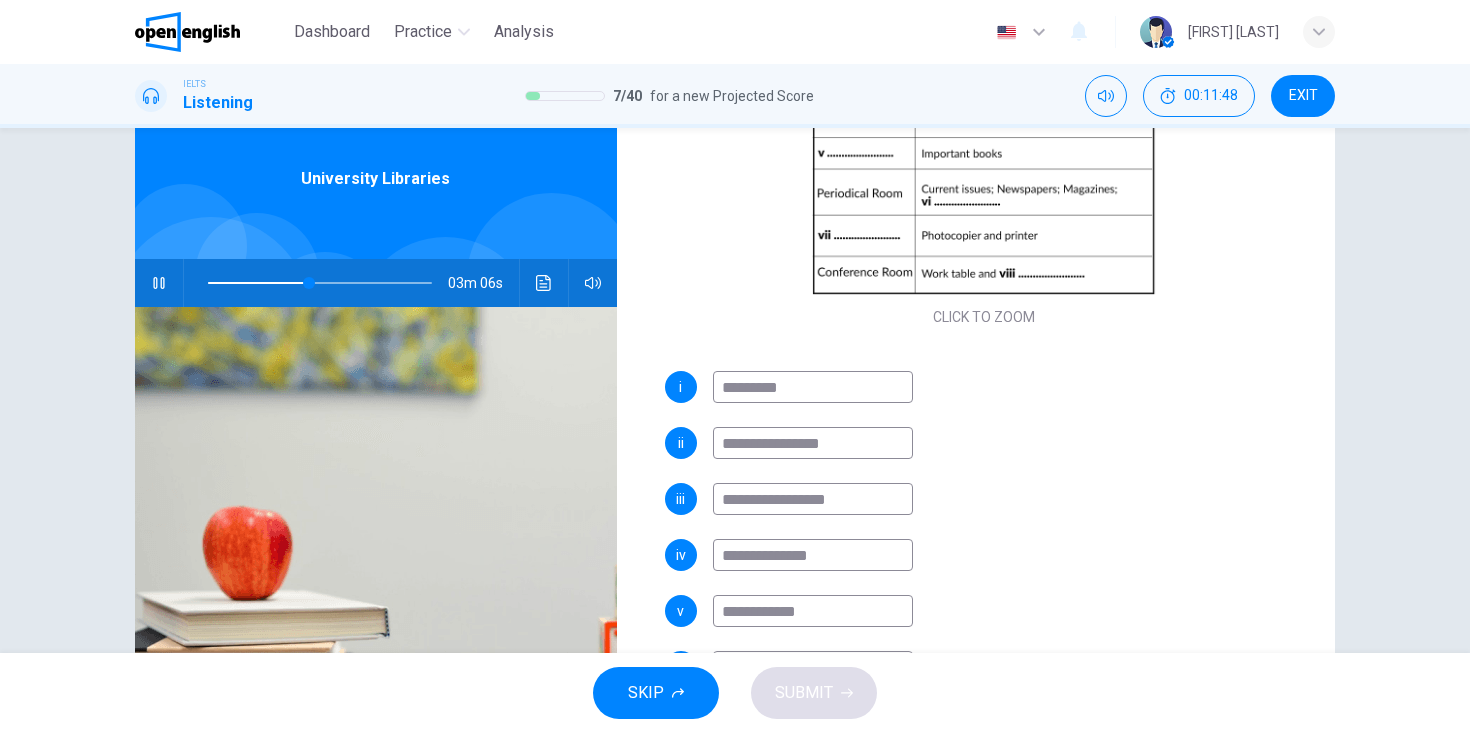 type on "**********" 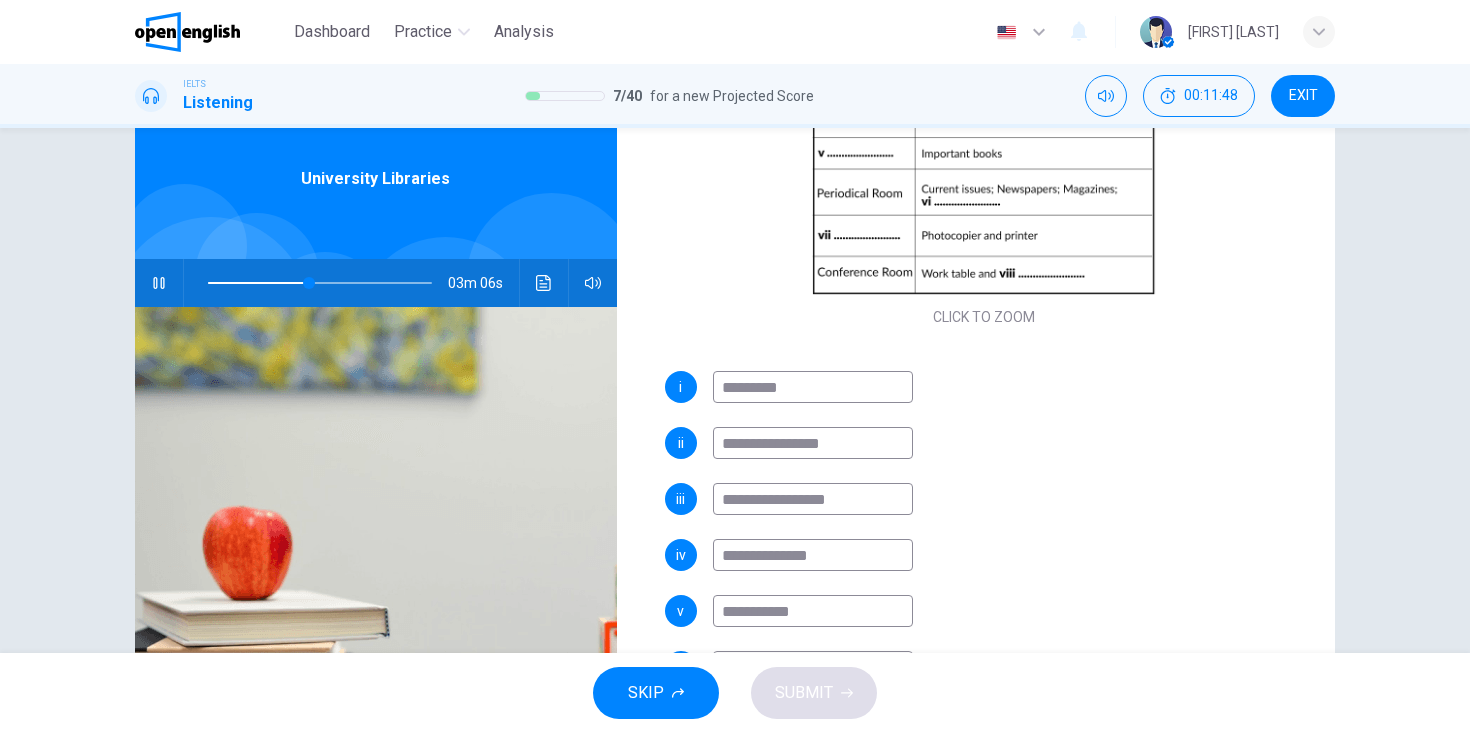 type on "**" 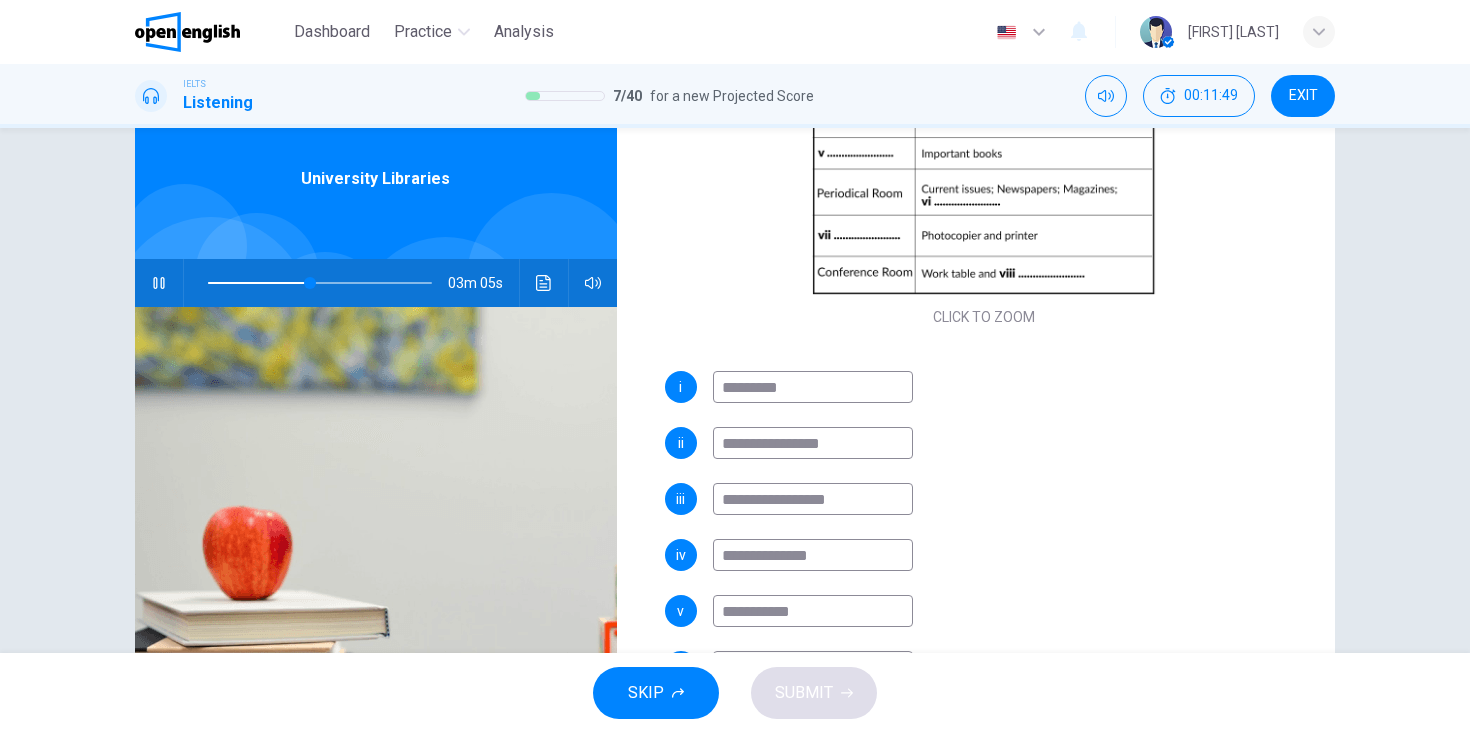 type on "**********" 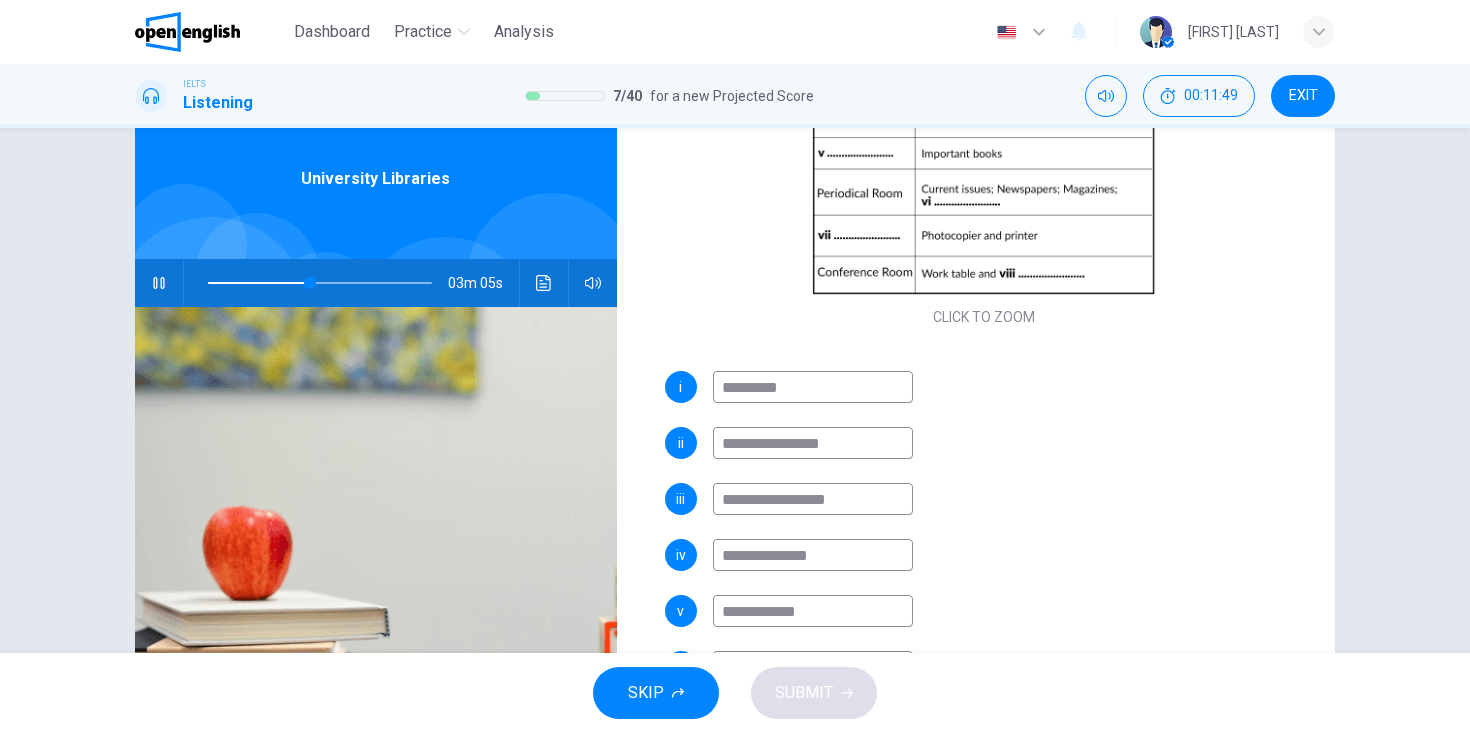 type on "**" 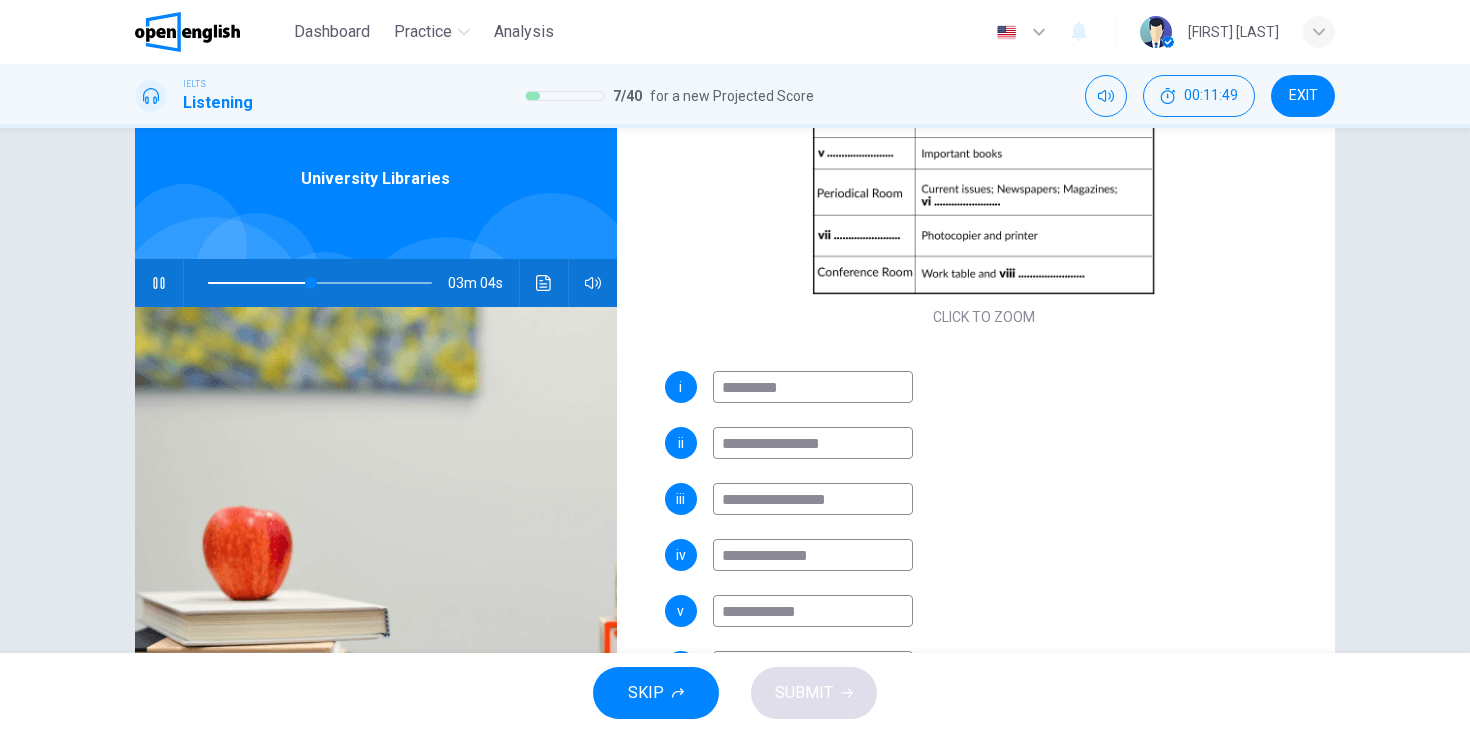 type on "**********" 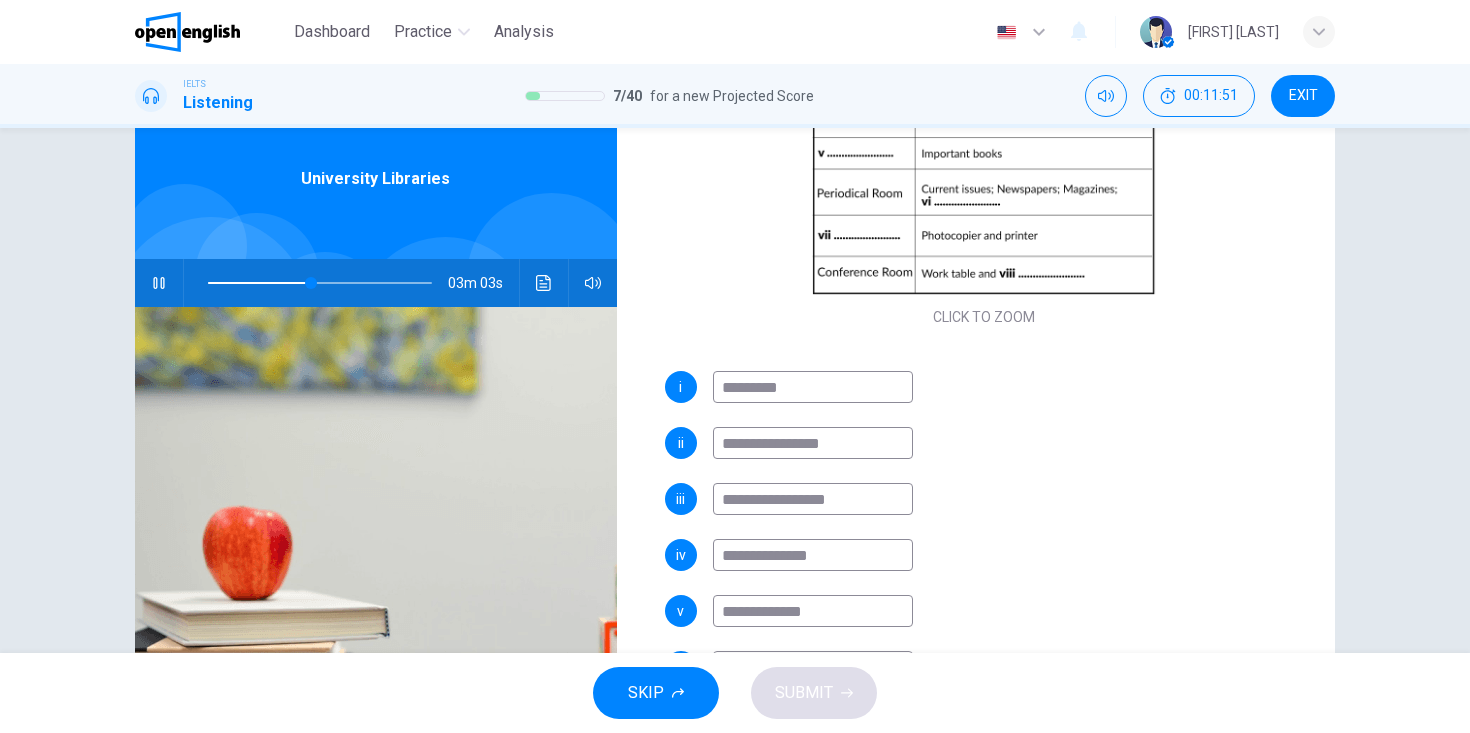 type on "**" 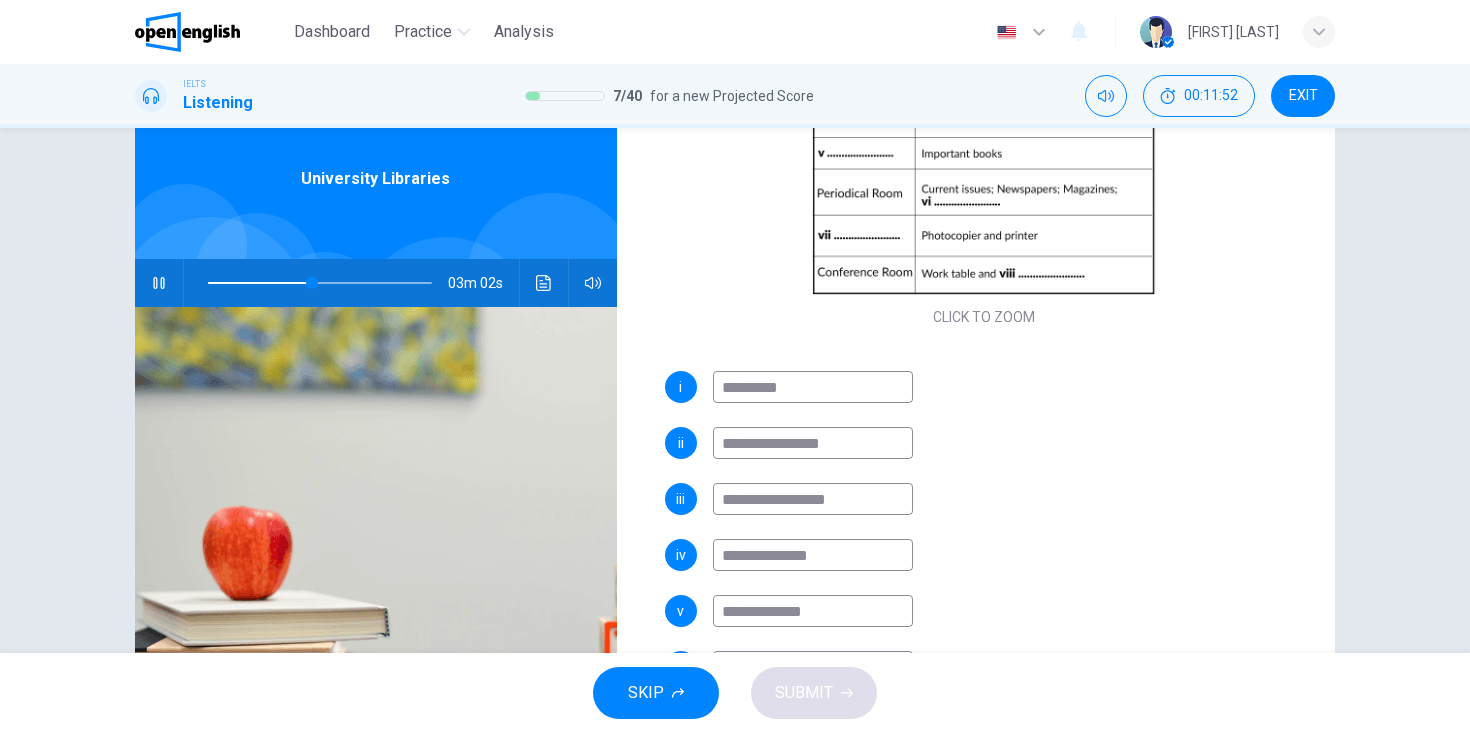 type on "**********" 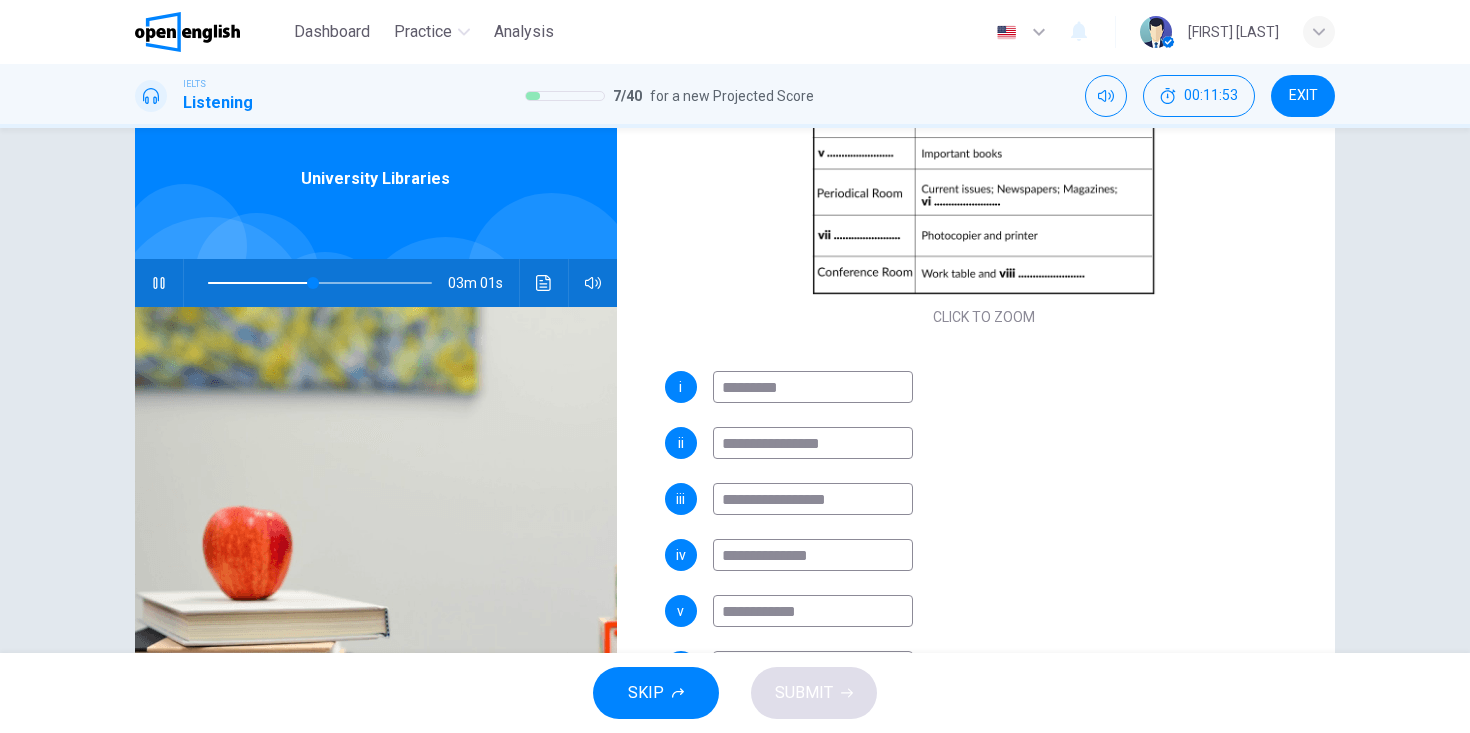 type on "**" 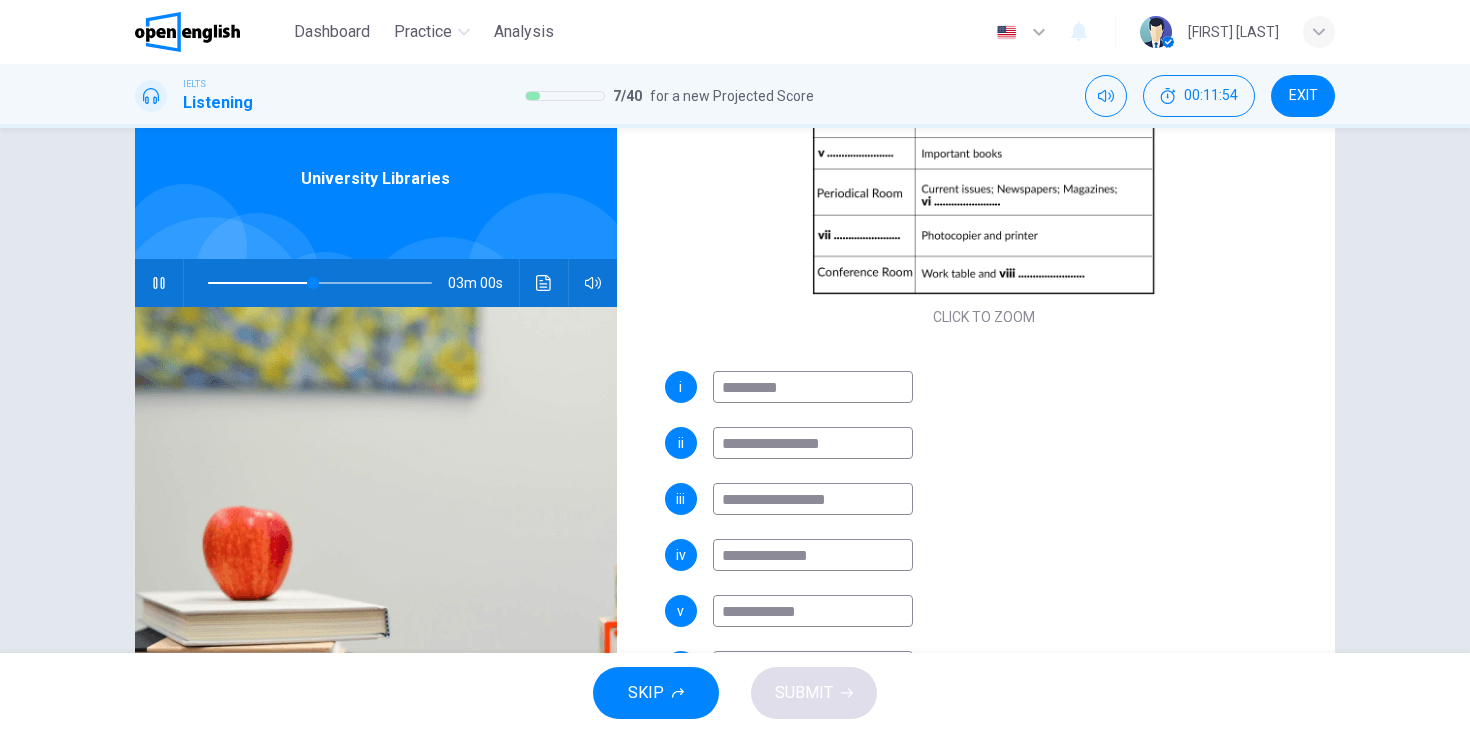 type on "**********" 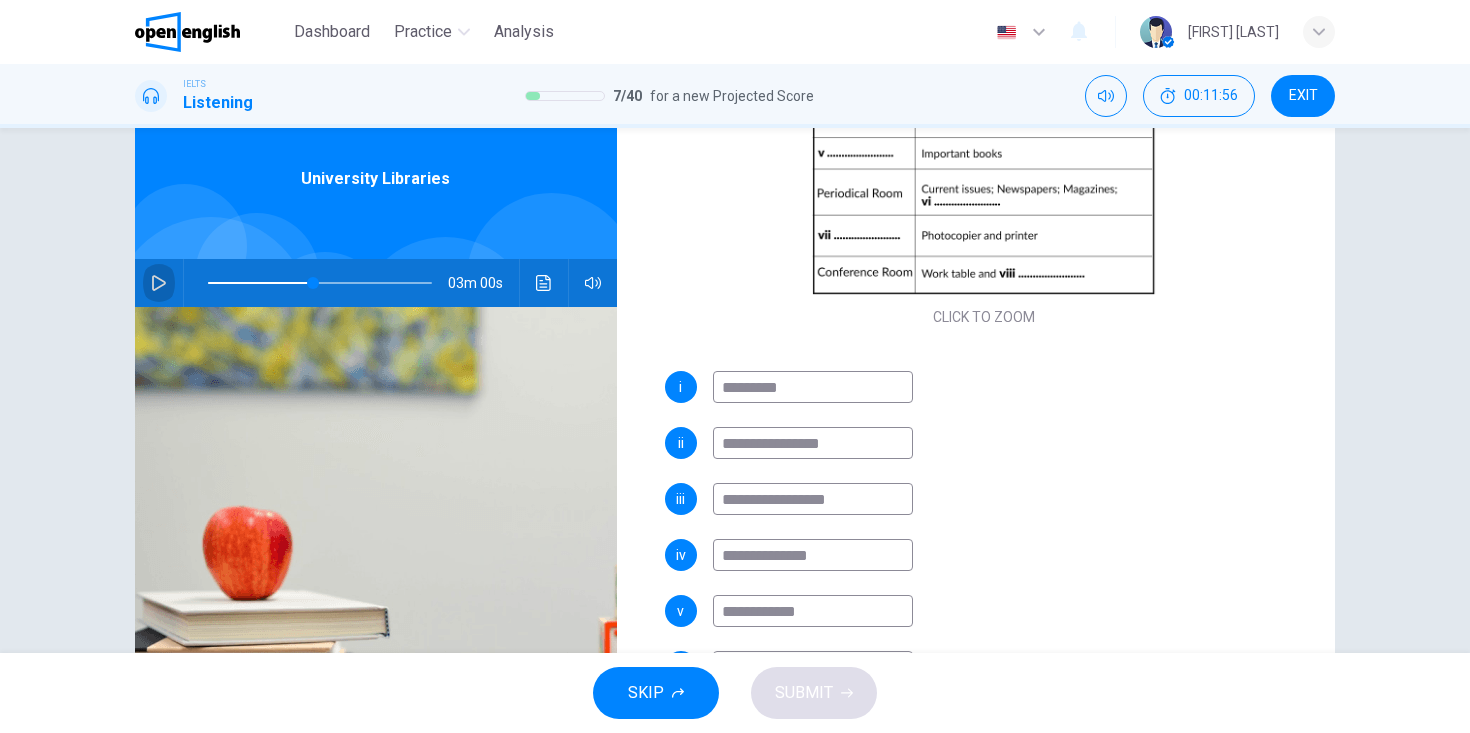 click 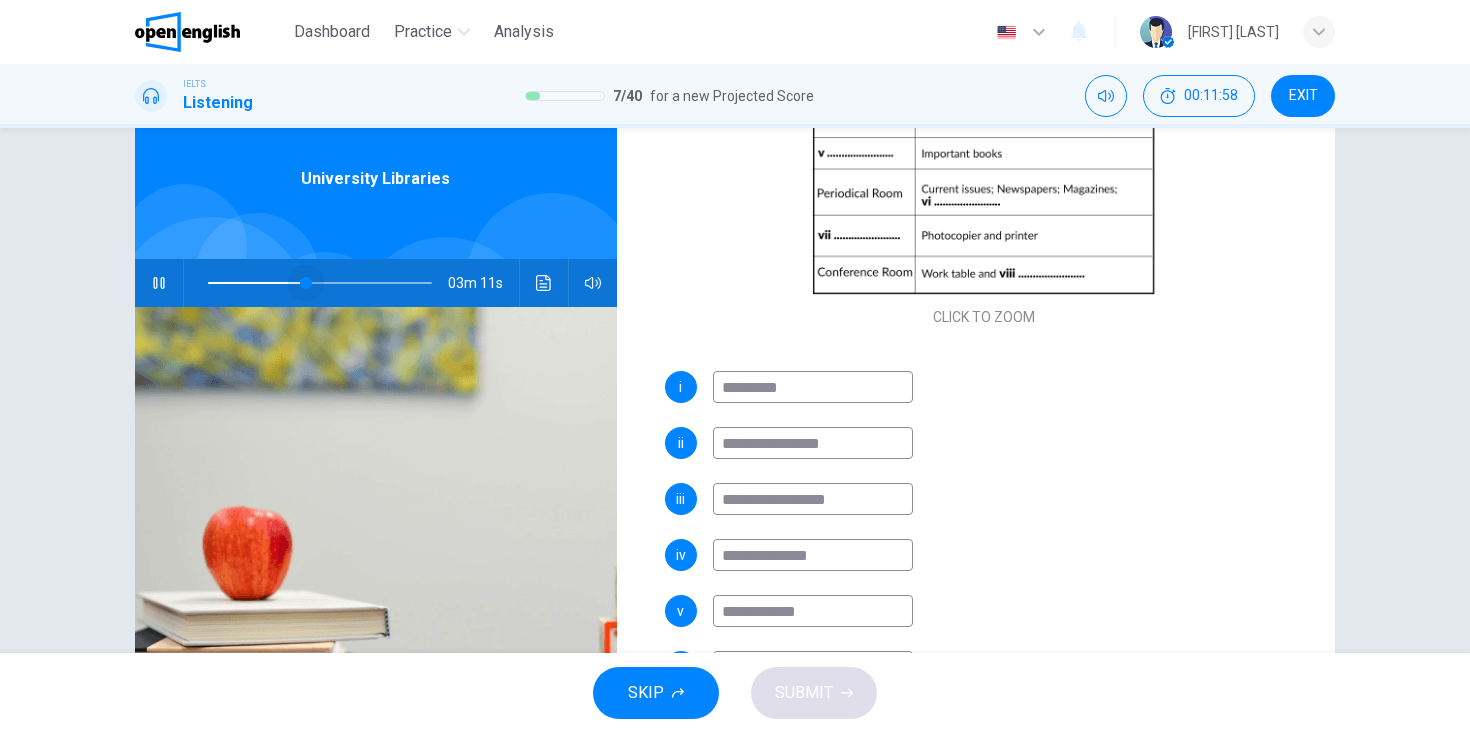 click at bounding box center (306, 283) 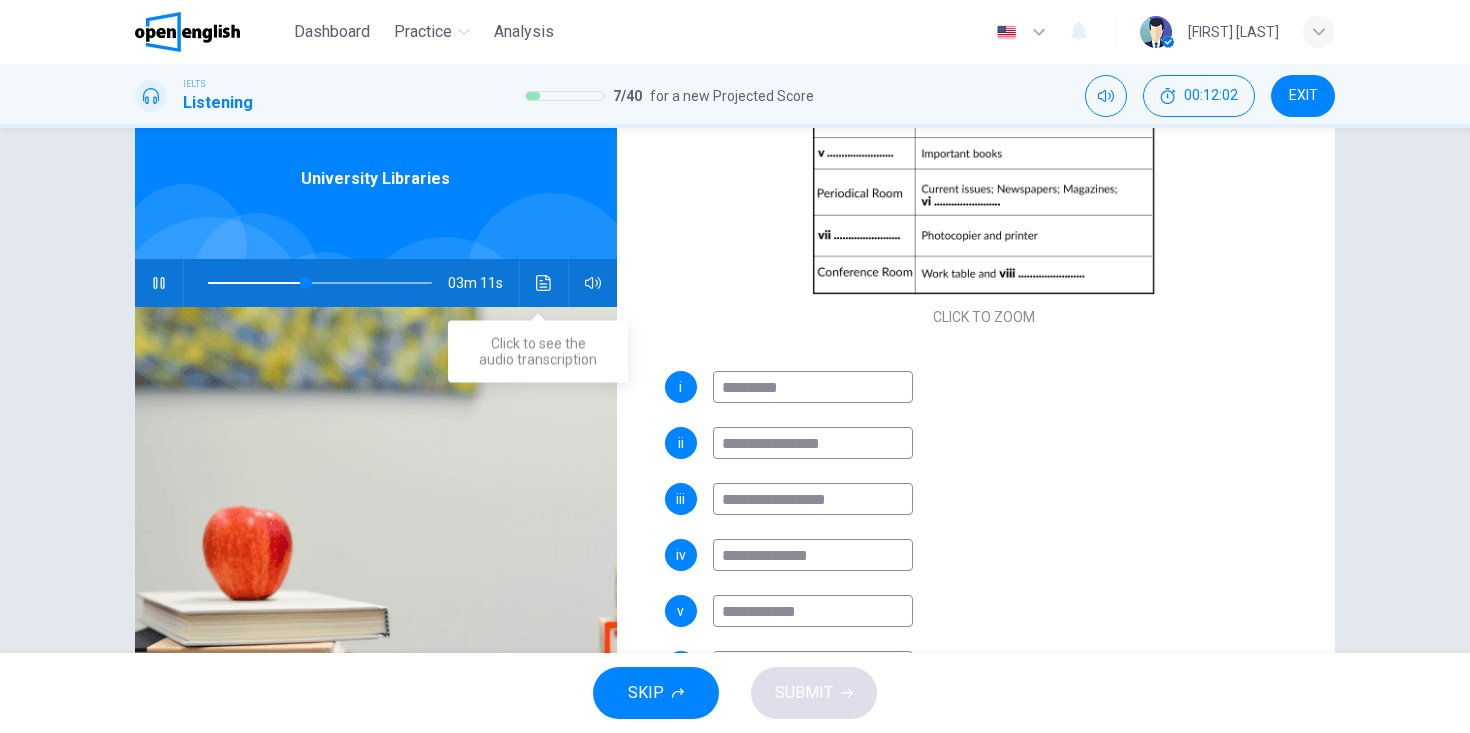 click 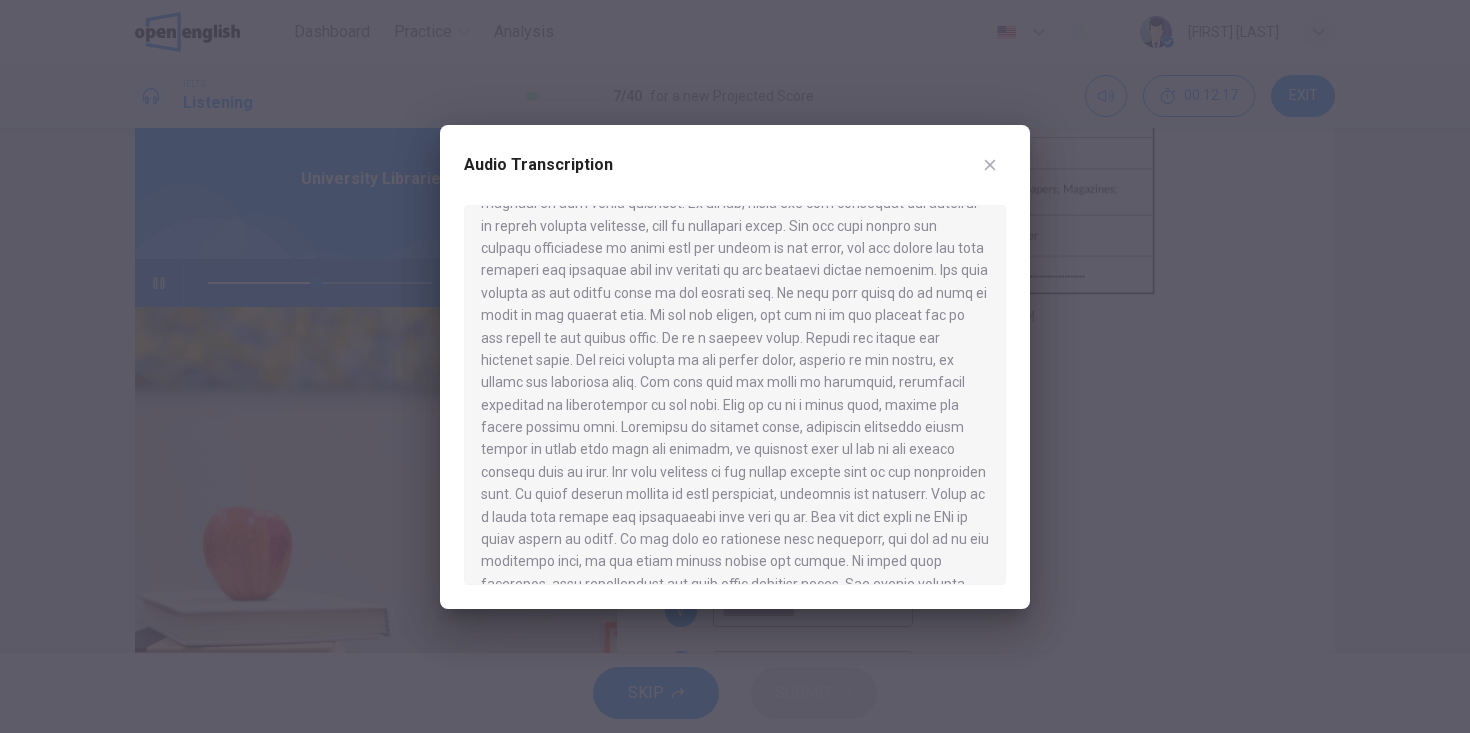 scroll, scrollTop: 302, scrollLeft: 0, axis: vertical 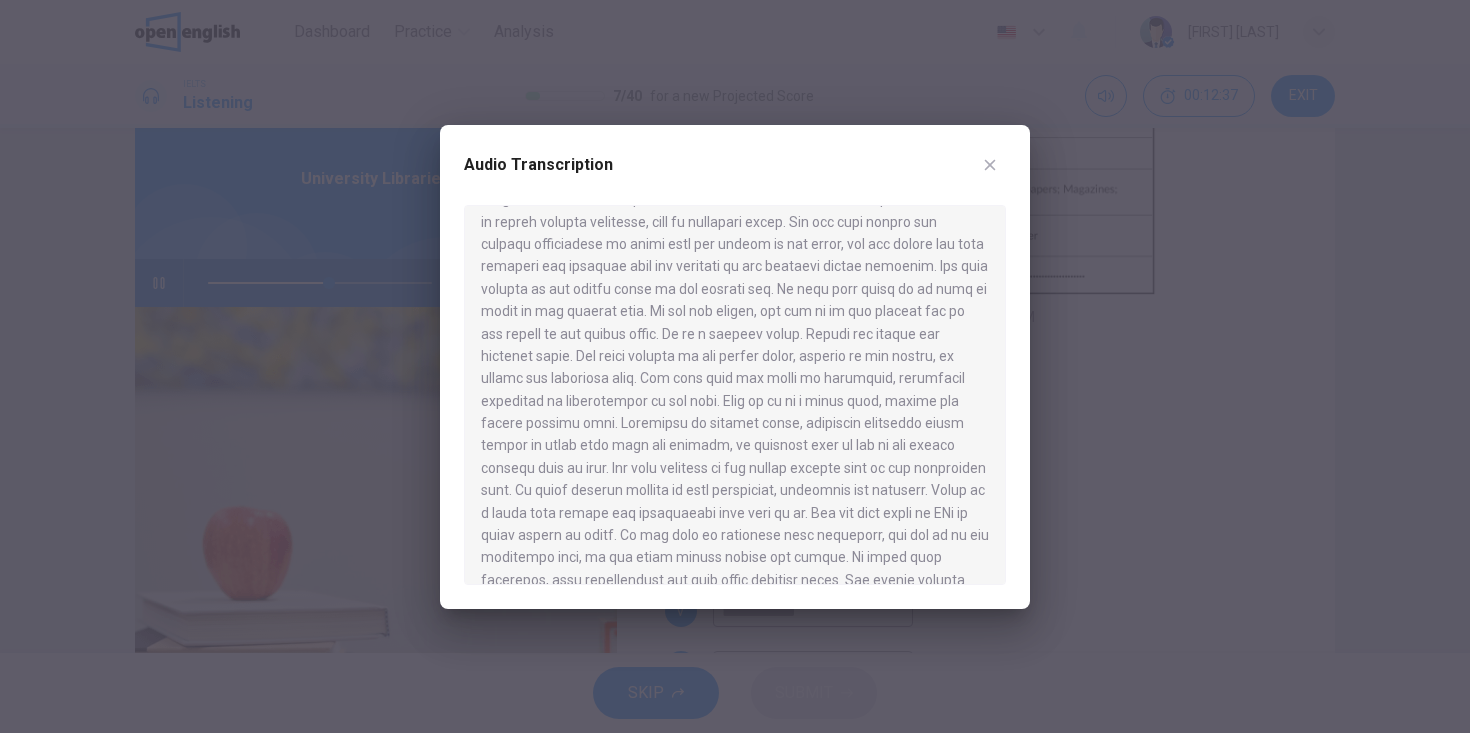 click 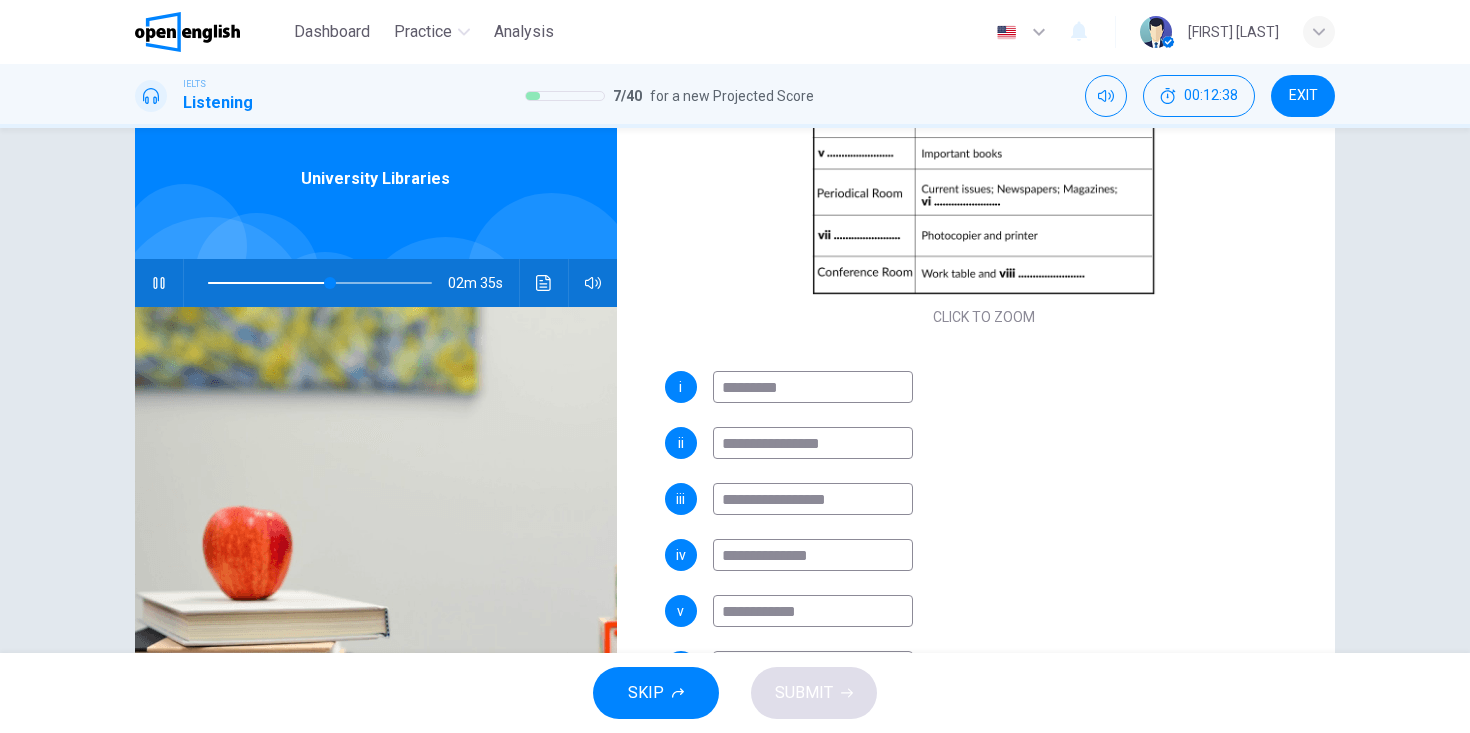 type on "**" 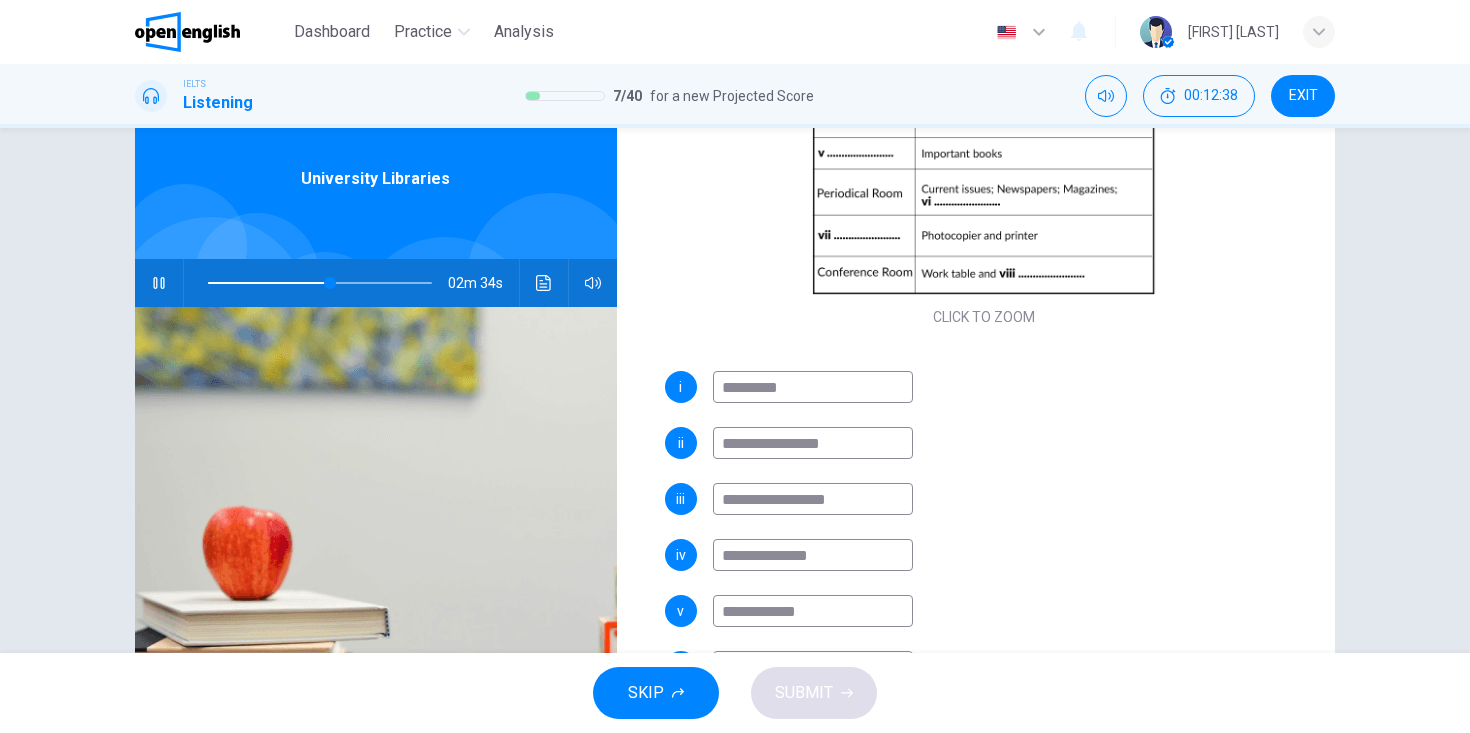 click on "**********" at bounding box center [813, 611] 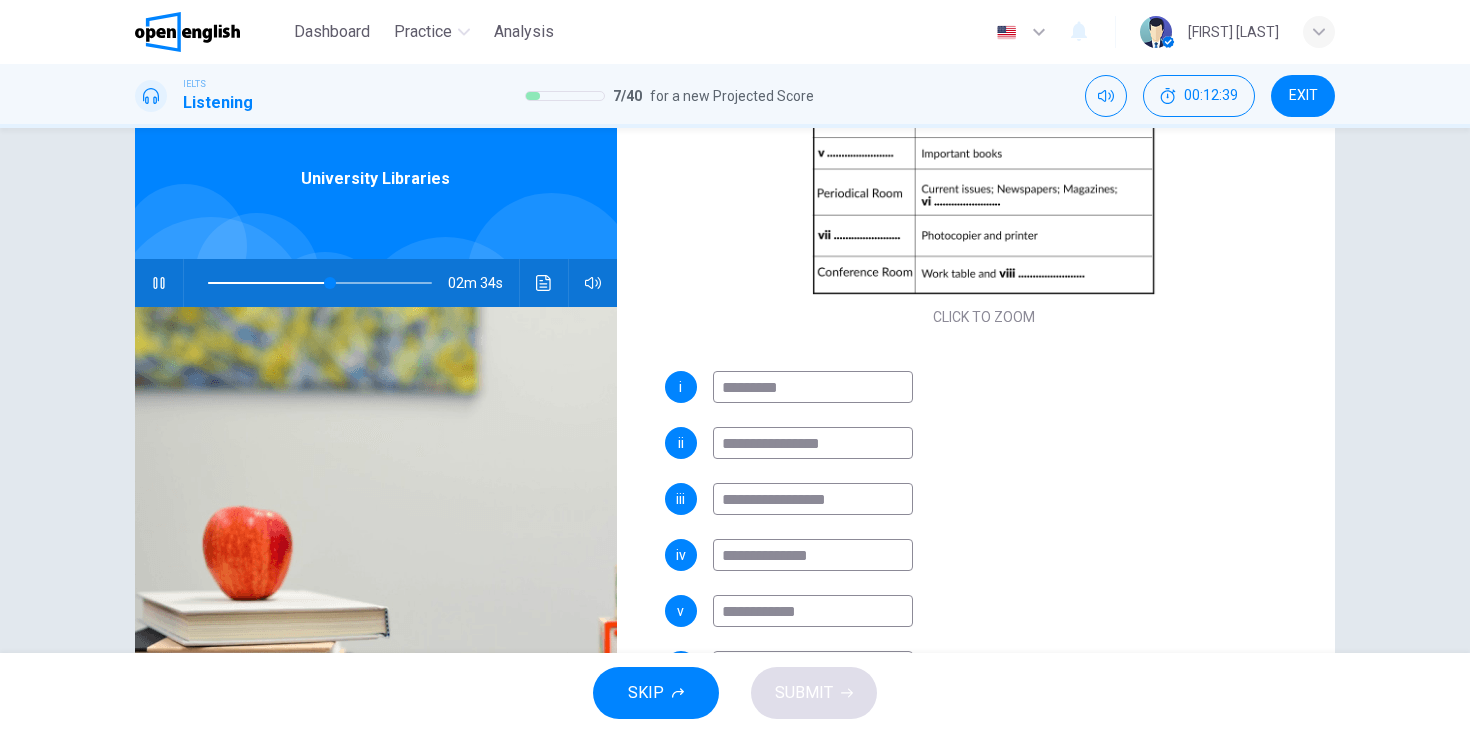 type on "**********" 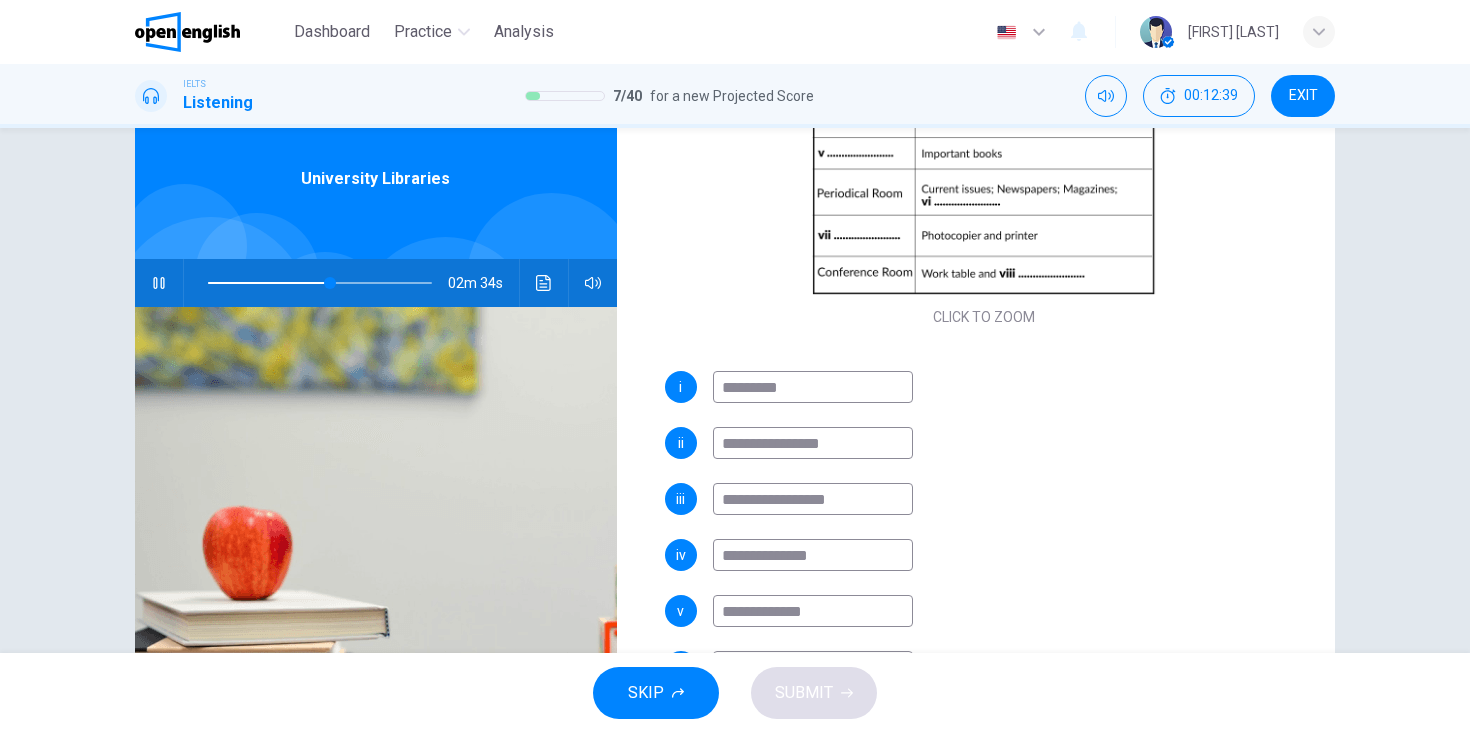 type on "**" 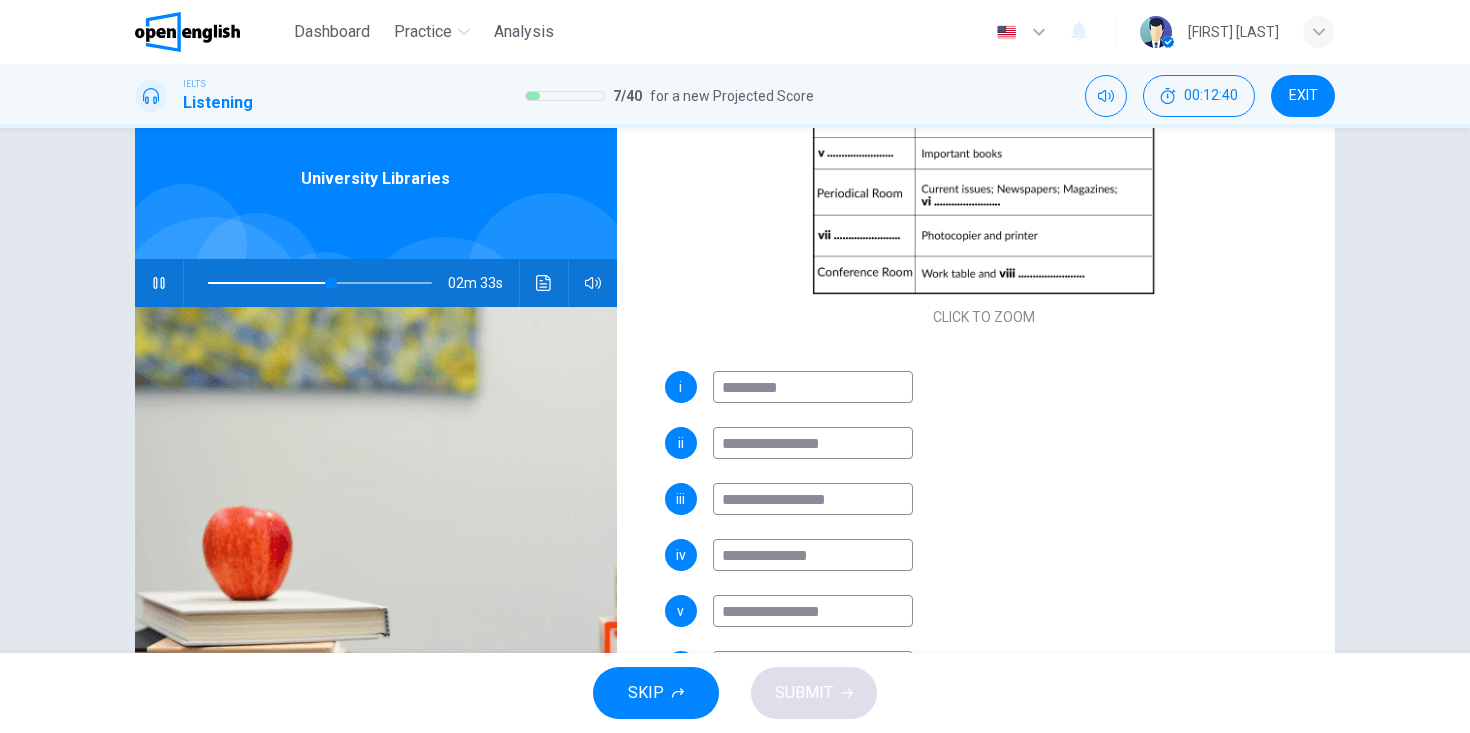 type on "**********" 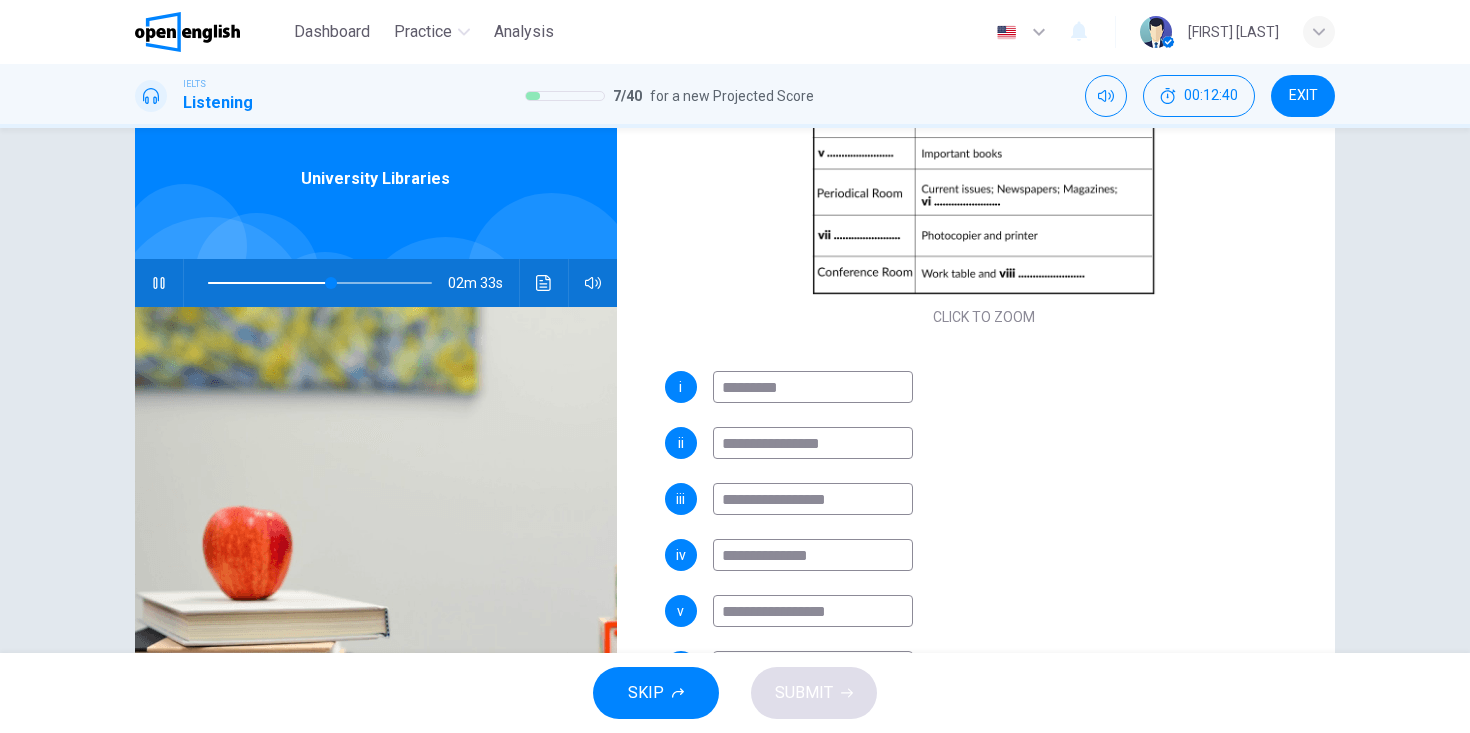 type on "**" 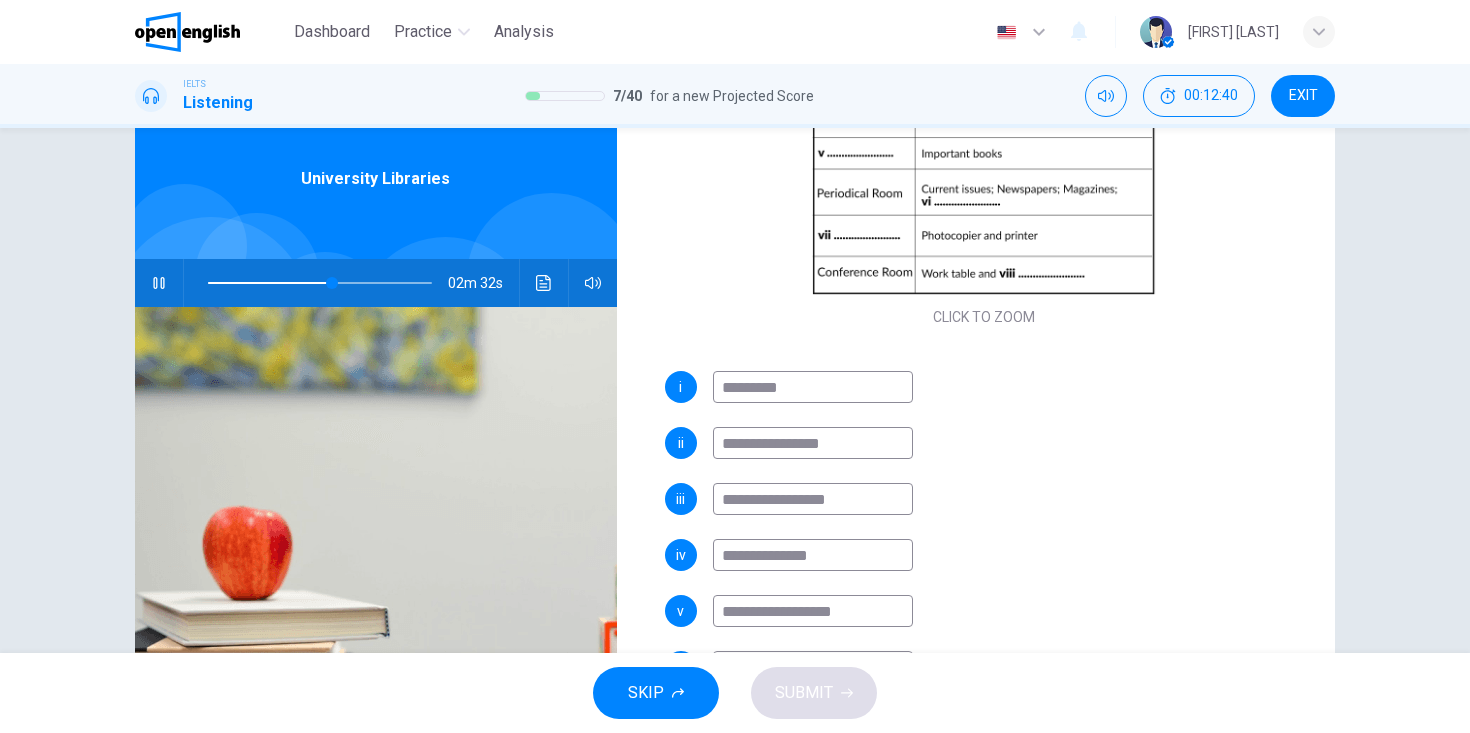 type on "**********" 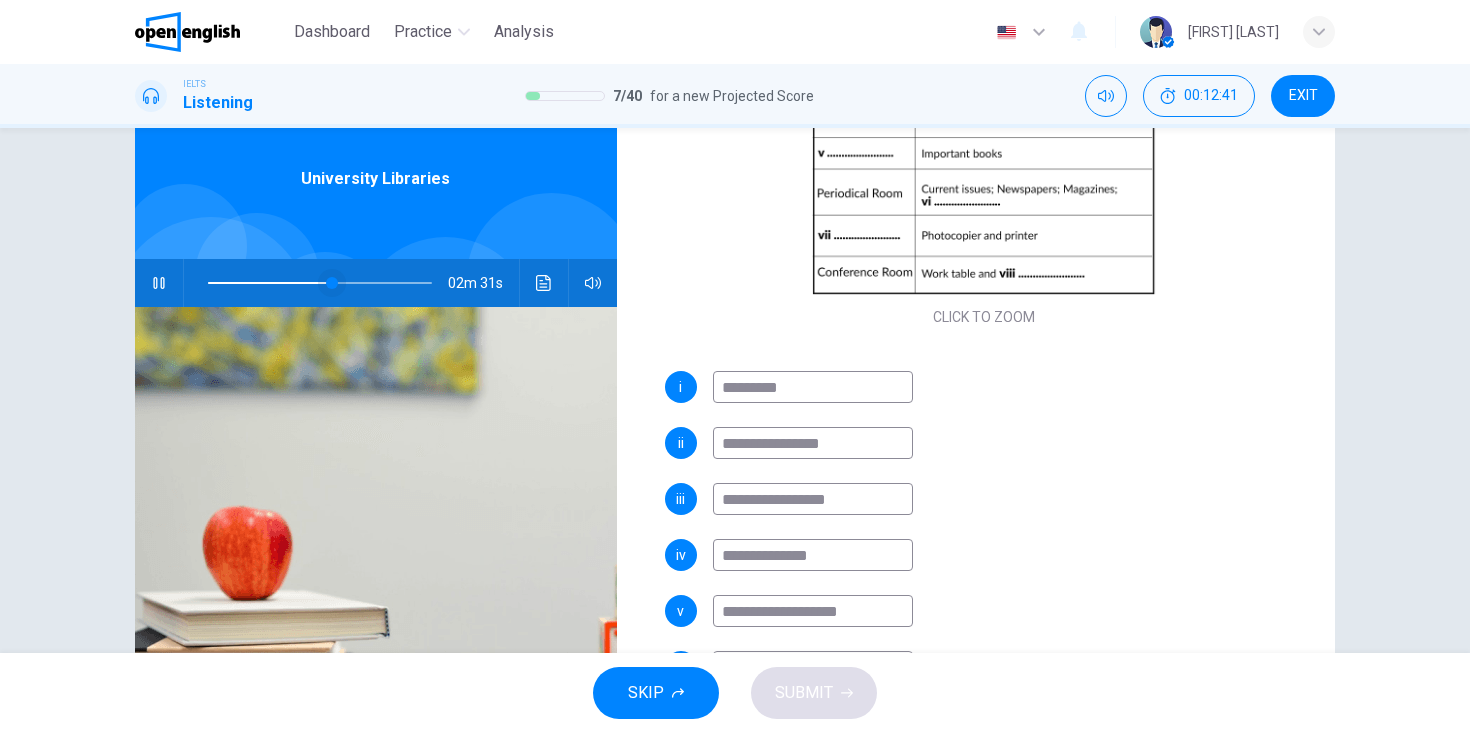 type on "**" 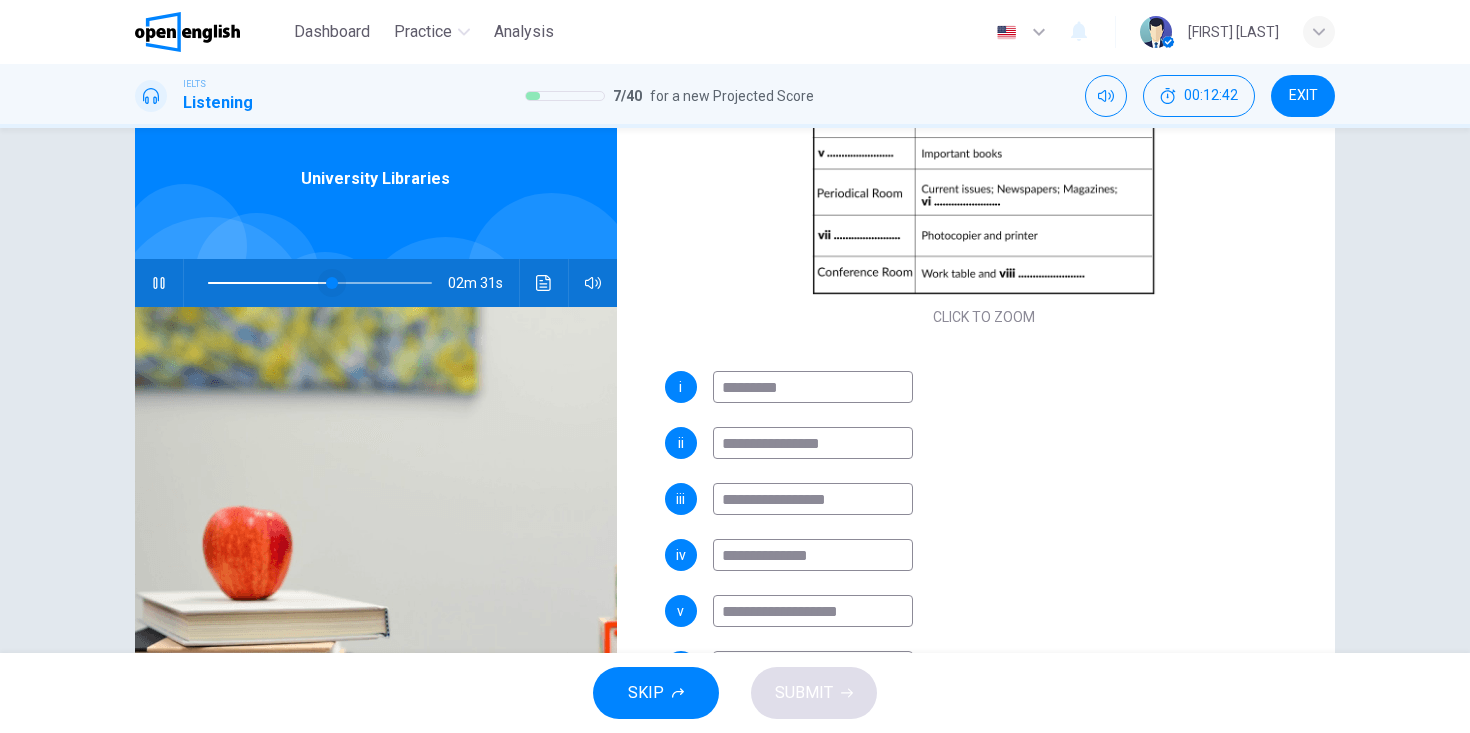 type on "**********" 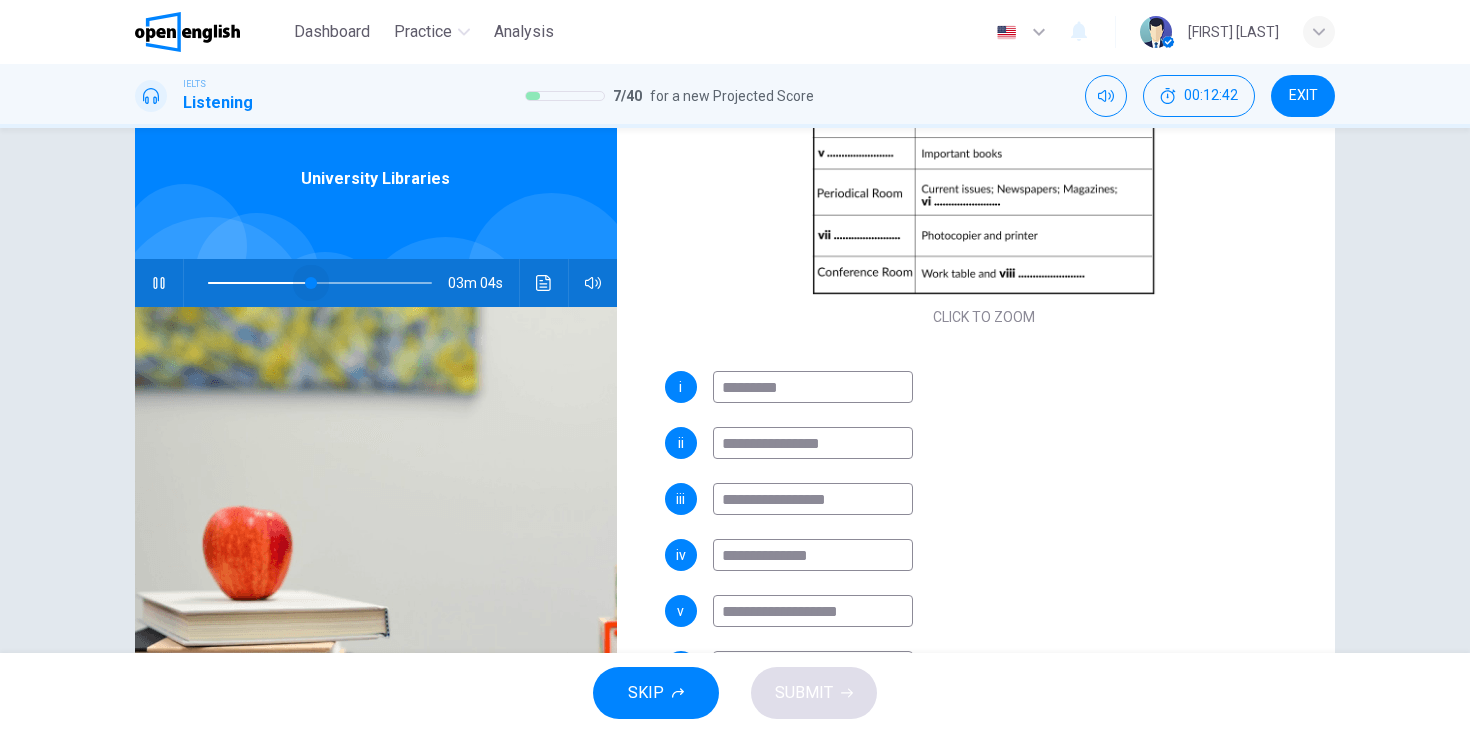 click at bounding box center [311, 283] 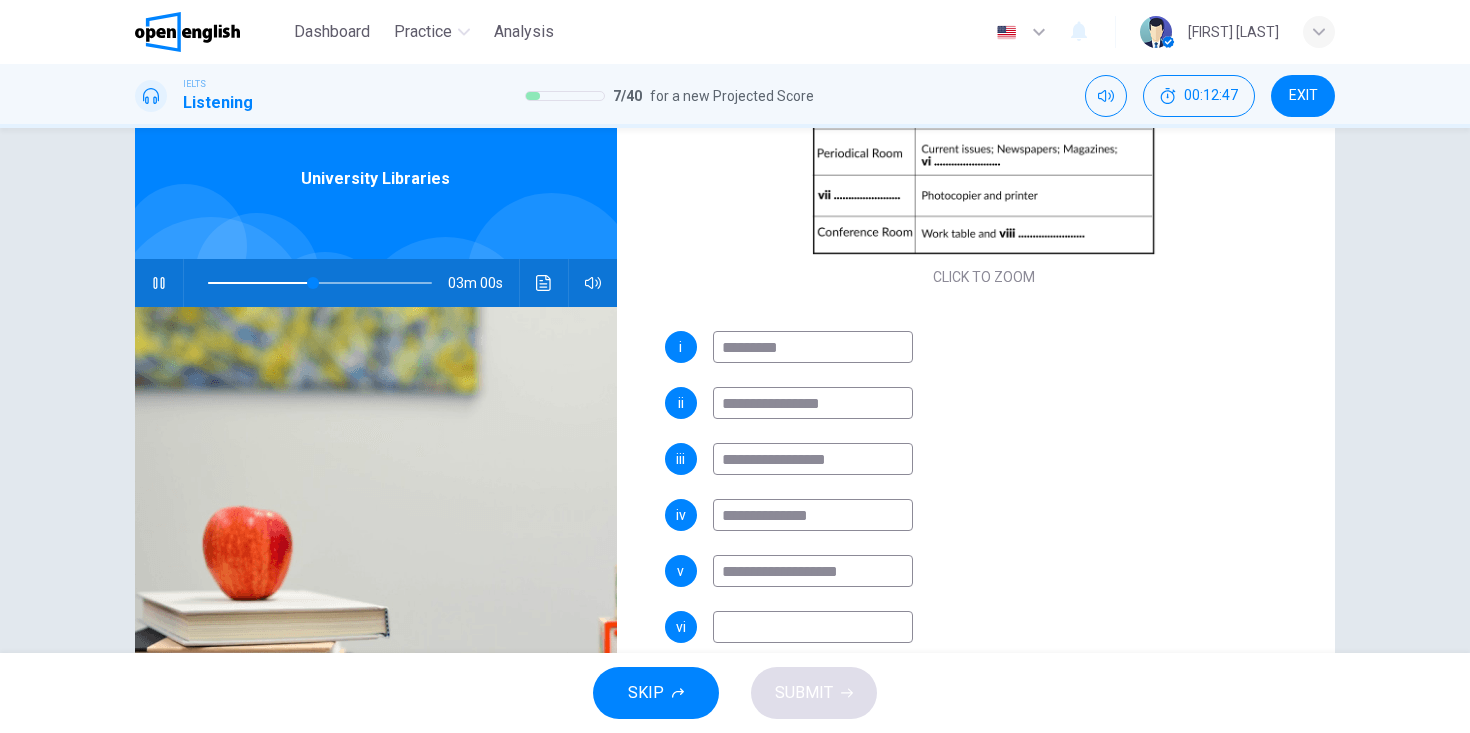 scroll, scrollTop: 398, scrollLeft: 0, axis: vertical 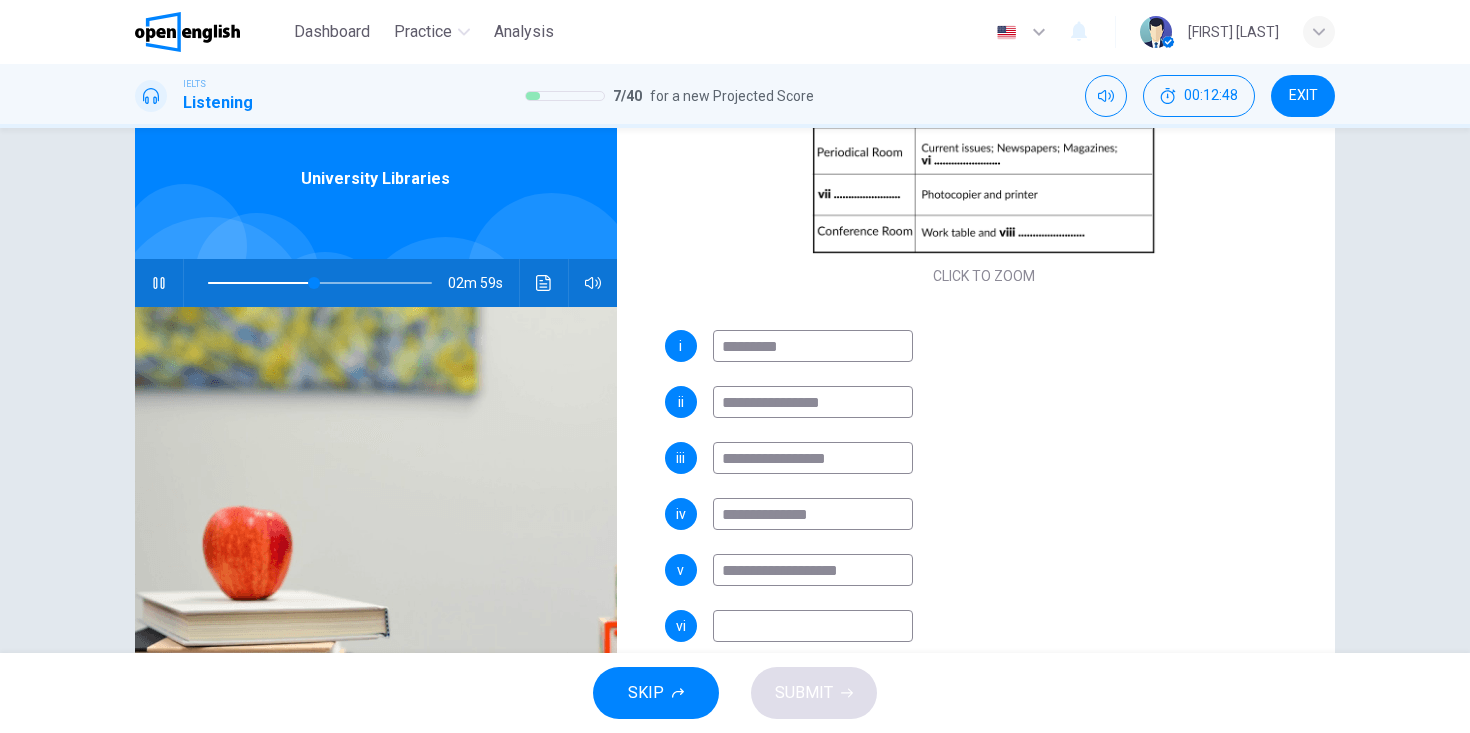 click at bounding box center (813, 626) 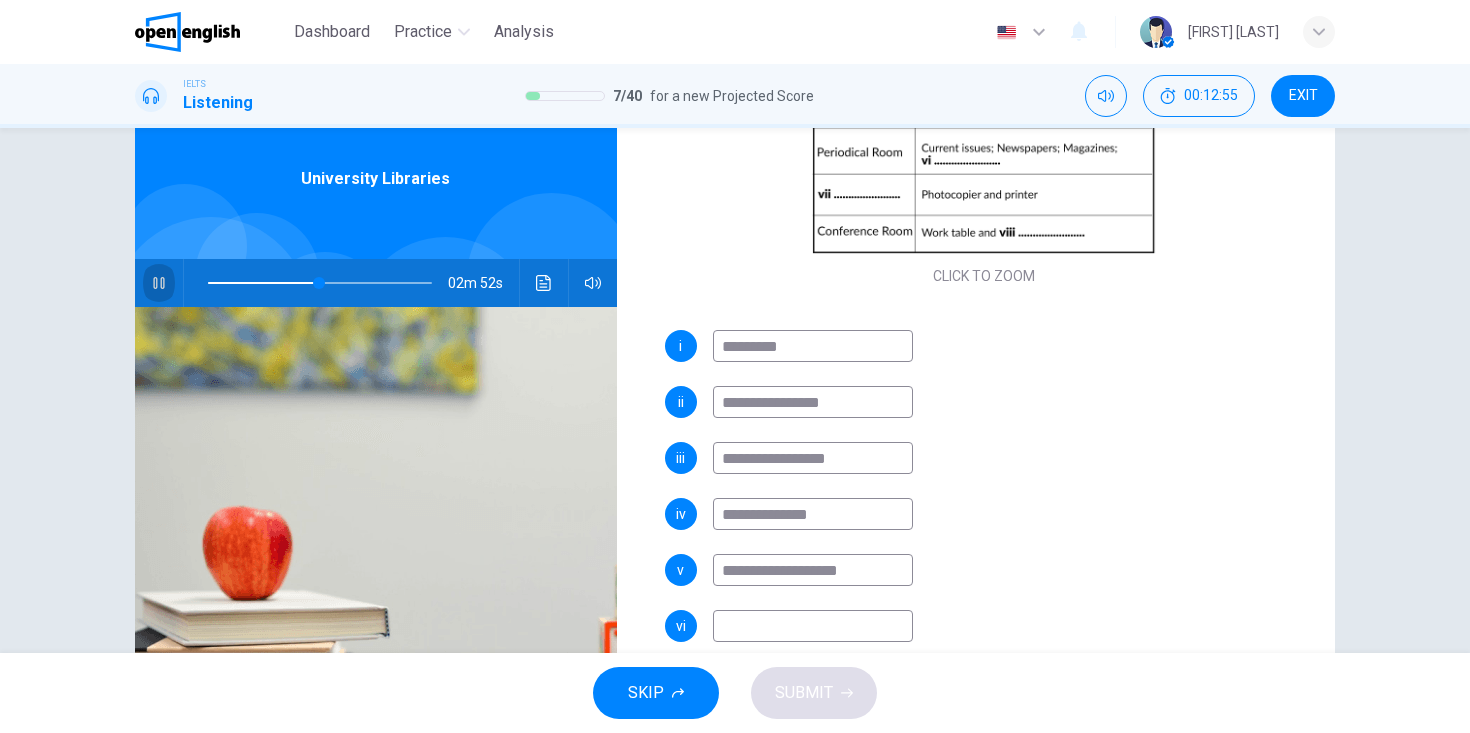 click 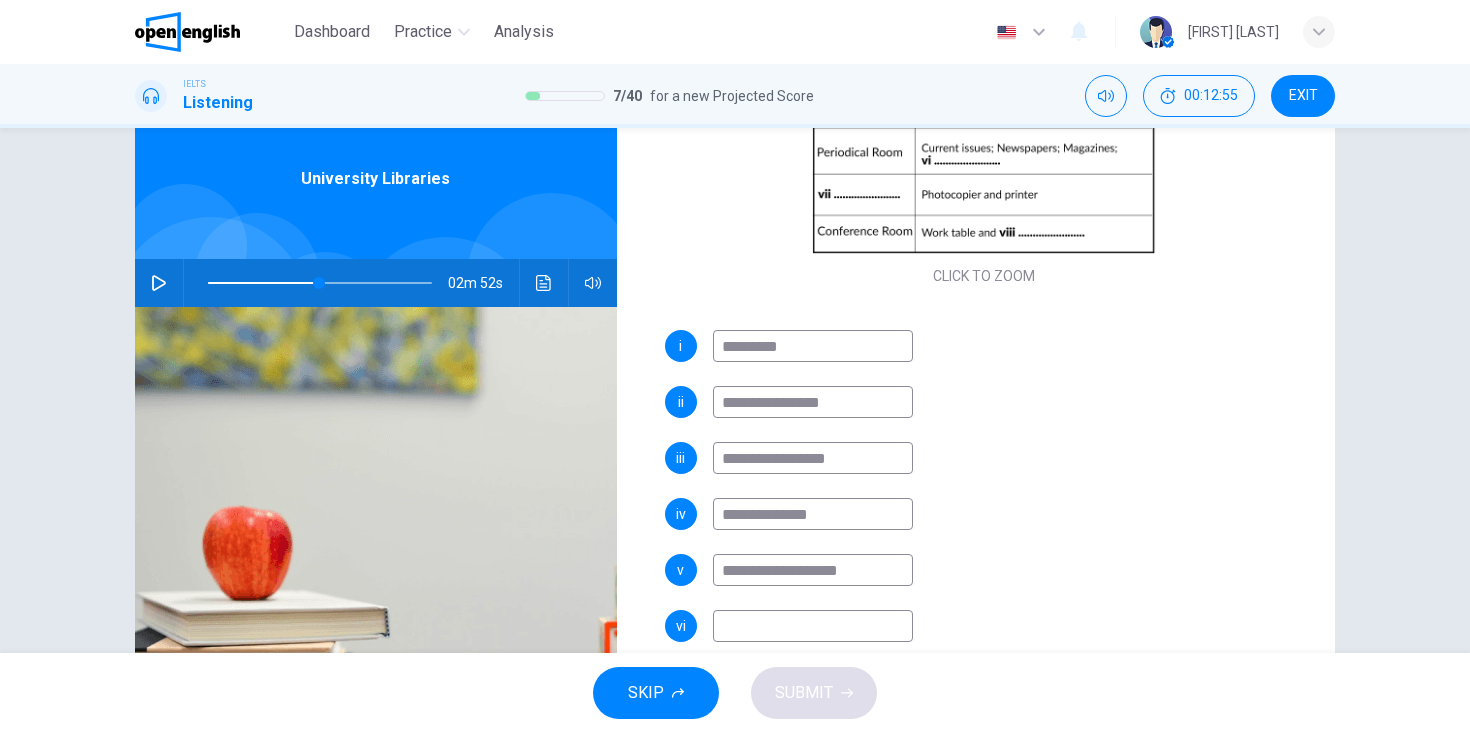 click at bounding box center (813, 626) 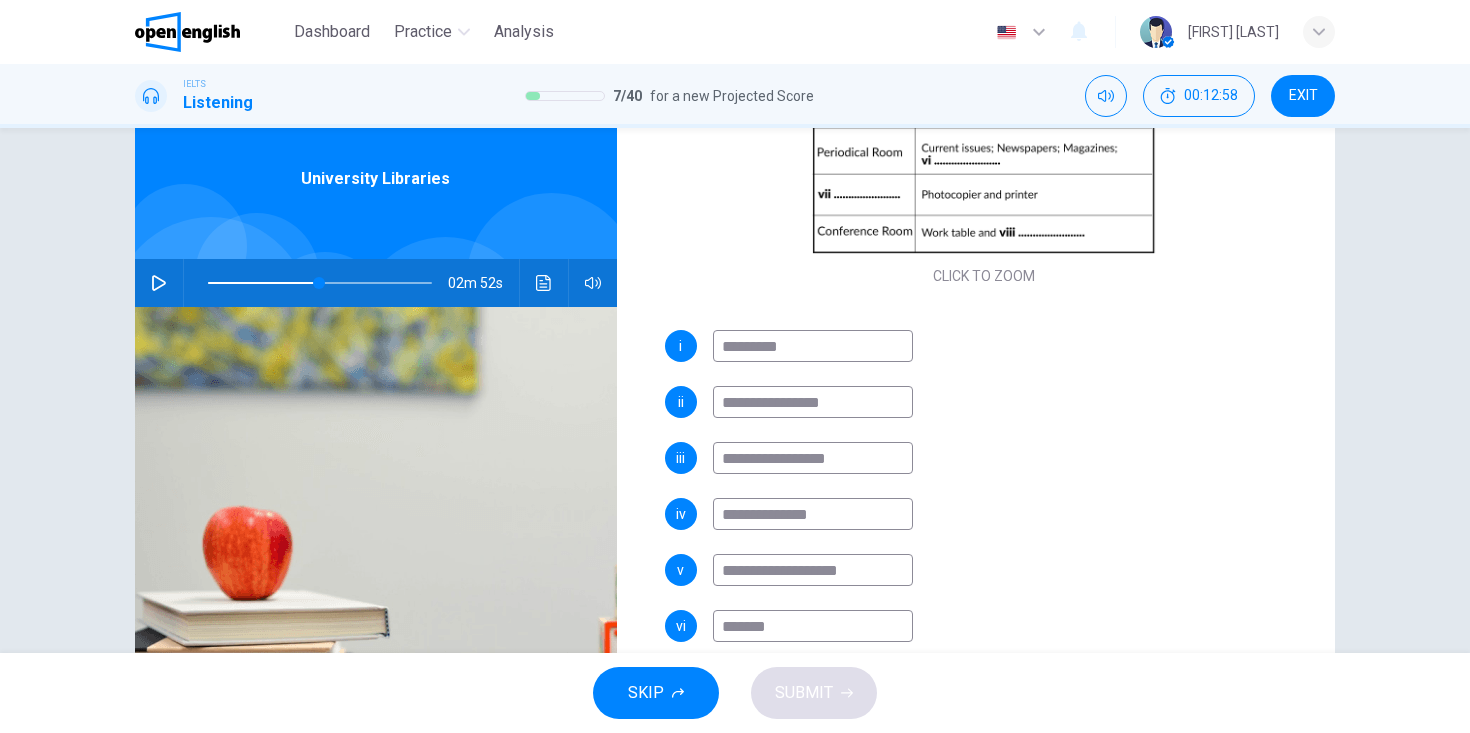 type on "********" 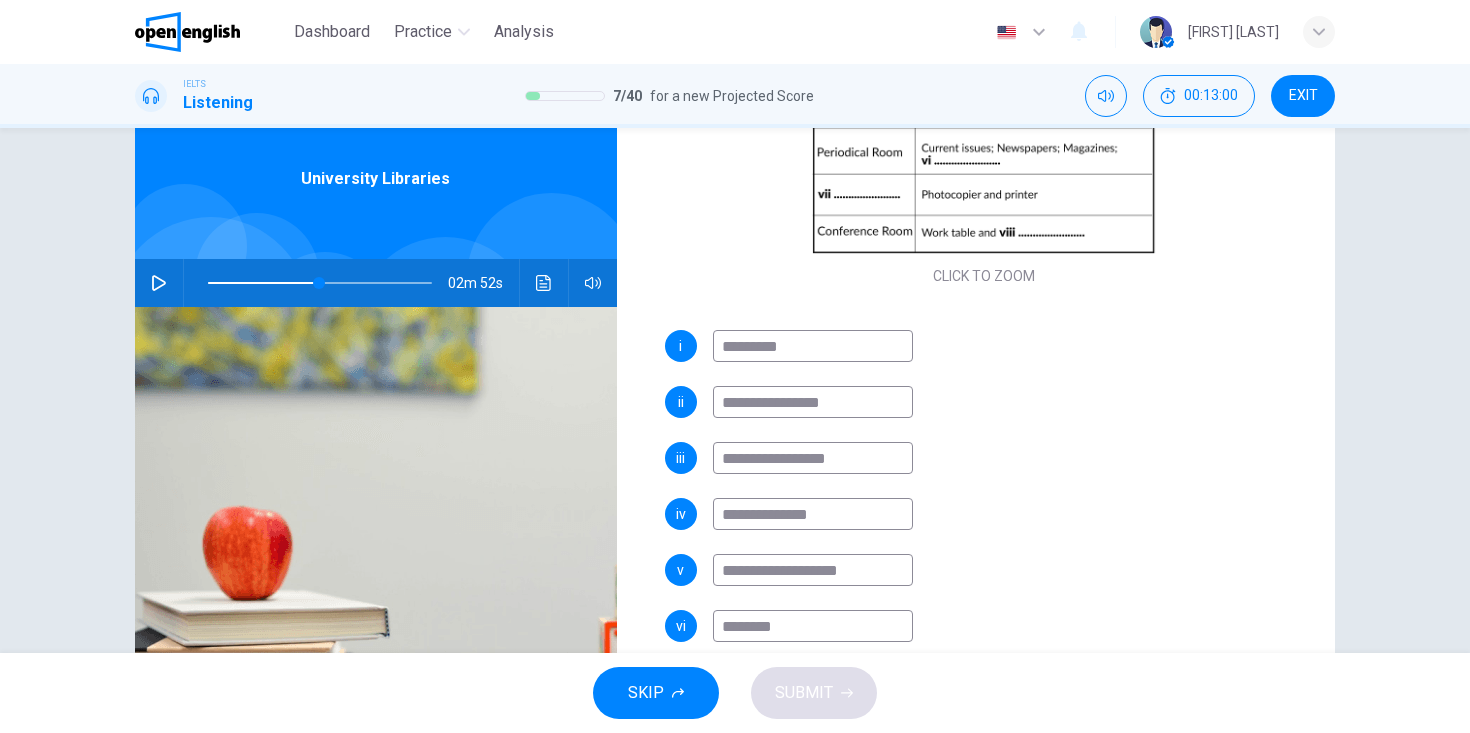 type on "**" 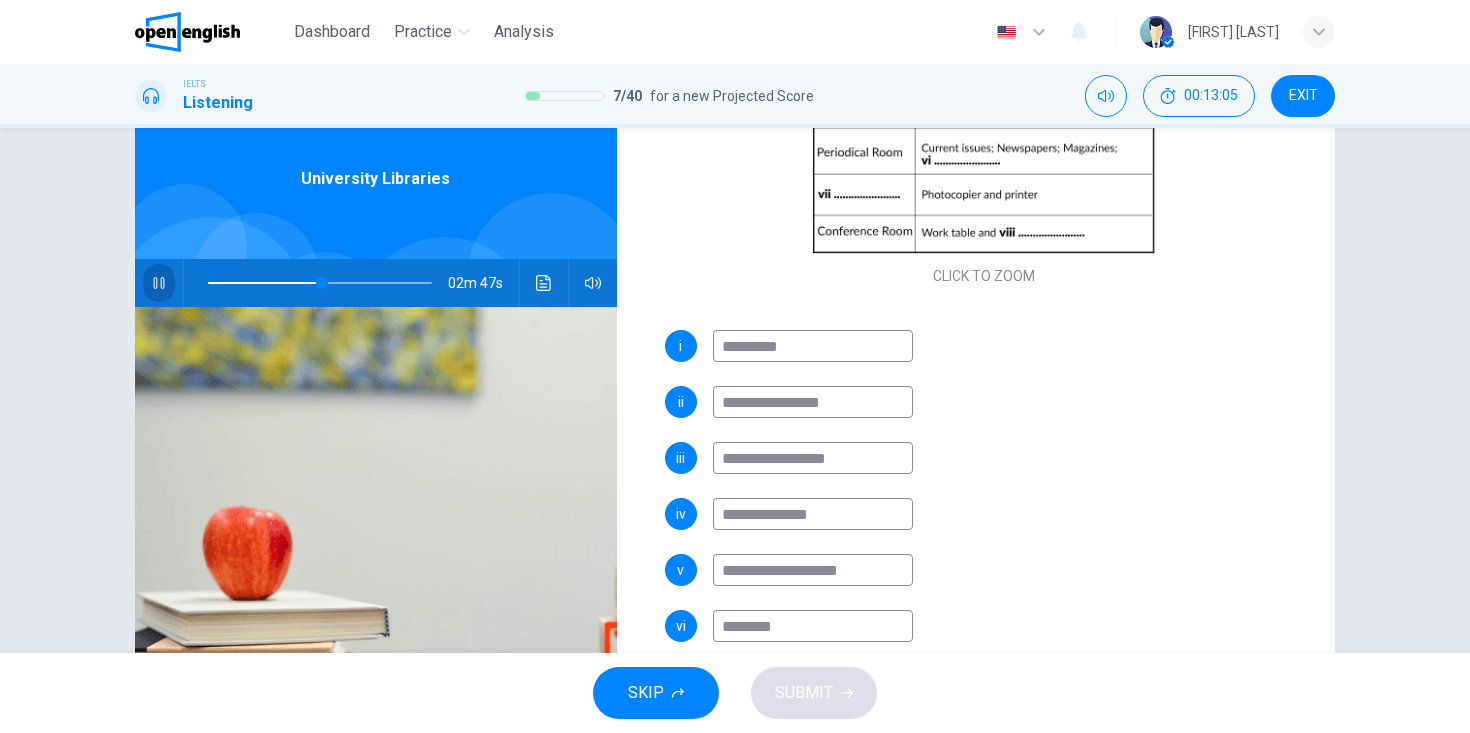click 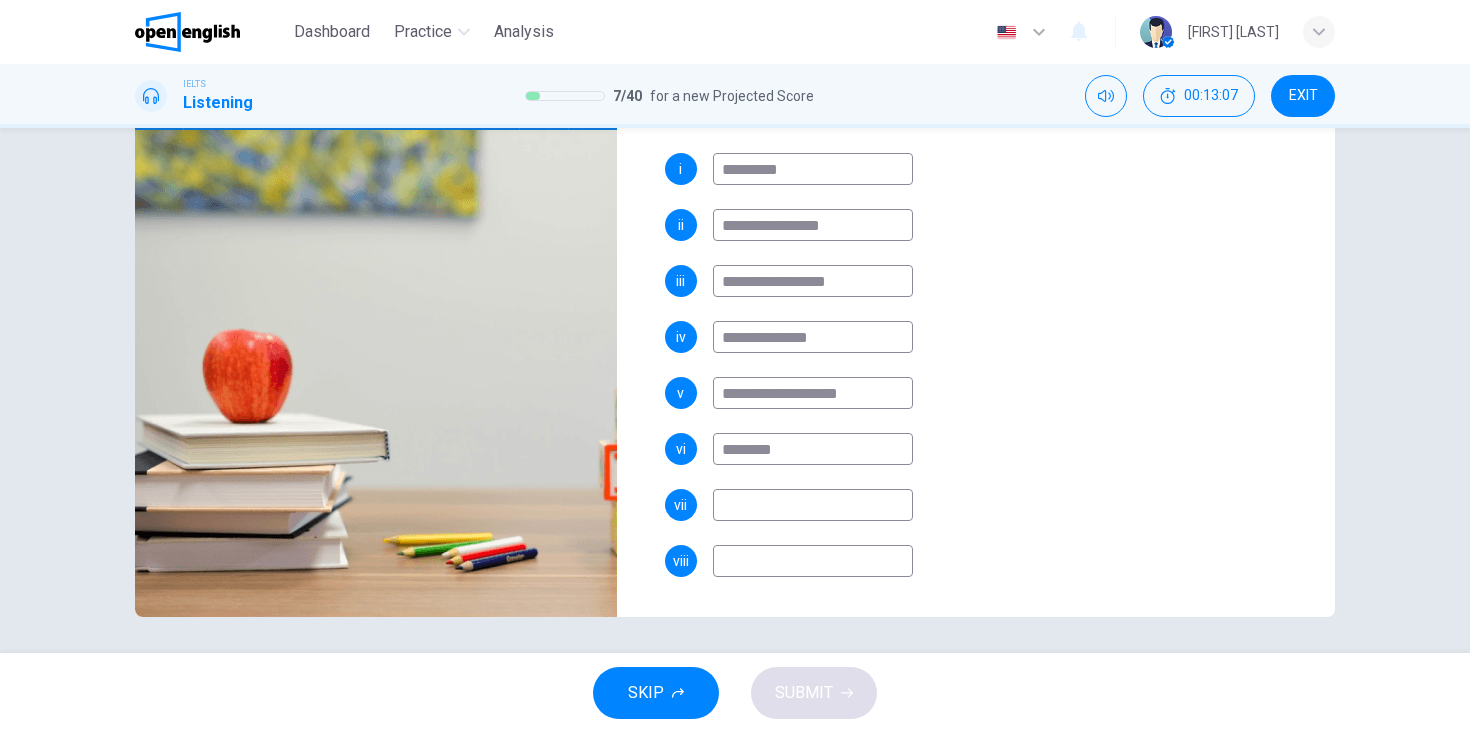 scroll, scrollTop: 250, scrollLeft: 0, axis: vertical 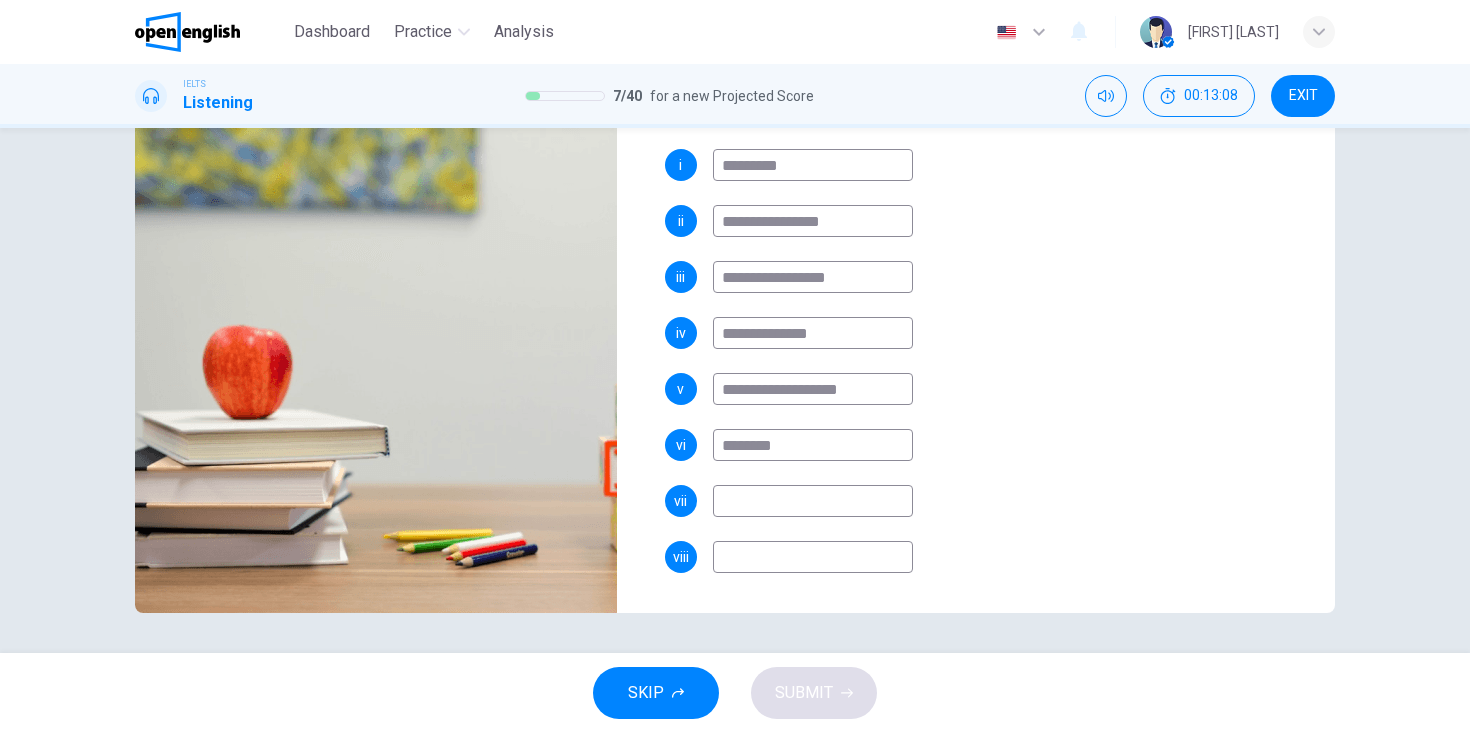 click on "**********" at bounding box center [984, 381] 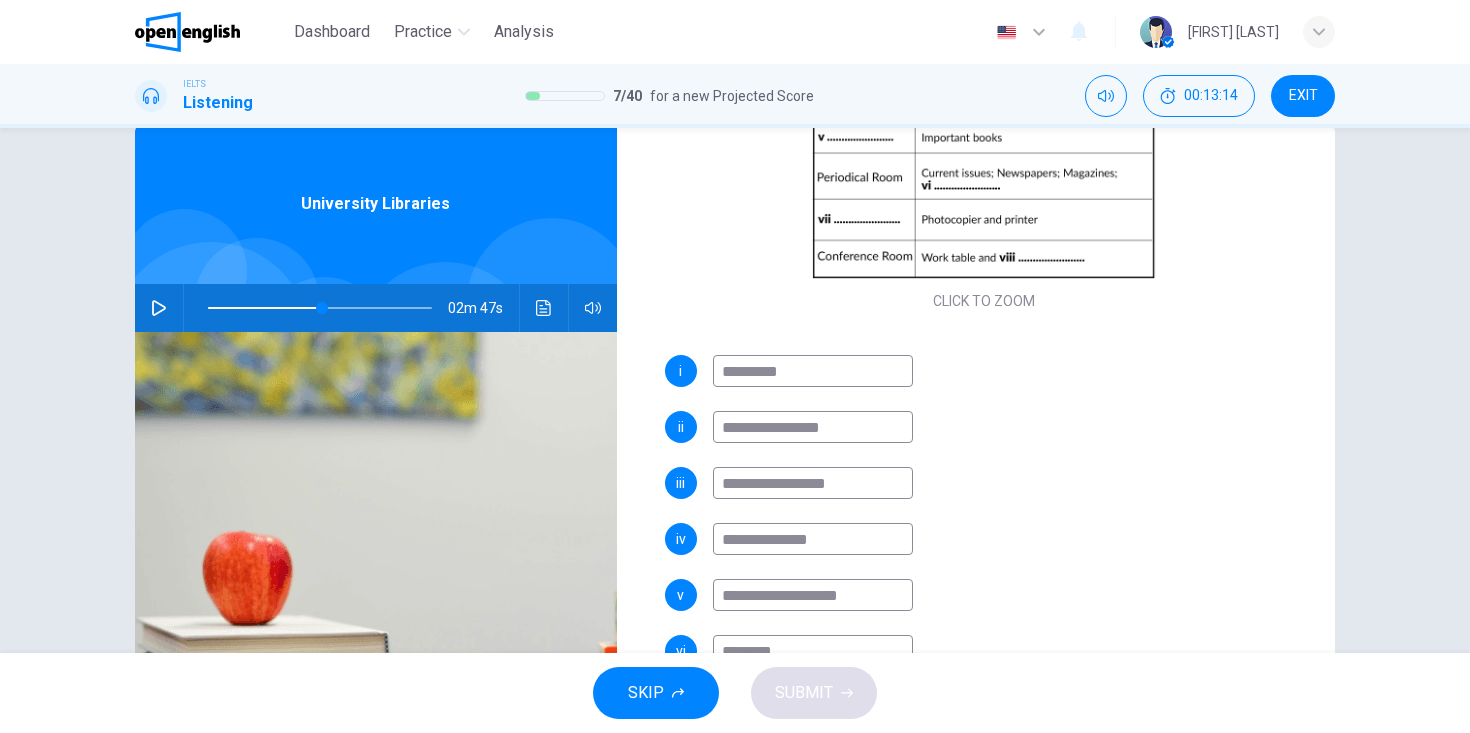 scroll, scrollTop: 44, scrollLeft: 0, axis: vertical 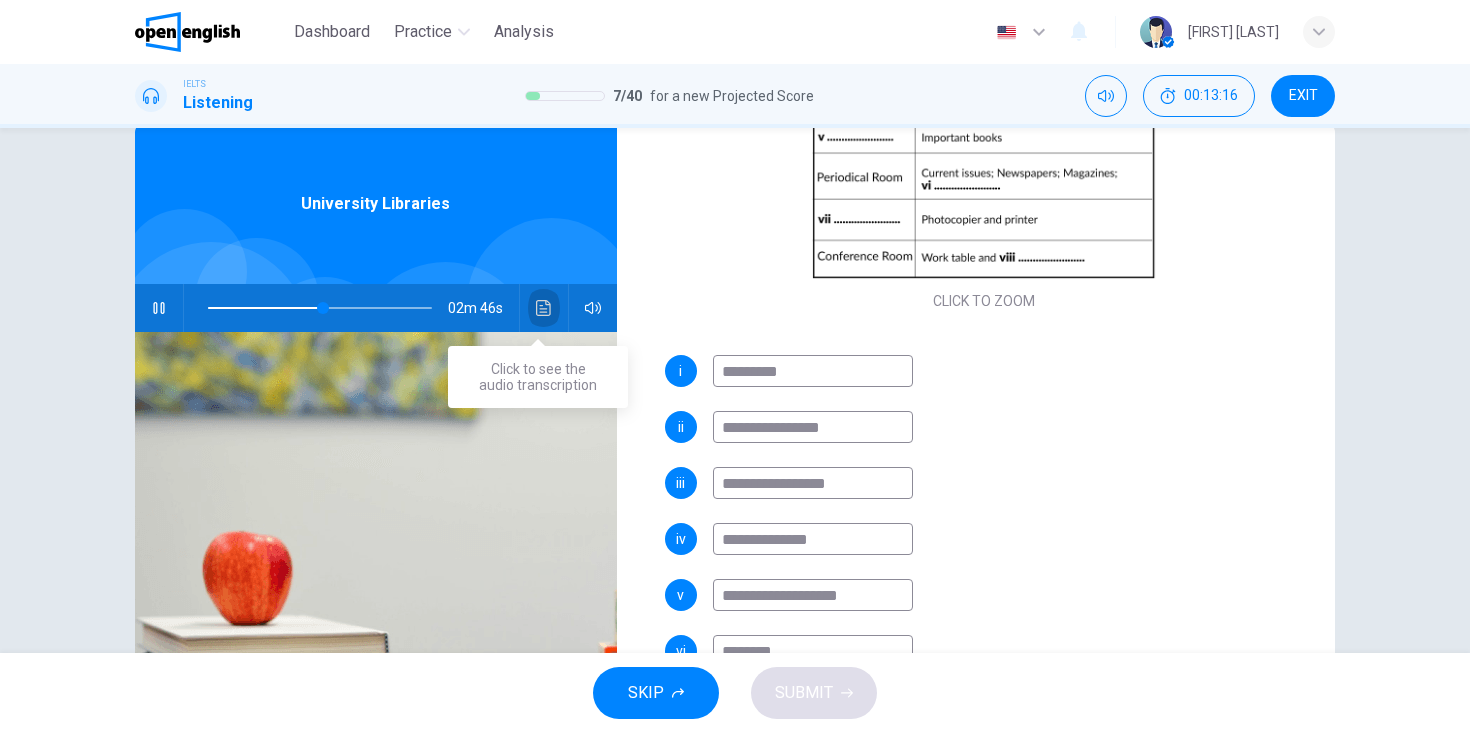 click 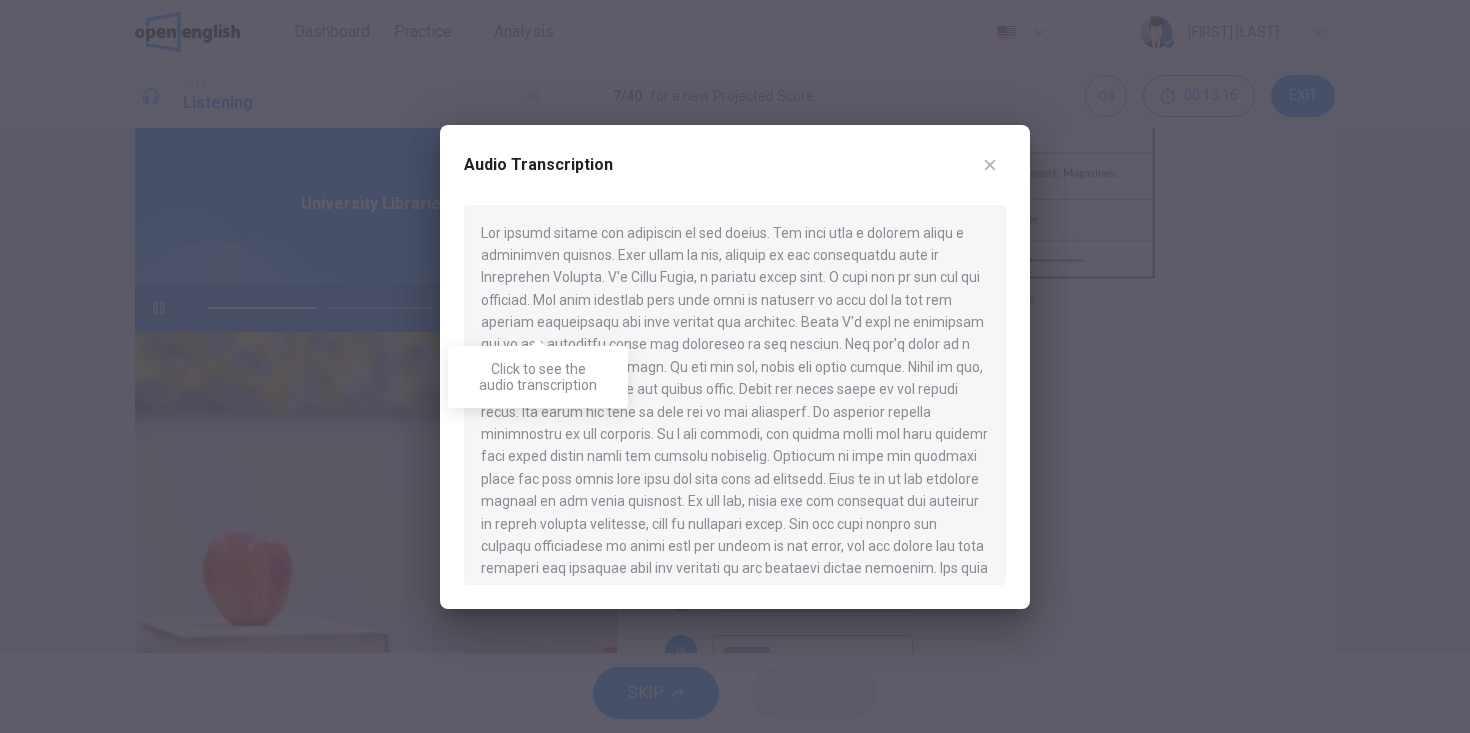 scroll, scrollTop: 796, scrollLeft: 0, axis: vertical 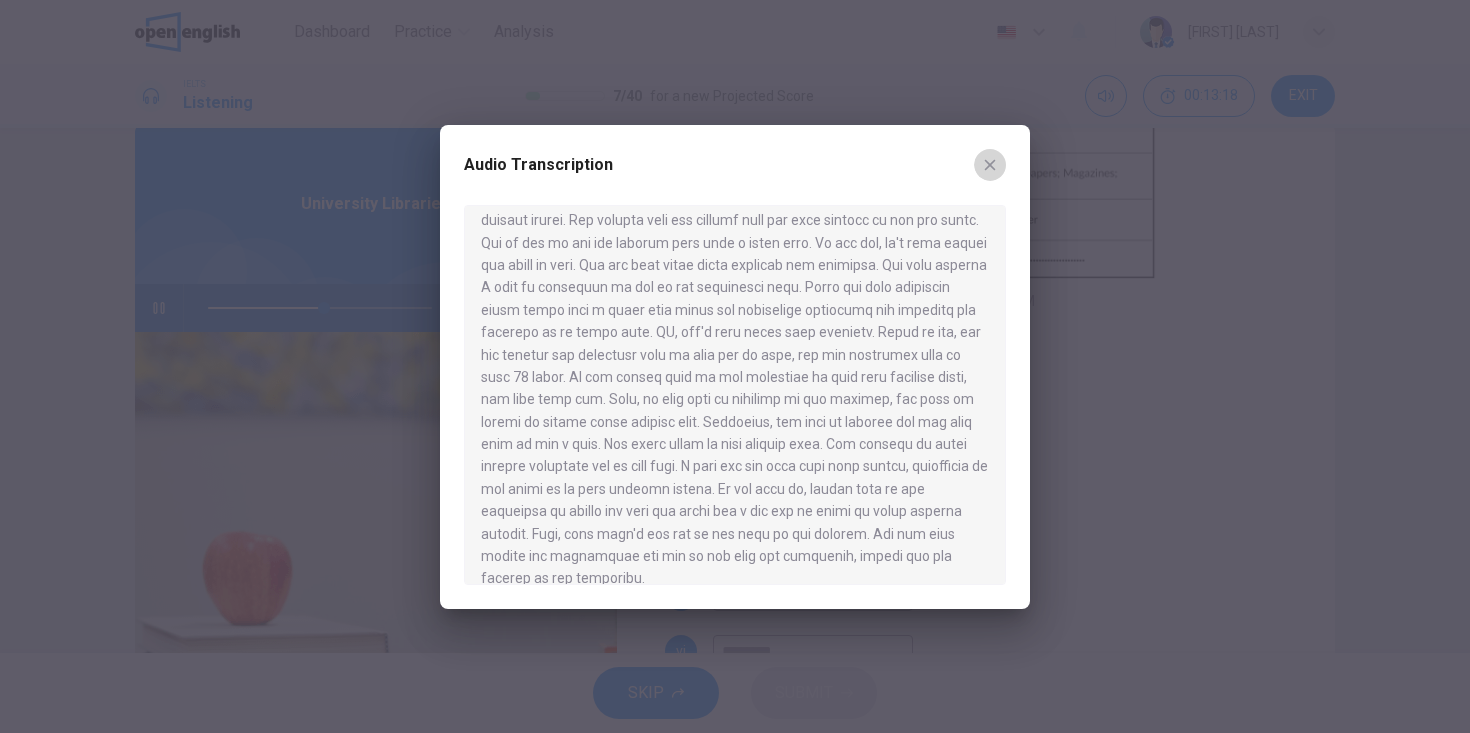 click 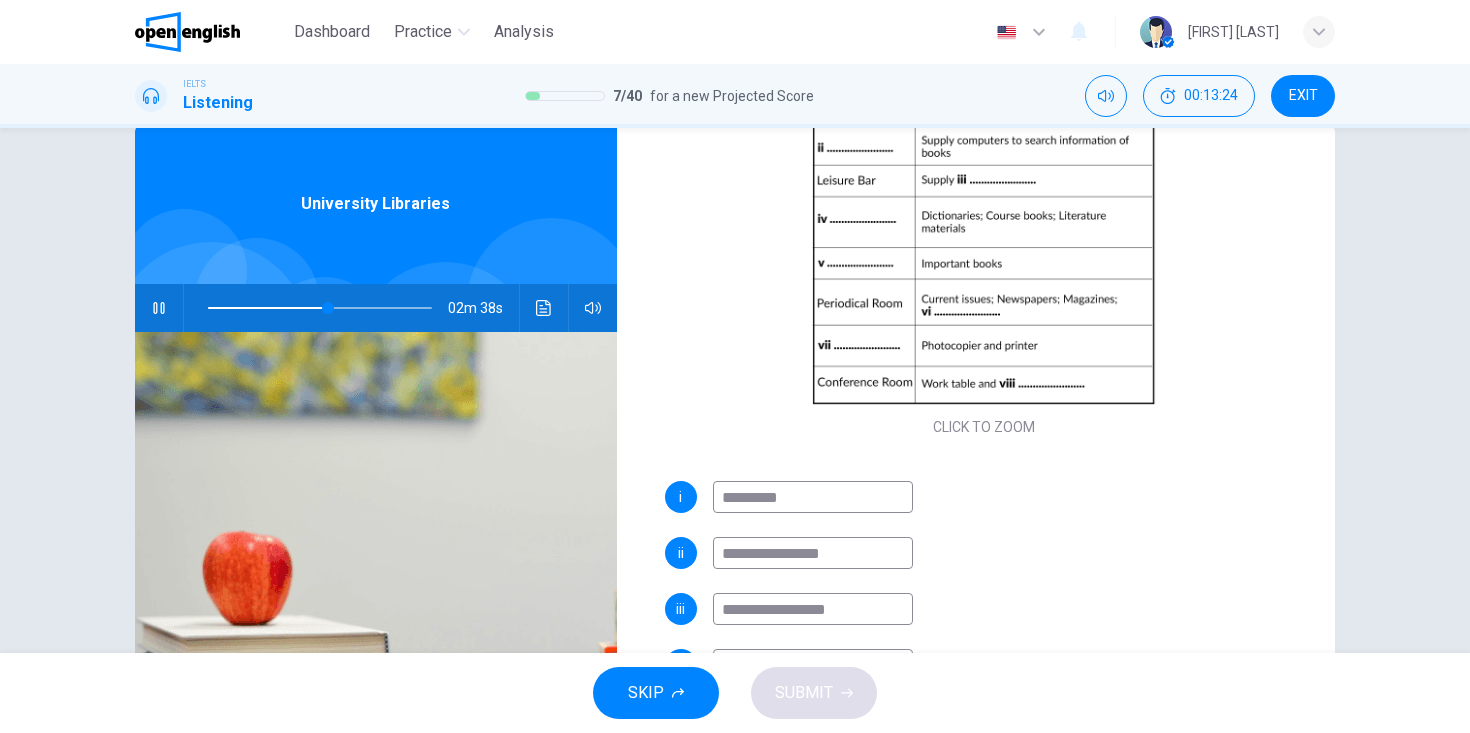 scroll, scrollTop: 398, scrollLeft: 0, axis: vertical 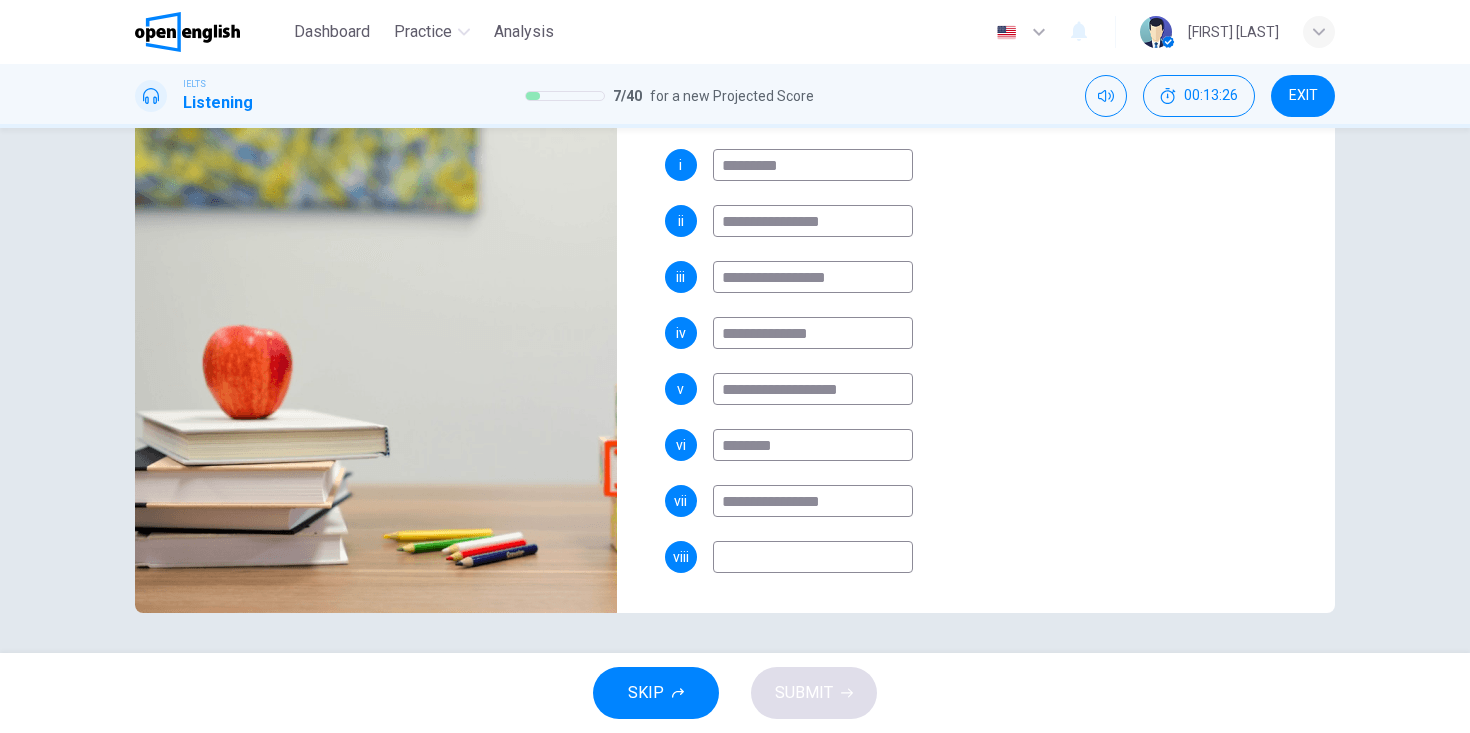 type on "**" 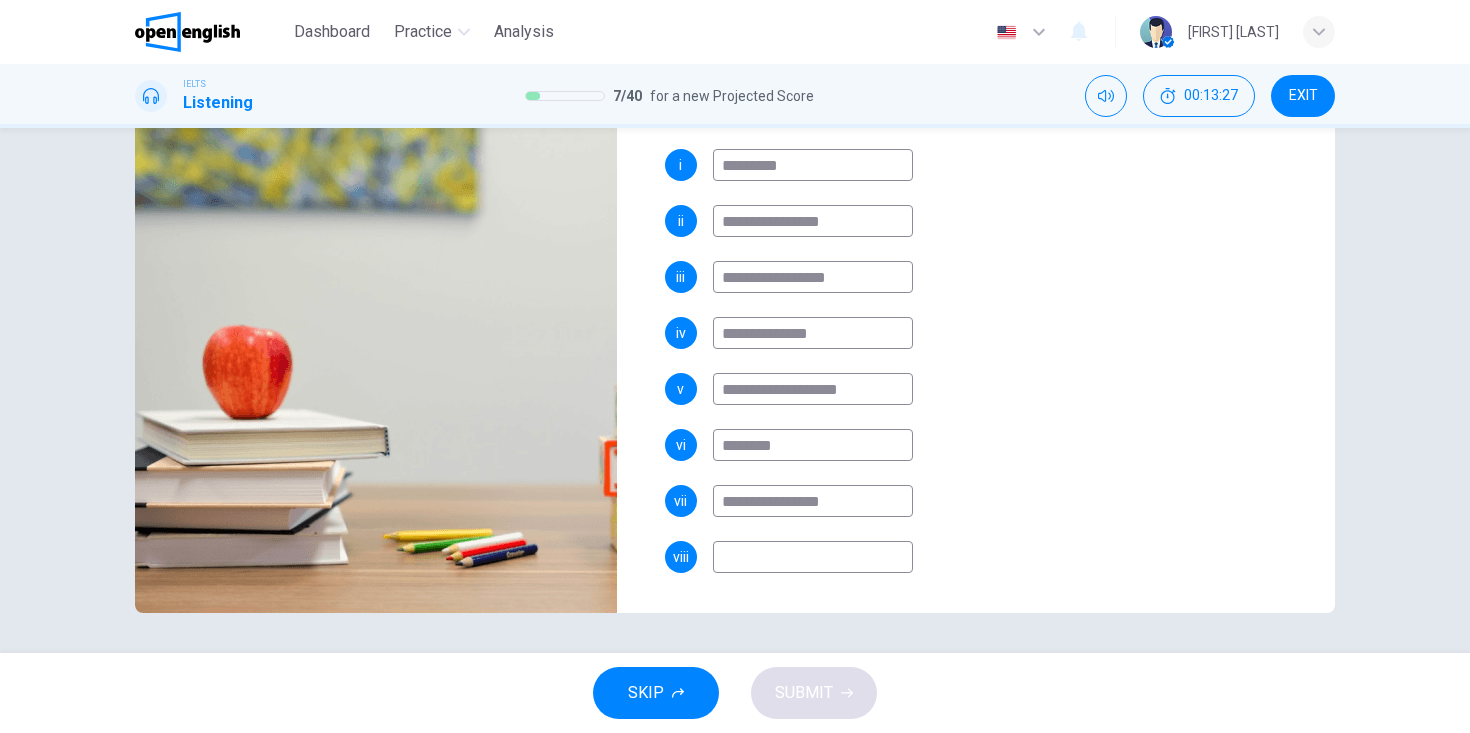 type on "*" 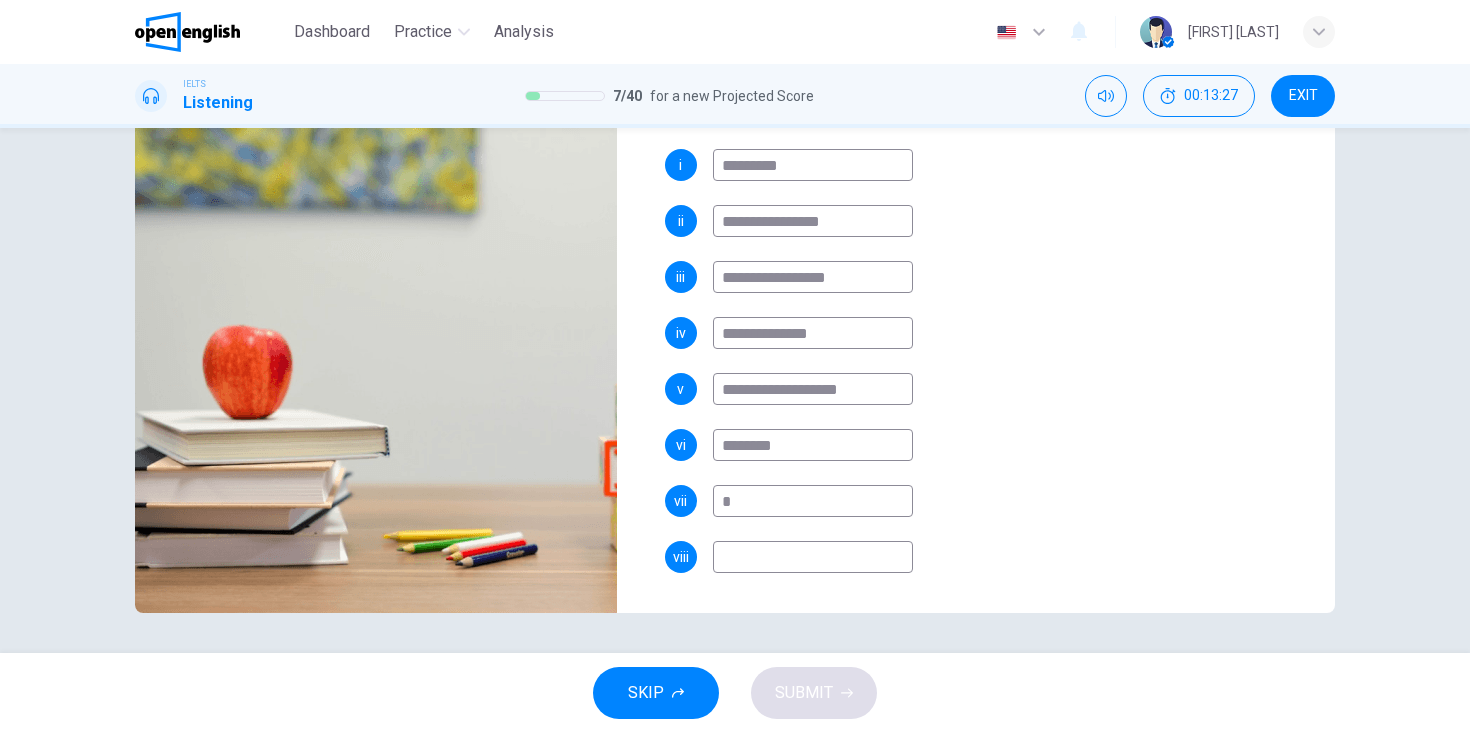 type on "**" 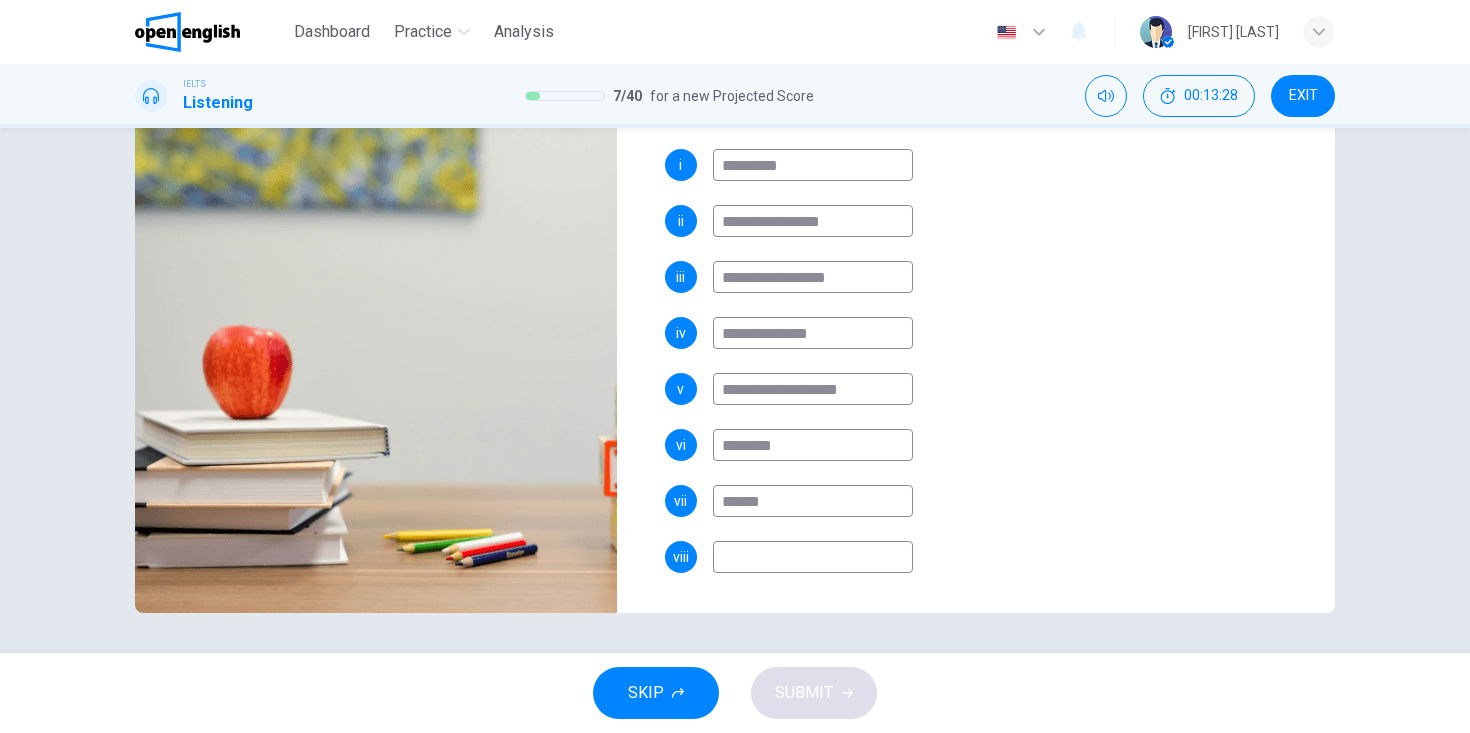 type on "*******" 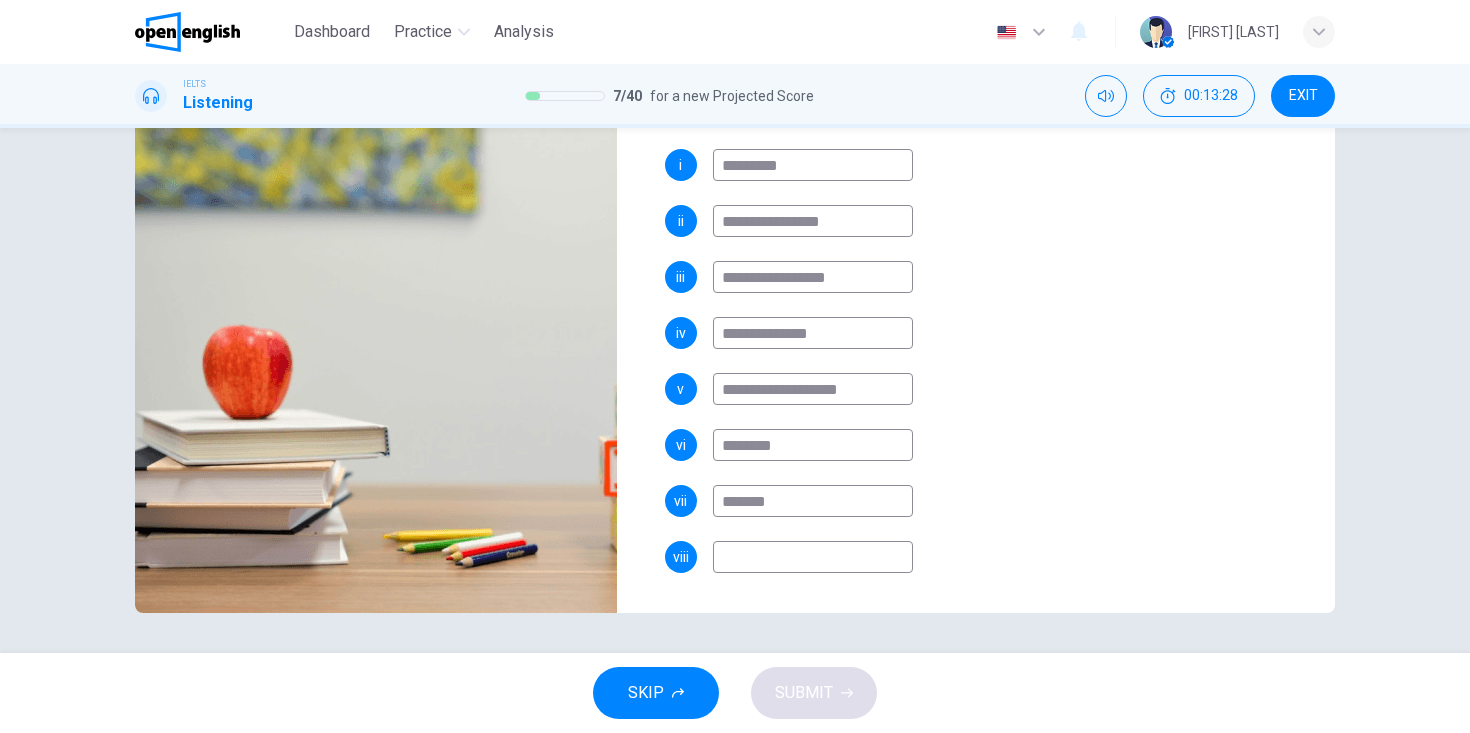 type on "**" 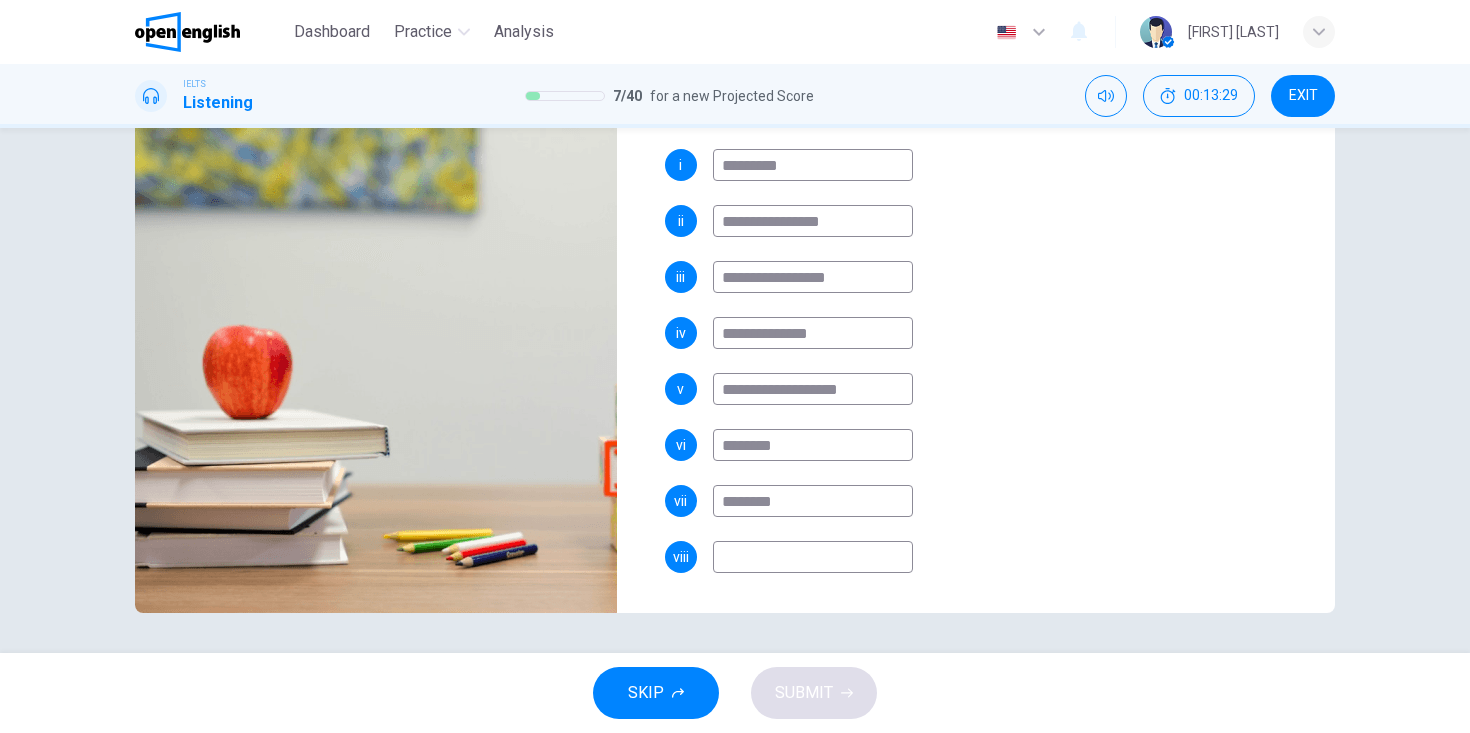 type on "*********" 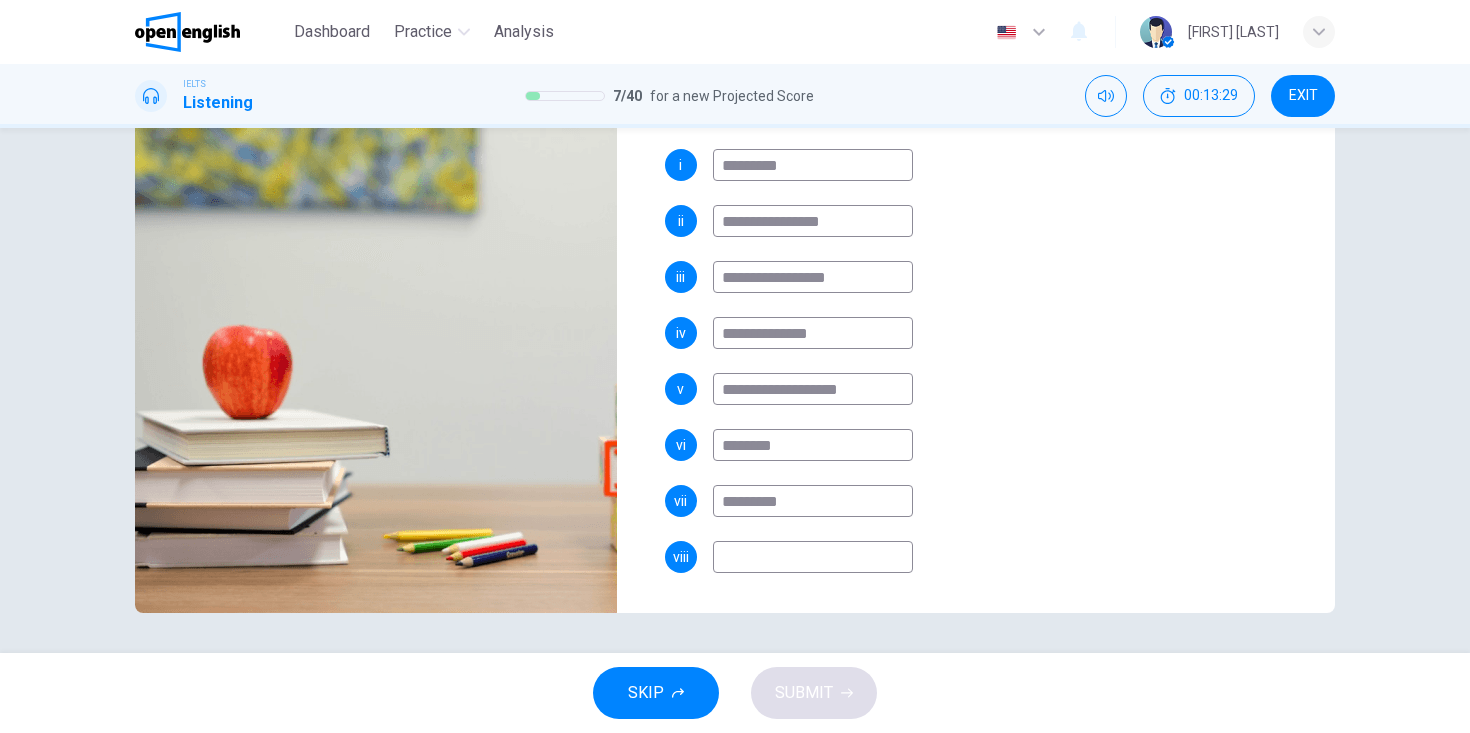 type on "**" 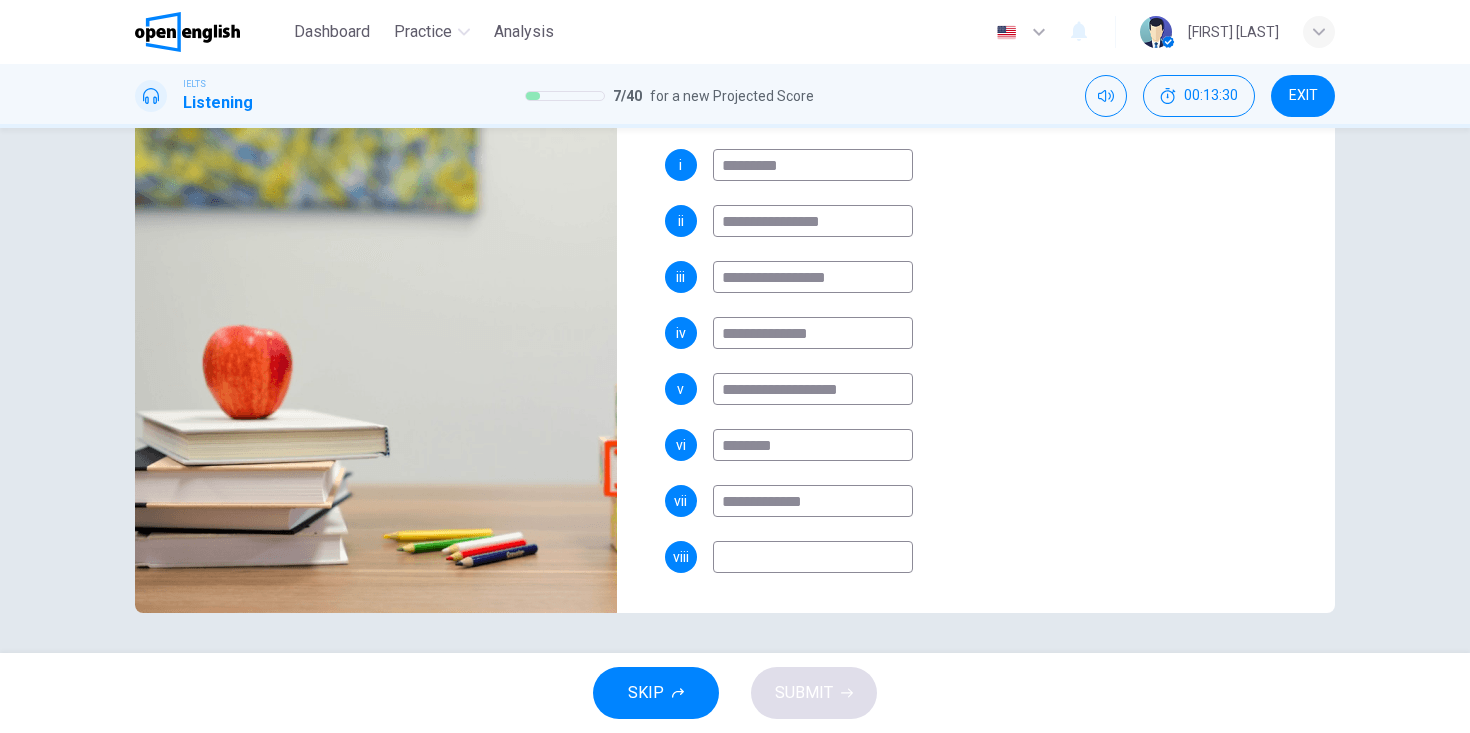 type on "**********" 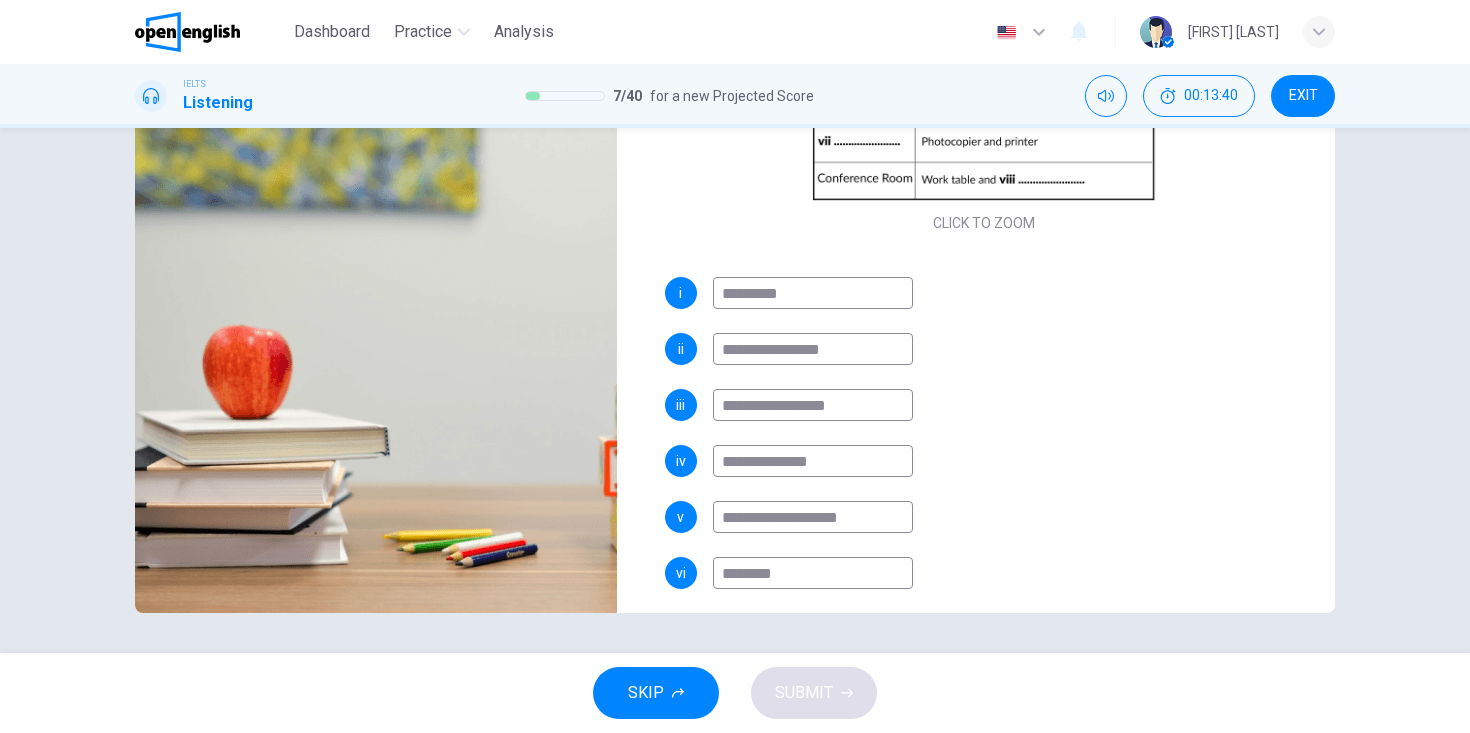 scroll, scrollTop: 398, scrollLeft: 0, axis: vertical 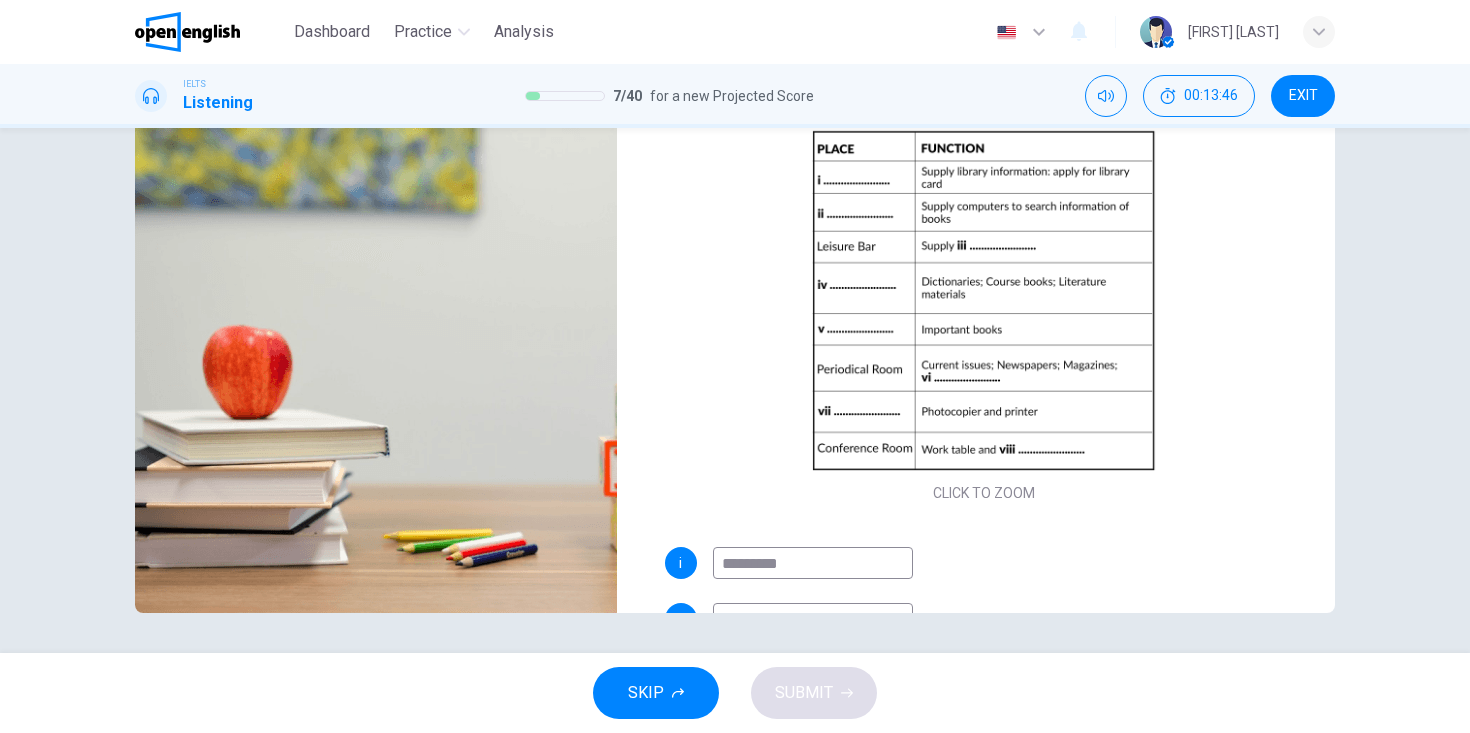 type on "**" 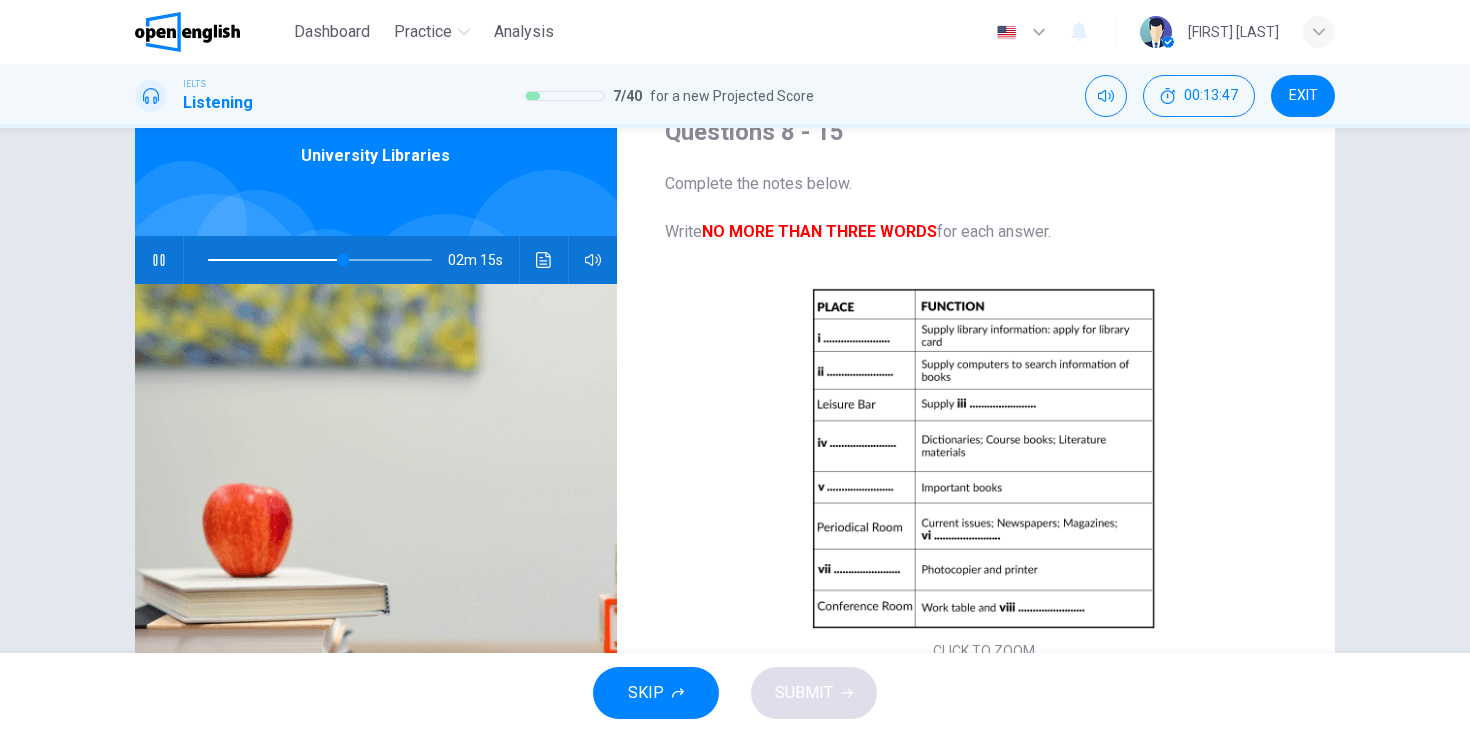 scroll, scrollTop: 89, scrollLeft: 0, axis: vertical 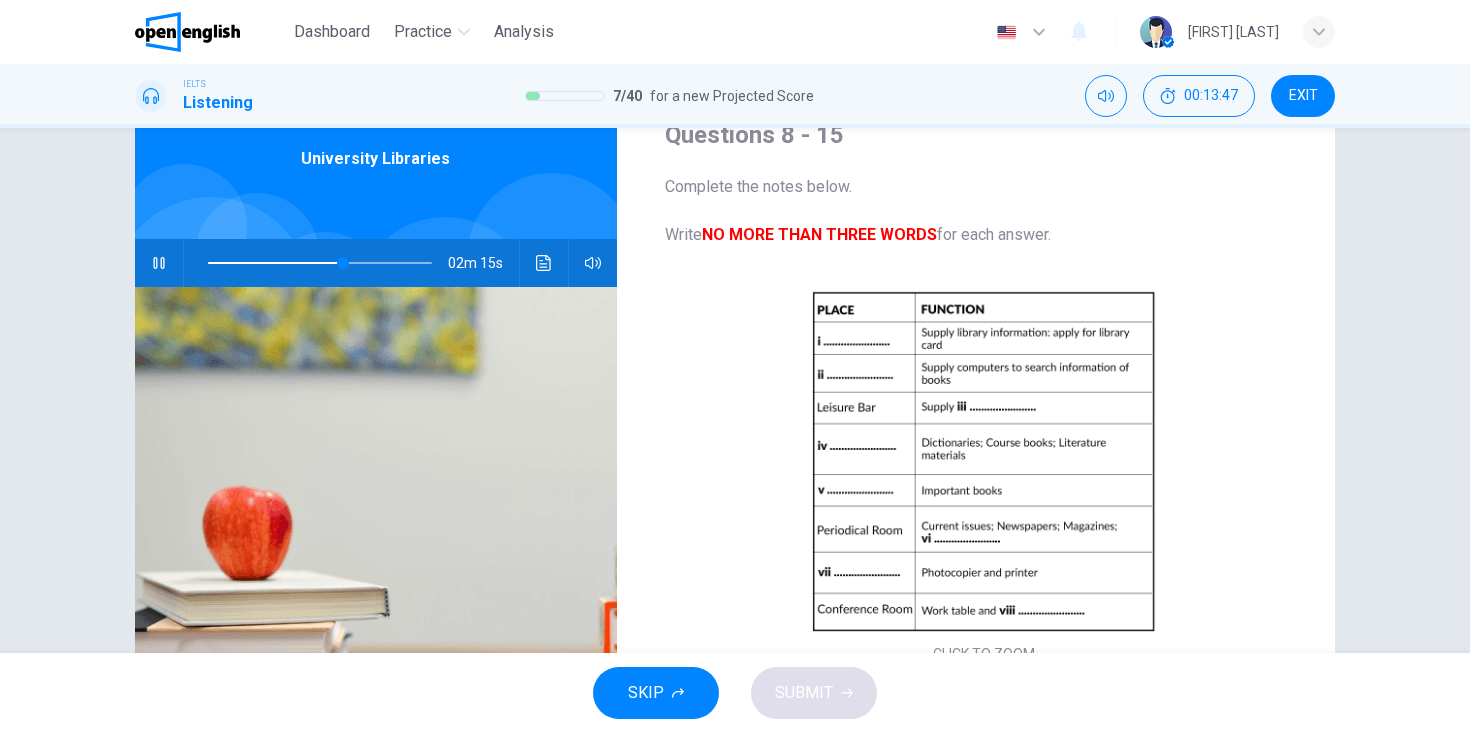 type on "**********" 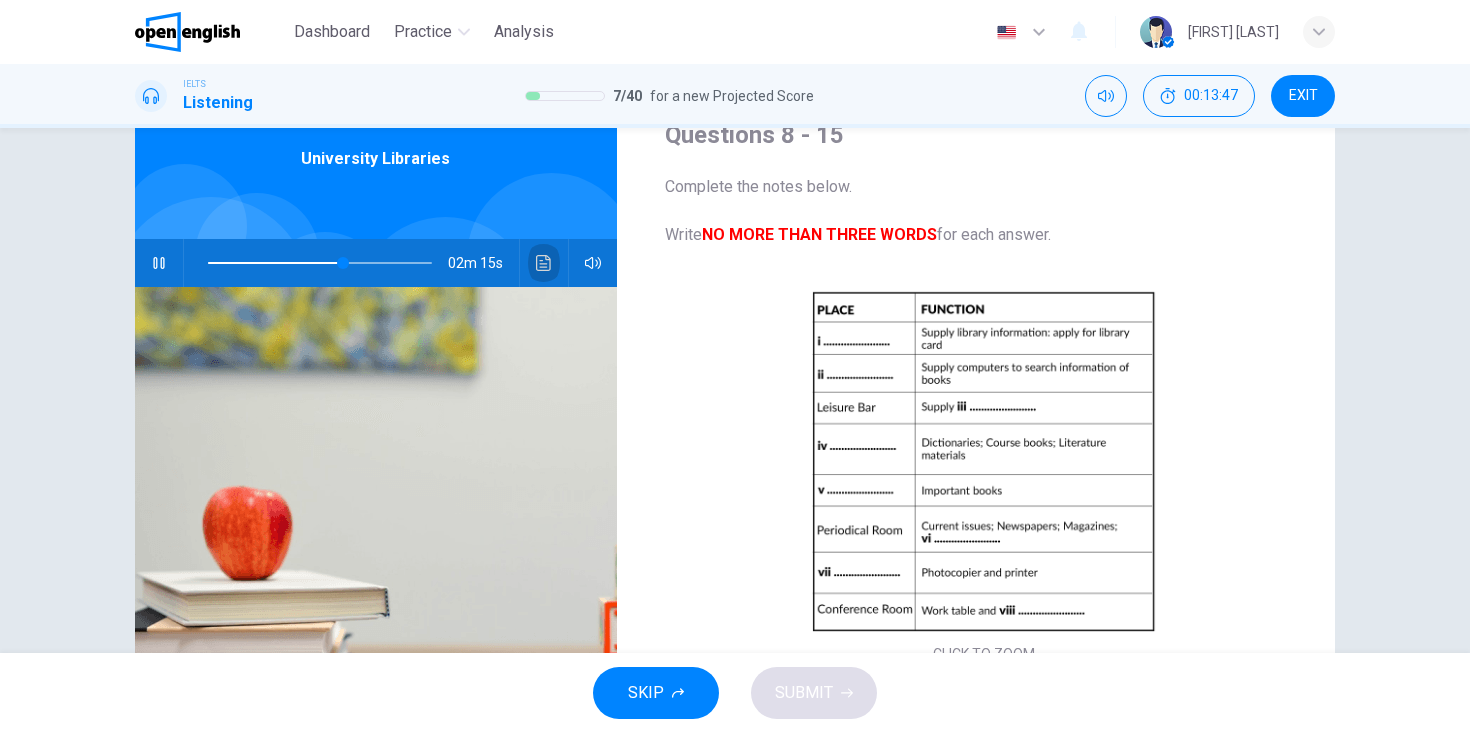 click 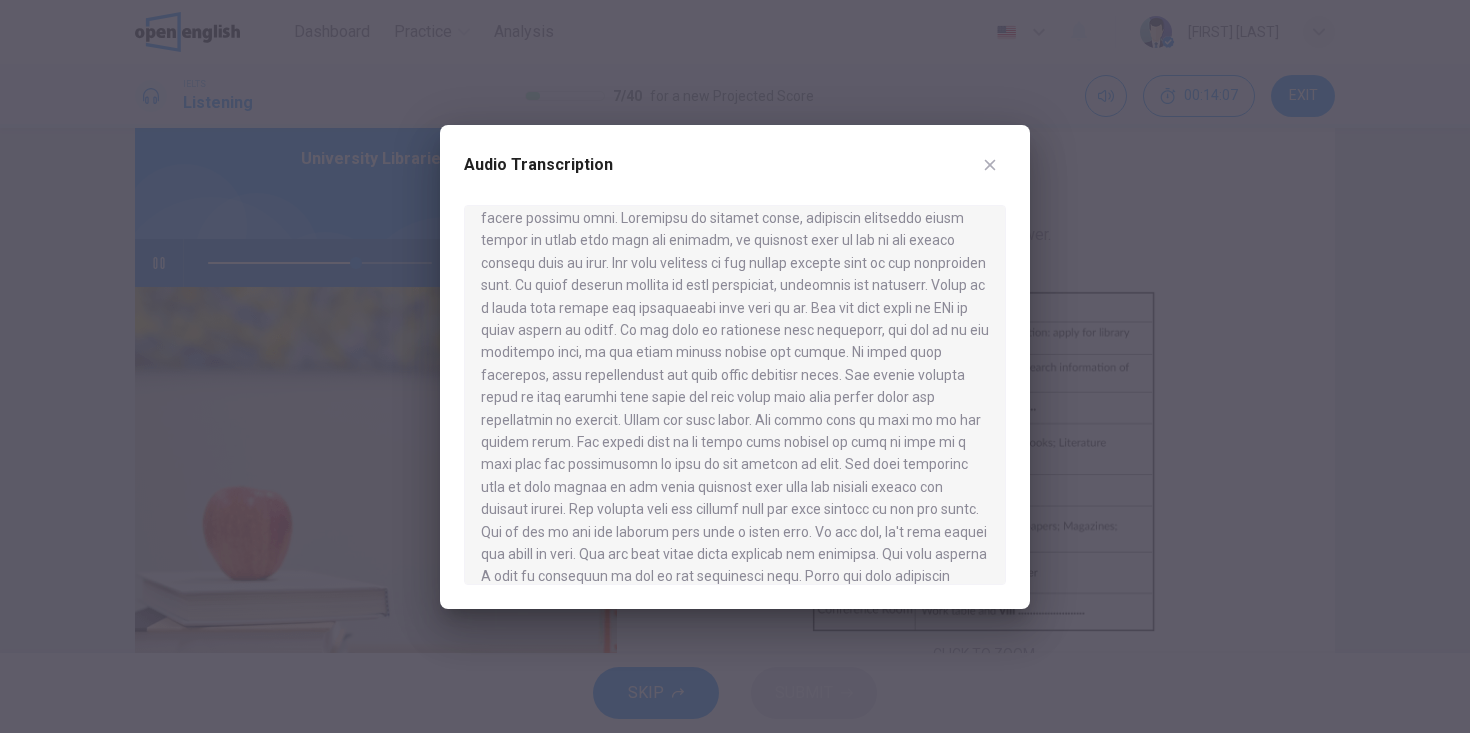 scroll, scrollTop: 502, scrollLeft: 0, axis: vertical 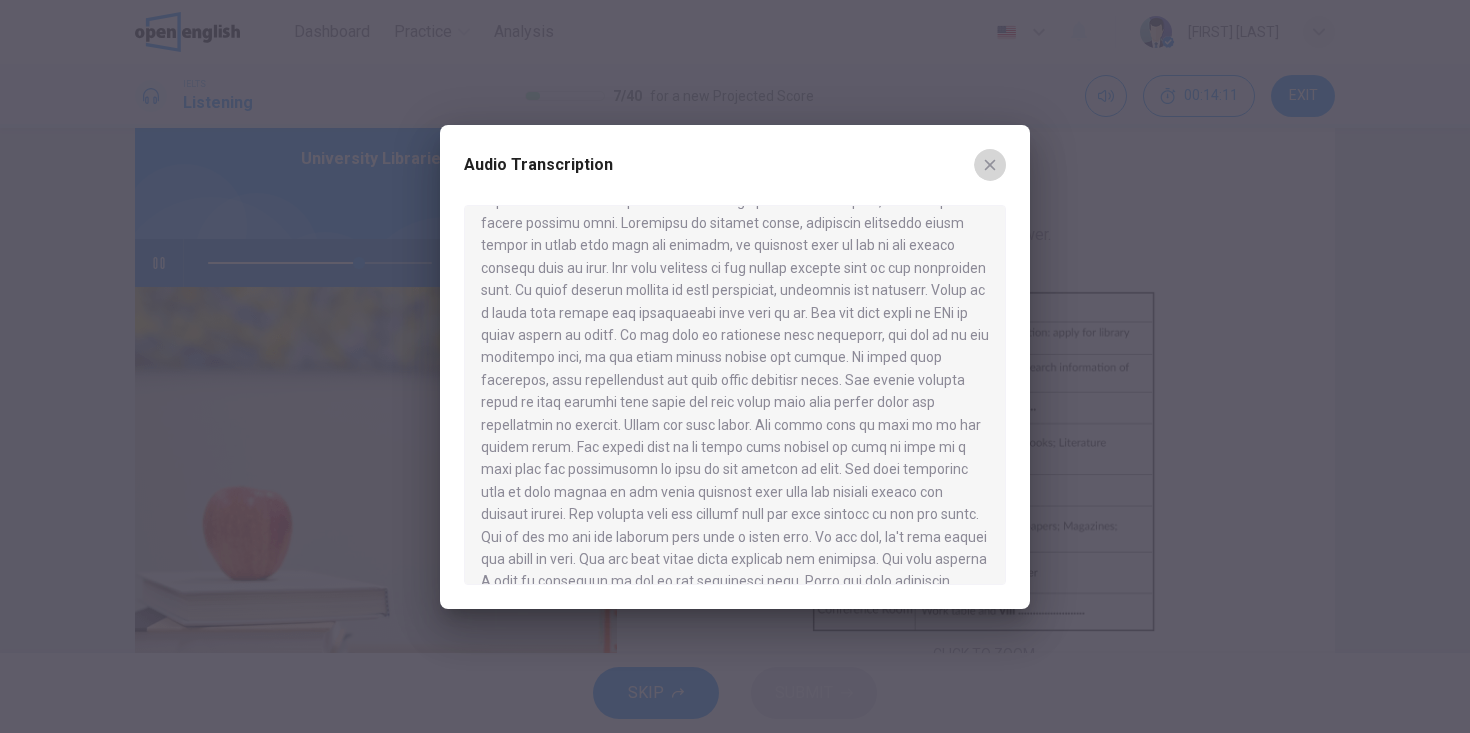 click 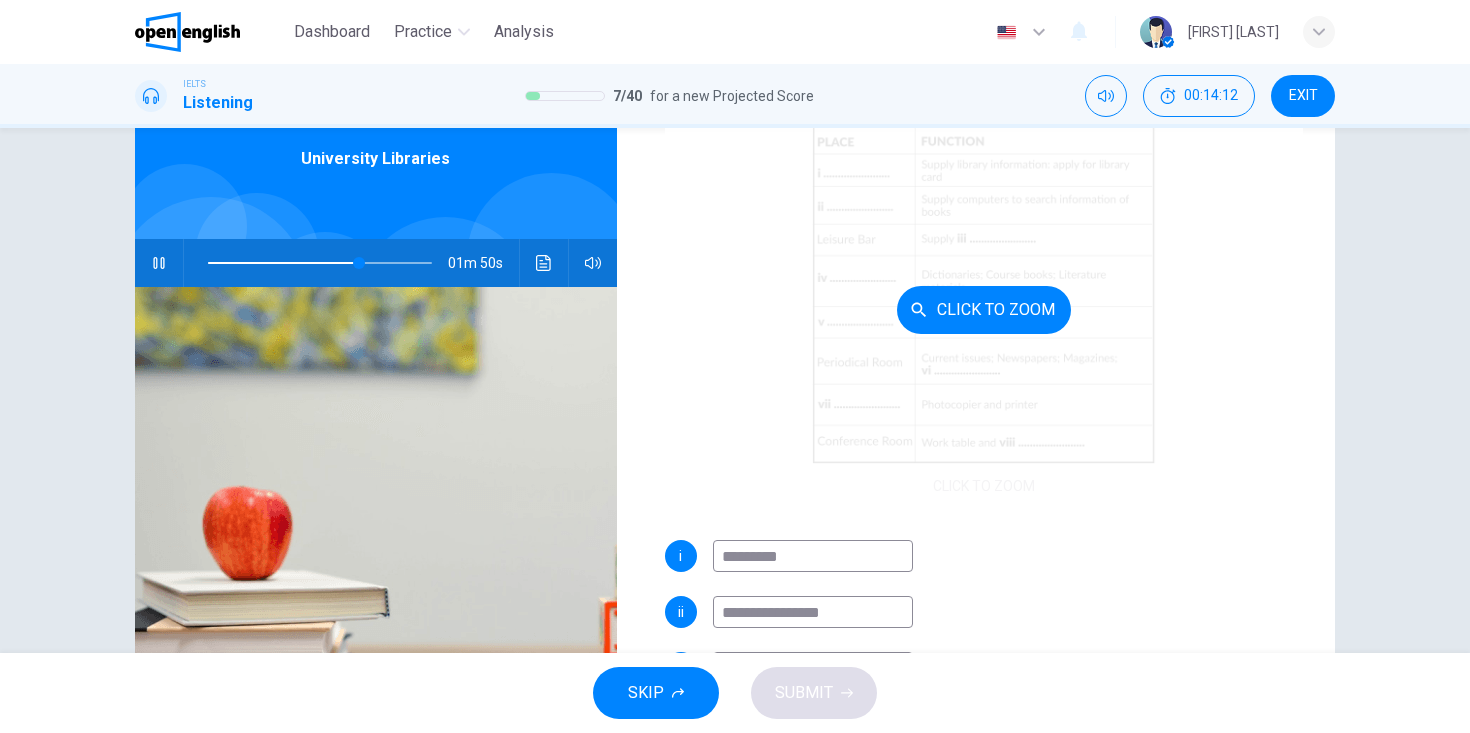 scroll, scrollTop: 398, scrollLeft: 0, axis: vertical 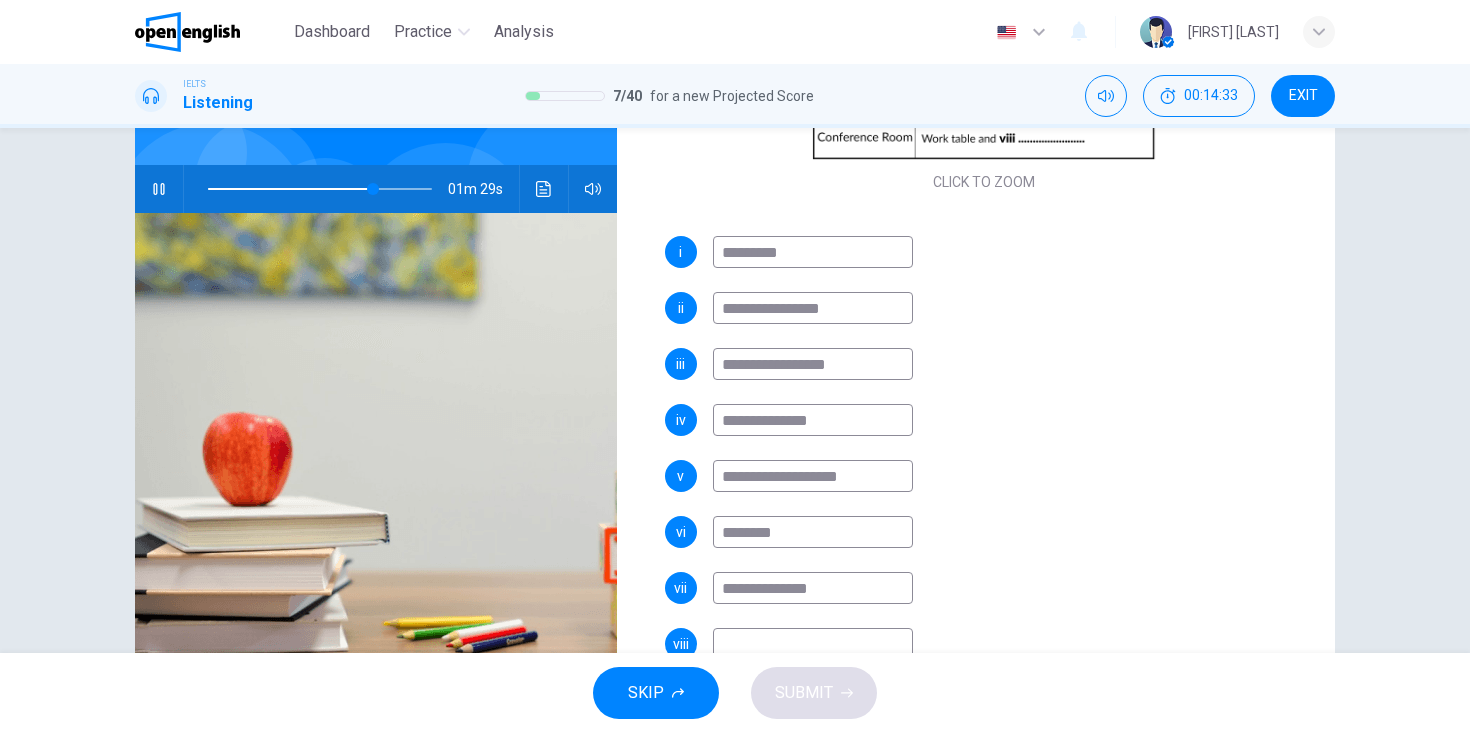 click on "**********" at bounding box center [984, 468] 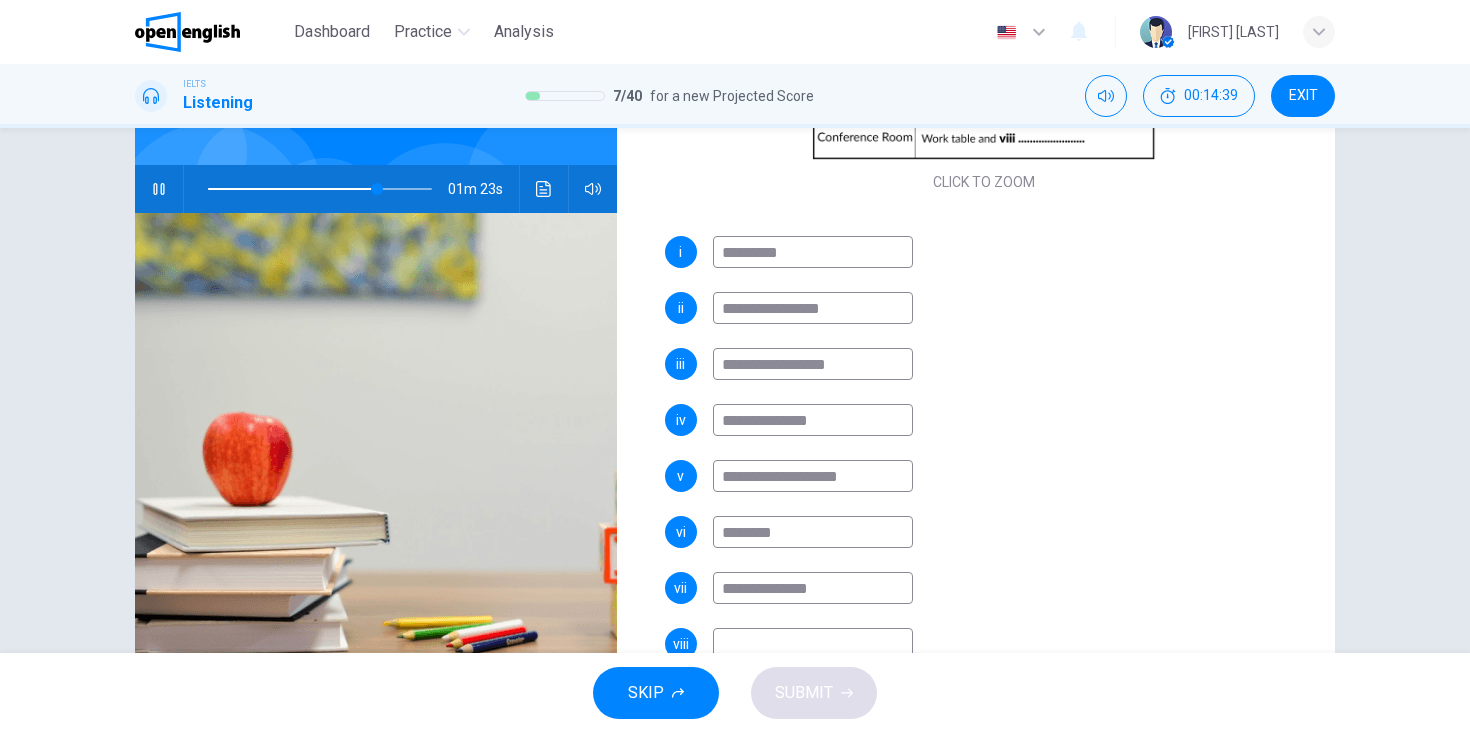 type on "**" 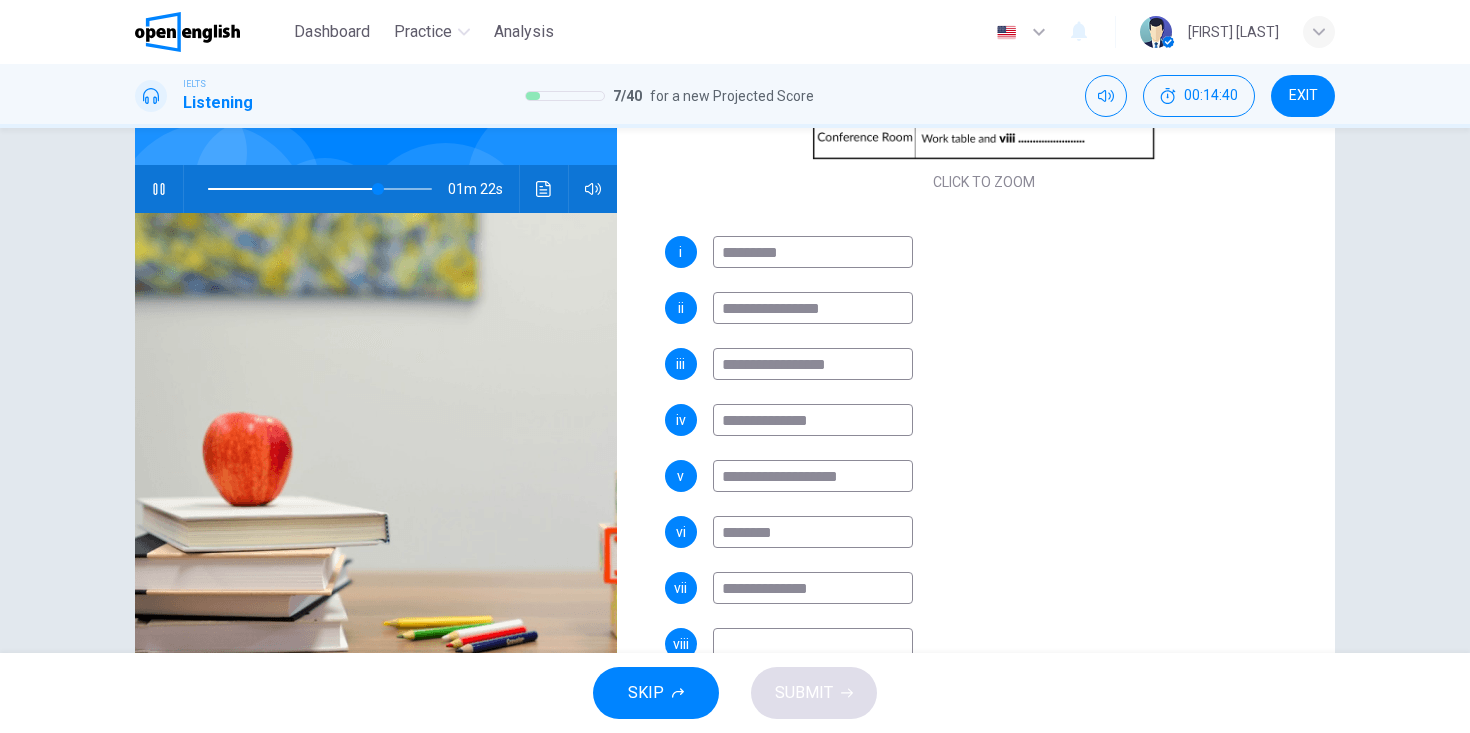 type on "*" 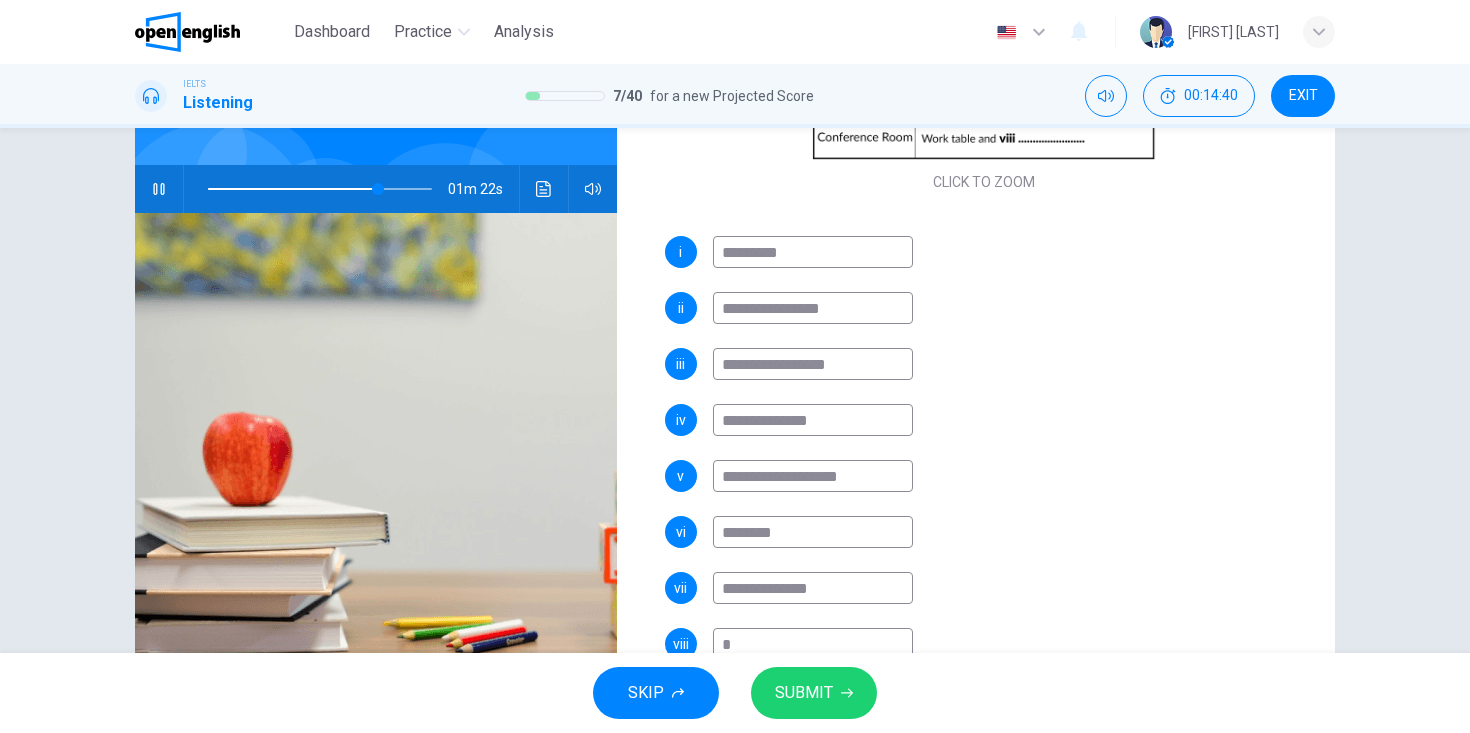 type on "**" 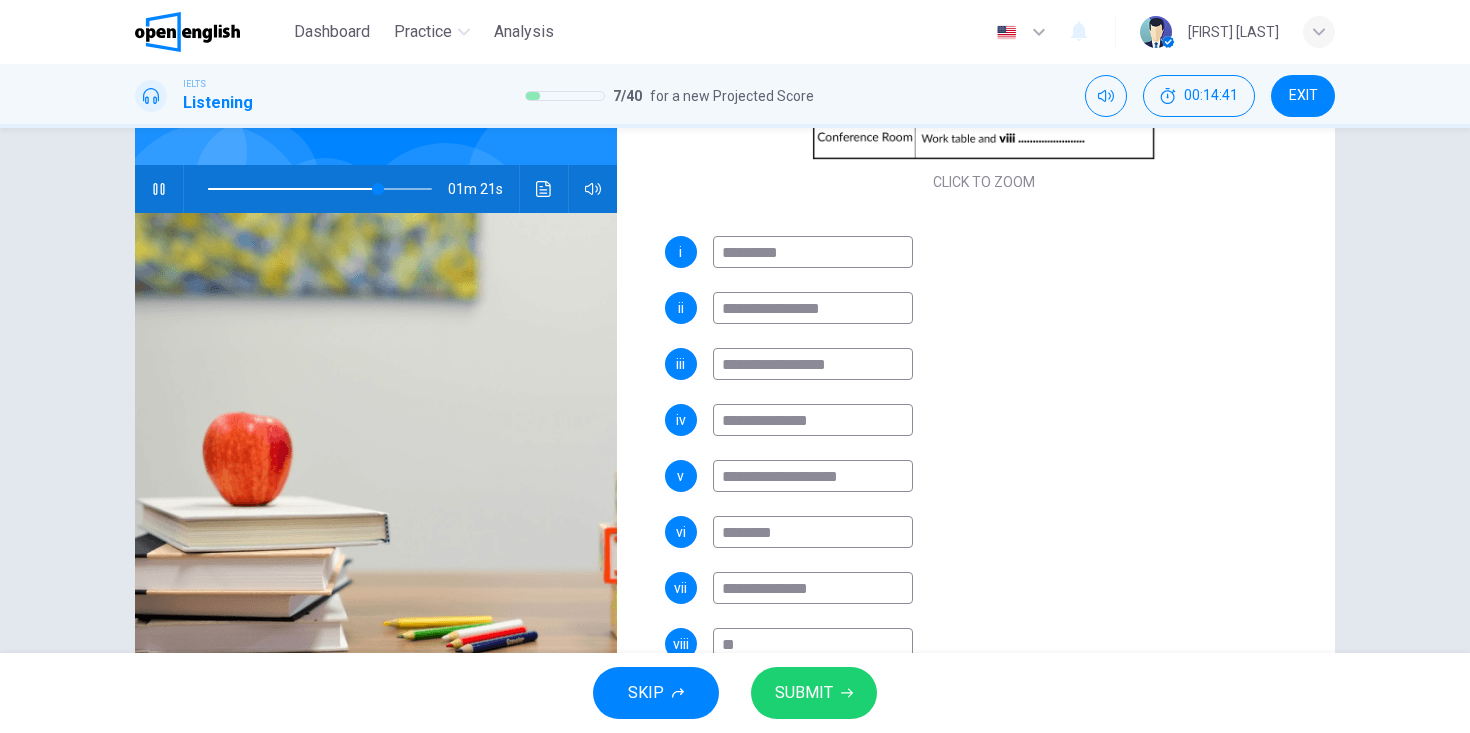type on "***" 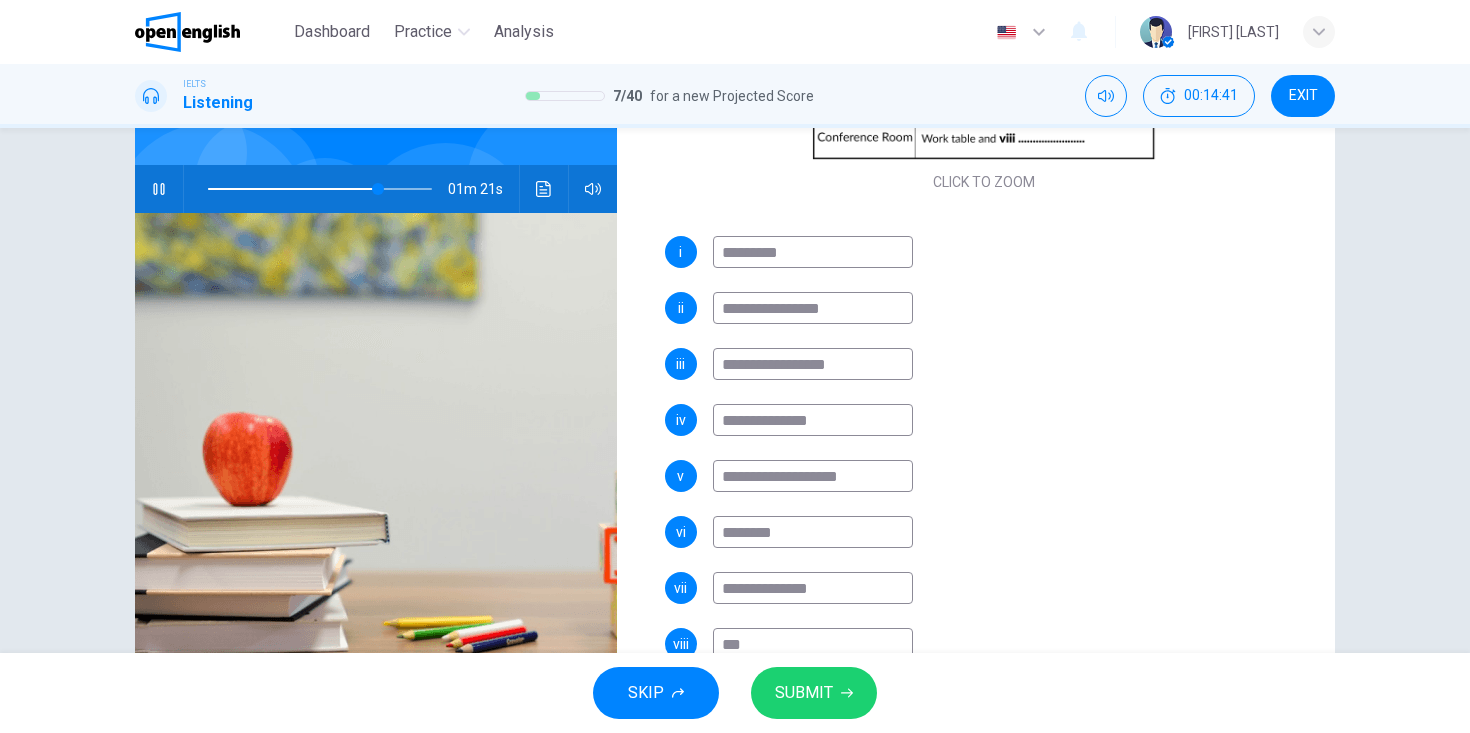 type on "**" 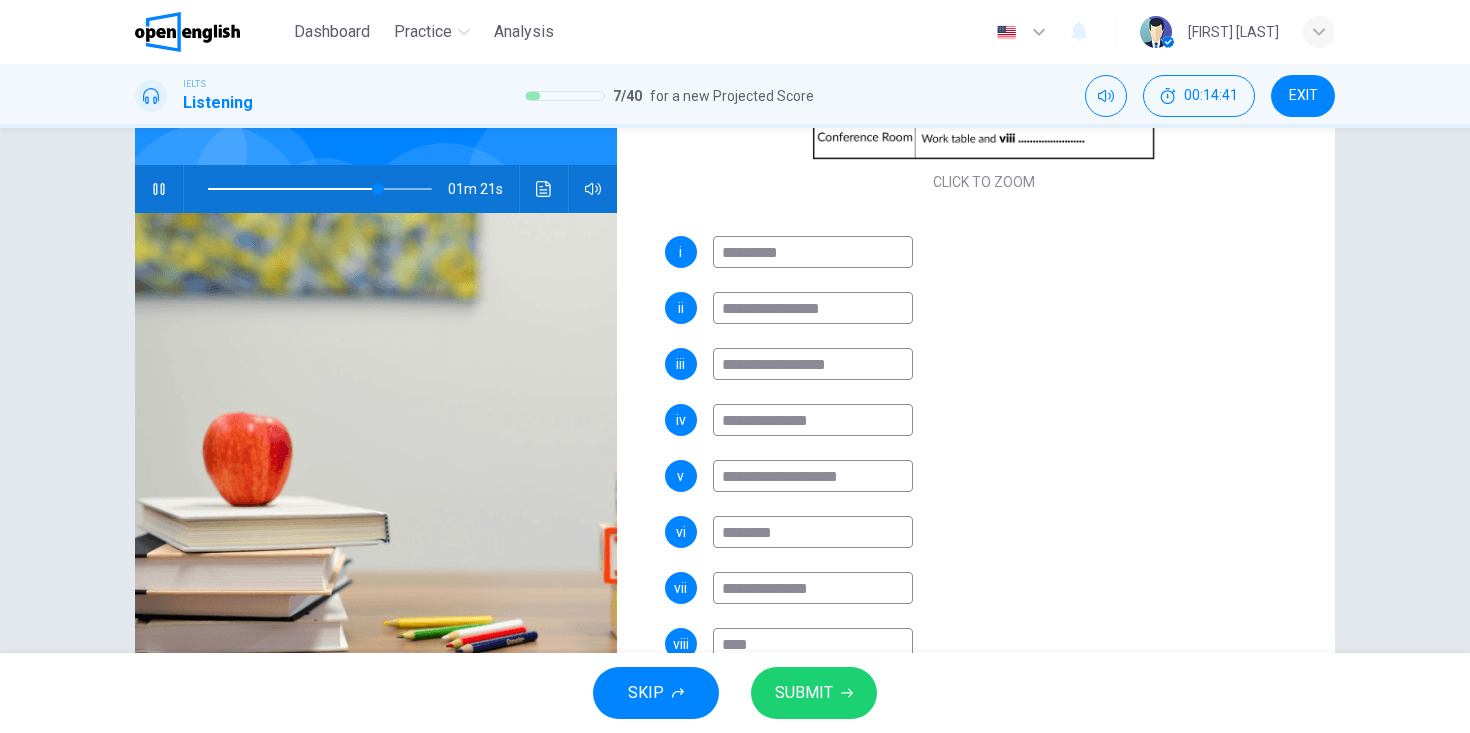 type on "**" 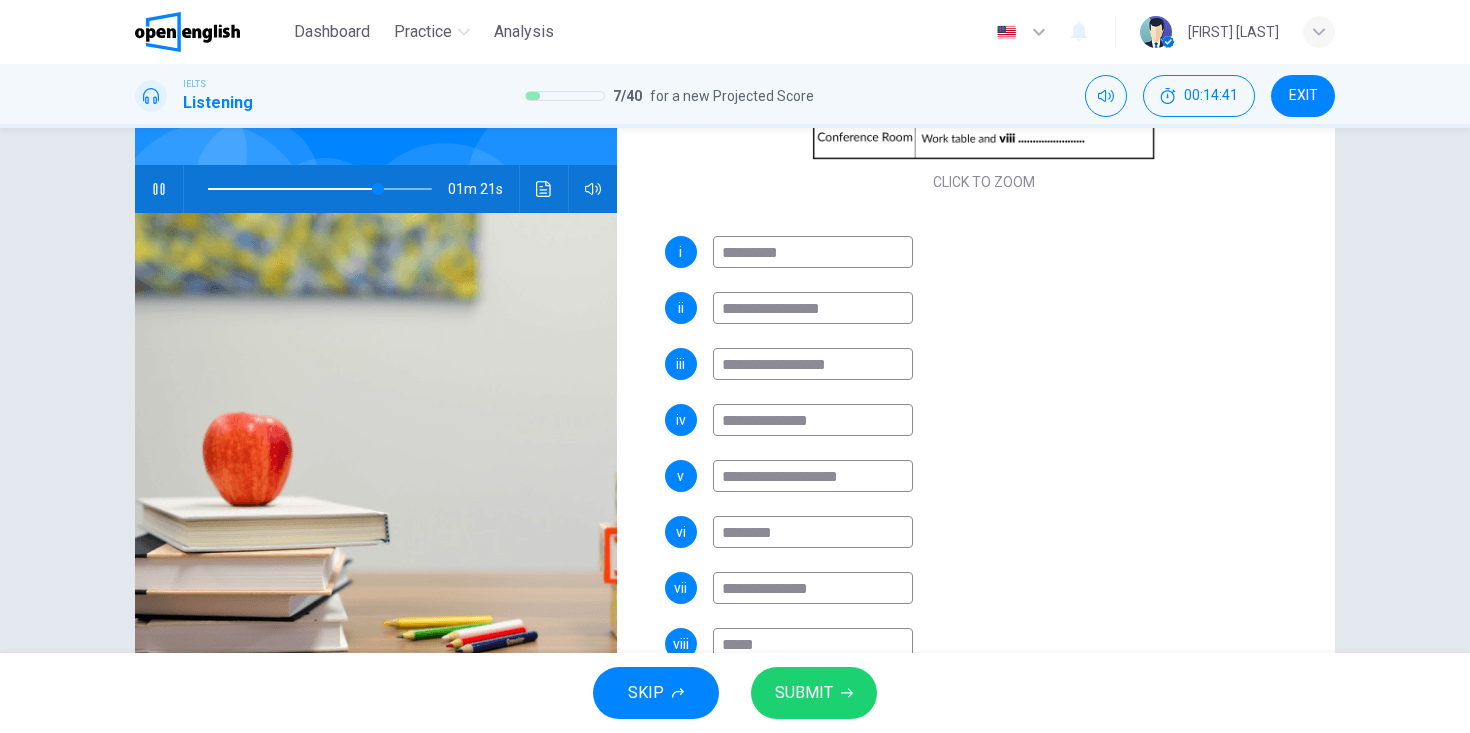 type on "**" 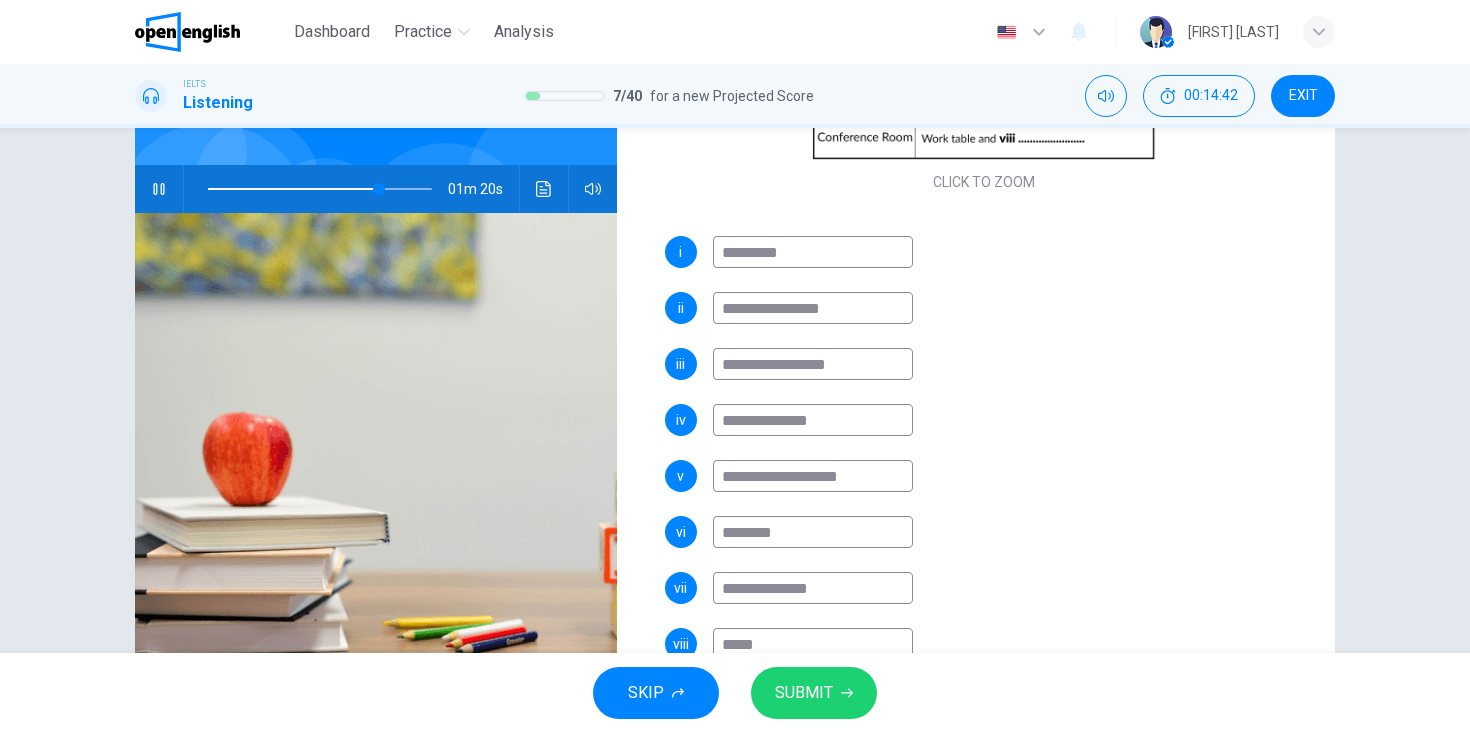 type on "******" 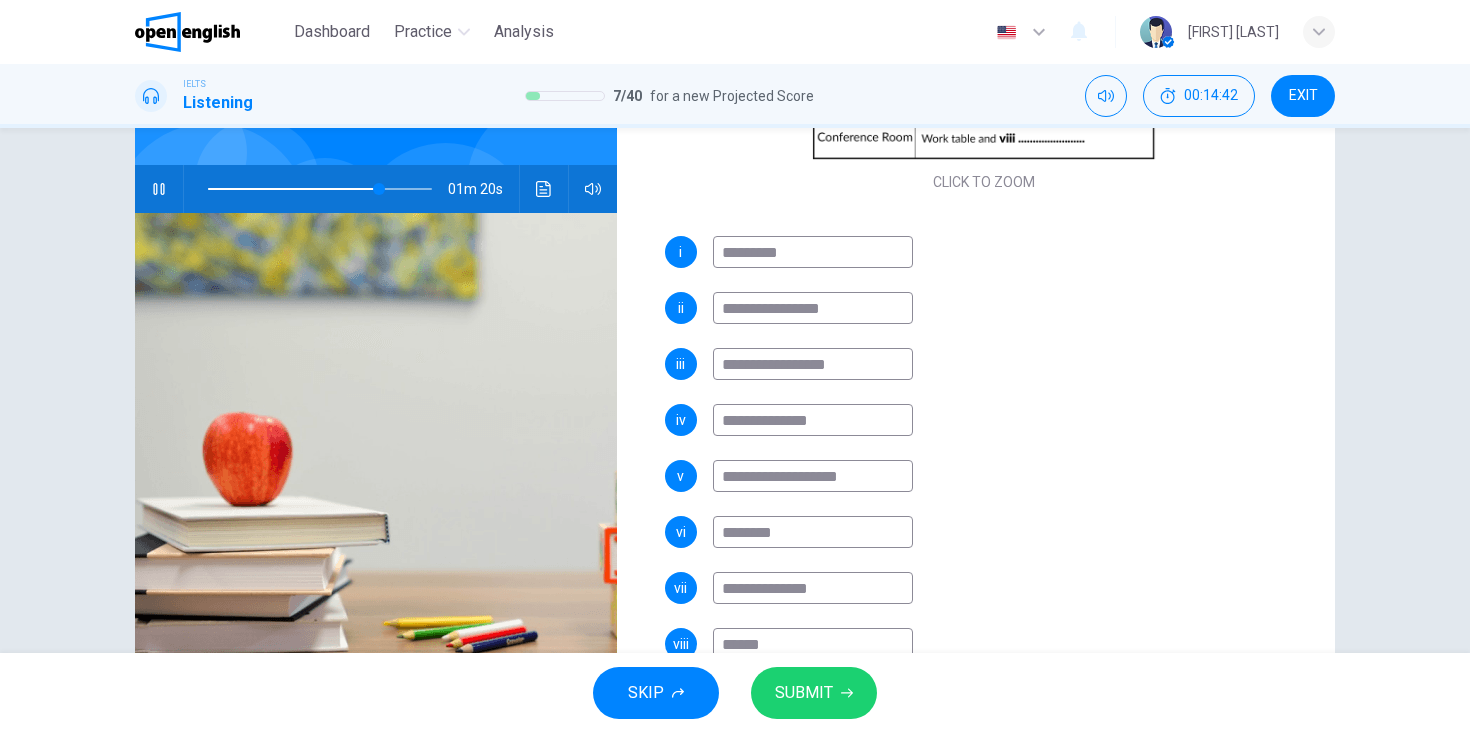type on "*******" 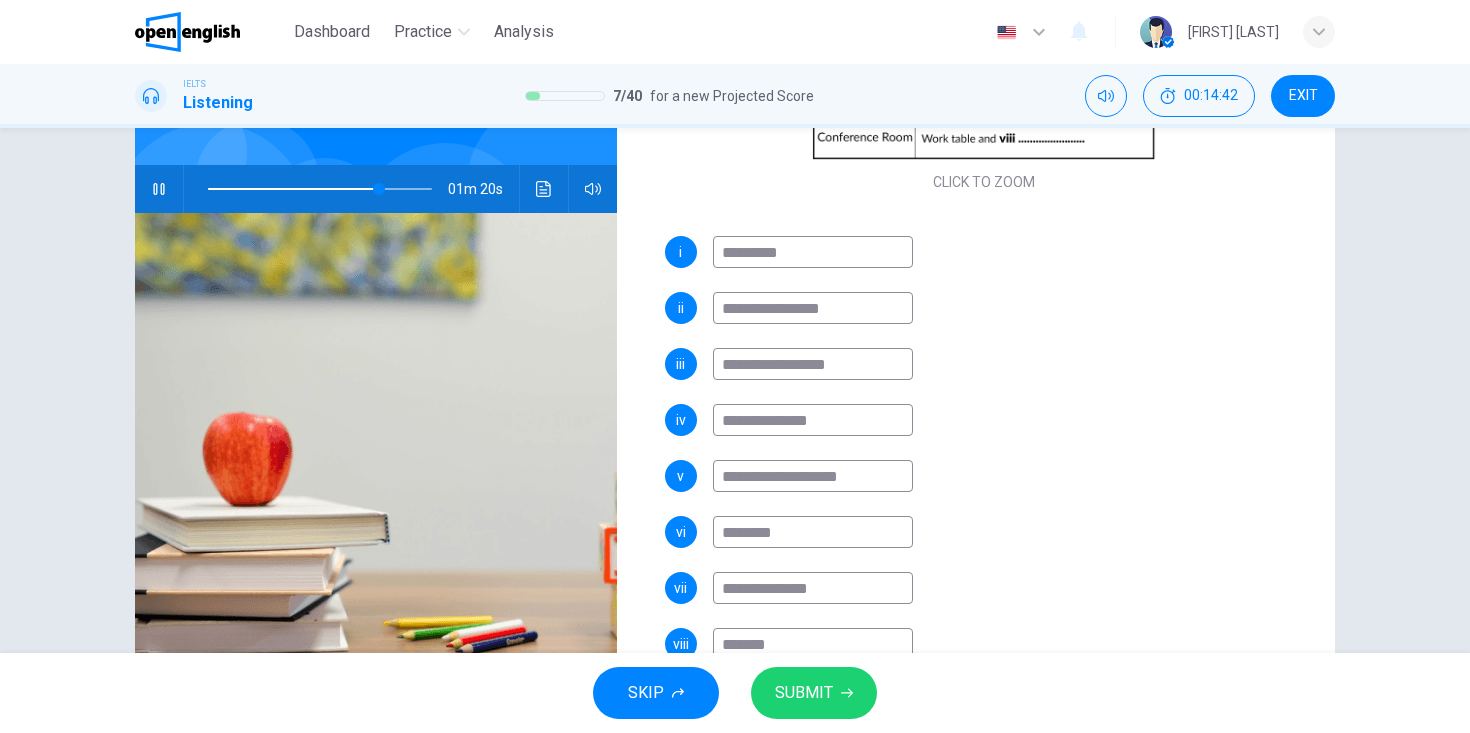 type on "**" 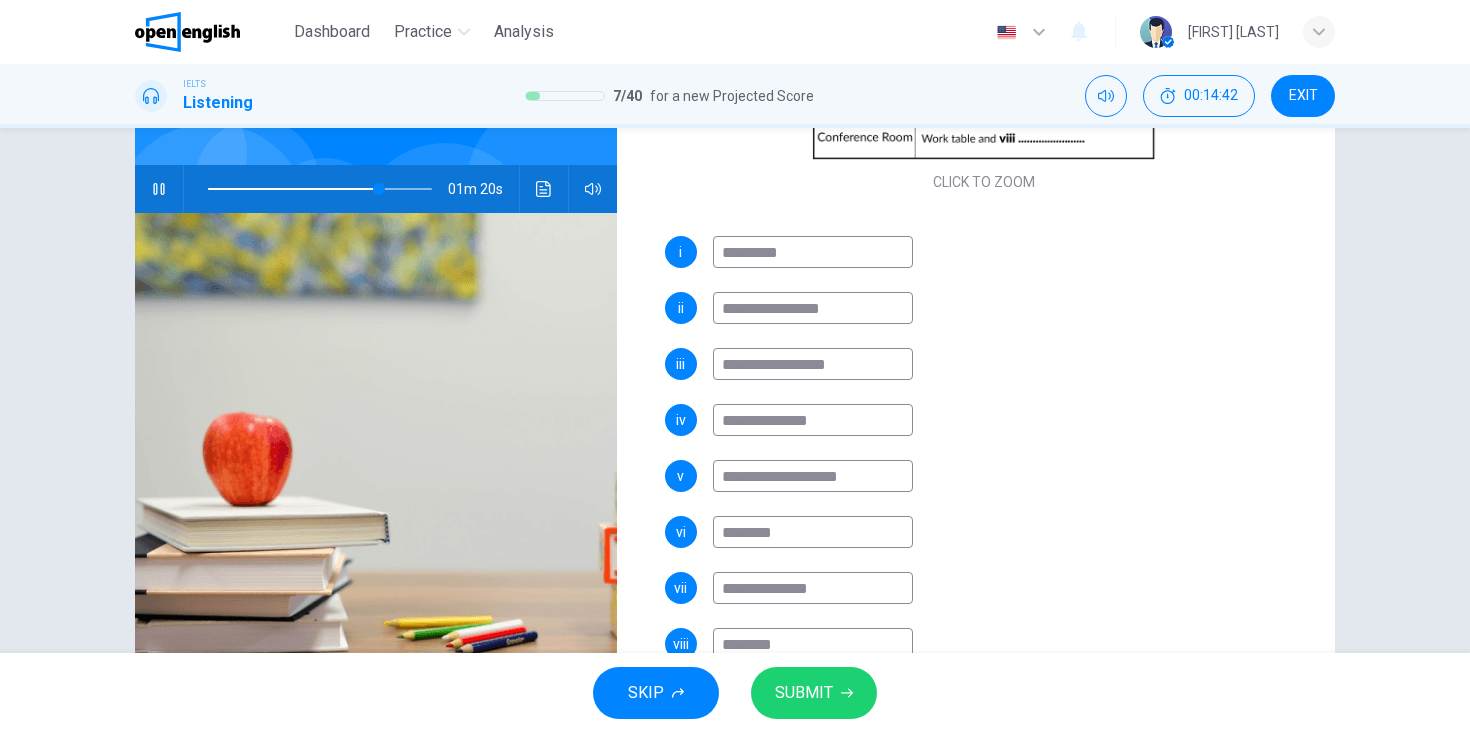type on "**" 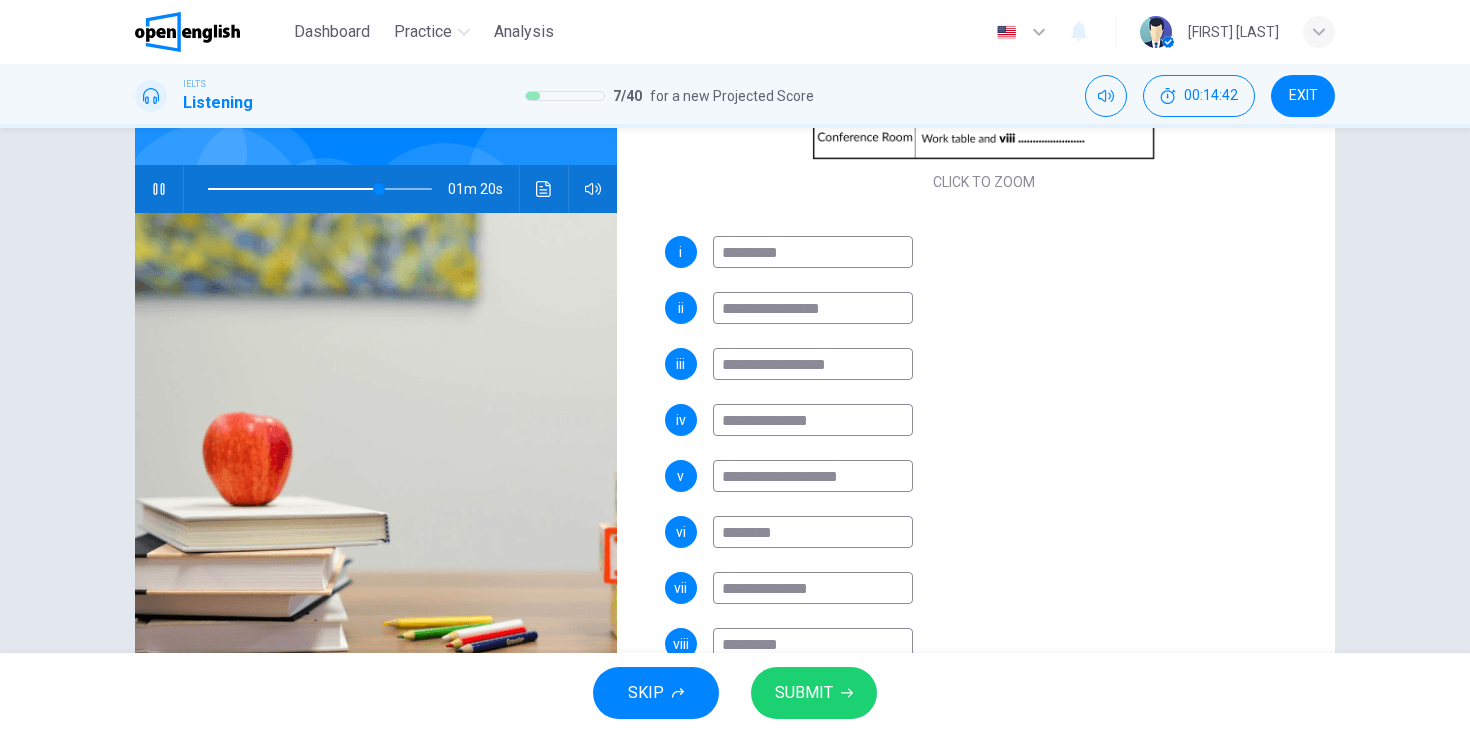 type on "**" 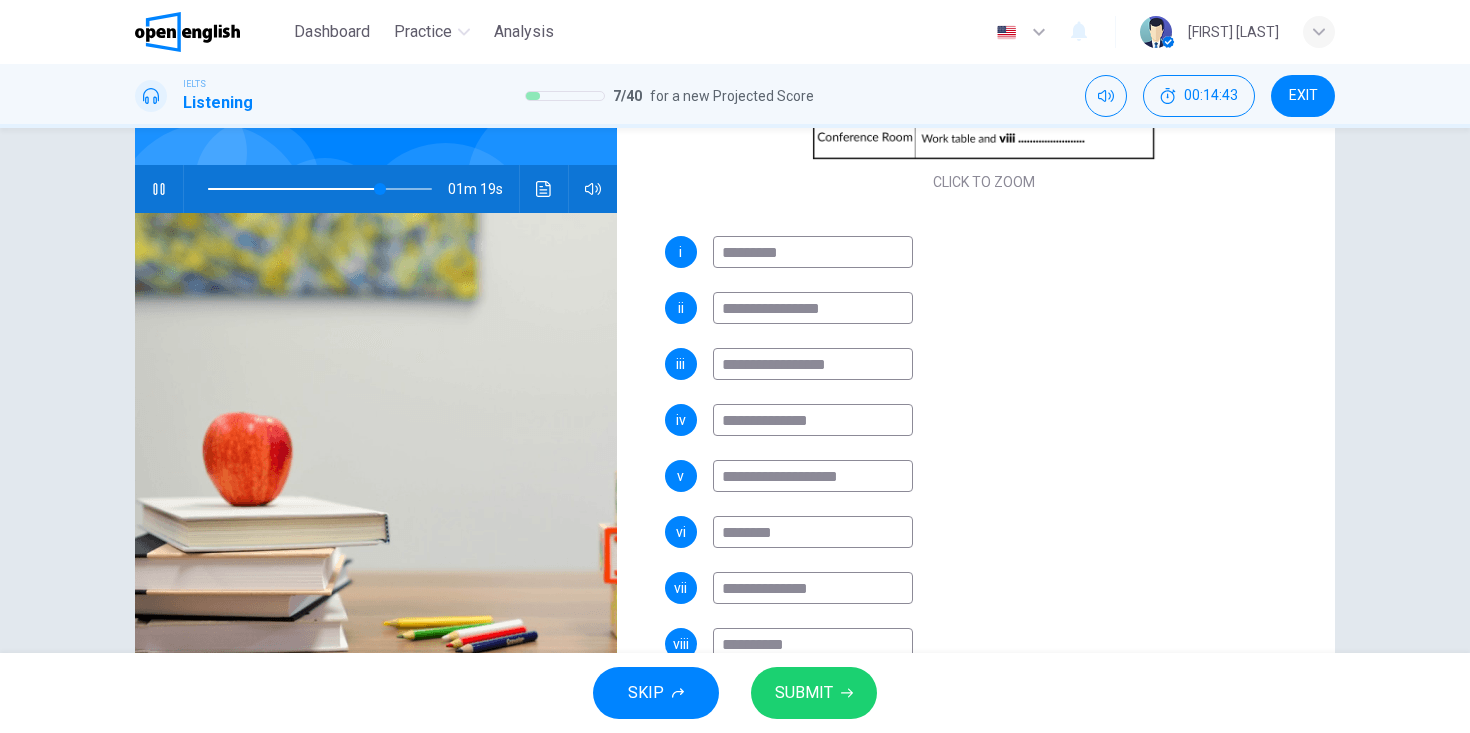 type on "**********" 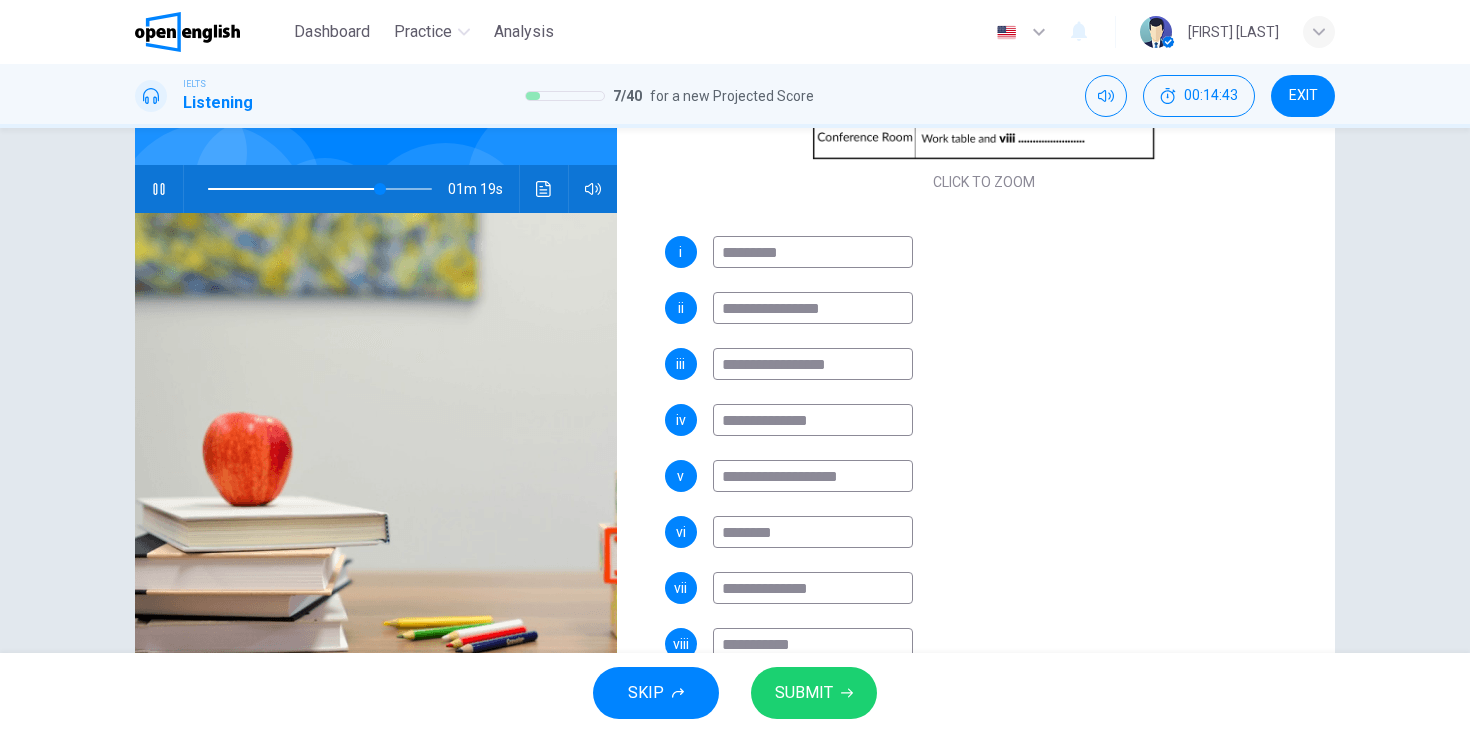 type on "**" 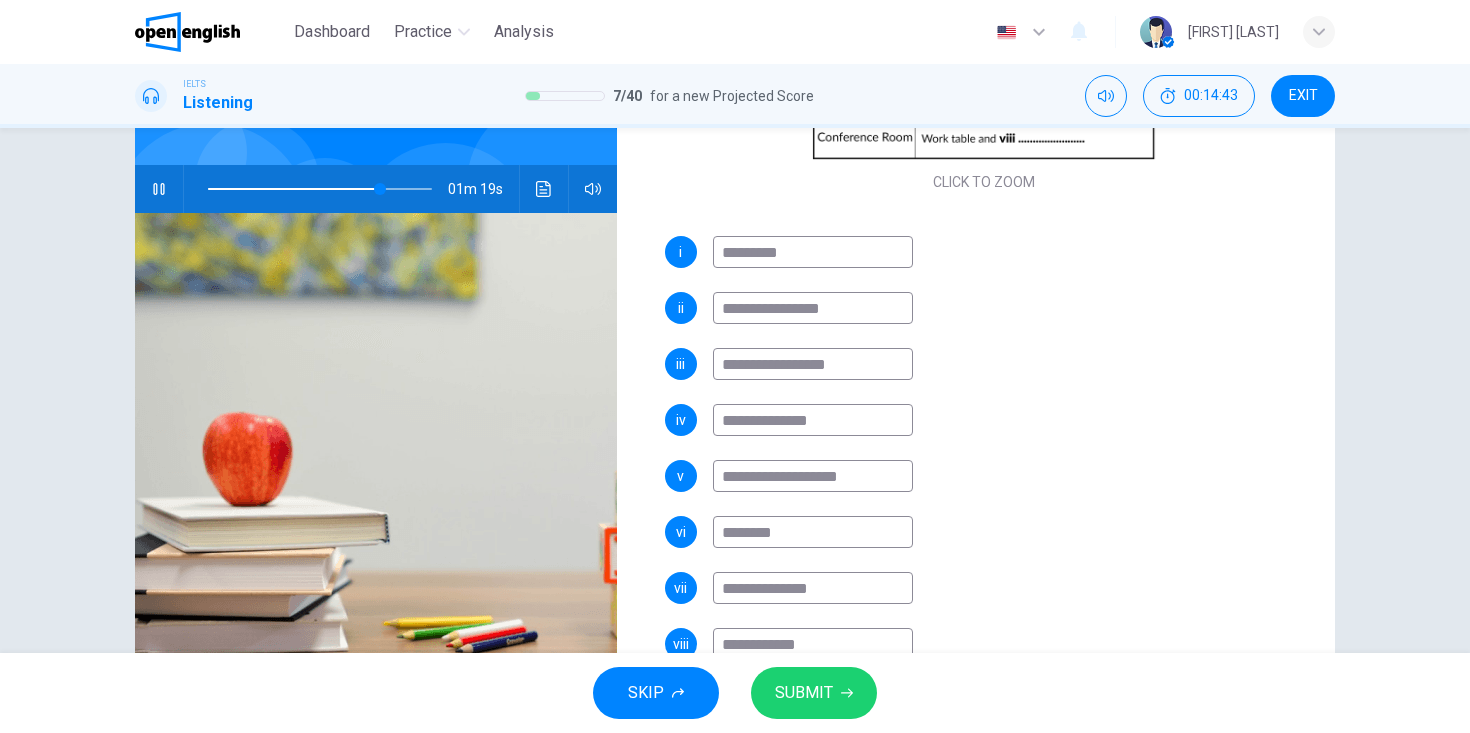 type on "**" 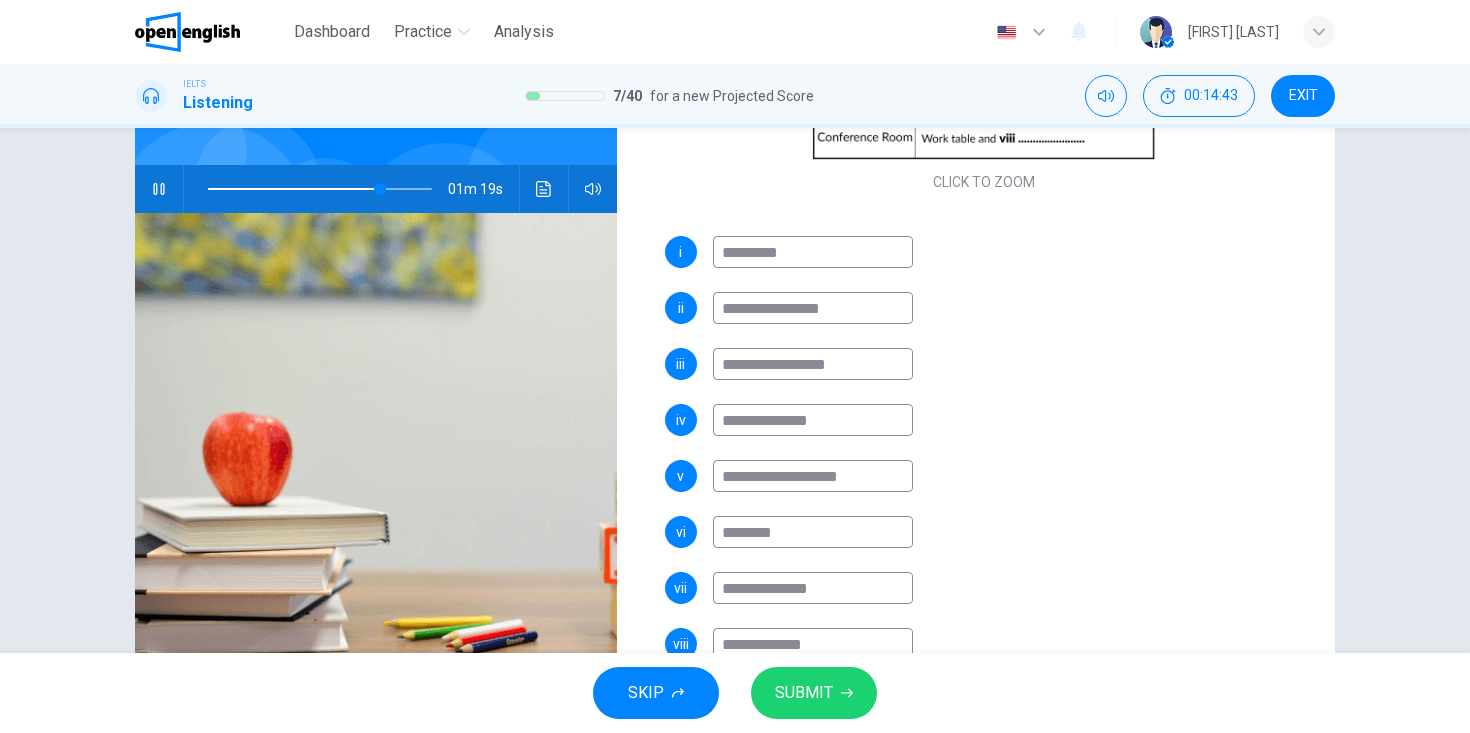 type on "**" 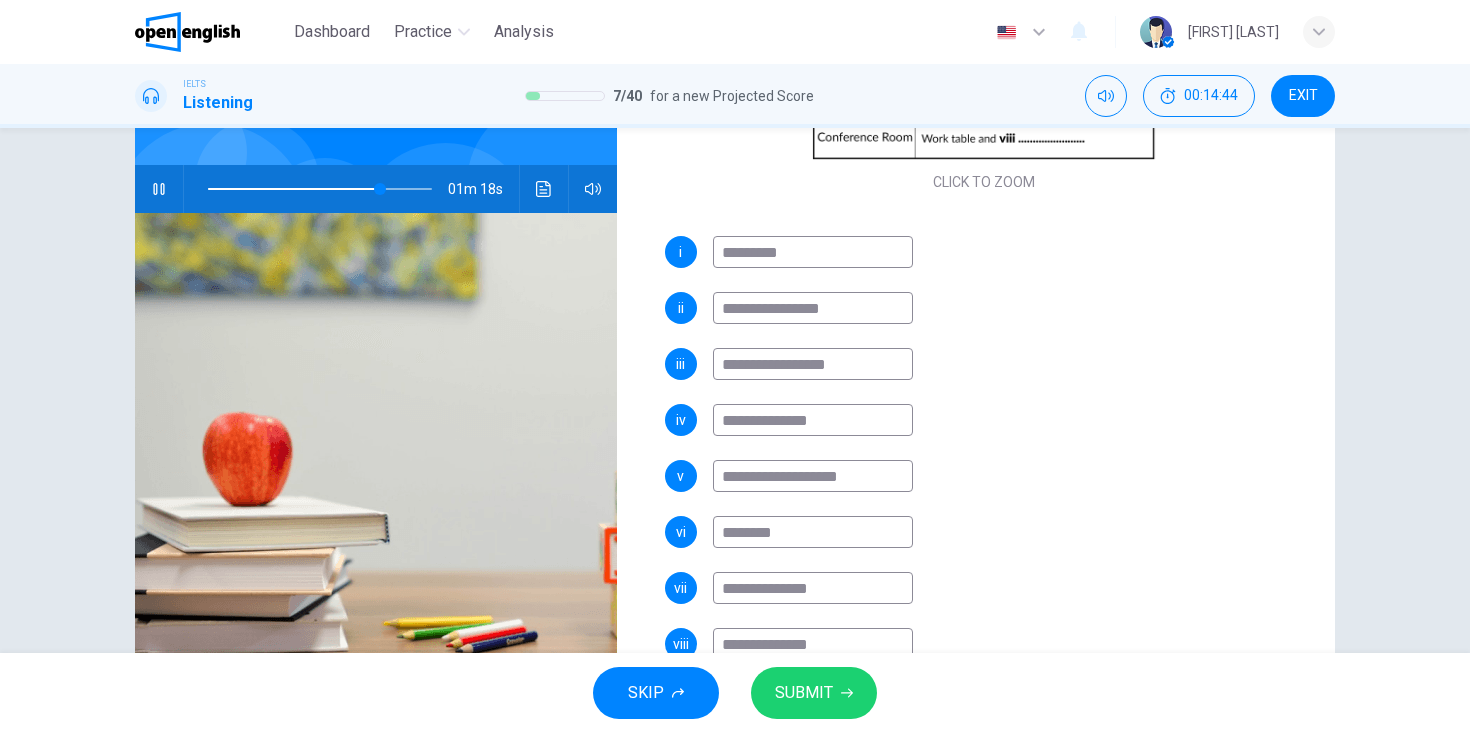 type on "**********" 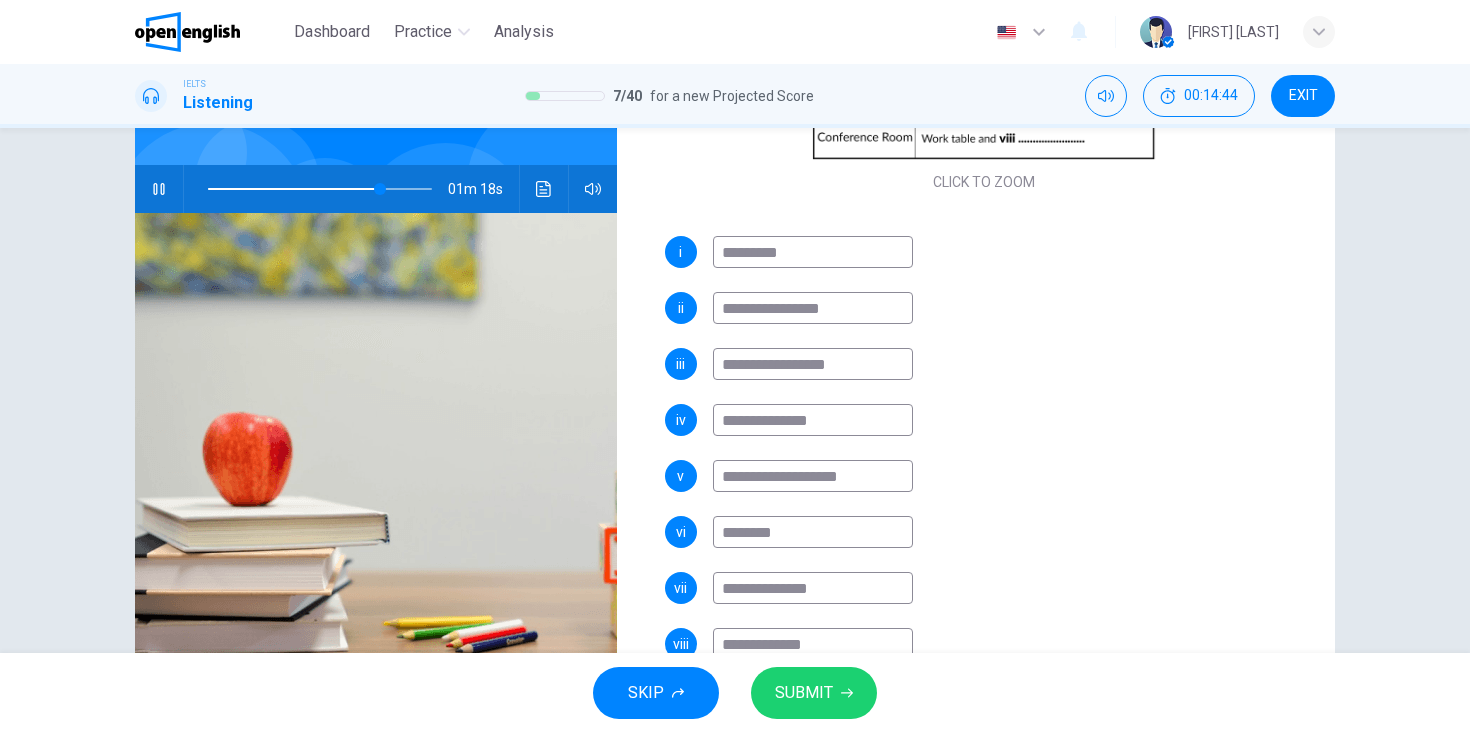 type on "**" 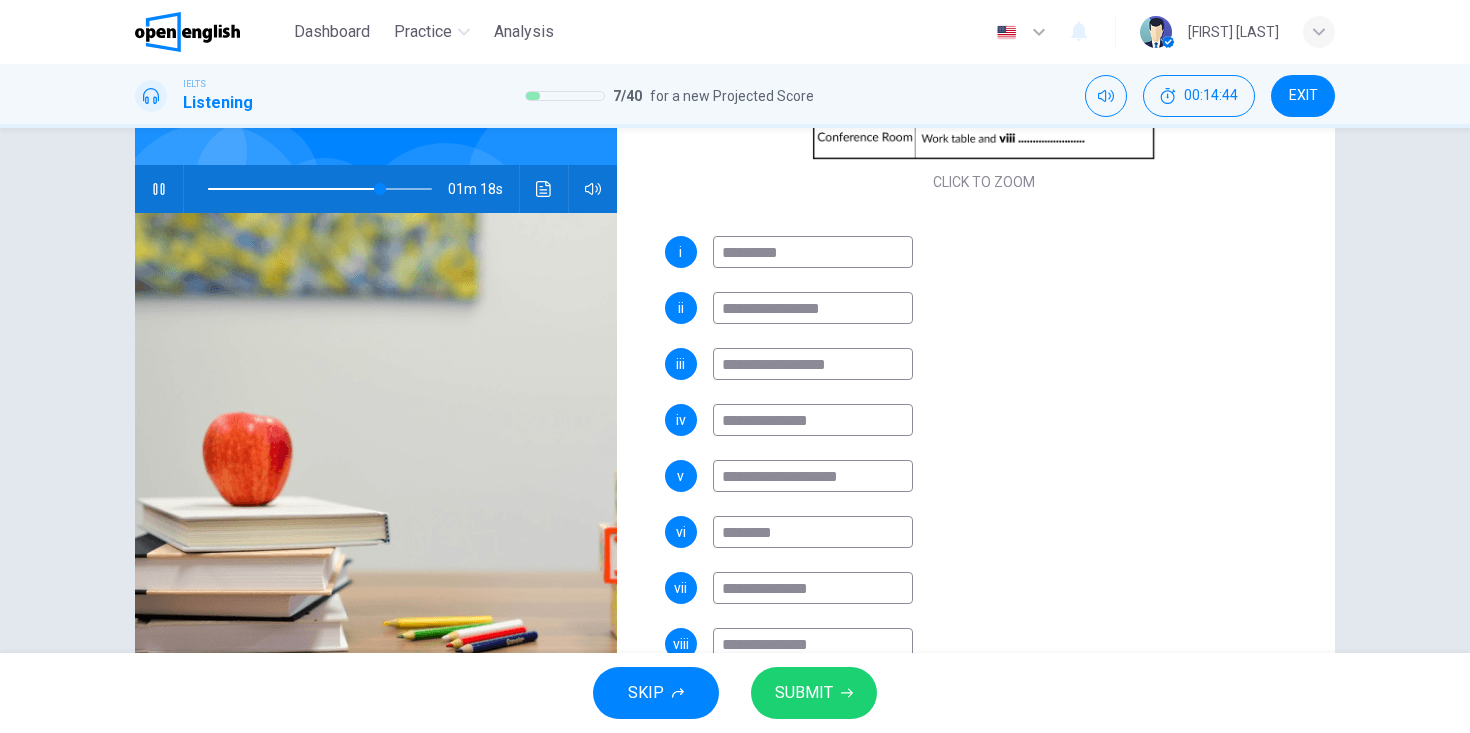 type on "**" 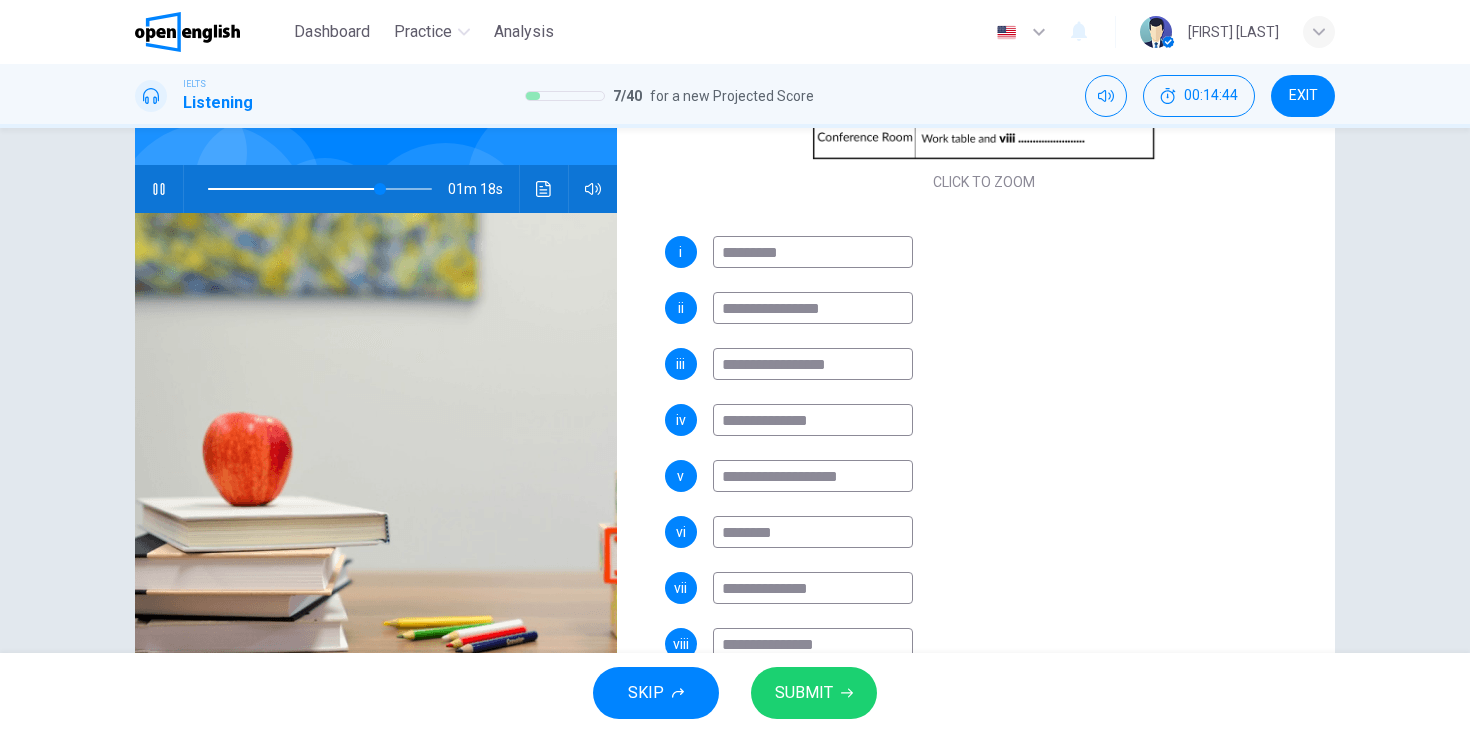 type on "**" 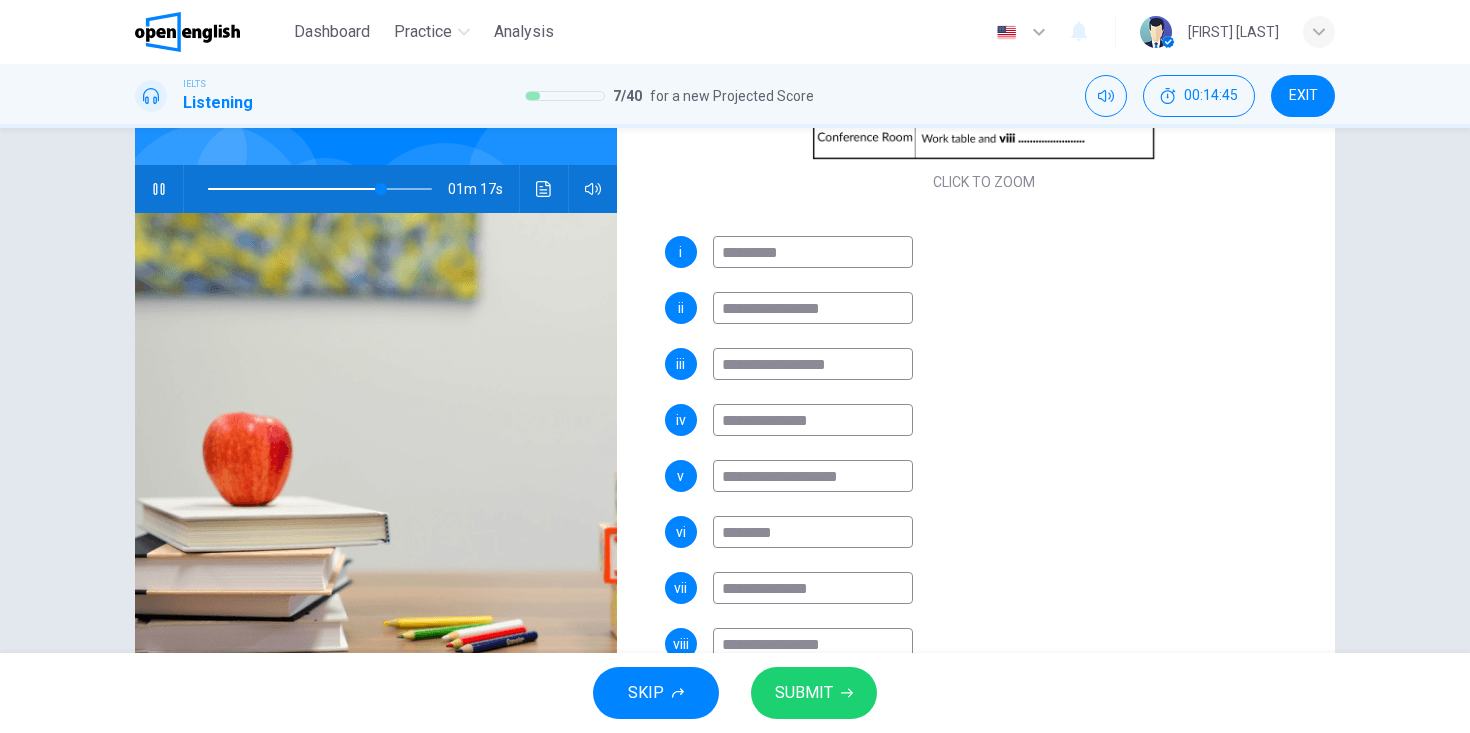 type on "**********" 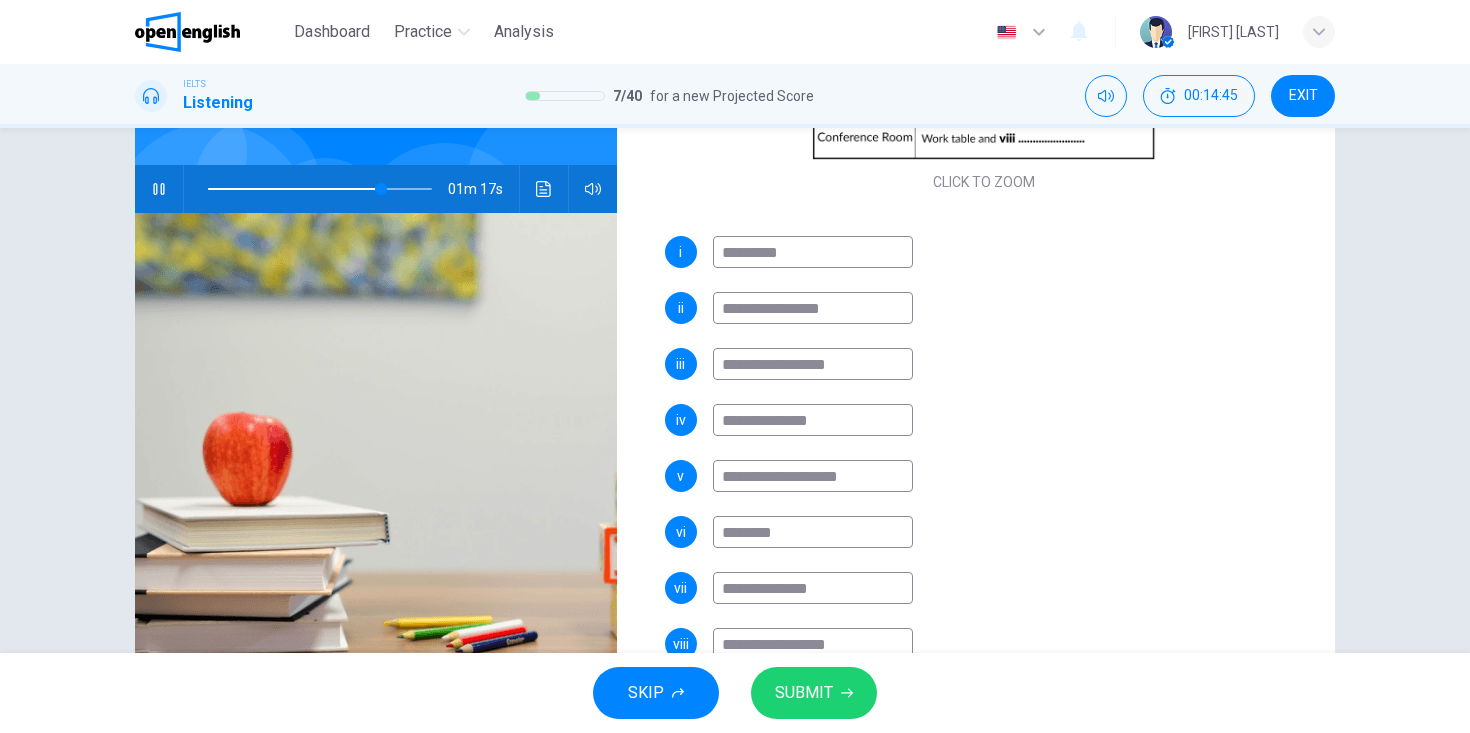 type on "**" 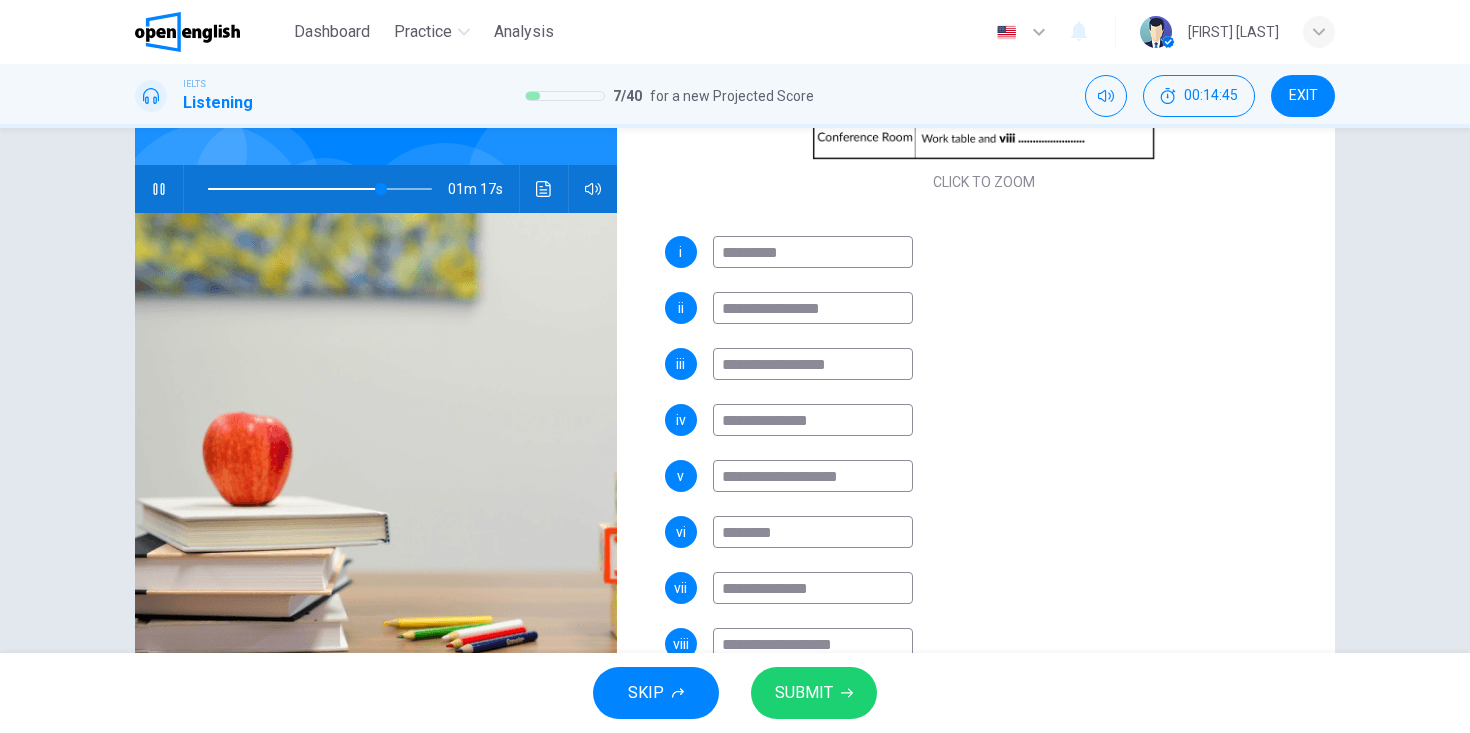 type on "**" 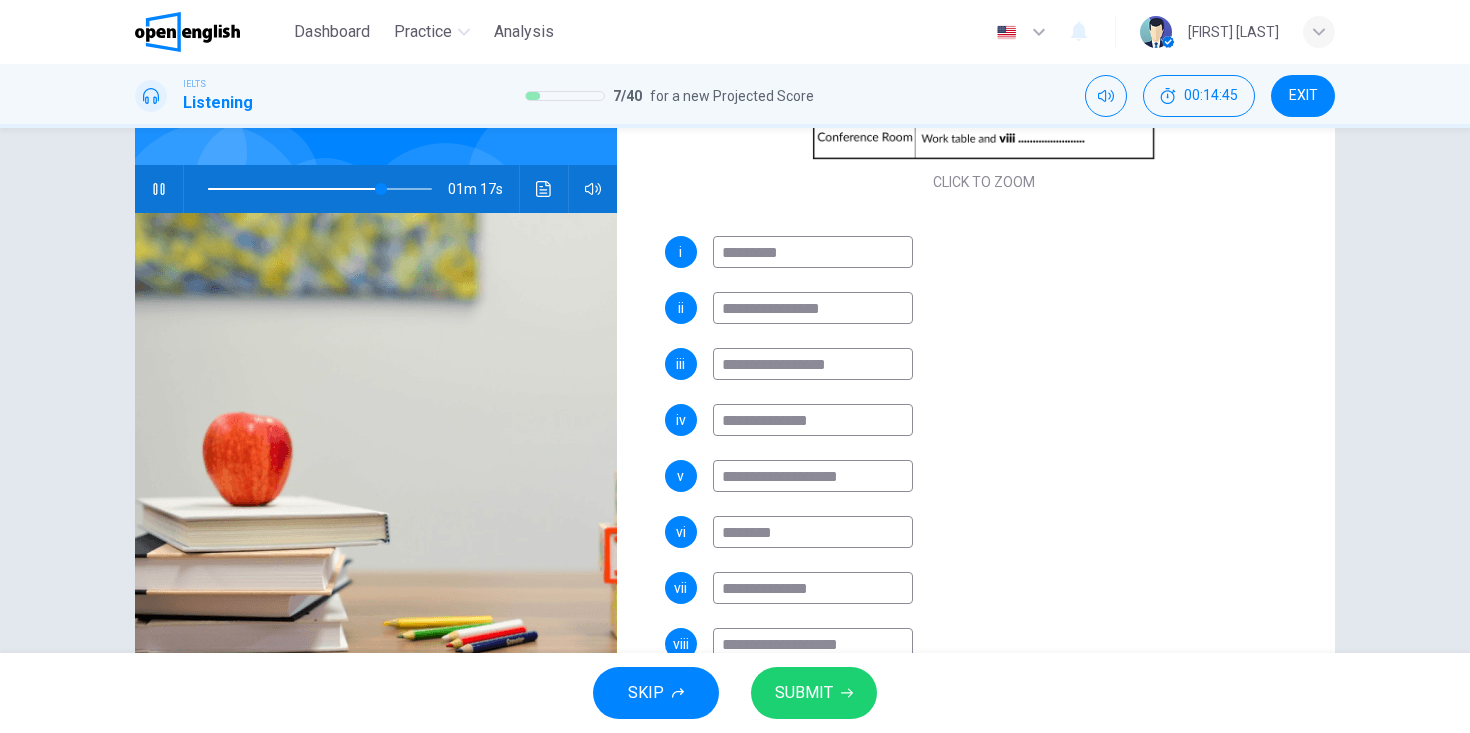 type on "**" 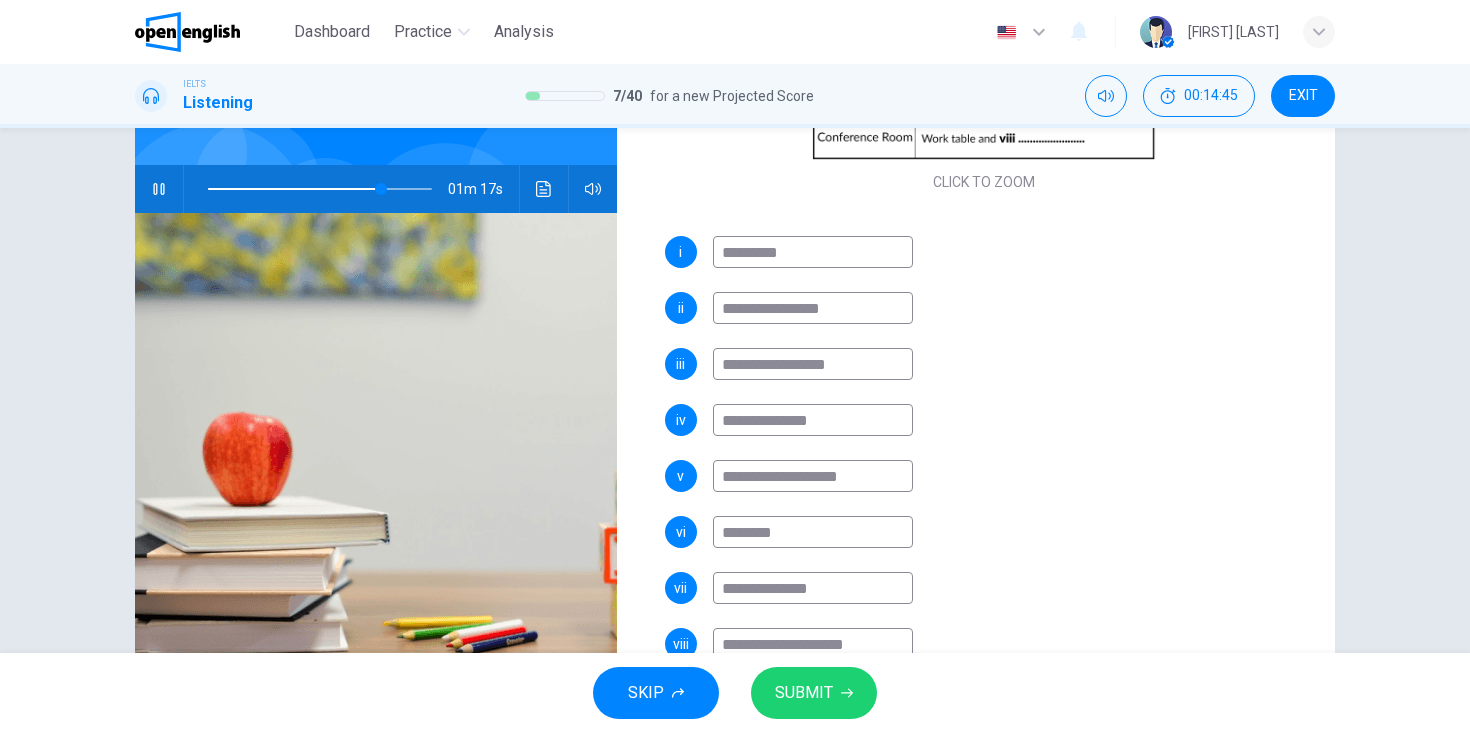 type on "**" 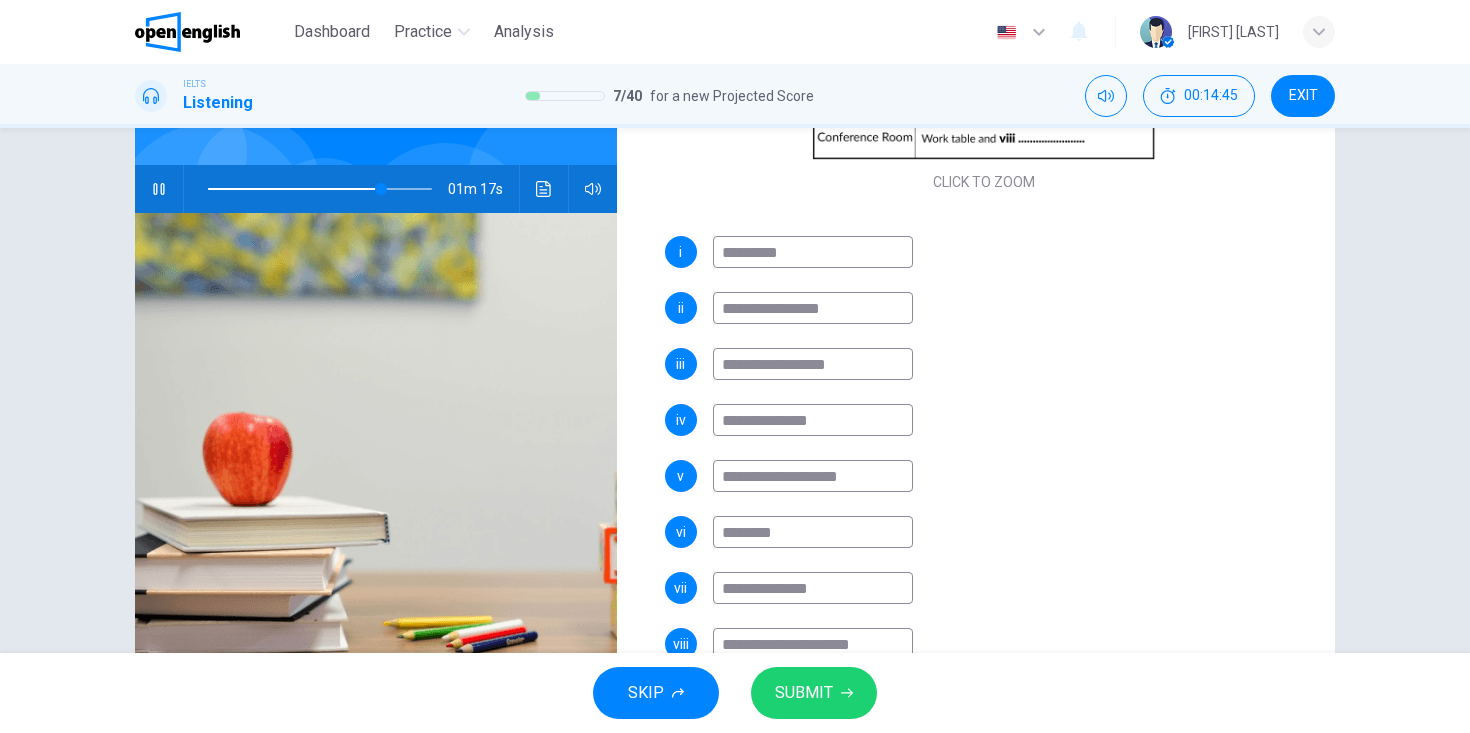 type on "**" 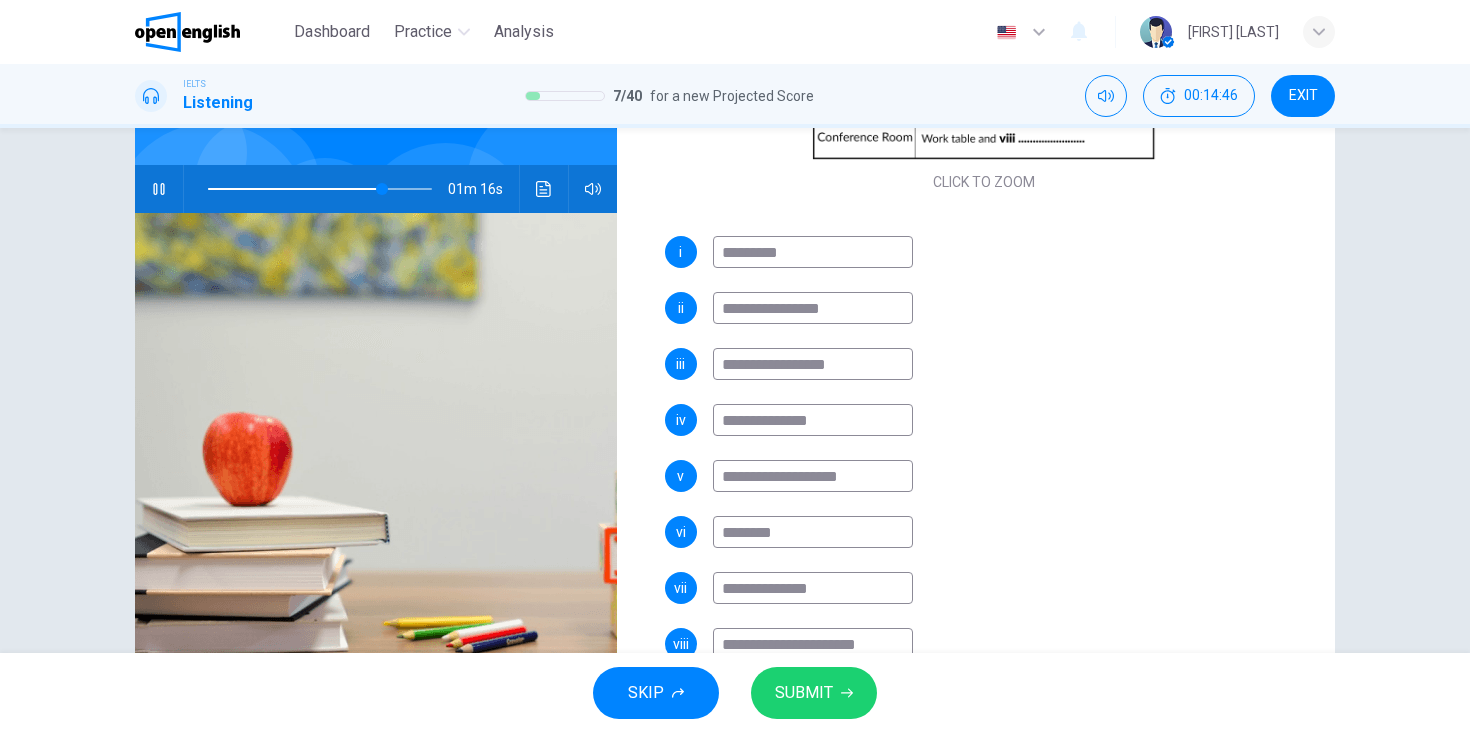 type on "**" 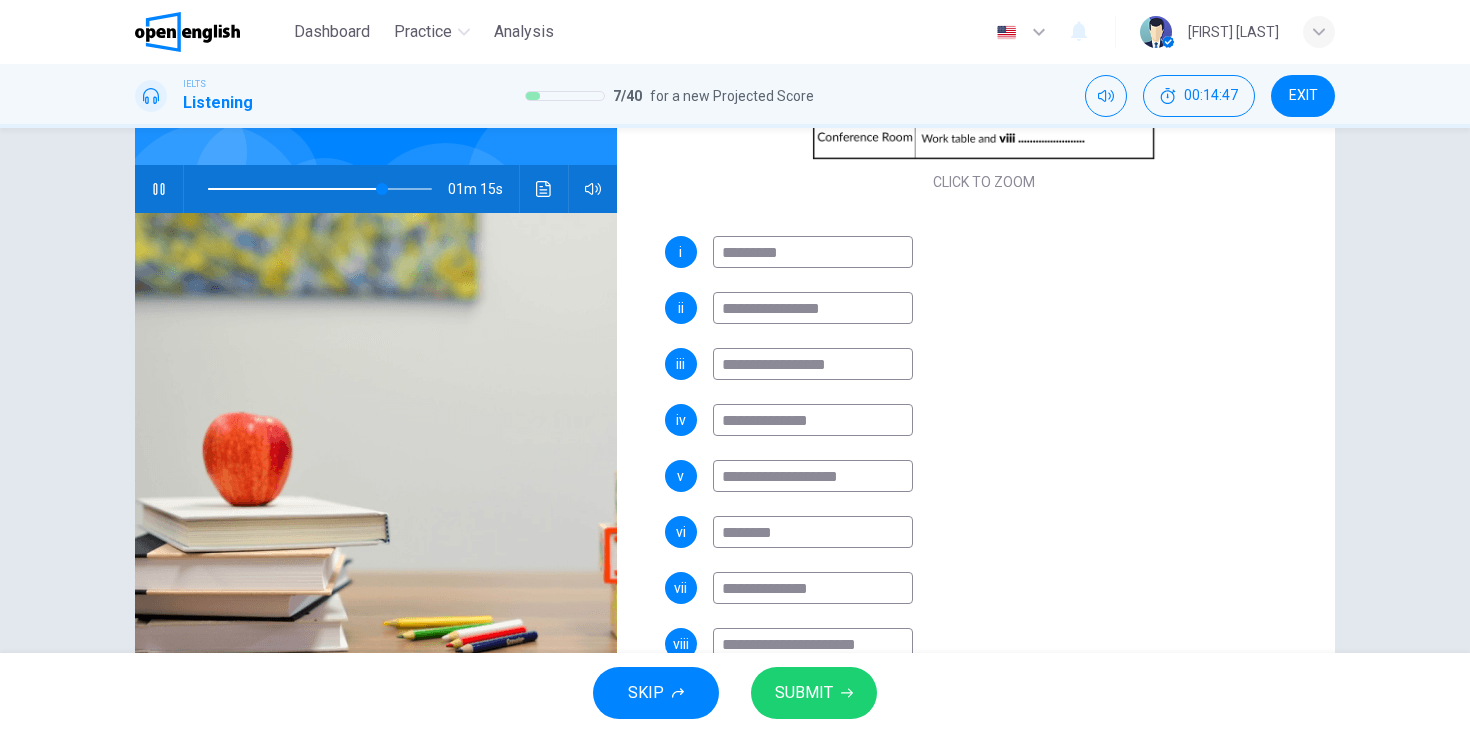 type on "**********" 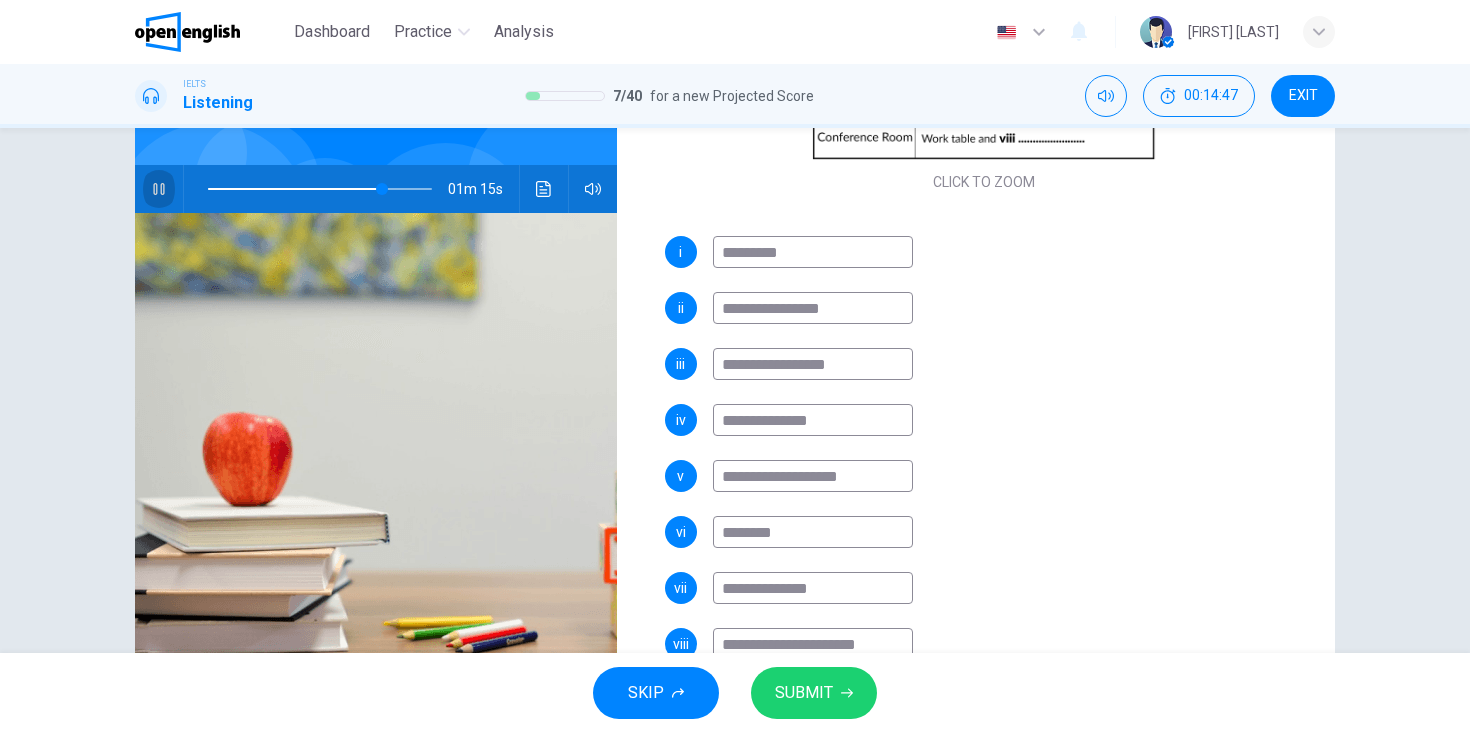 click at bounding box center [159, 189] 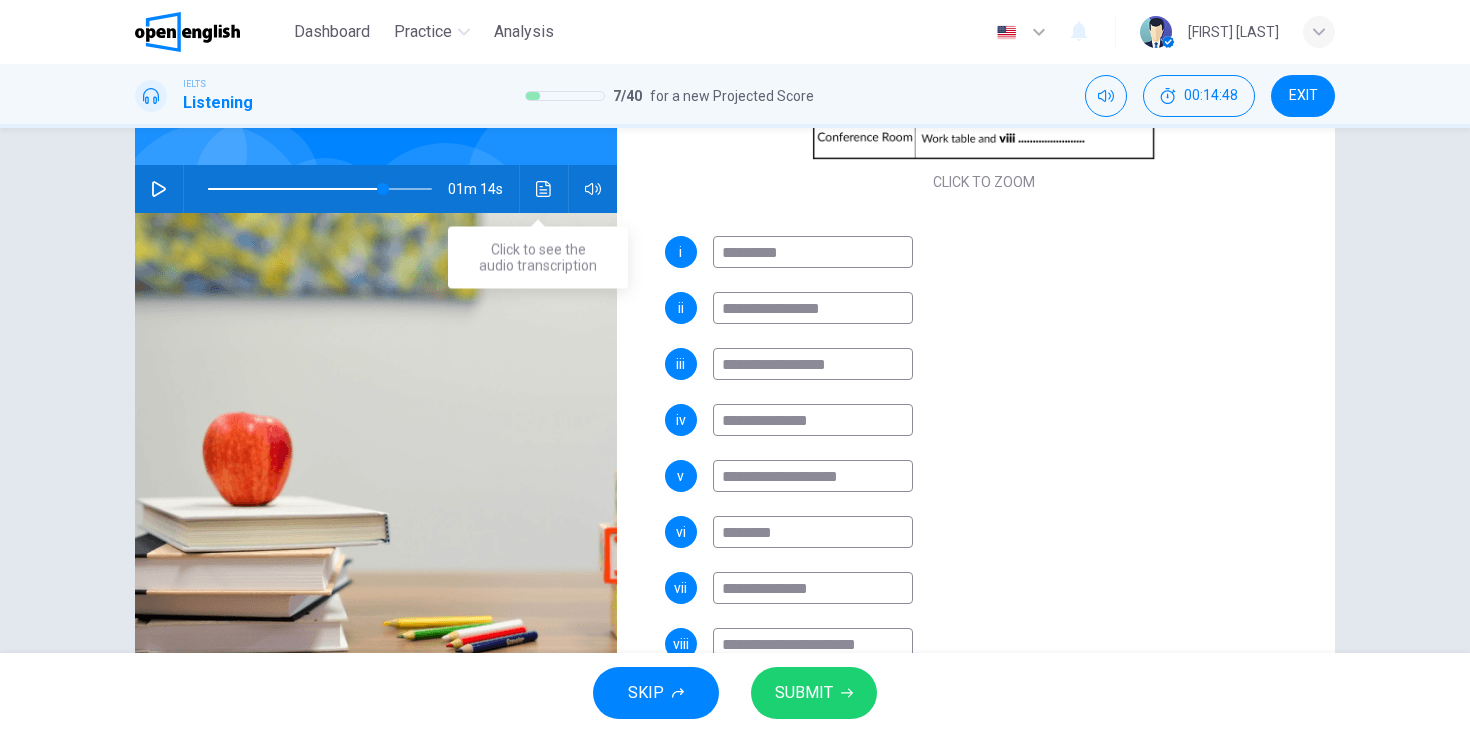 click 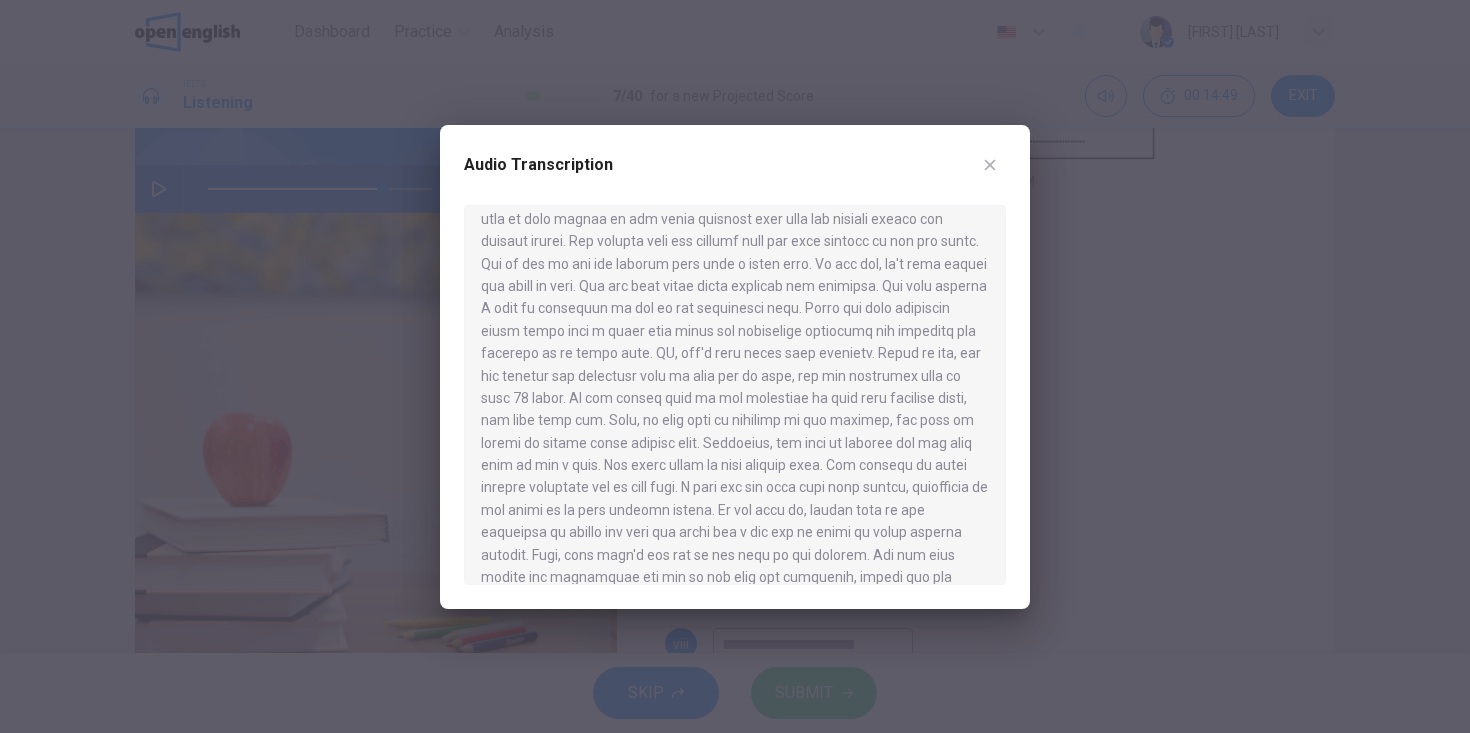 scroll, scrollTop: 796, scrollLeft: 0, axis: vertical 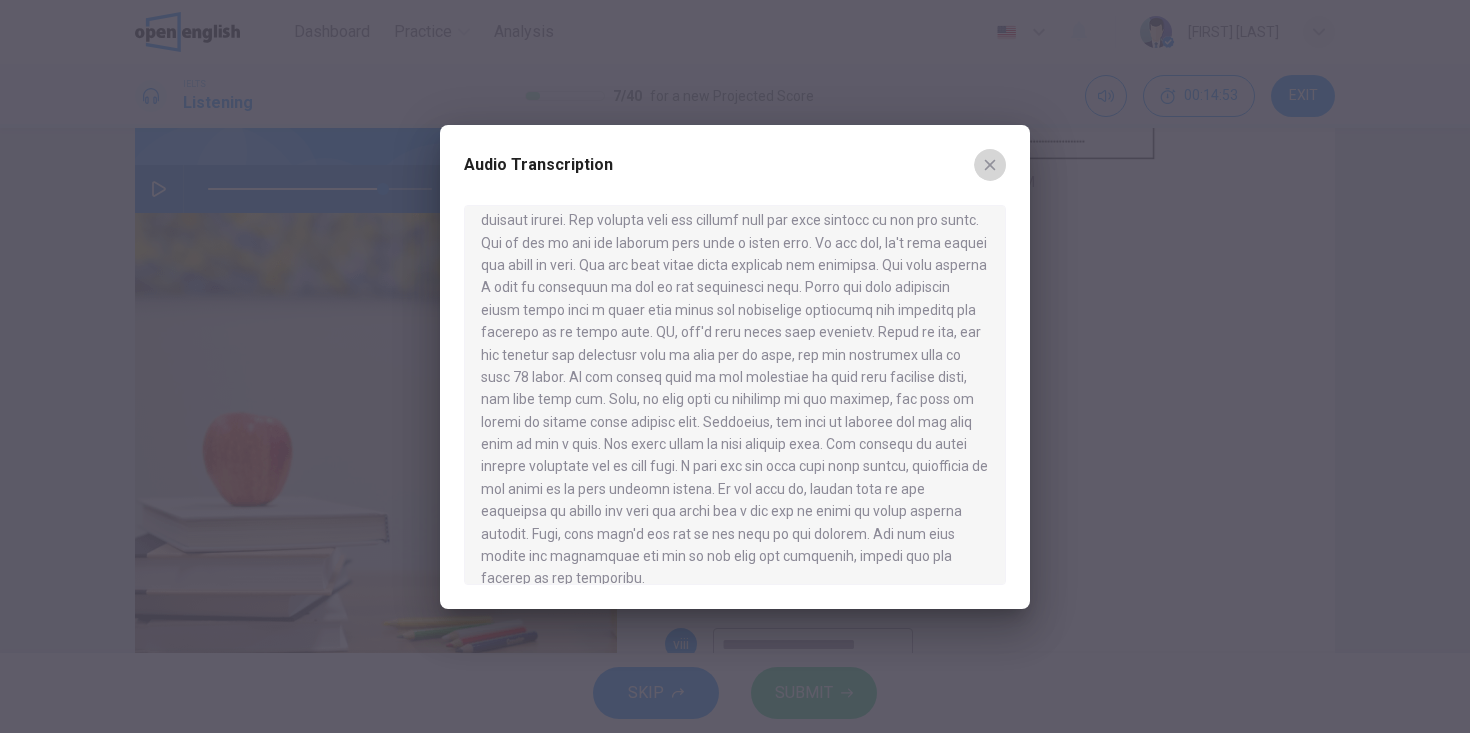 click 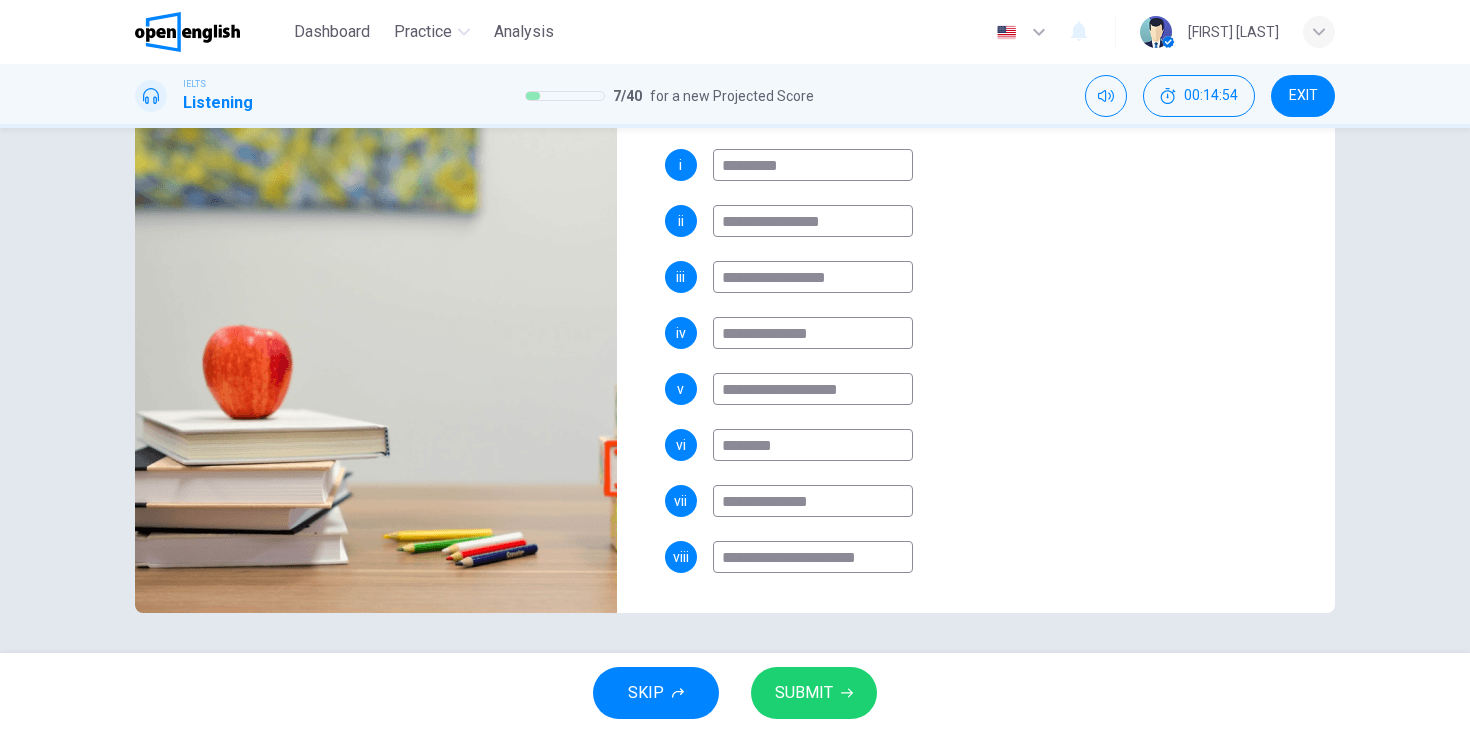 scroll, scrollTop: 10, scrollLeft: 0, axis: vertical 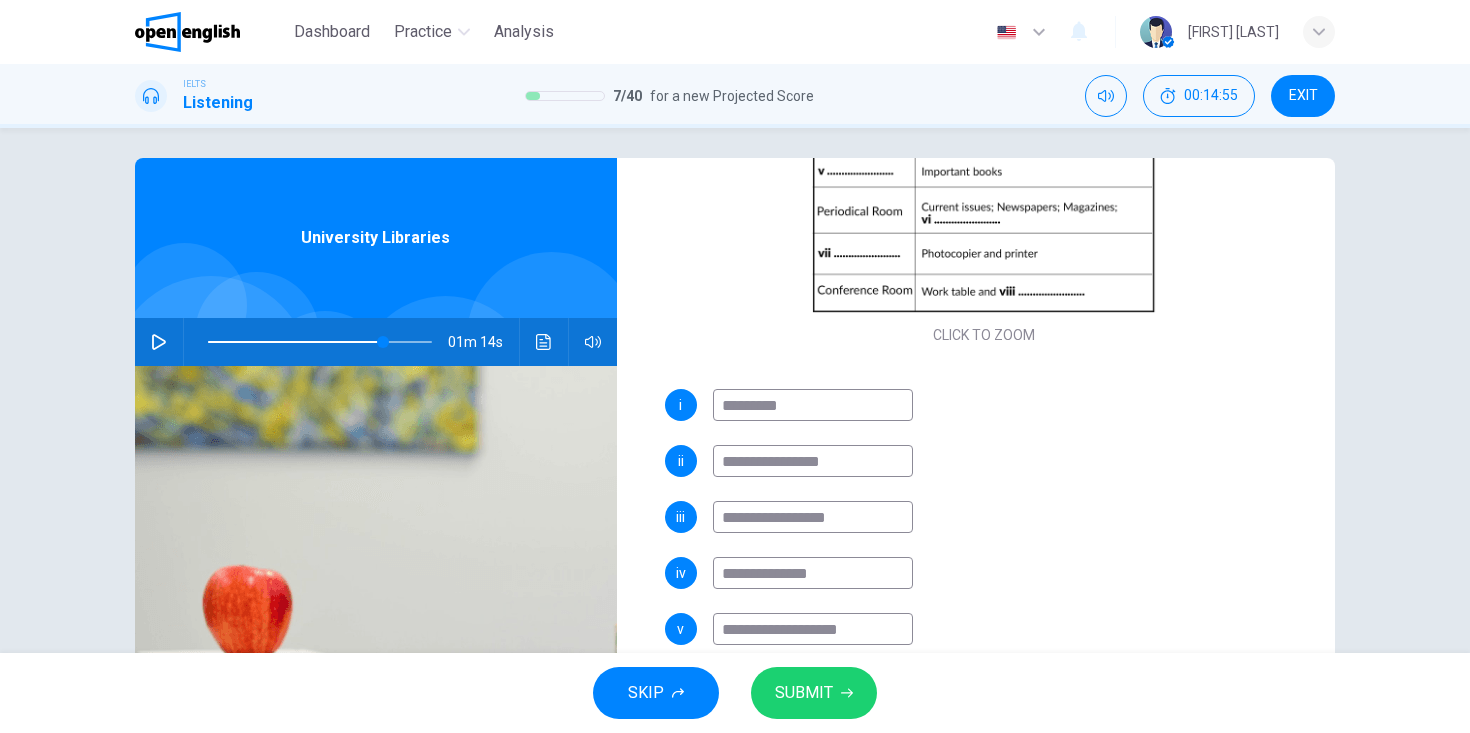 click 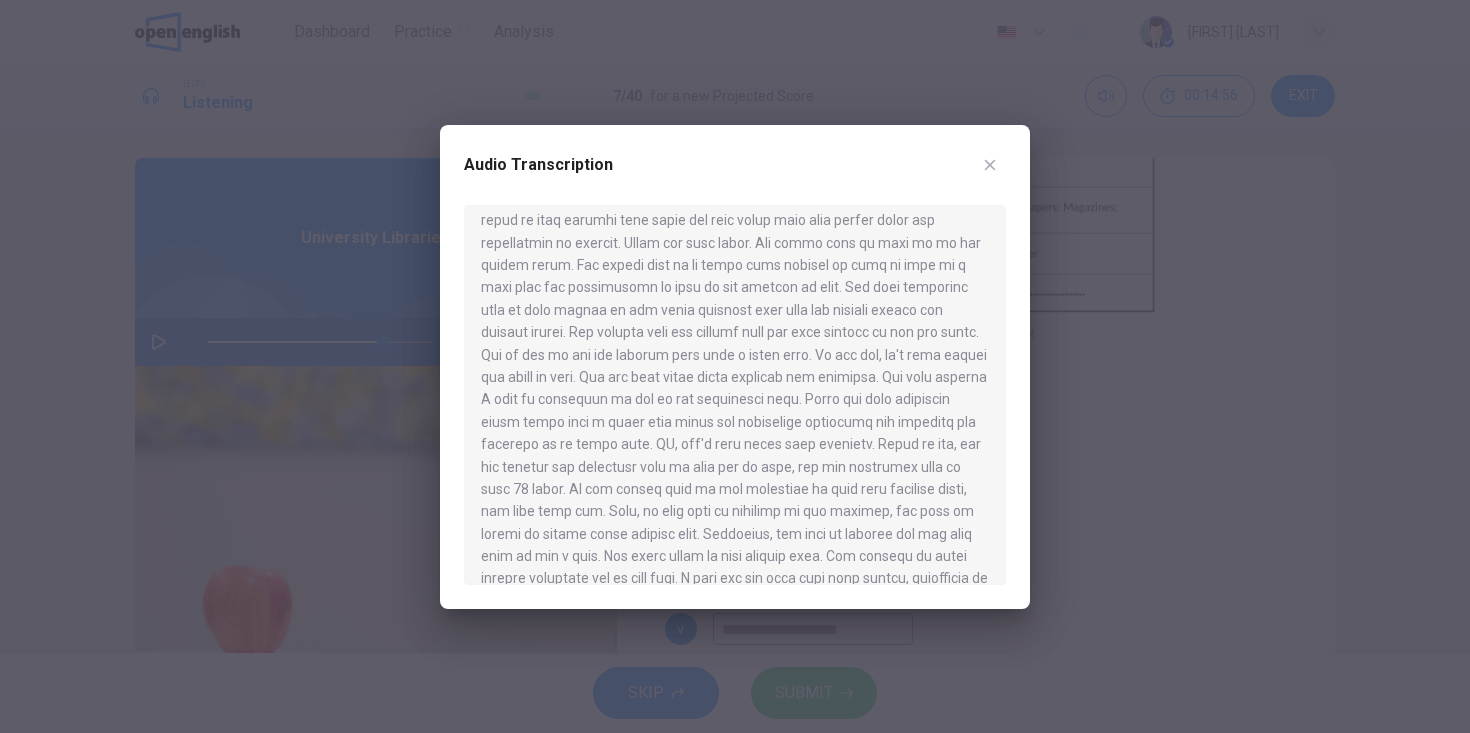 scroll, scrollTop: 796, scrollLeft: 0, axis: vertical 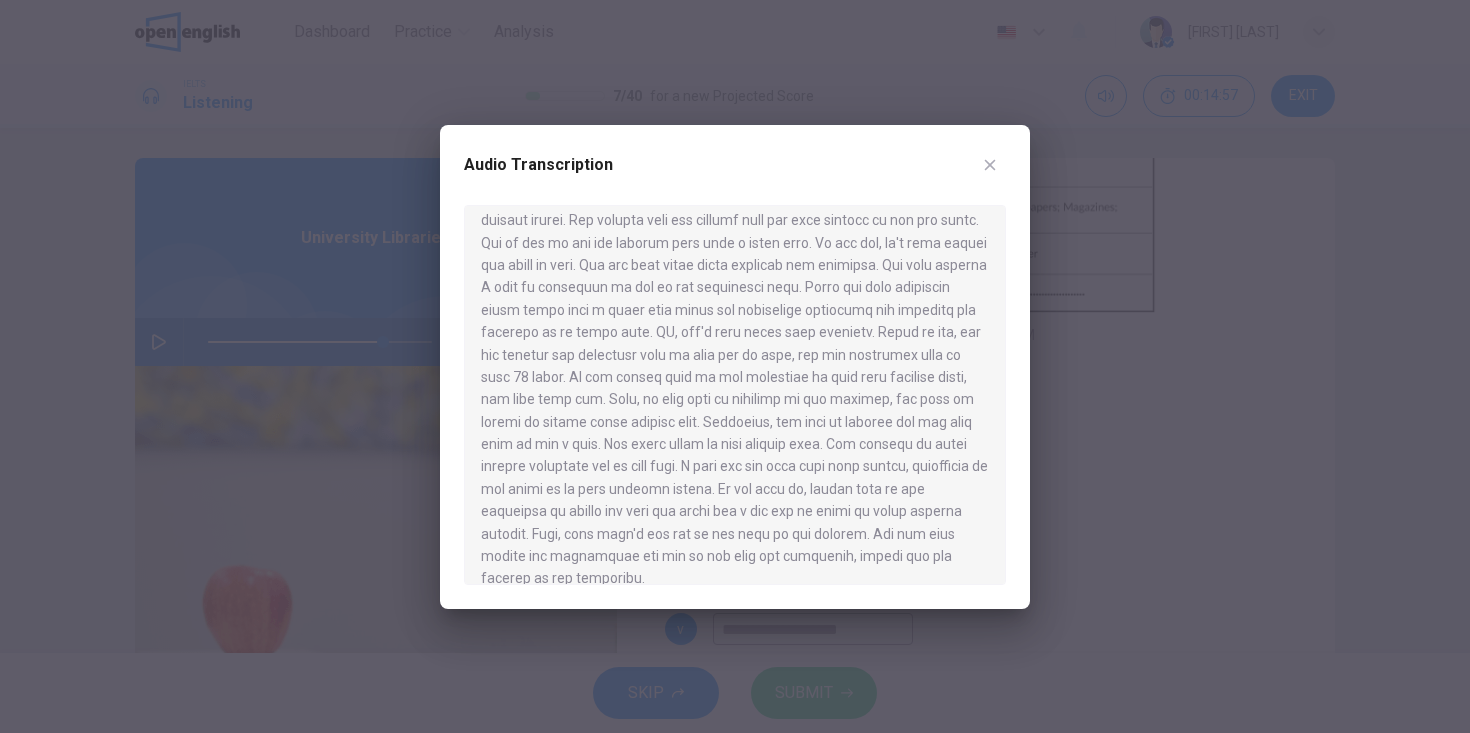 click 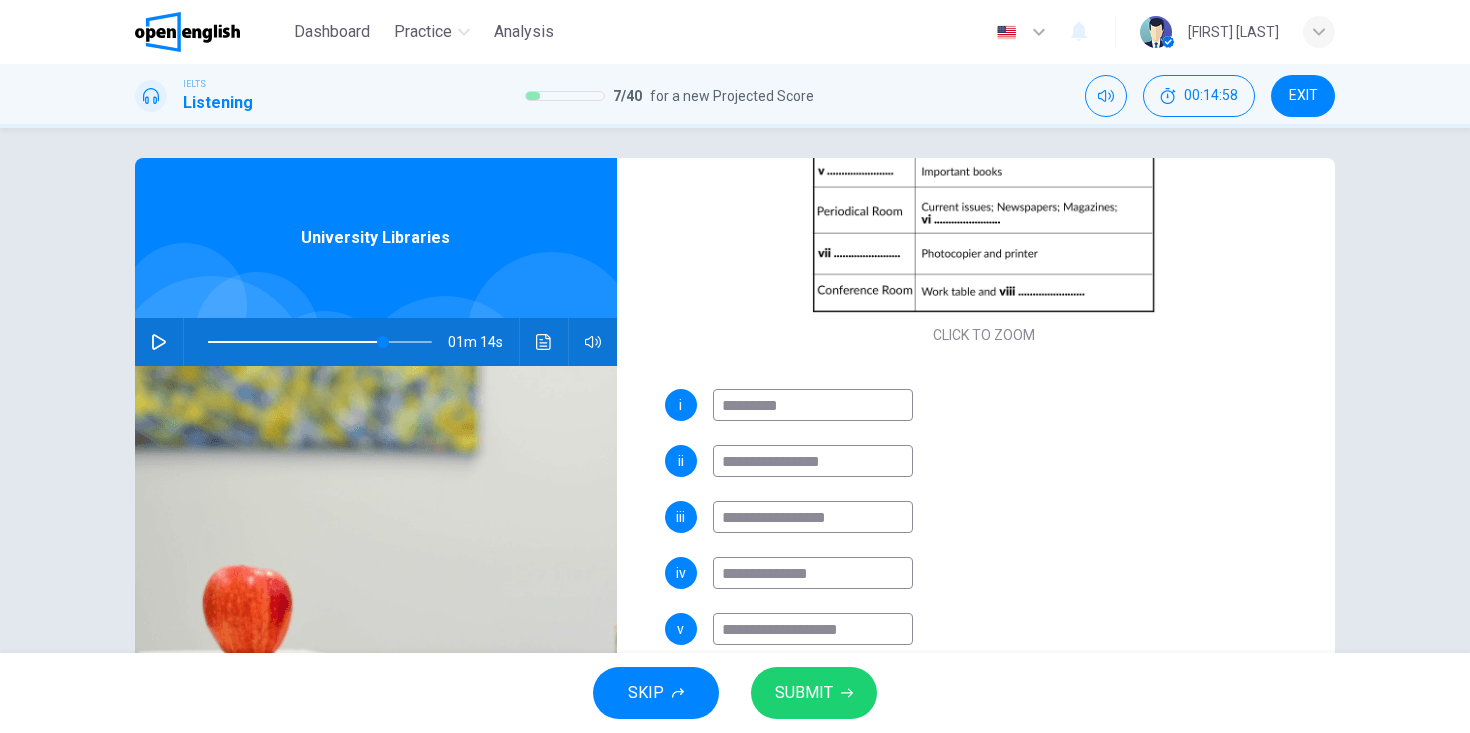 scroll, scrollTop: 227, scrollLeft: 0, axis: vertical 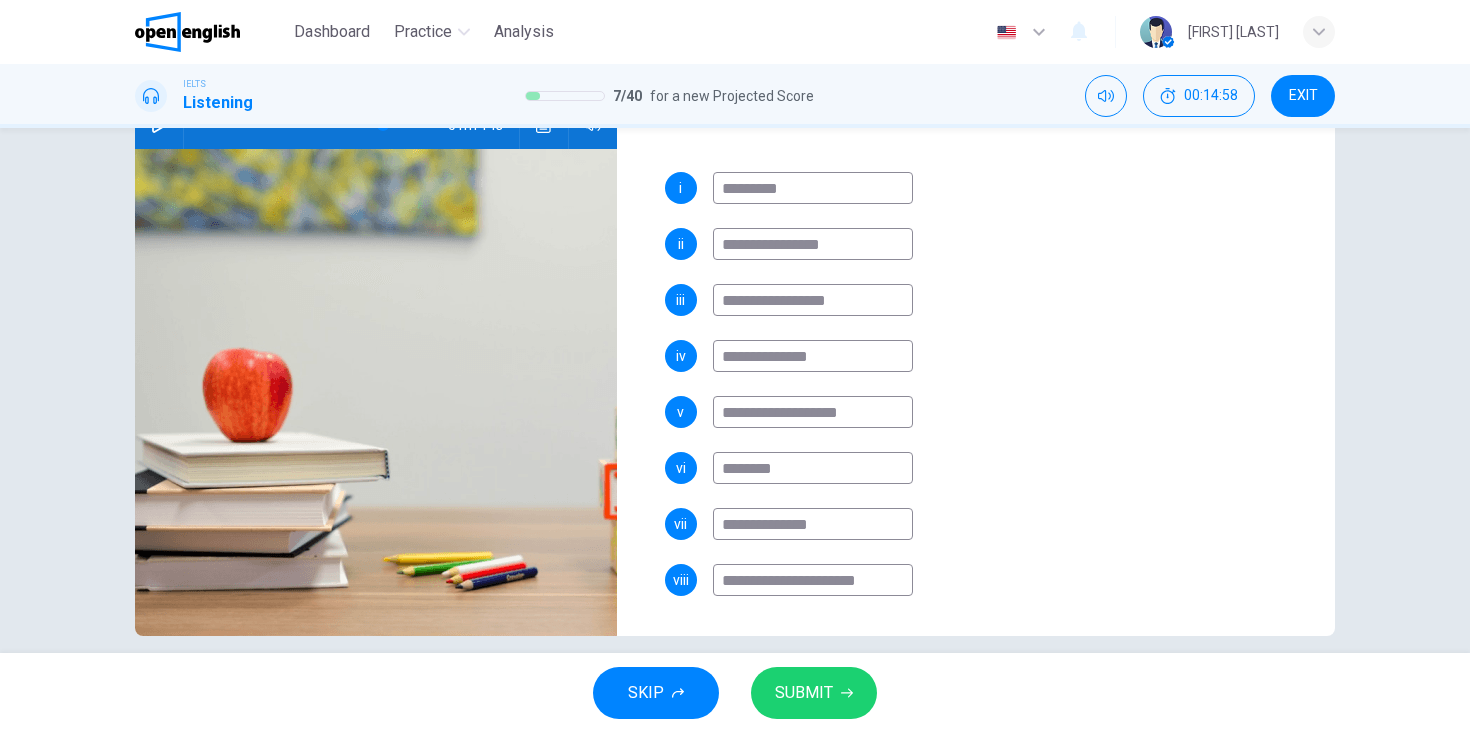 click on "**********" at bounding box center (813, 580) 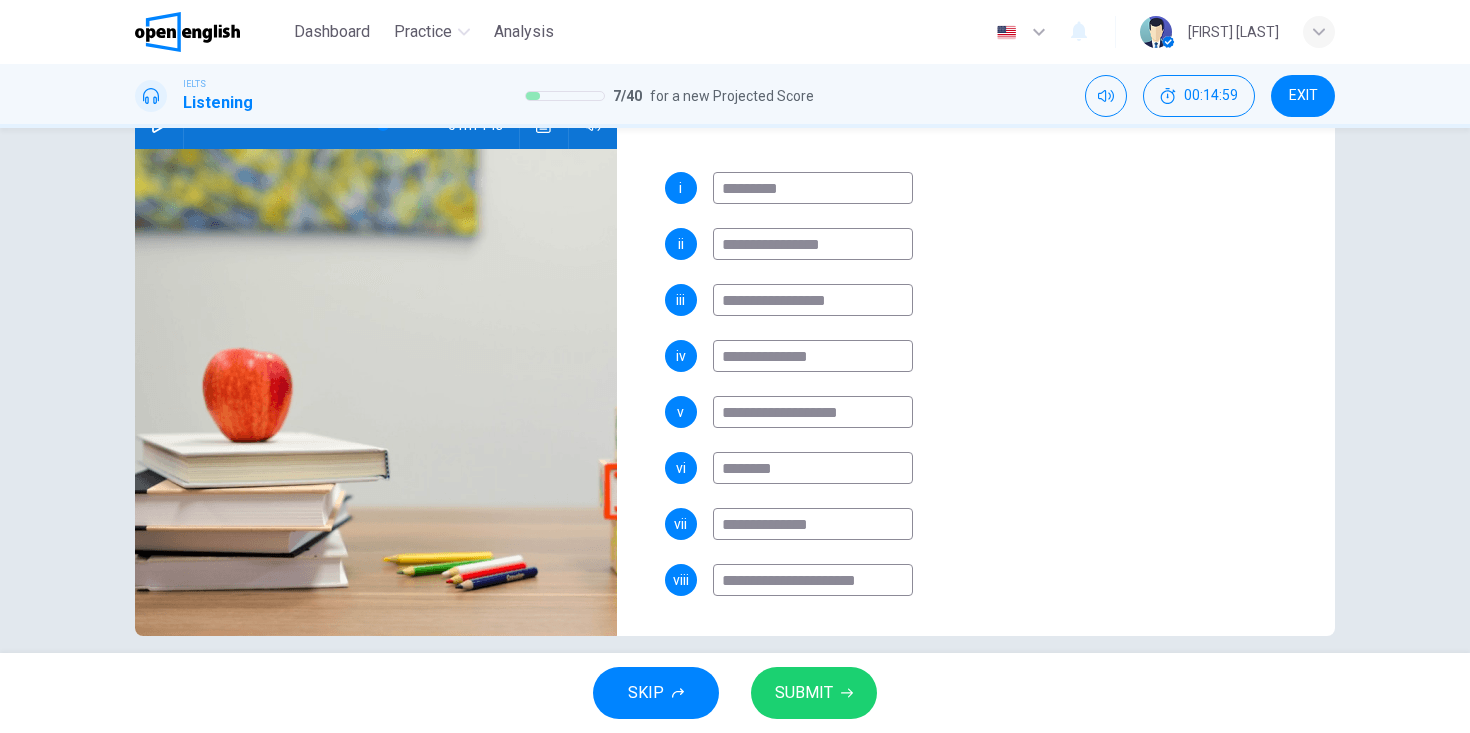 type on "**********" 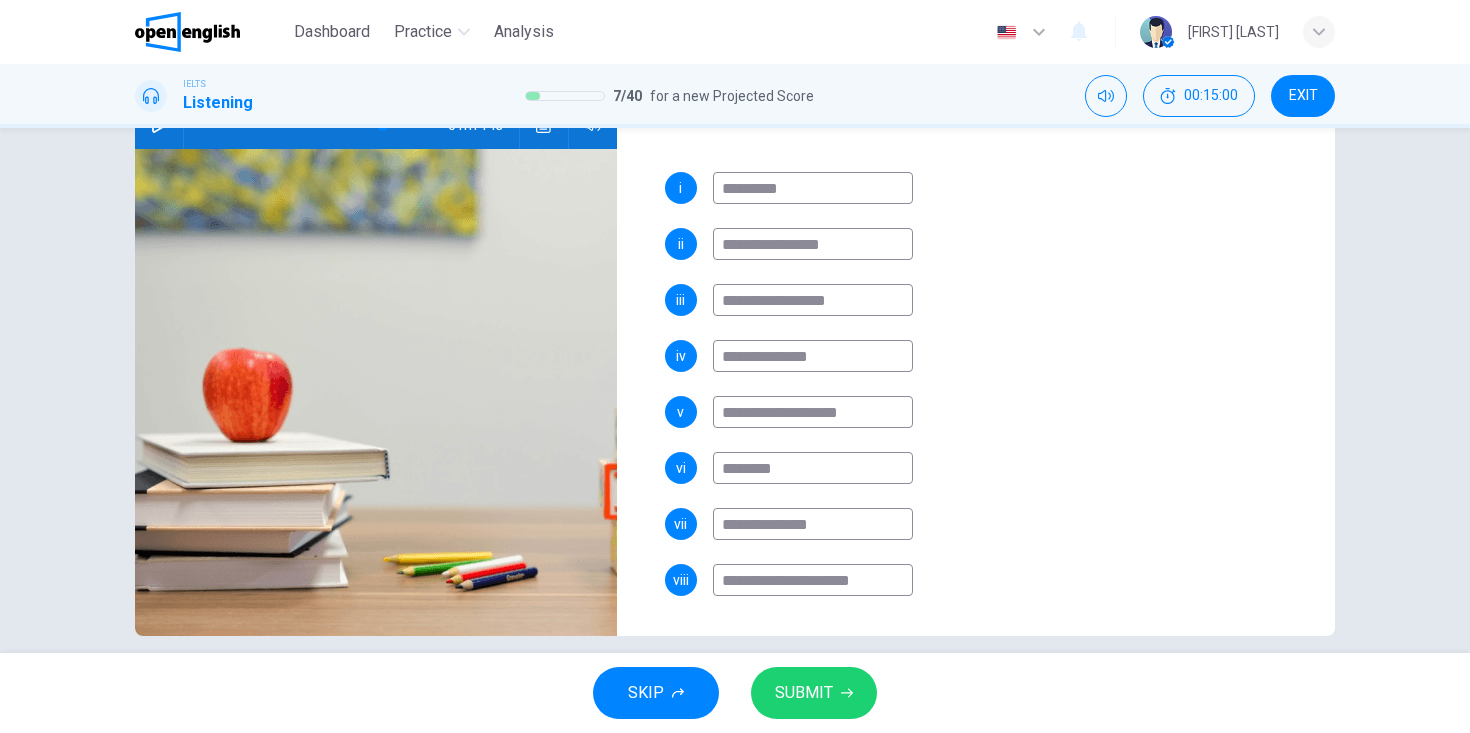 type on "**********" 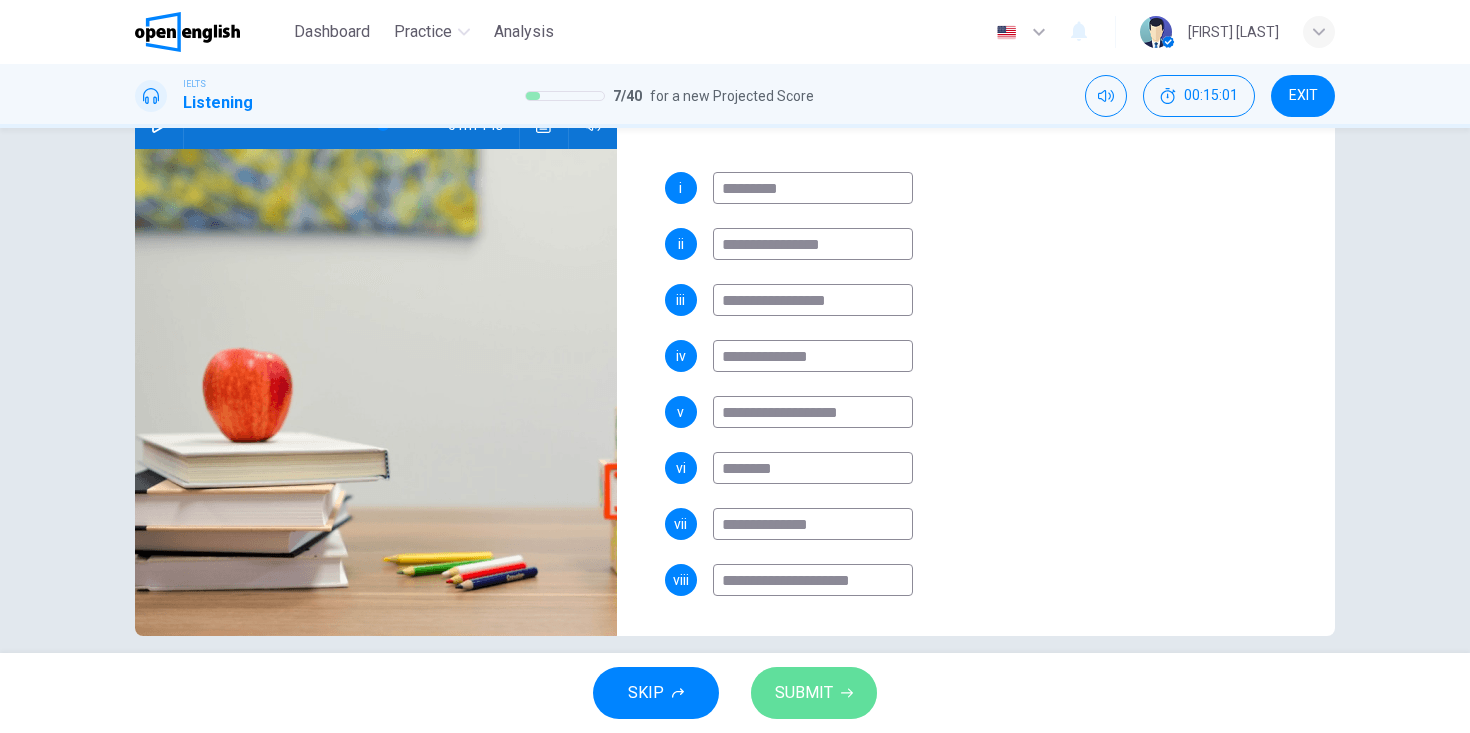 click on "SUBMIT" at bounding box center (804, 693) 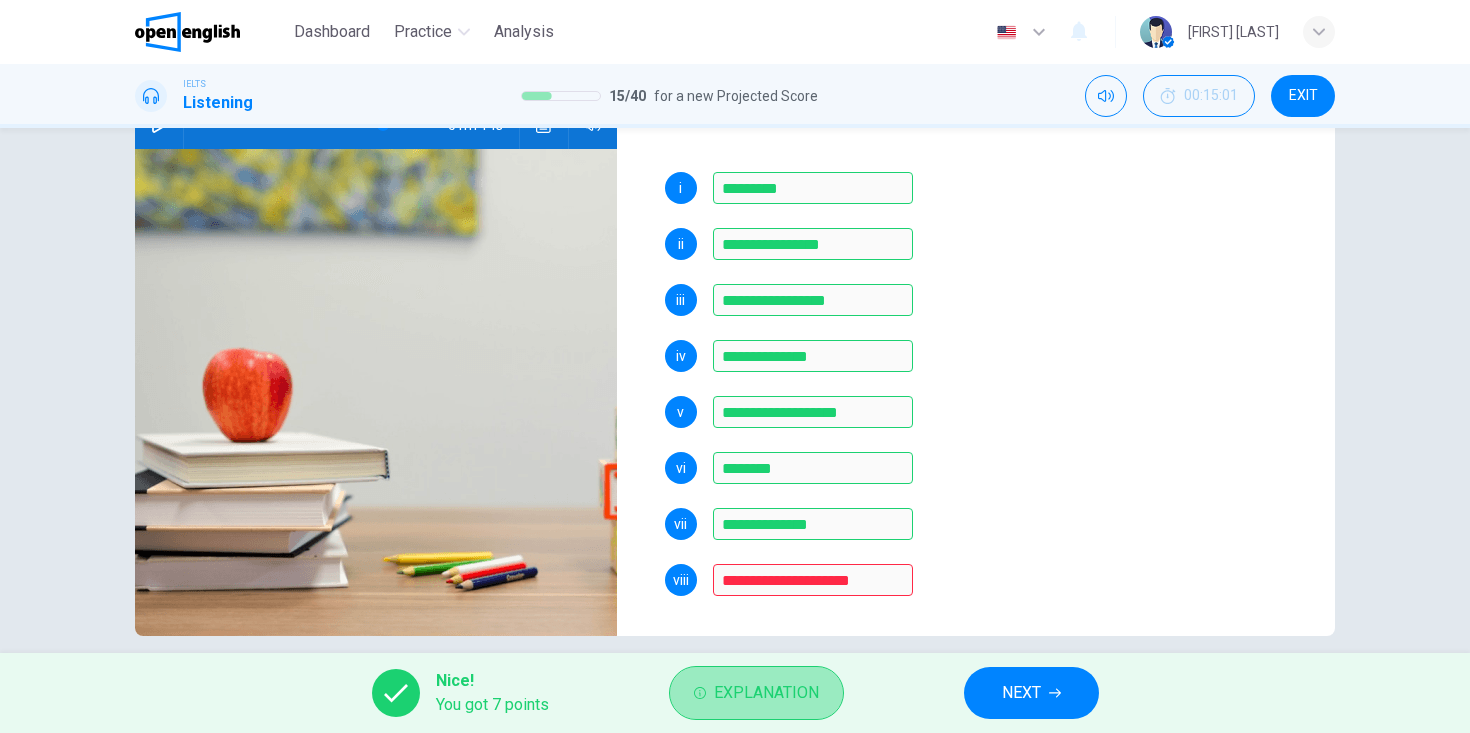 click on "Explanation" at bounding box center (766, 693) 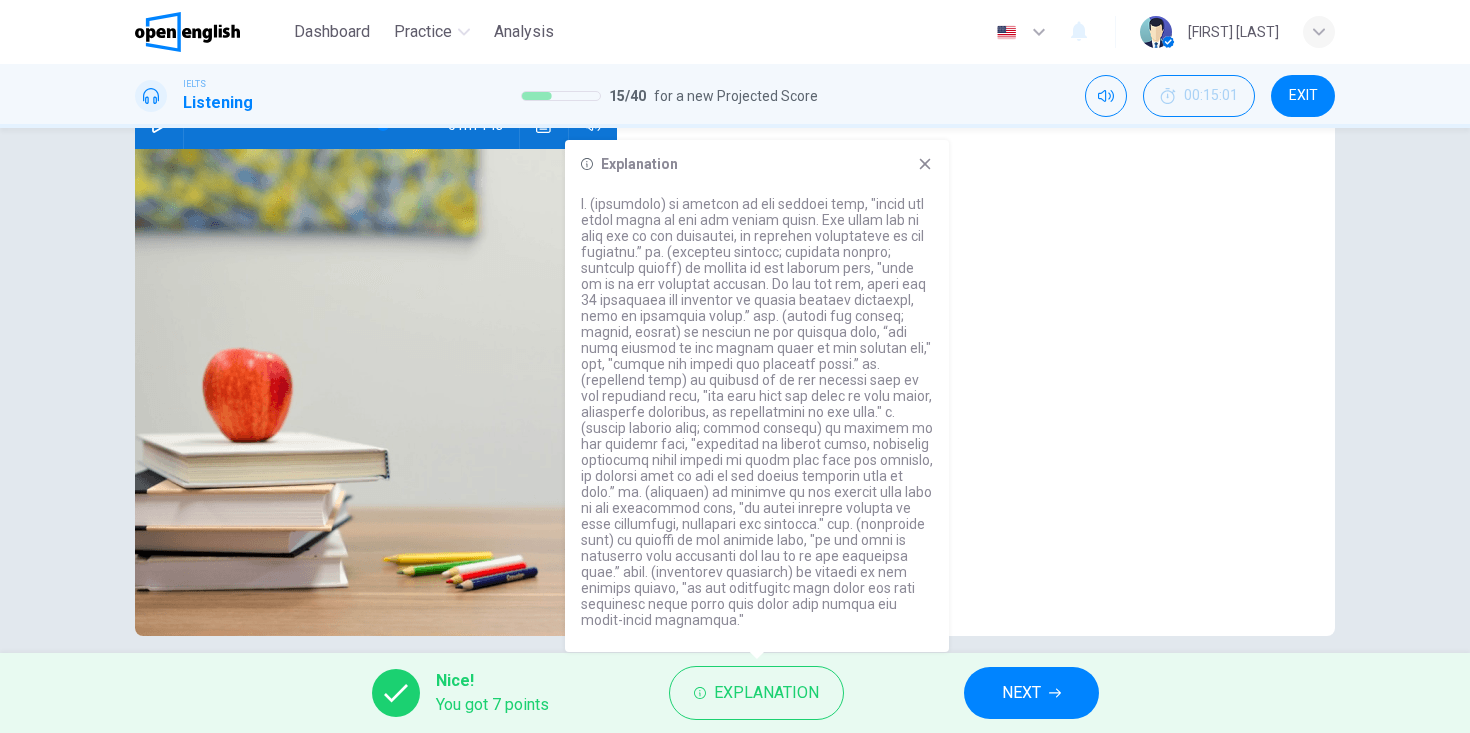 click 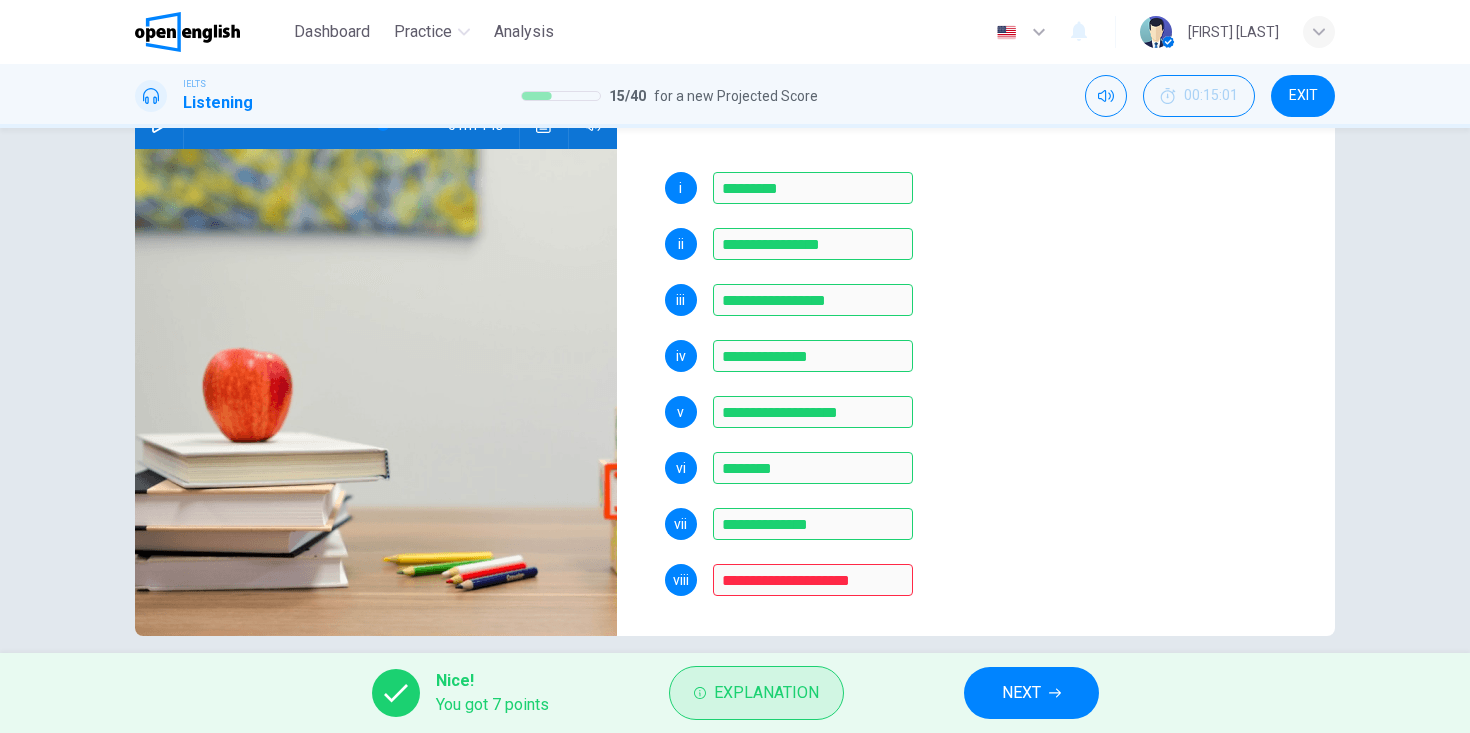 click on "Explanation" at bounding box center [766, 693] 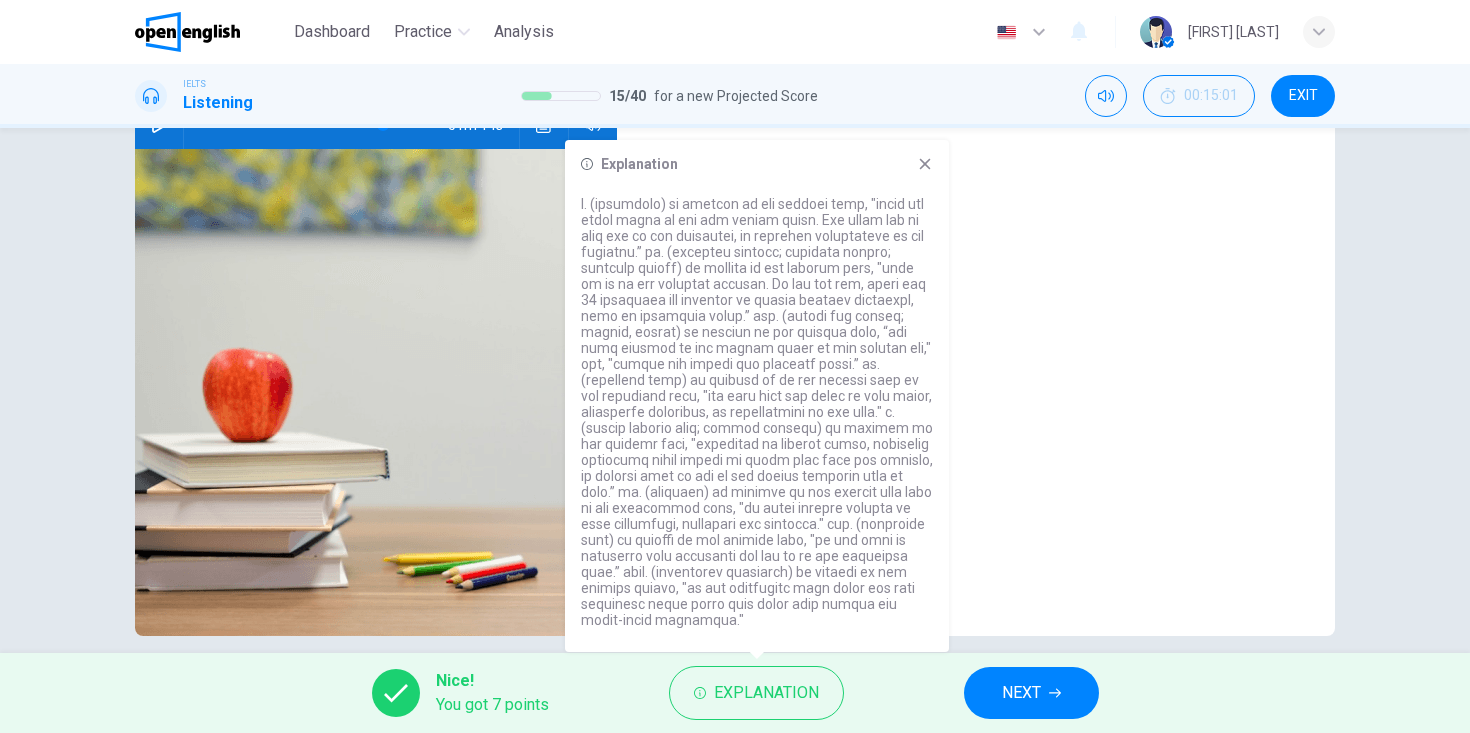 click on "Explanation" at bounding box center (757, 396) 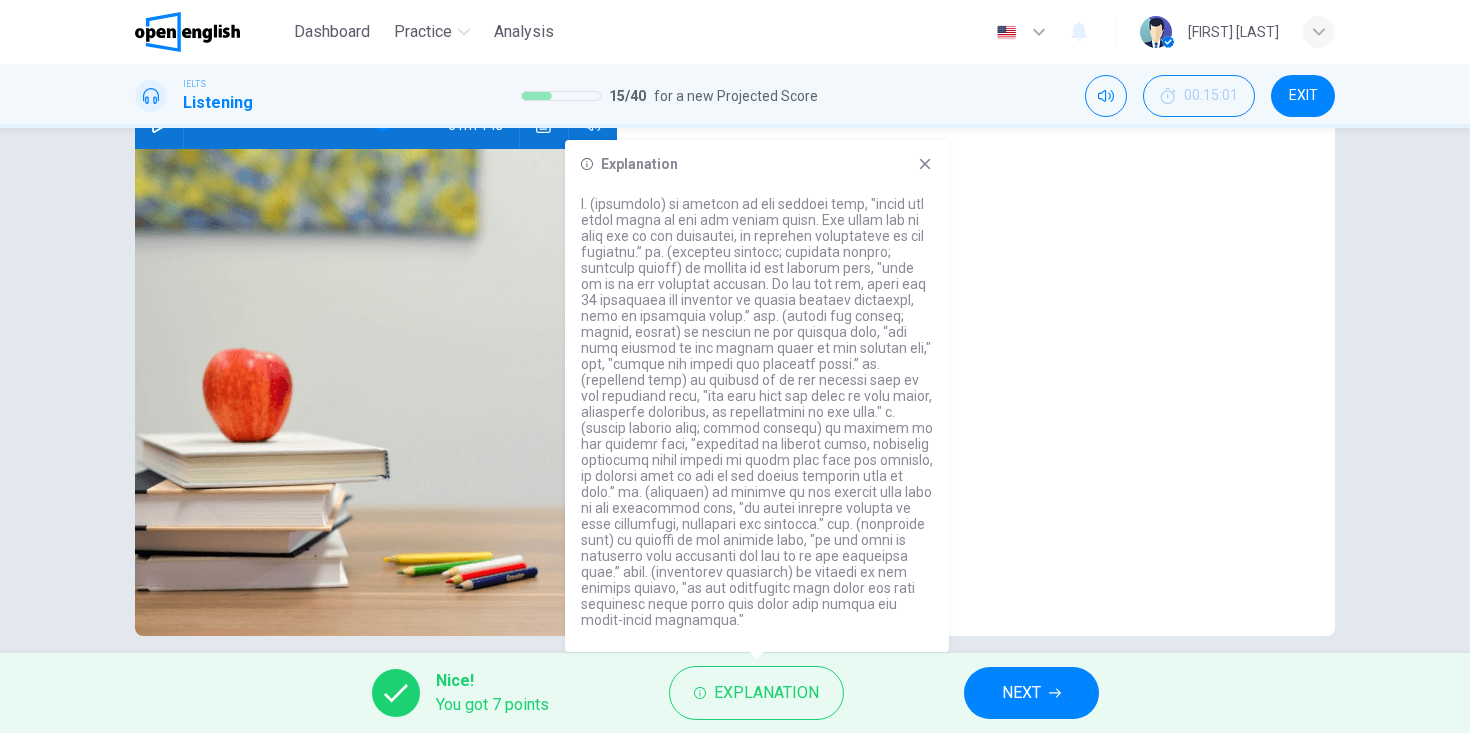 click on "Explanation" at bounding box center [757, 396] 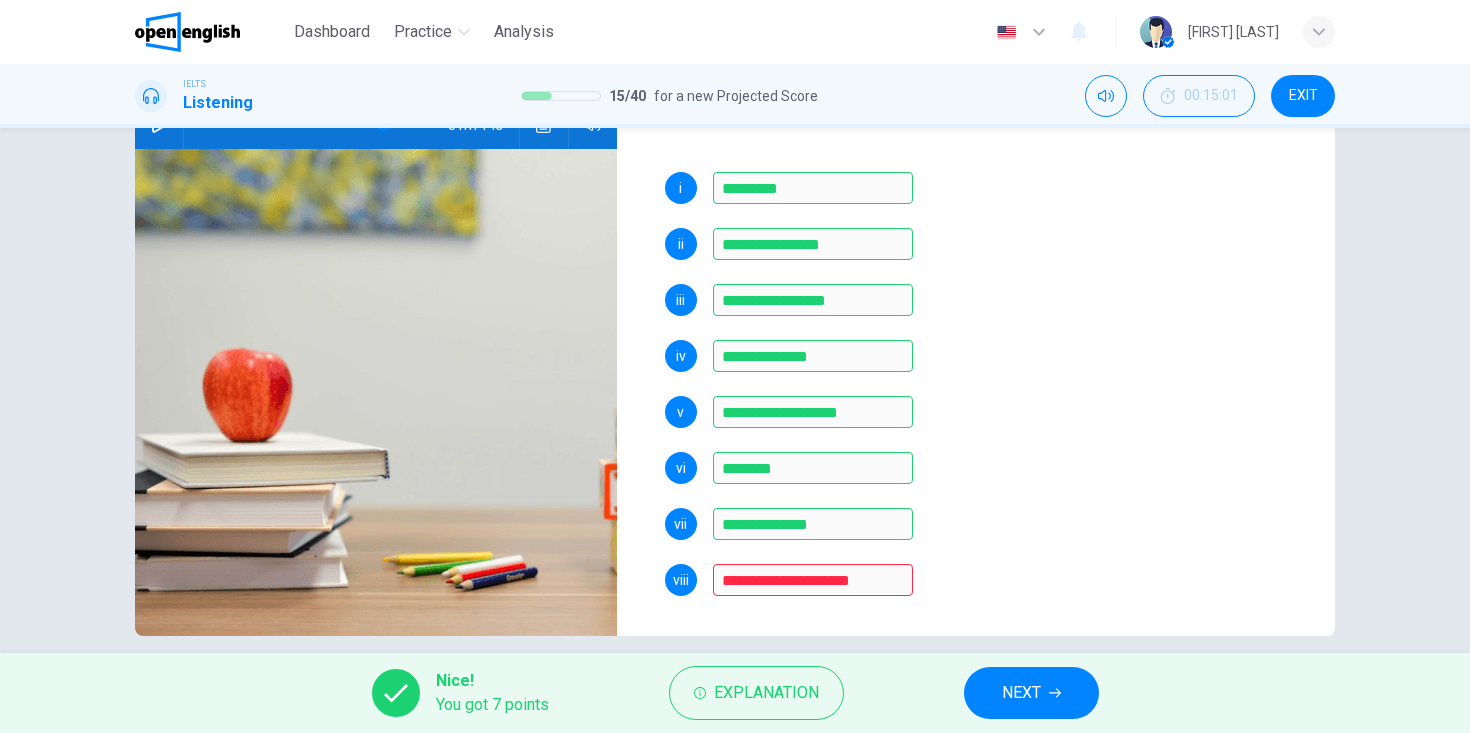 click on "NEXT" at bounding box center (1021, 693) 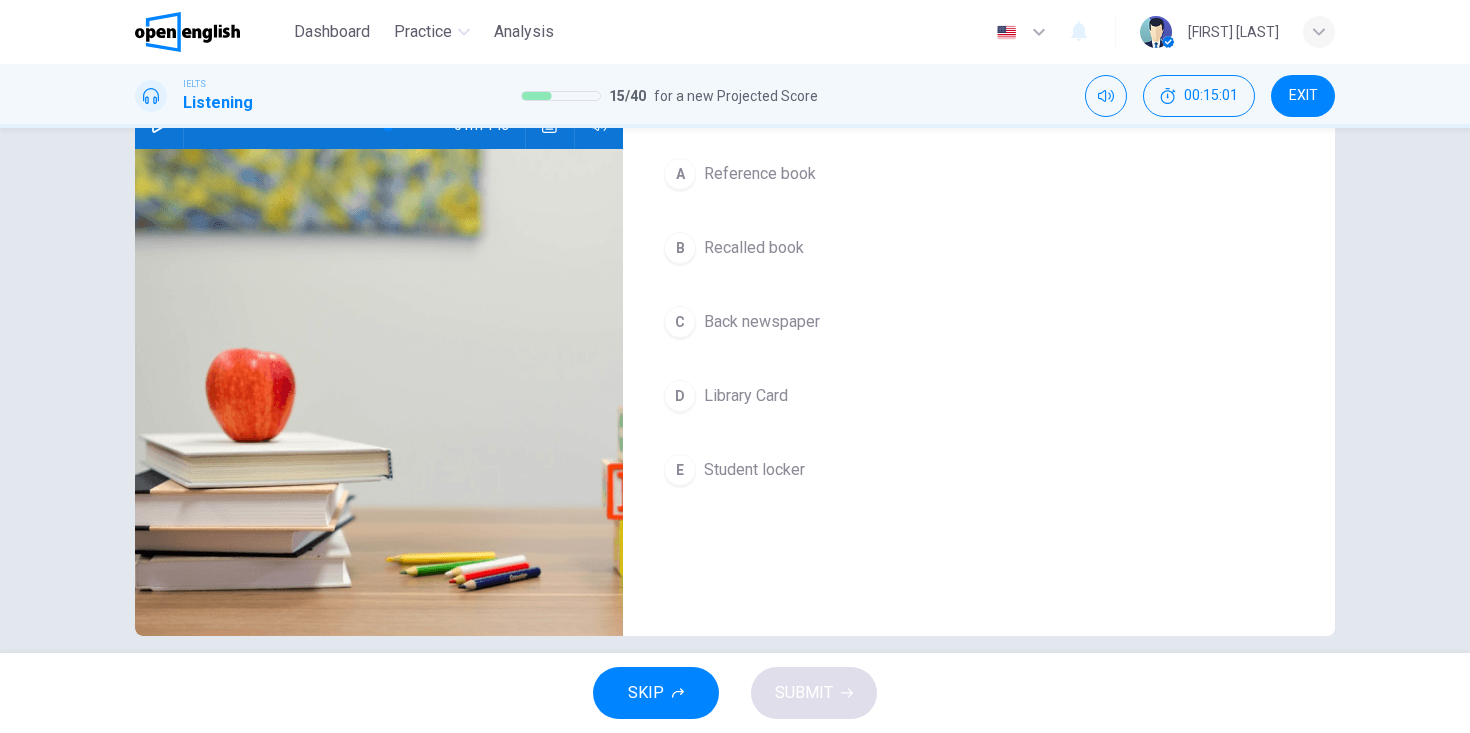 scroll, scrollTop: 0, scrollLeft: 0, axis: both 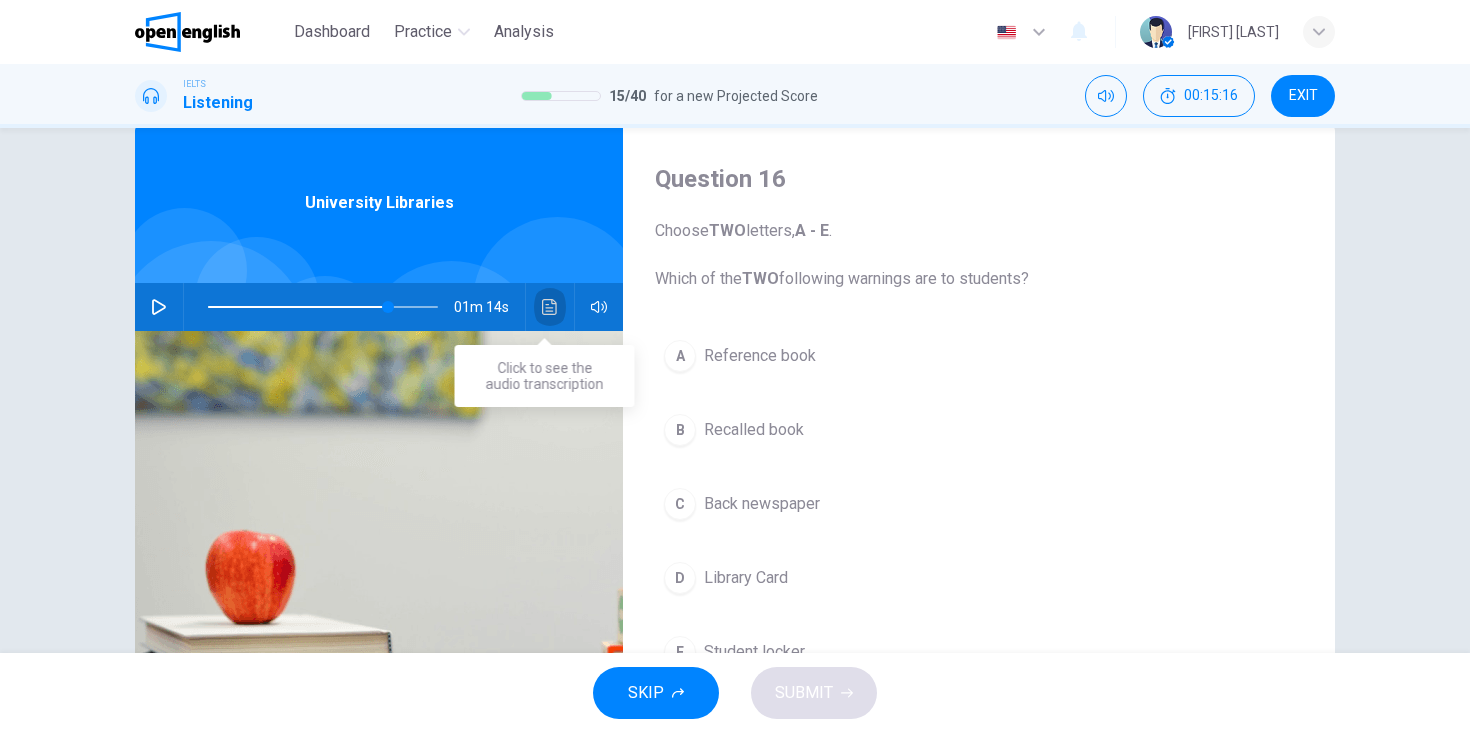 click 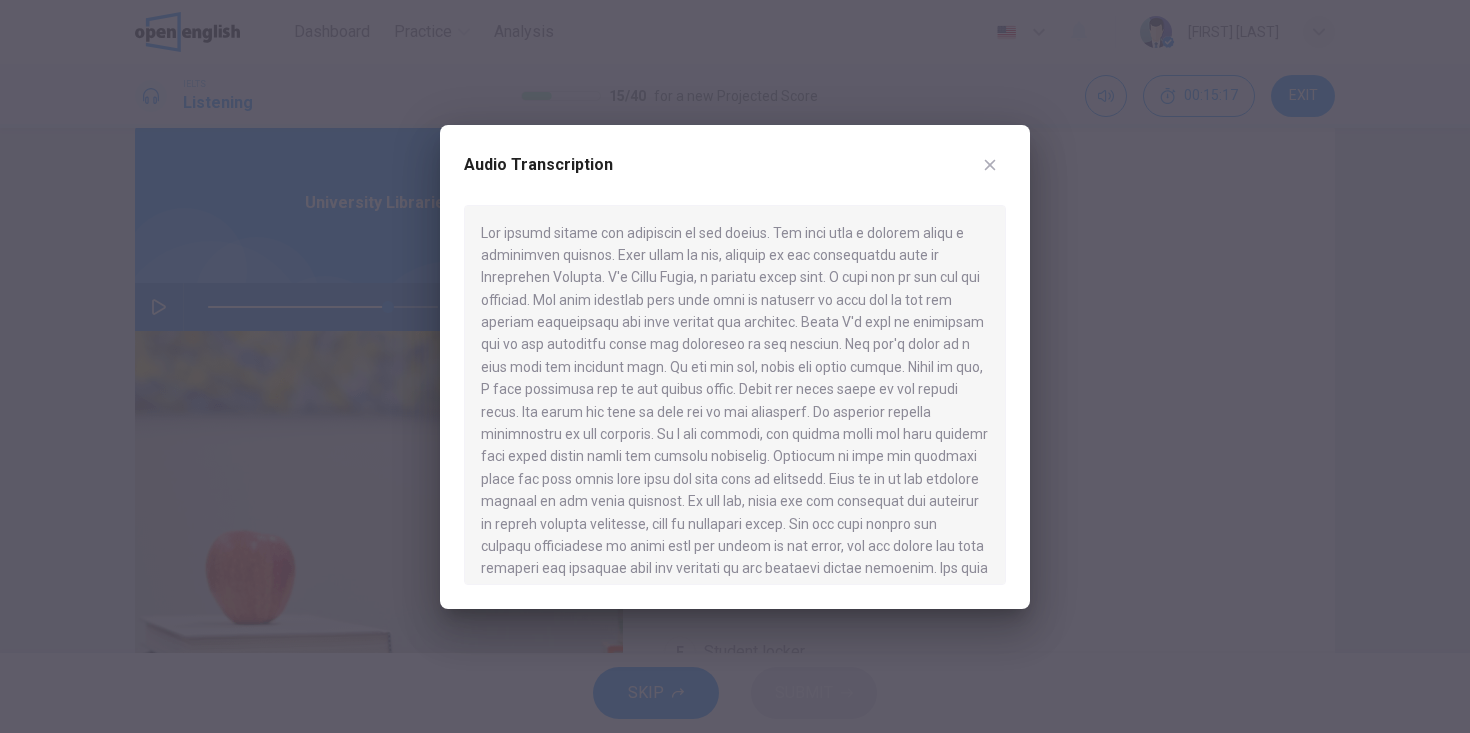 scroll, scrollTop: 796, scrollLeft: 0, axis: vertical 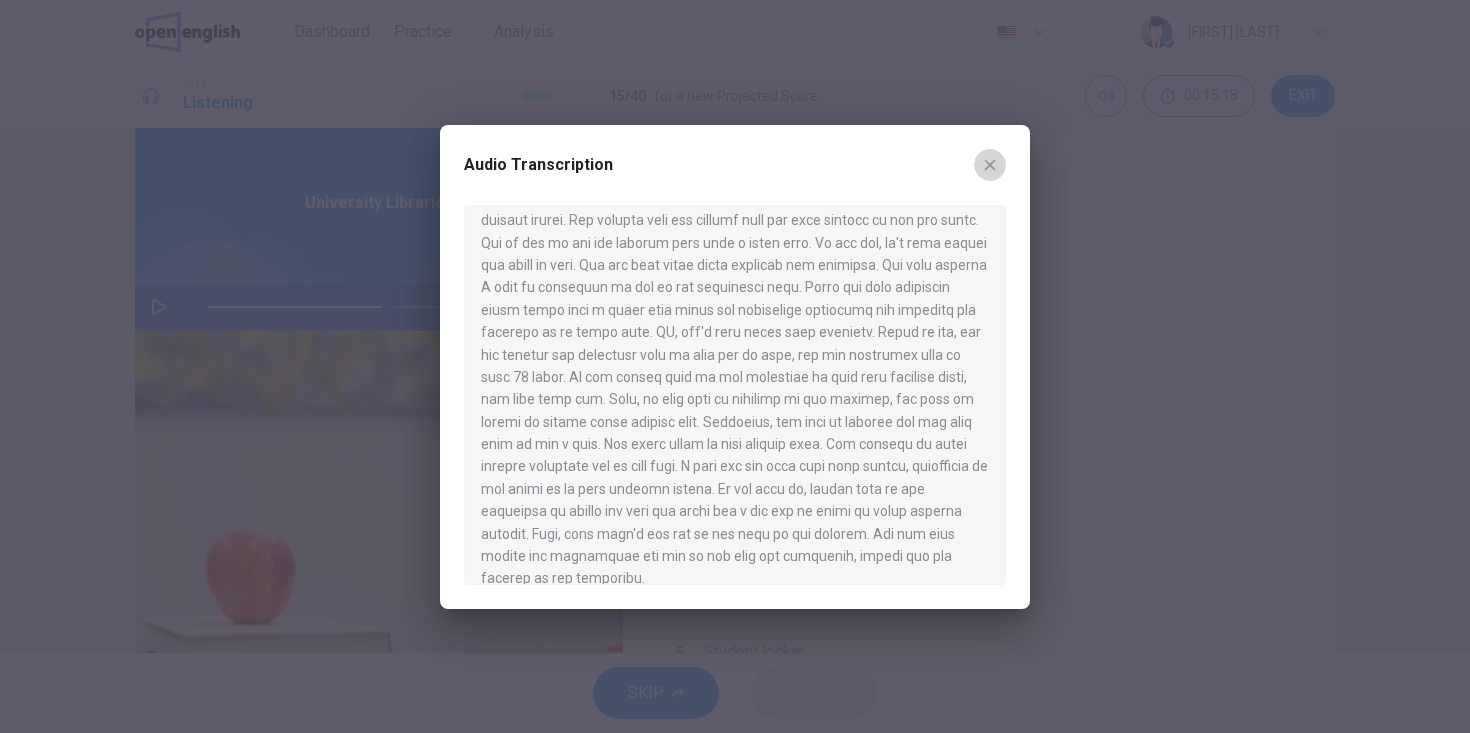 click 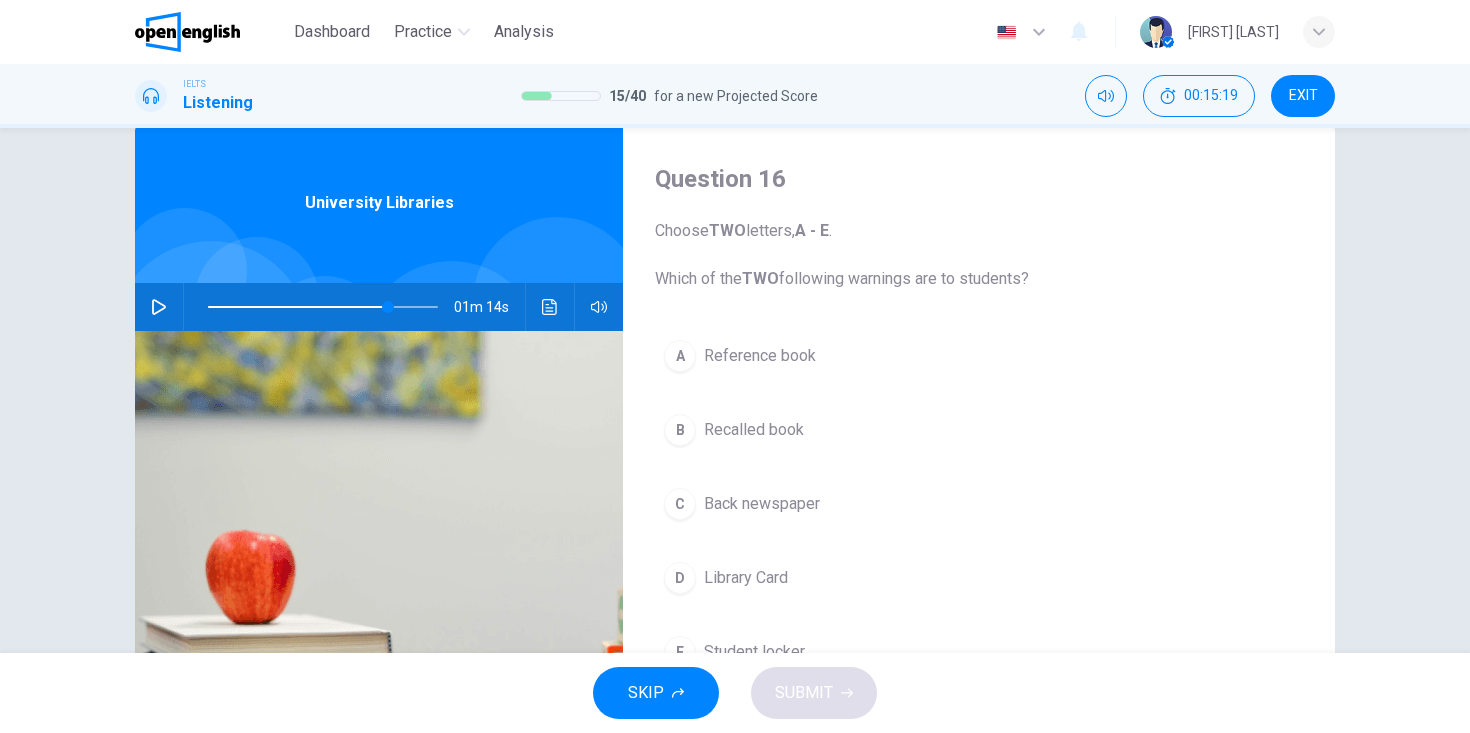 click on "C" at bounding box center [680, 504] 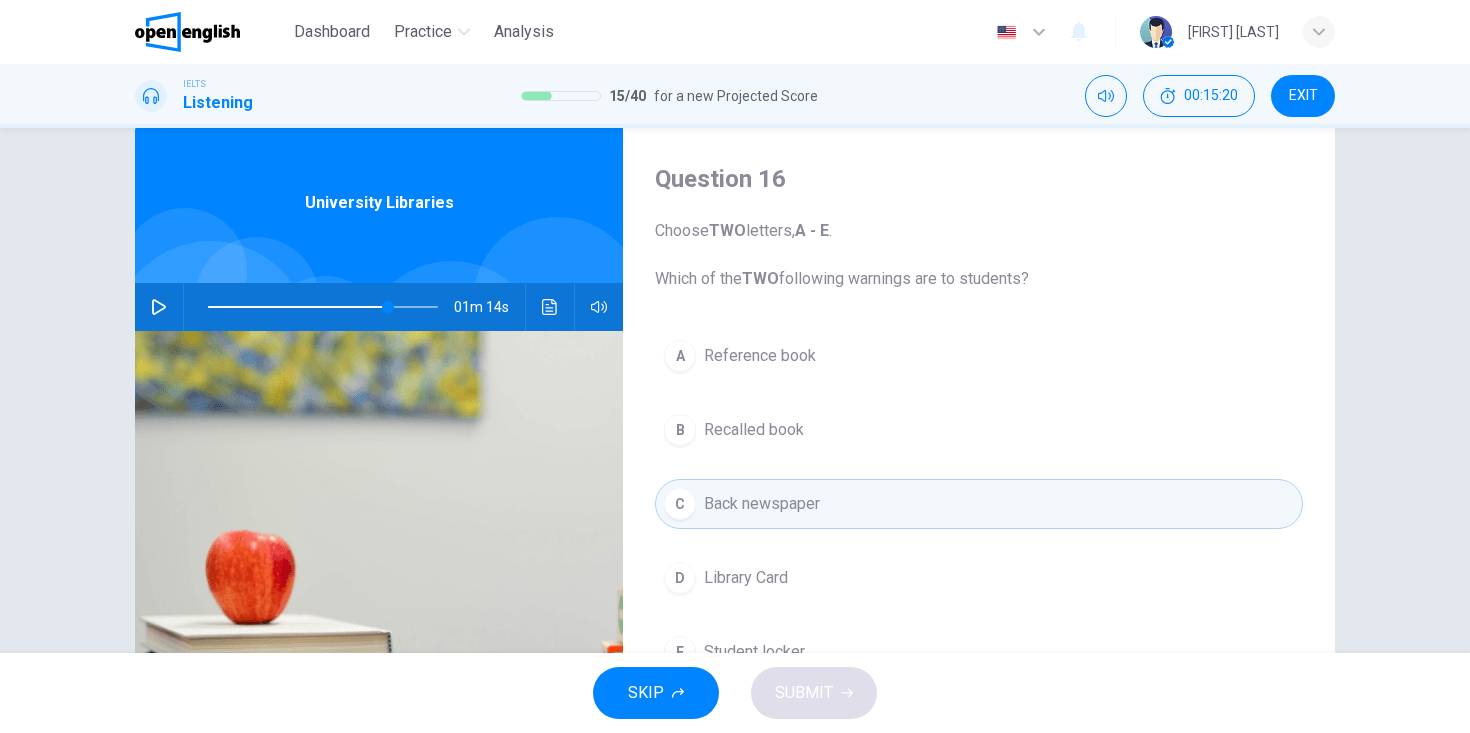 click at bounding box center (550, 307) 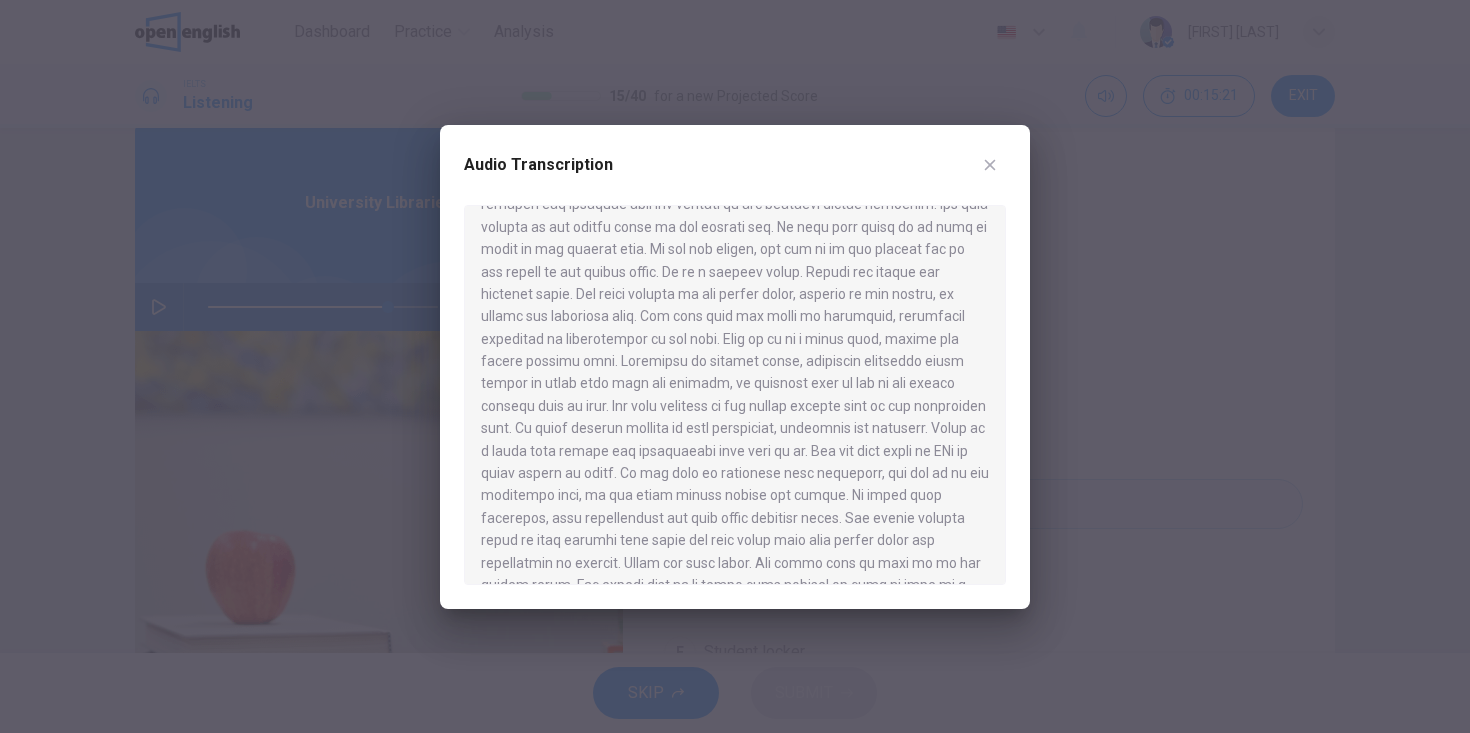 scroll, scrollTop: 796, scrollLeft: 0, axis: vertical 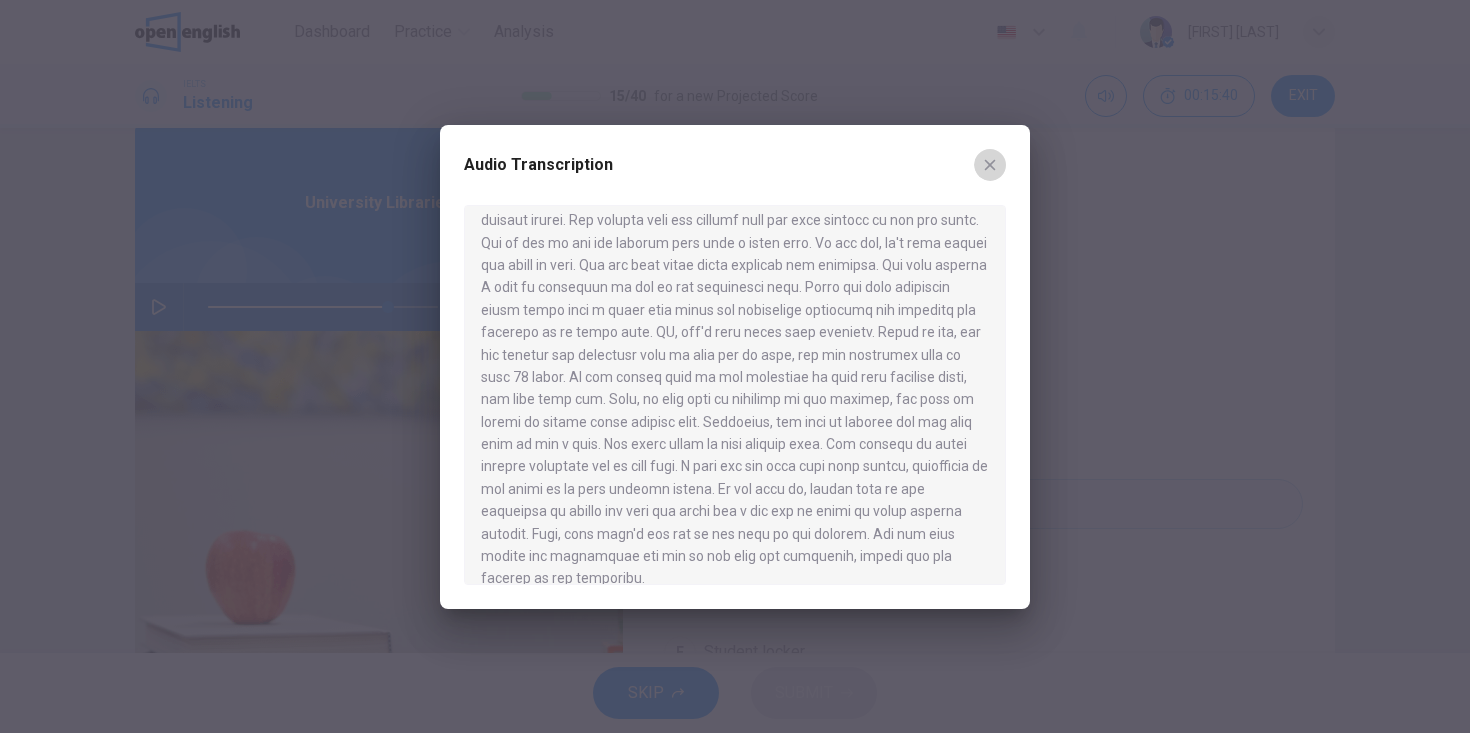 click 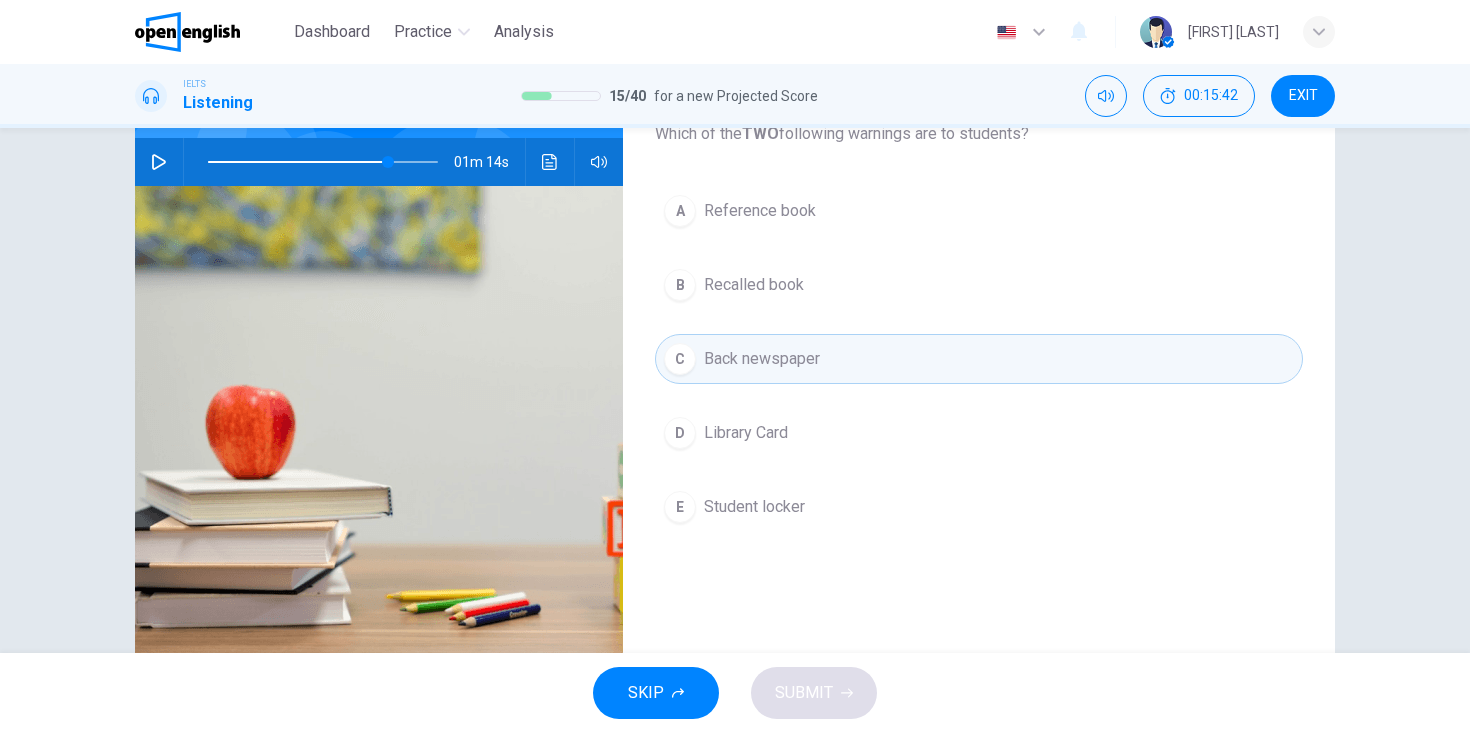 scroll, scrollTop: 195, scrollLeft: 0, axis: vertical 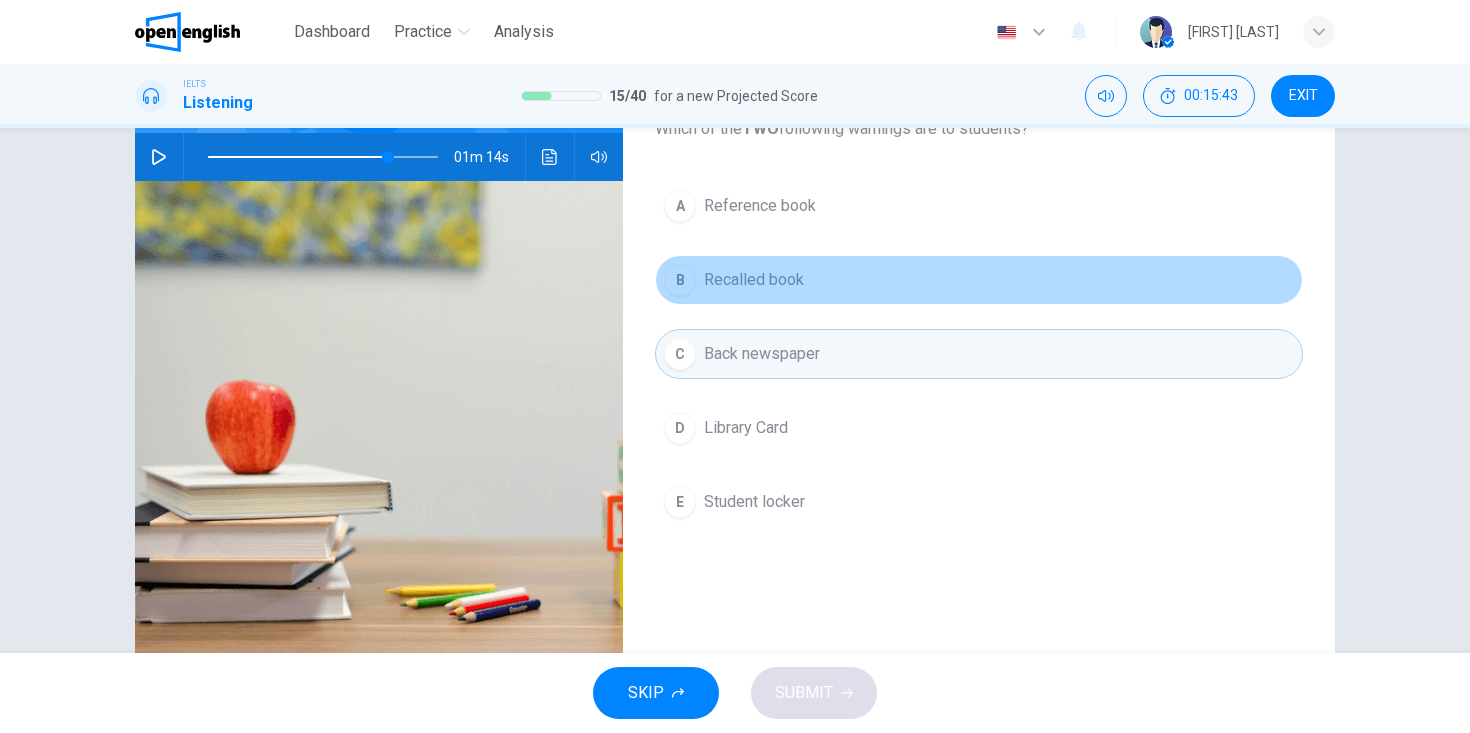 click on "B" at bounding box center [680, 280] 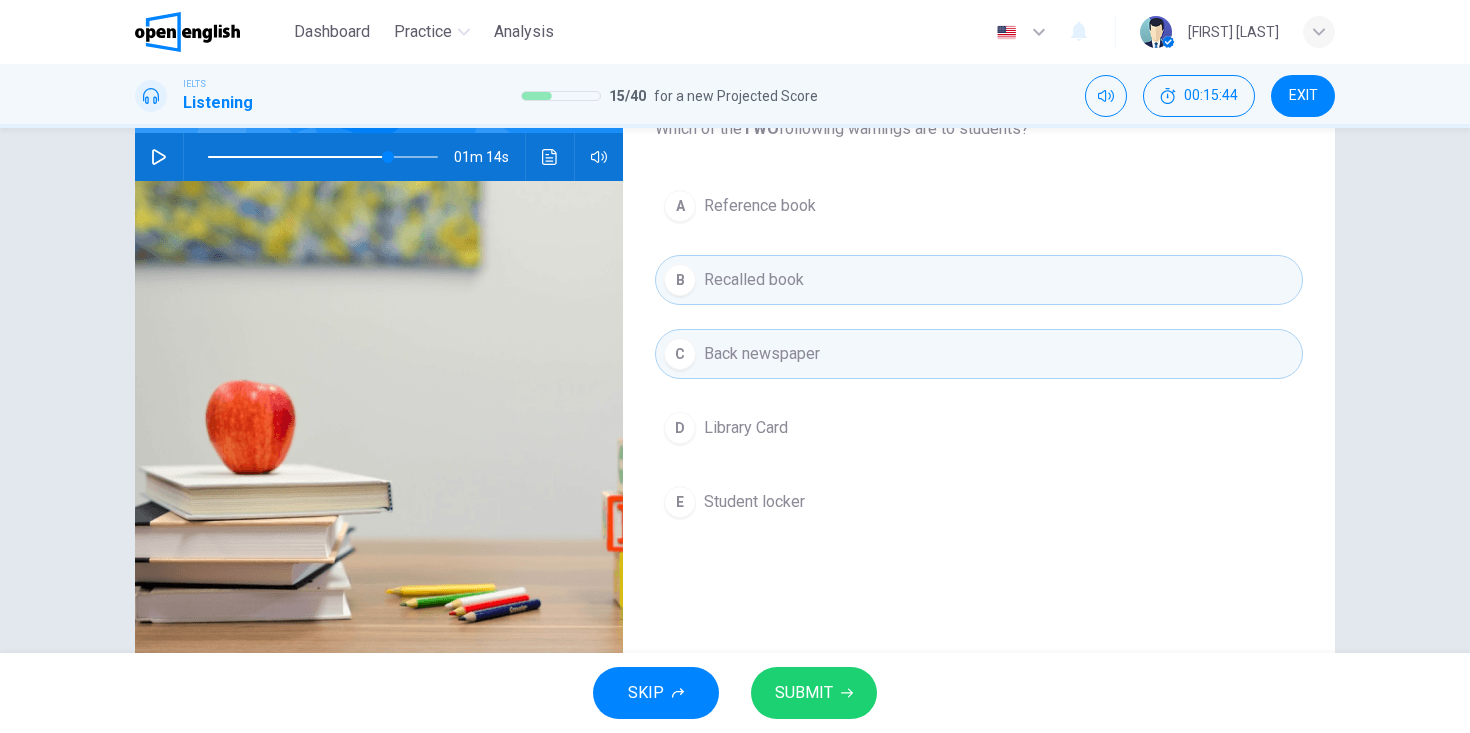 click on "C" at bounding box center (680, 354) 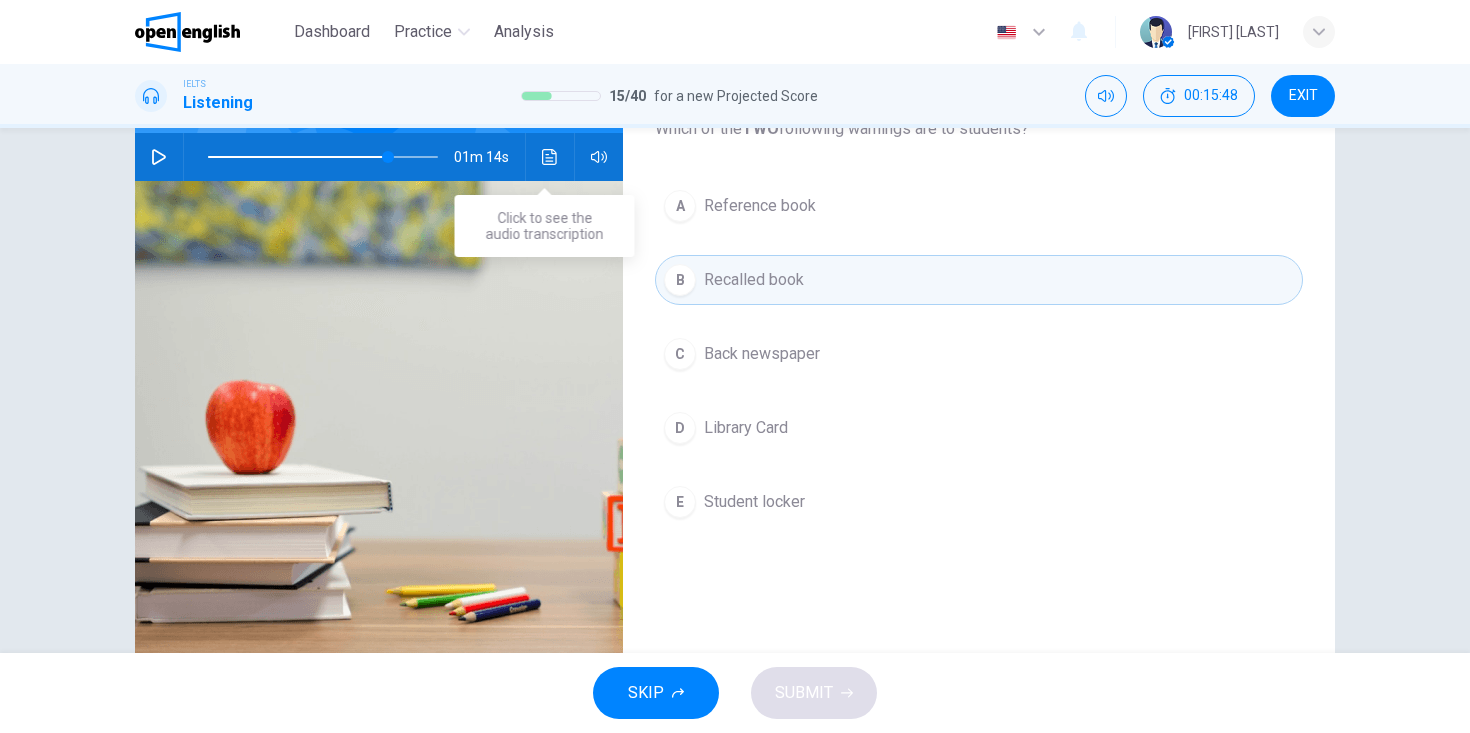 click 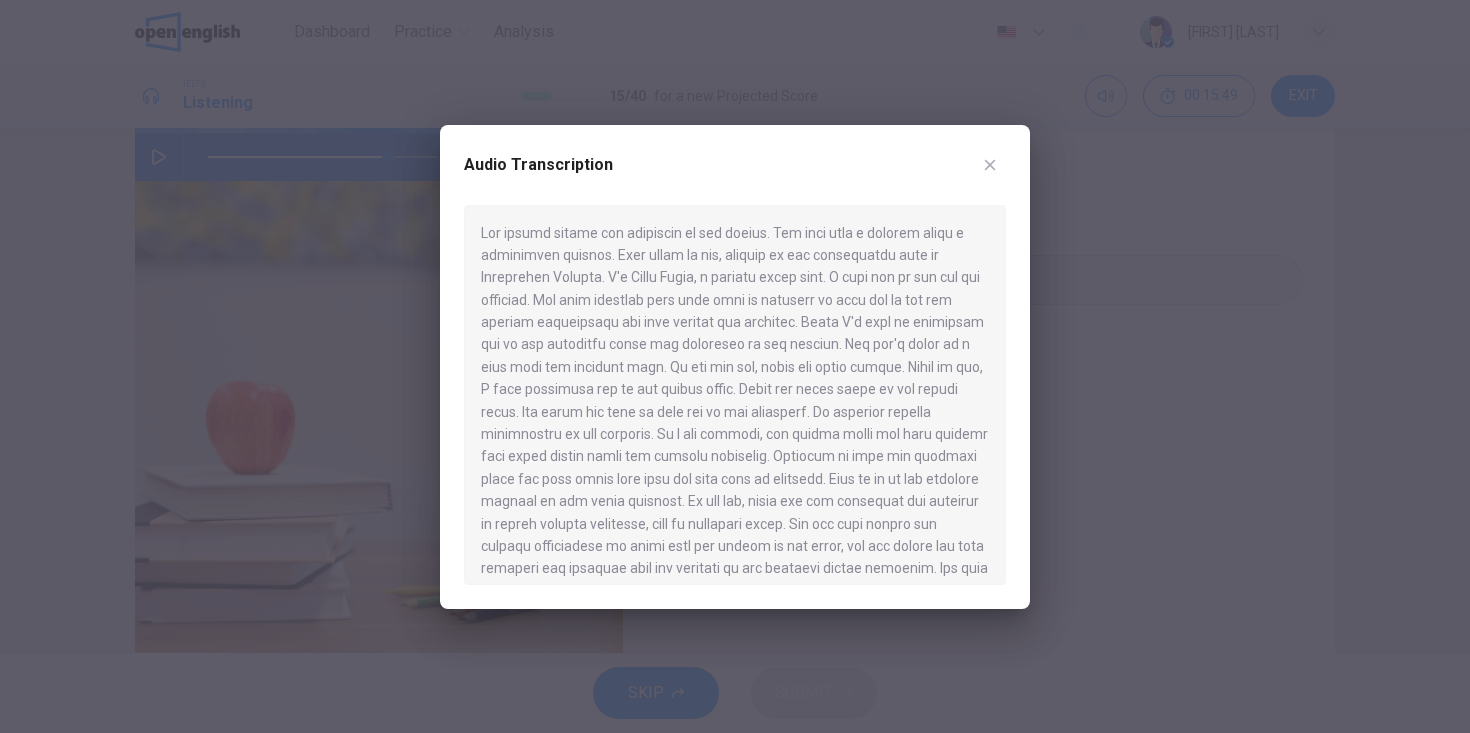 scroll, scrollTop: 796, scrollLeft: 0, axis: vertical 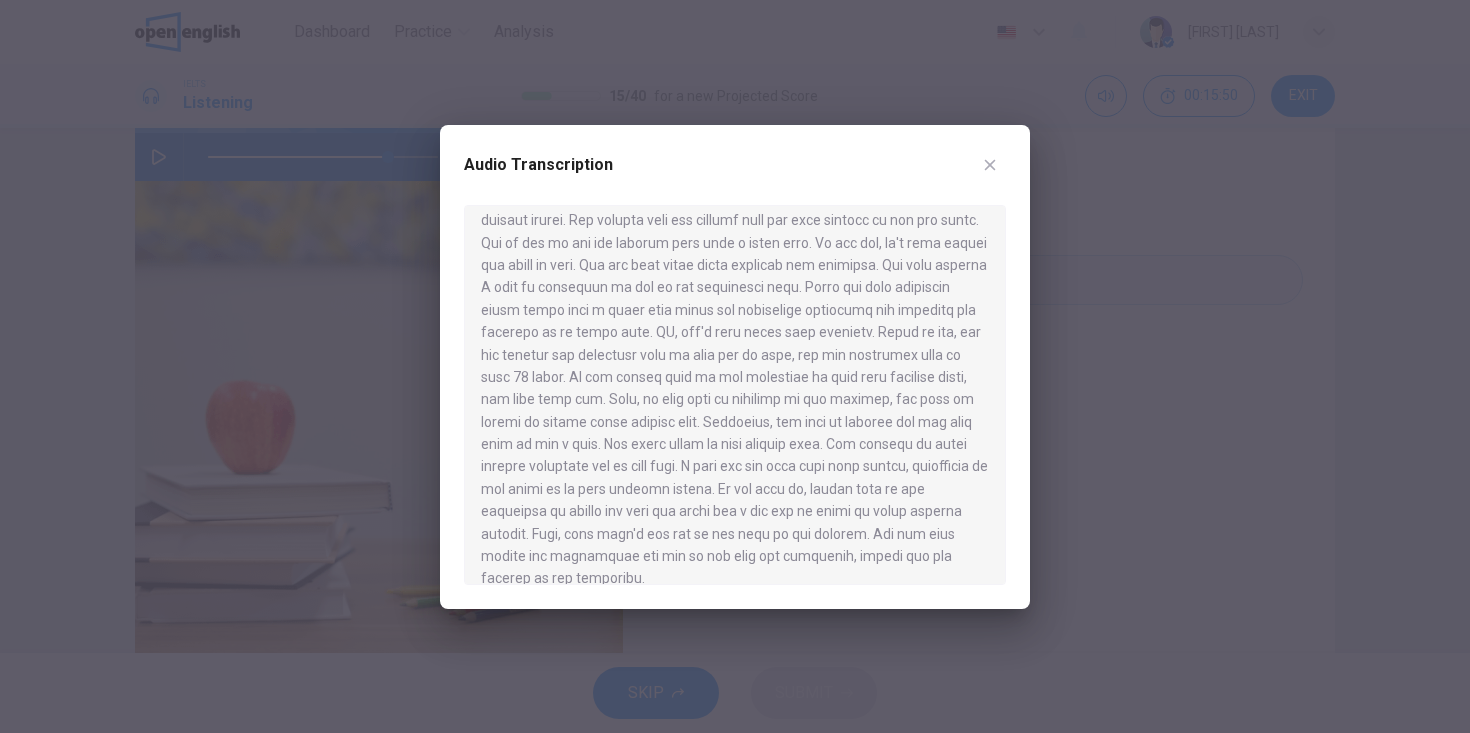 click 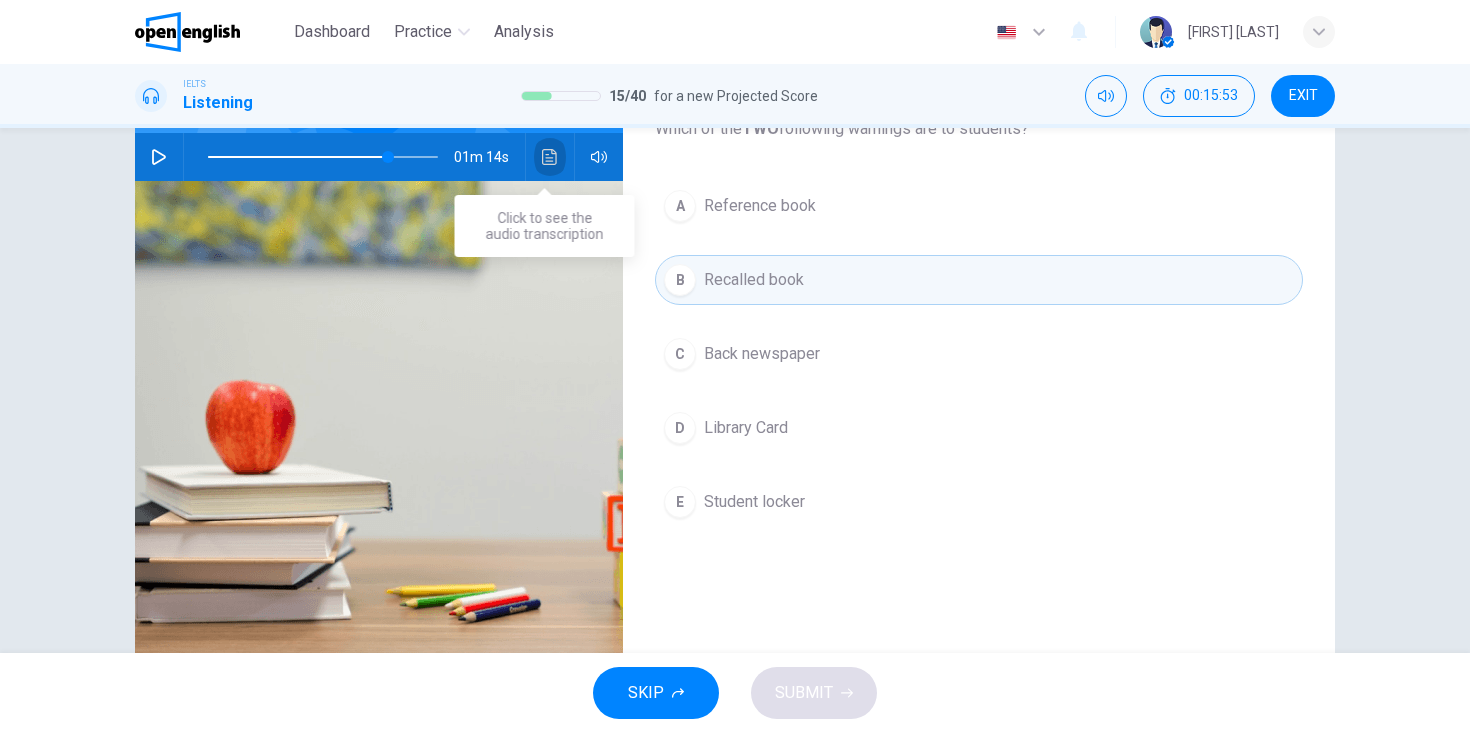 click at bounding box center (550, 157) 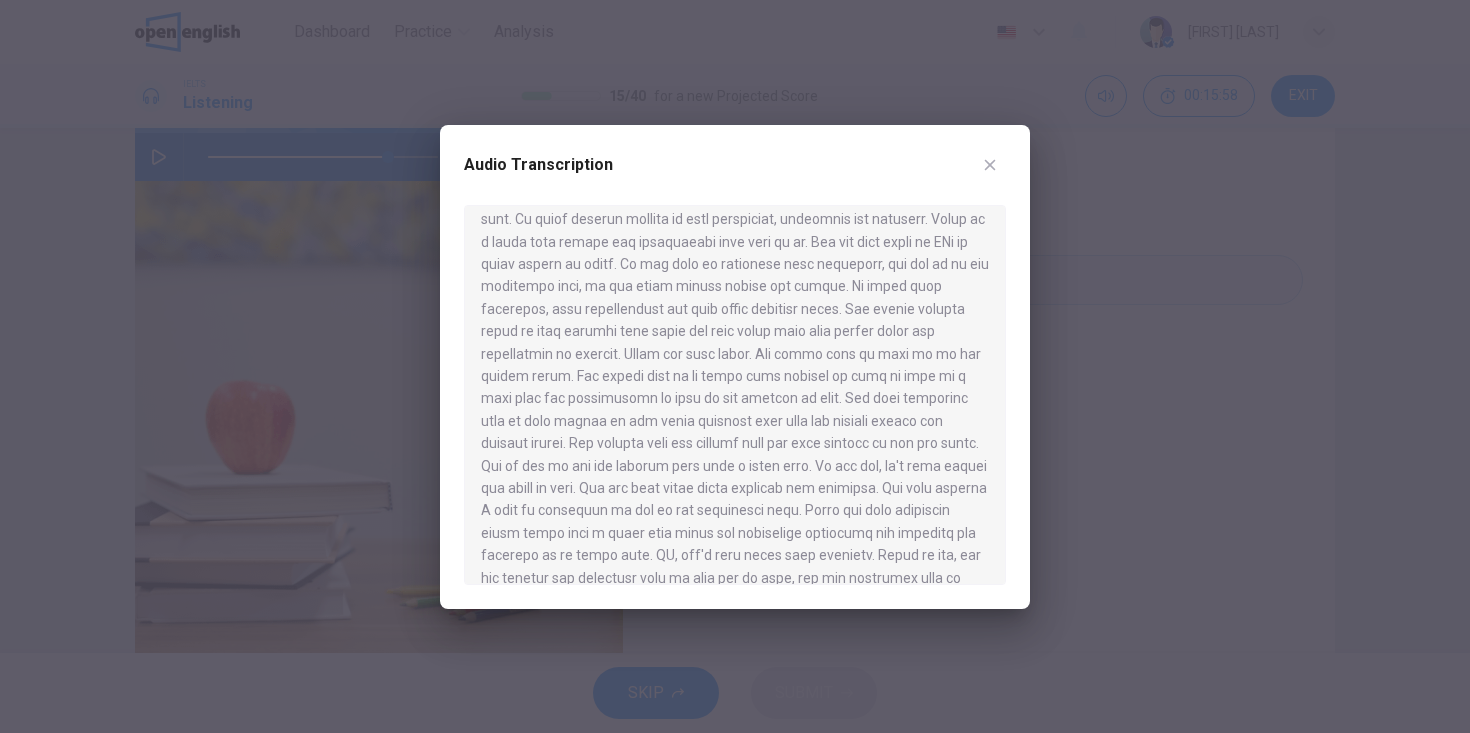 scroll, scrollTop: 796, scrollLeft: 0, axis: vertical 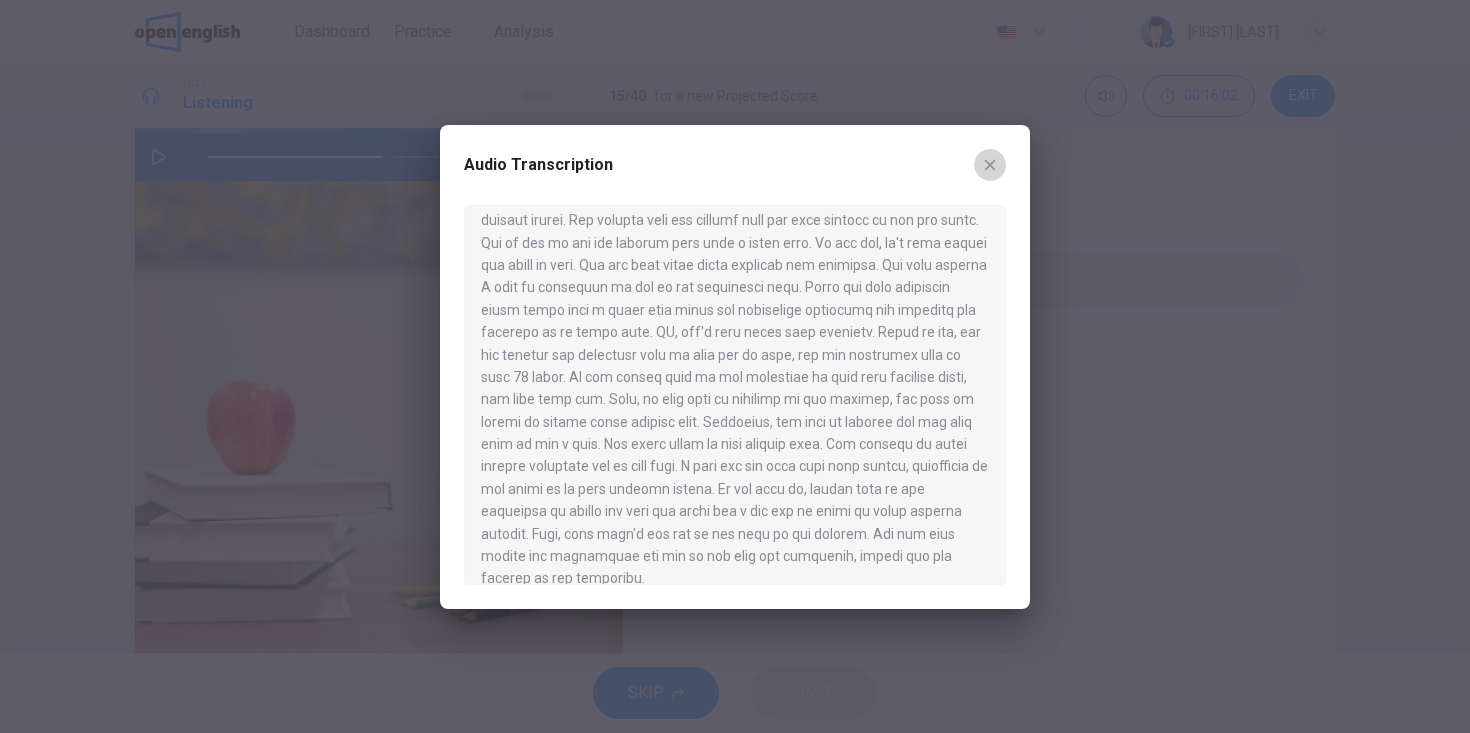 click 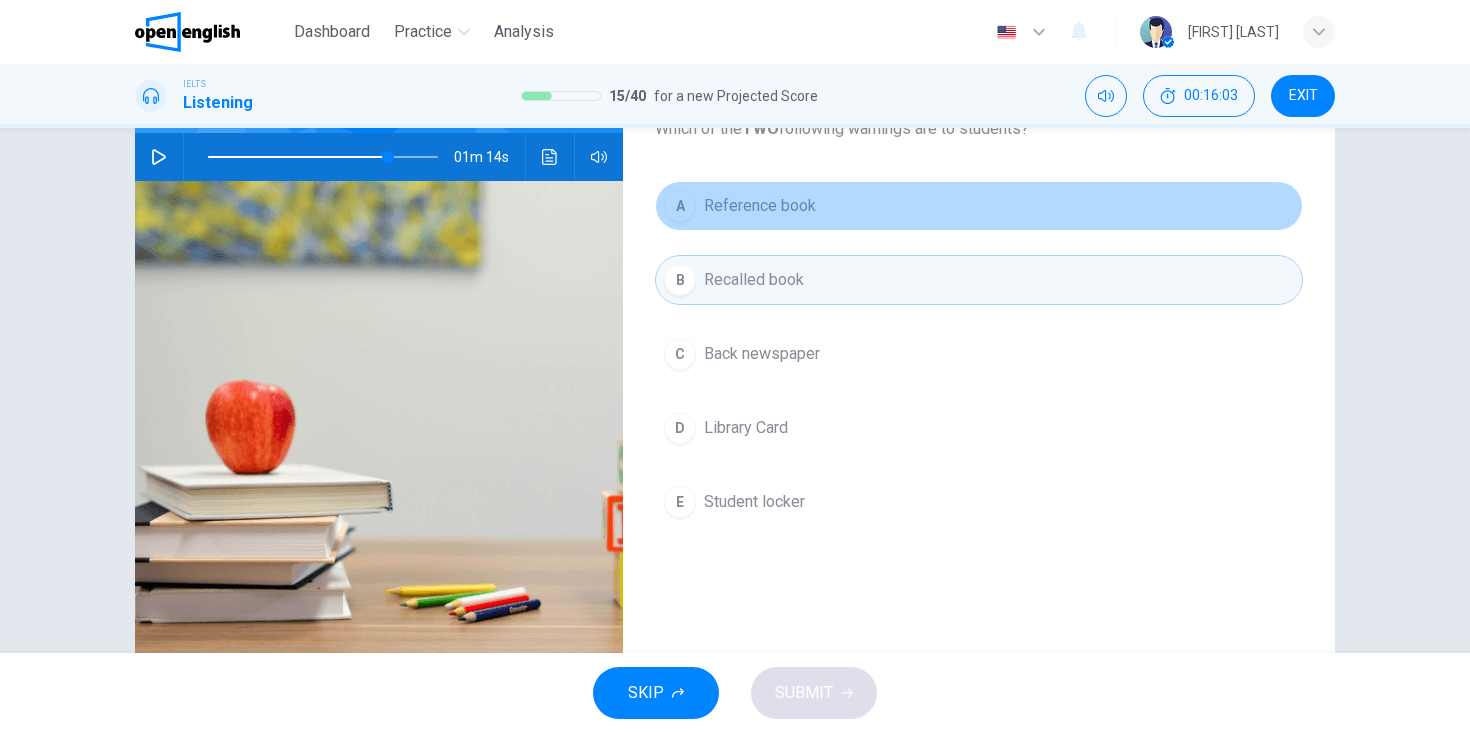 click on "A" at bounding box center (680, 206) 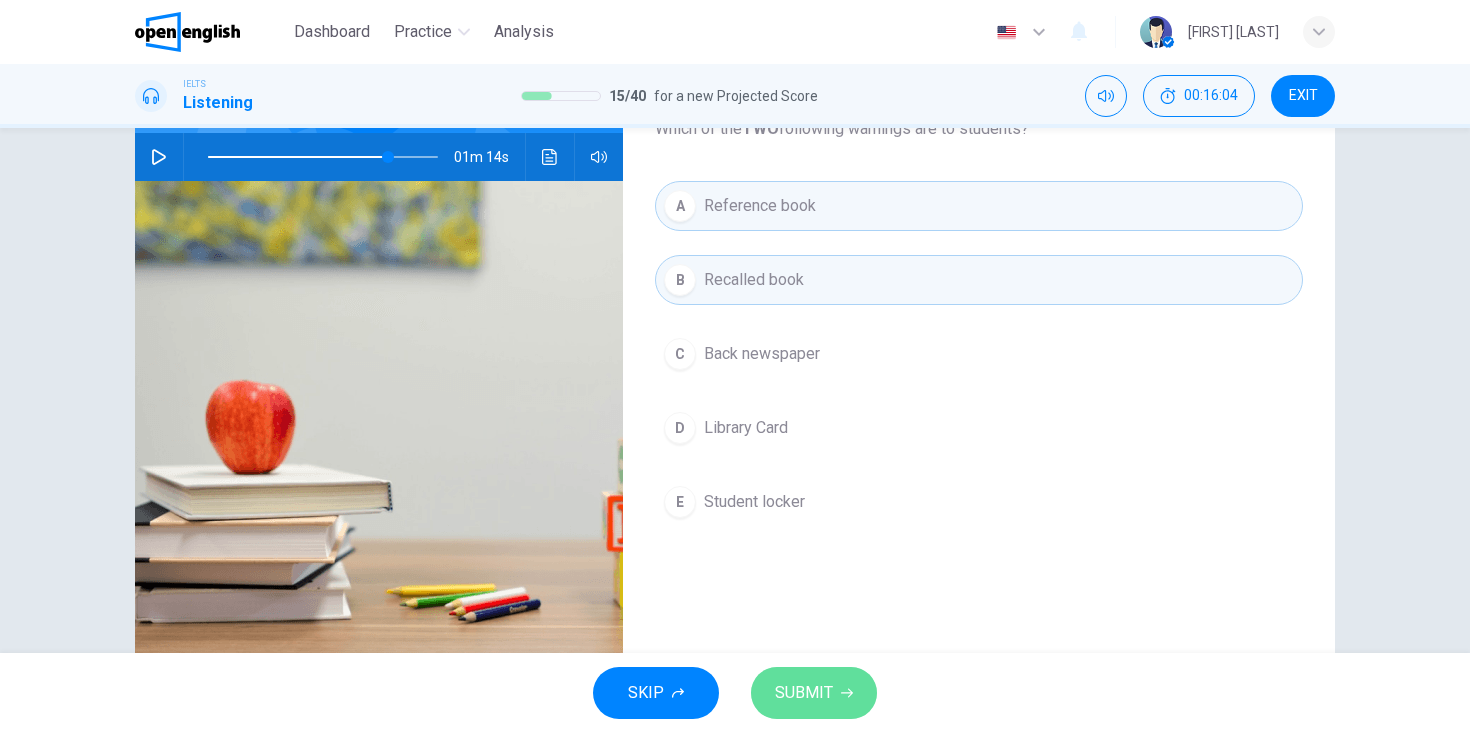 click on "SUBMIT" at bounding box center (814, 693) 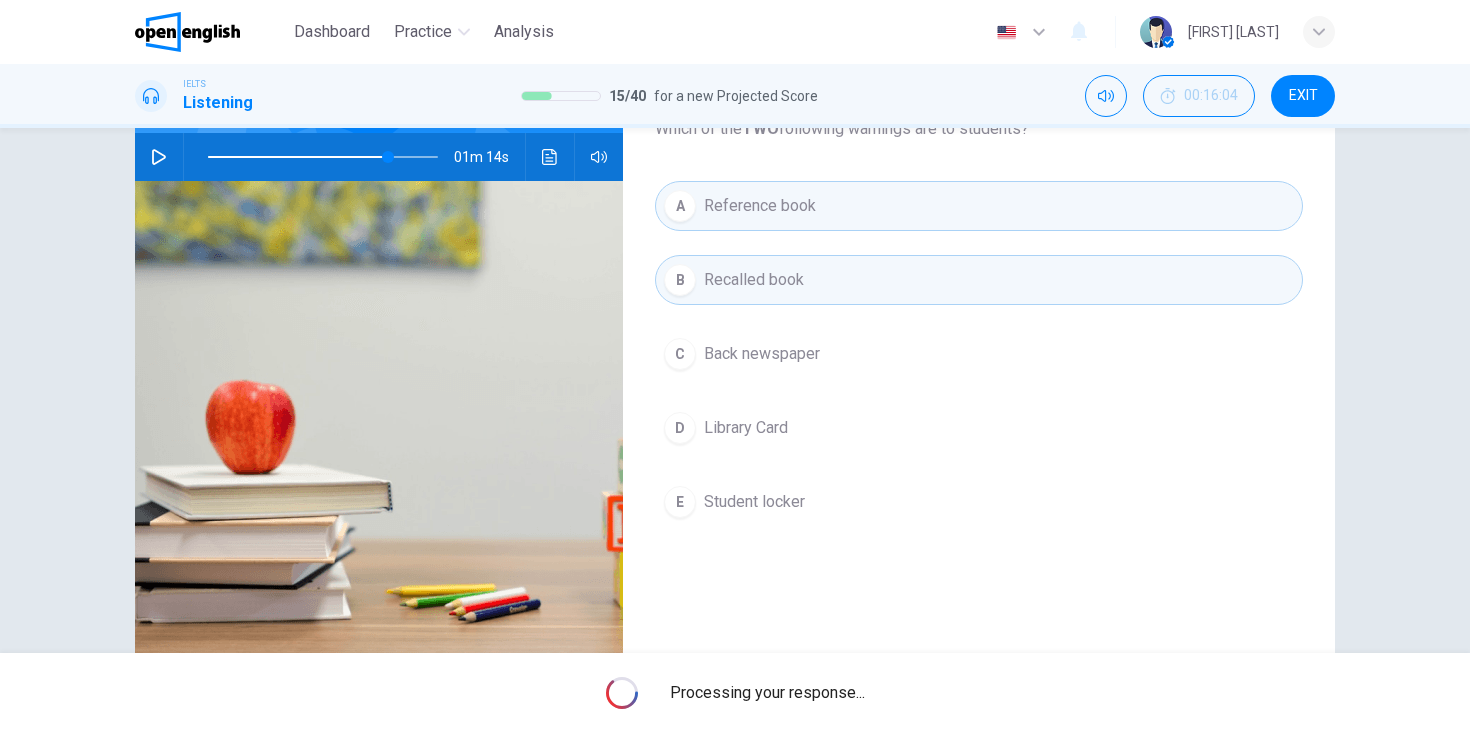 type on "**" 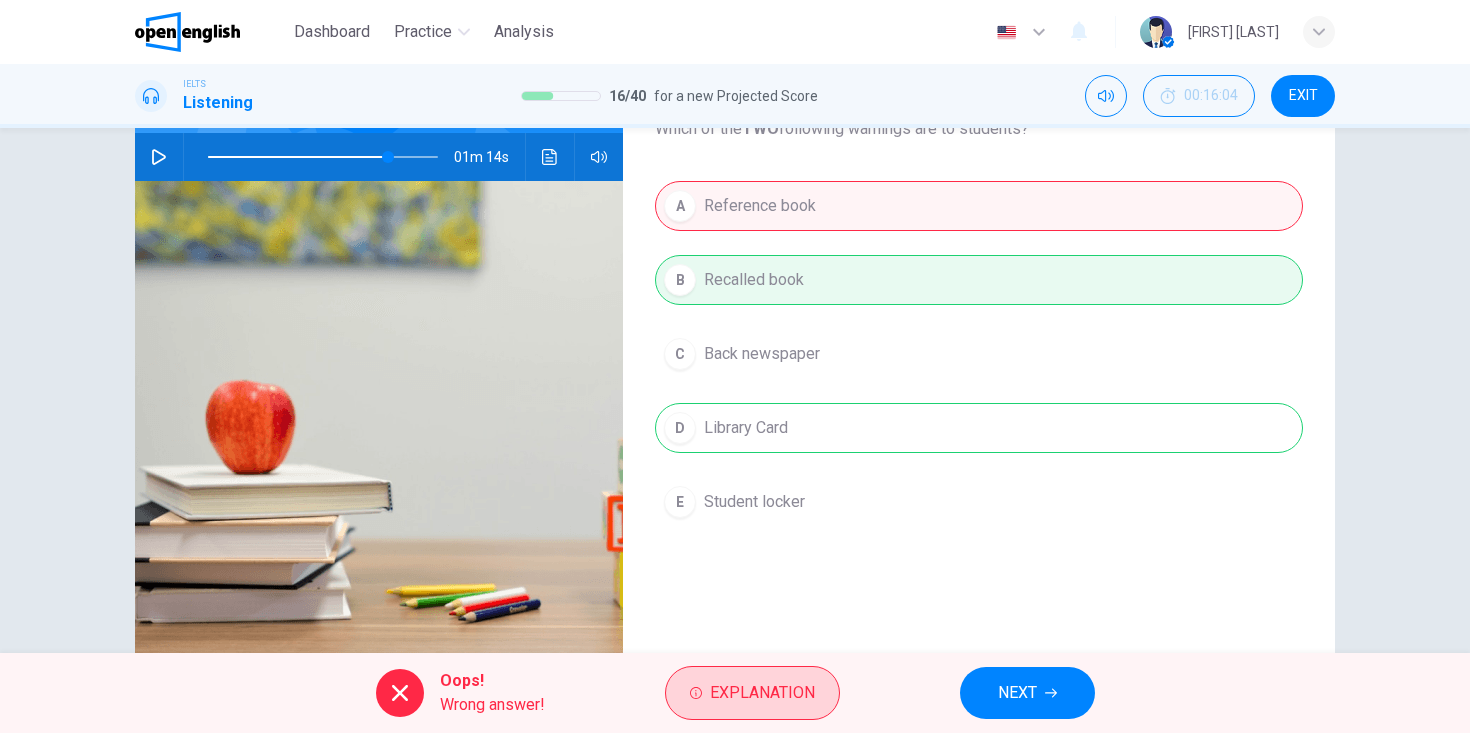 click on "Explanation" at bounding box center (762, 693) 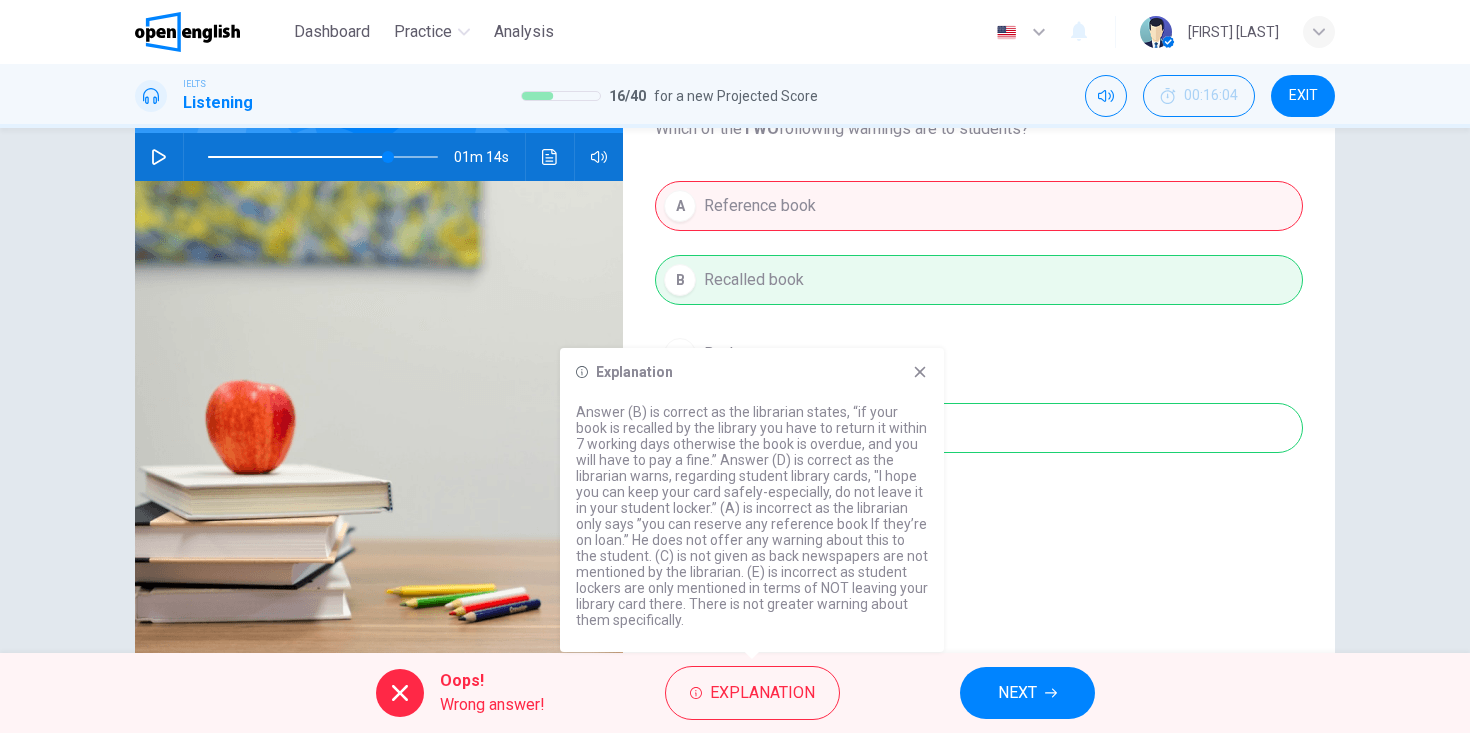 click 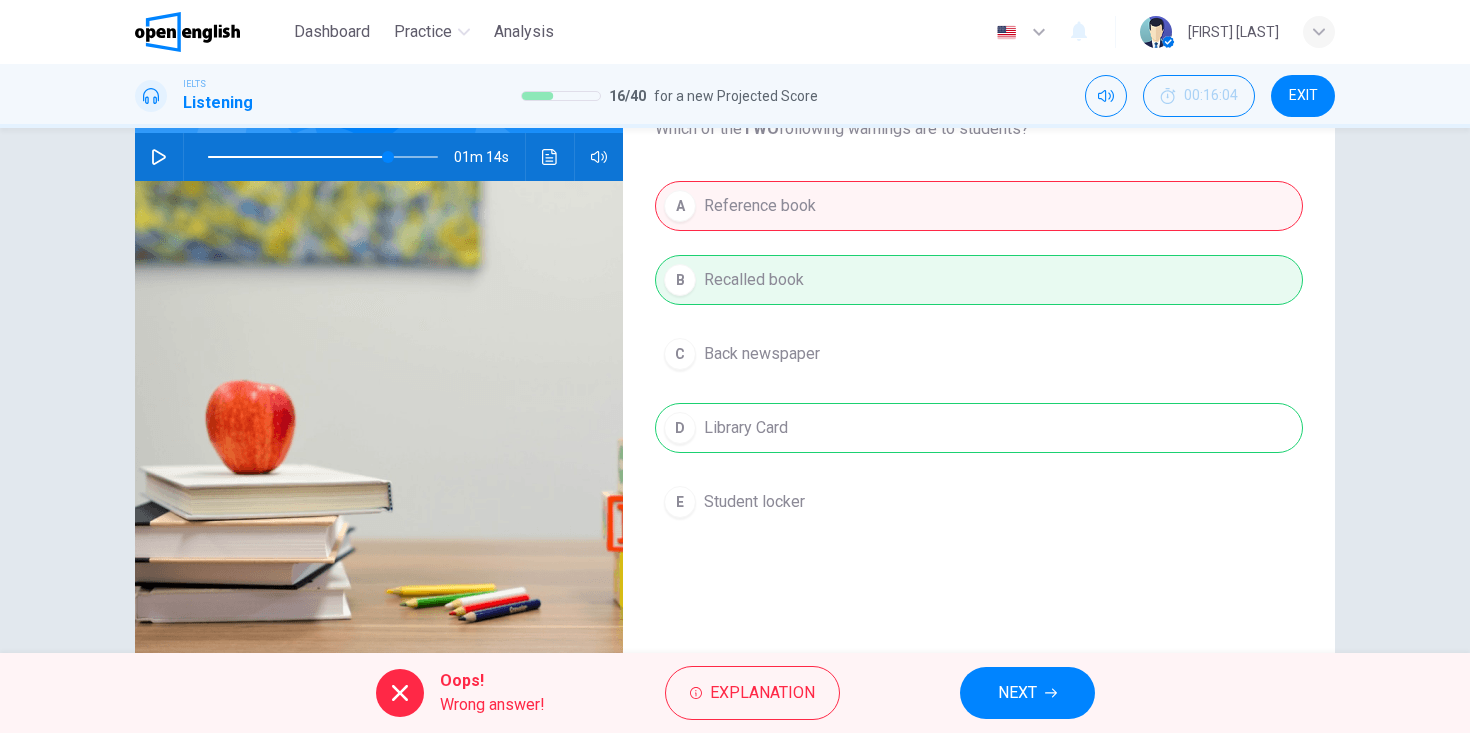 click on "NEXT" at bounding box center [1017, 693] 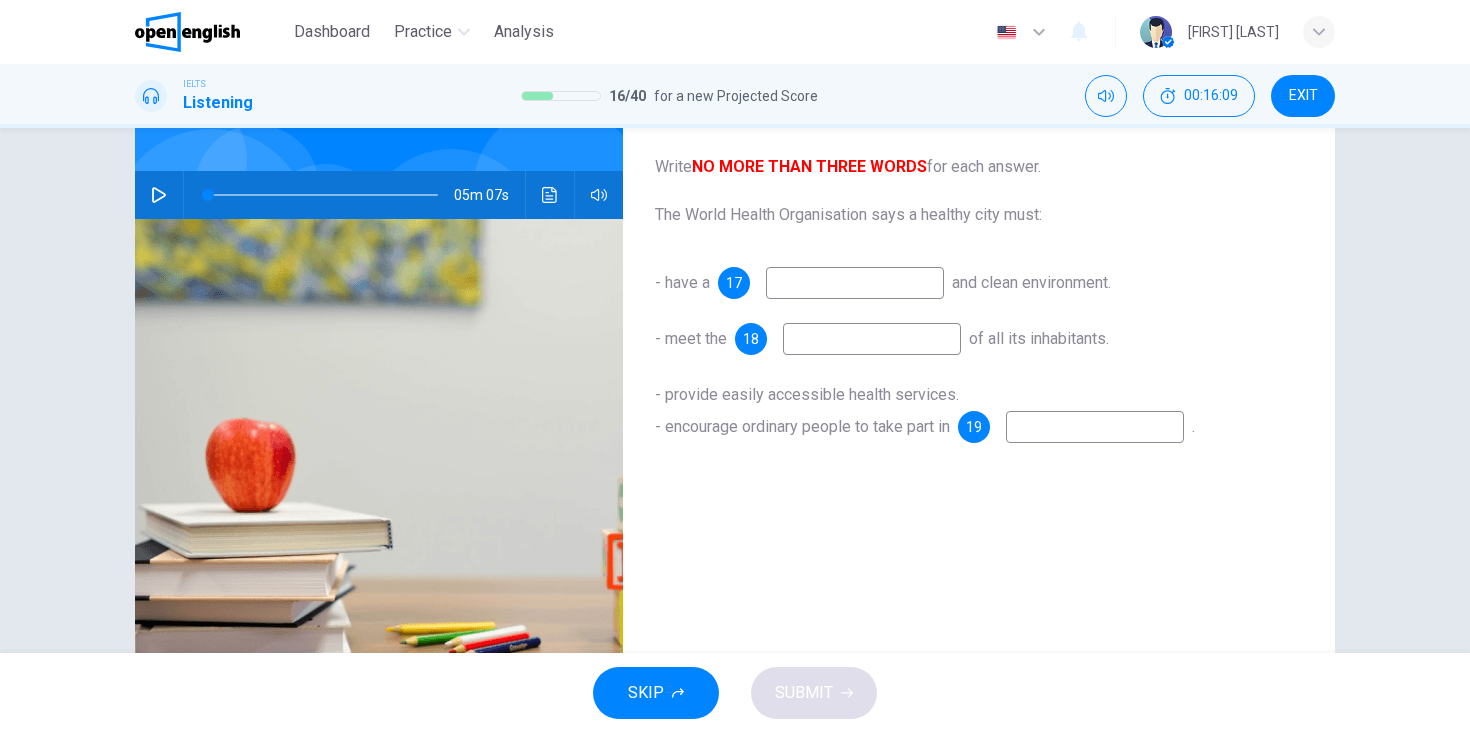 scroll, scrollTop: 0, scrollLeft: 0, axis: both 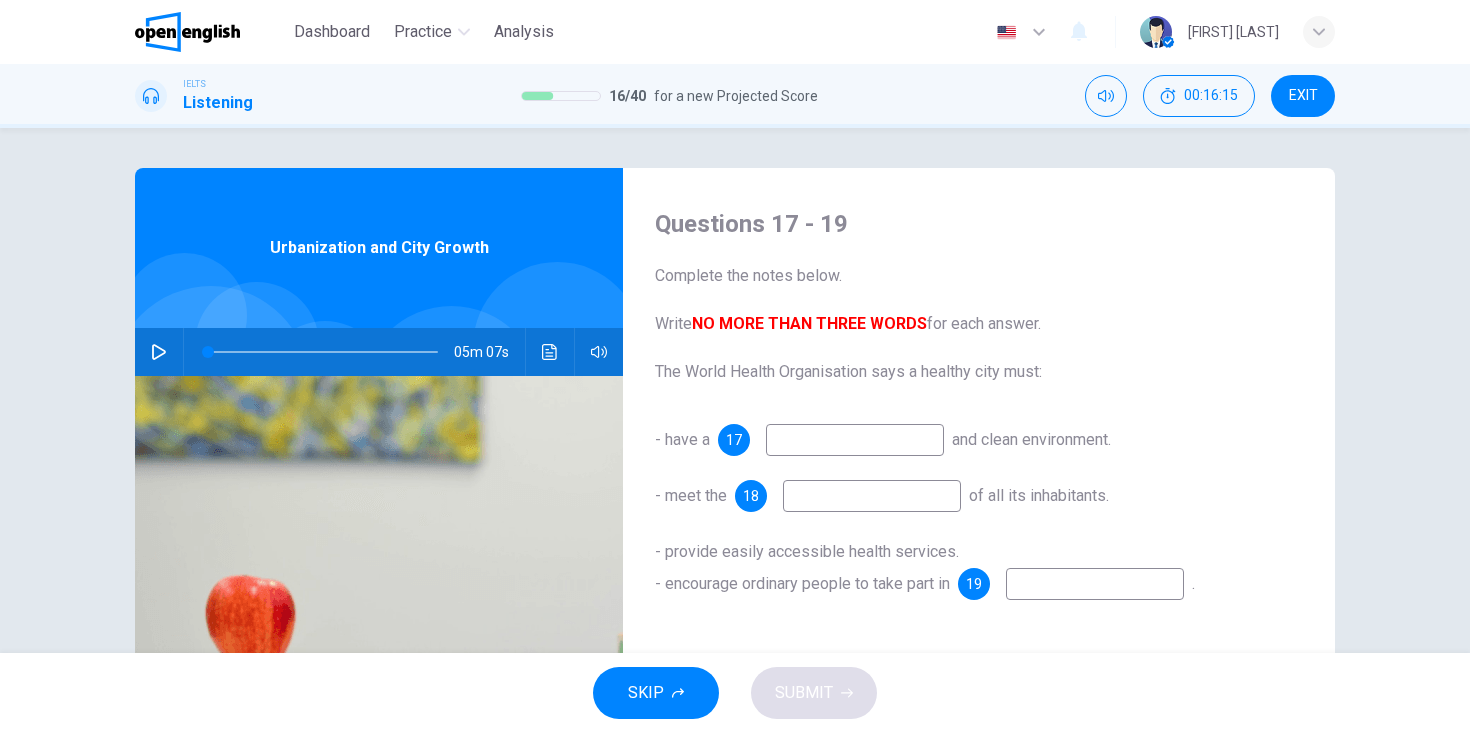 click on "EXIT" at bounding box center (1303, 96) 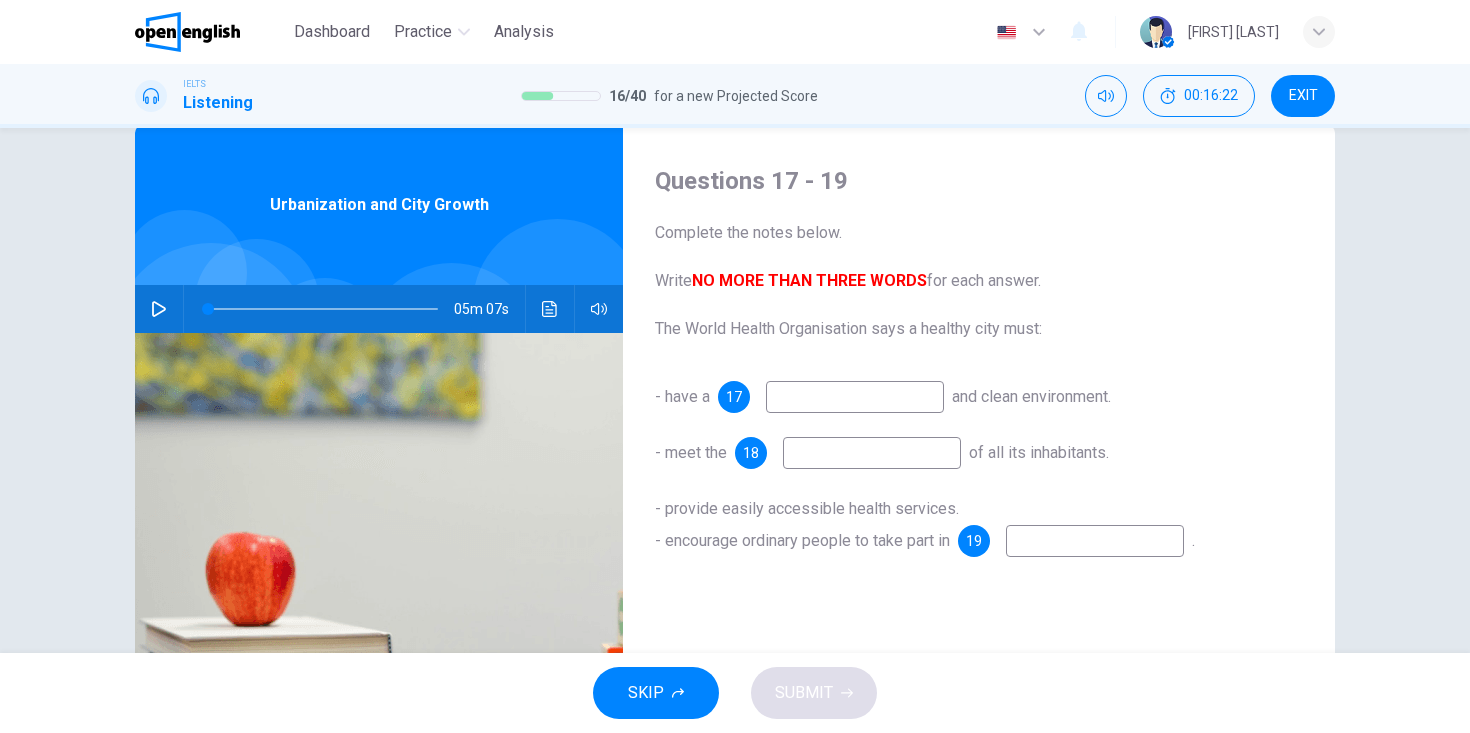scroll, scrollTop: 44, scrollLeft: 0, axis: vertical 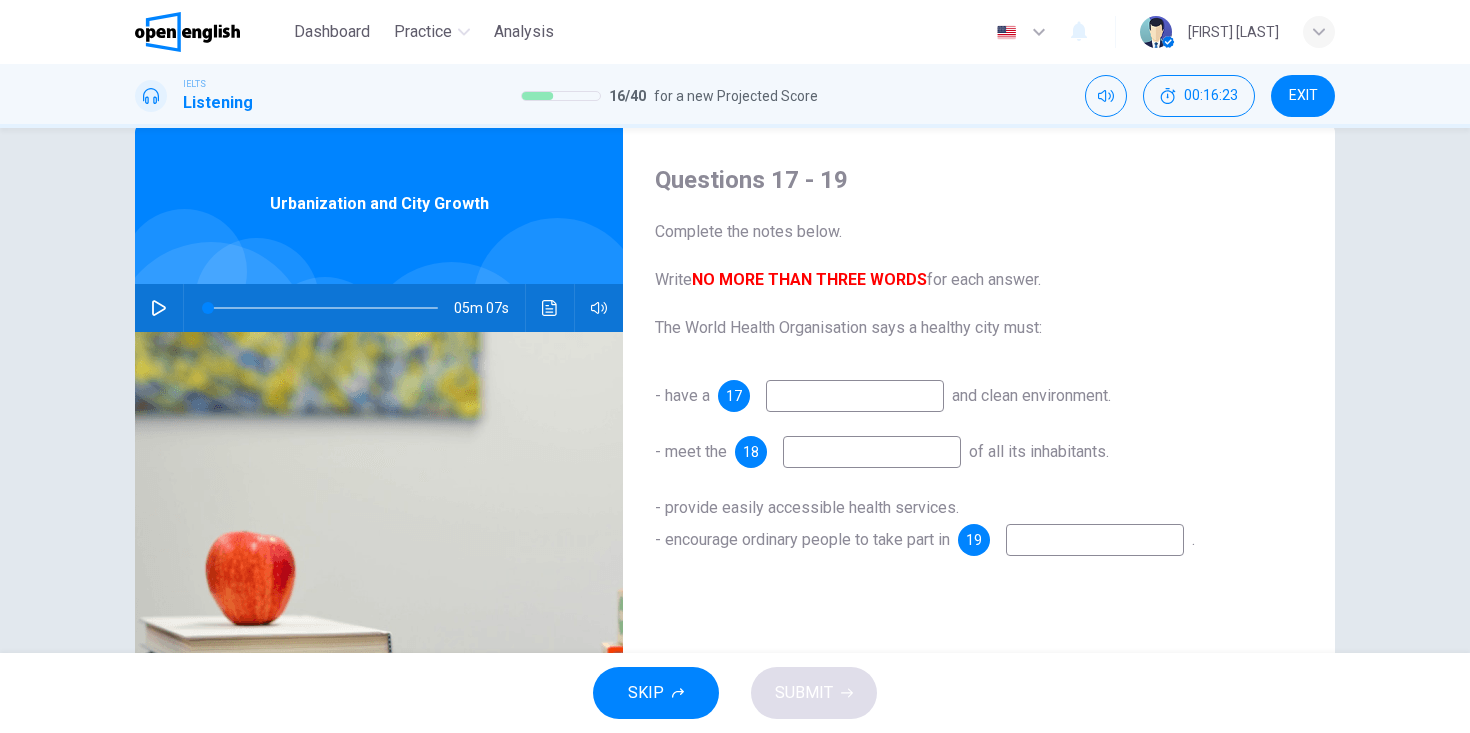click 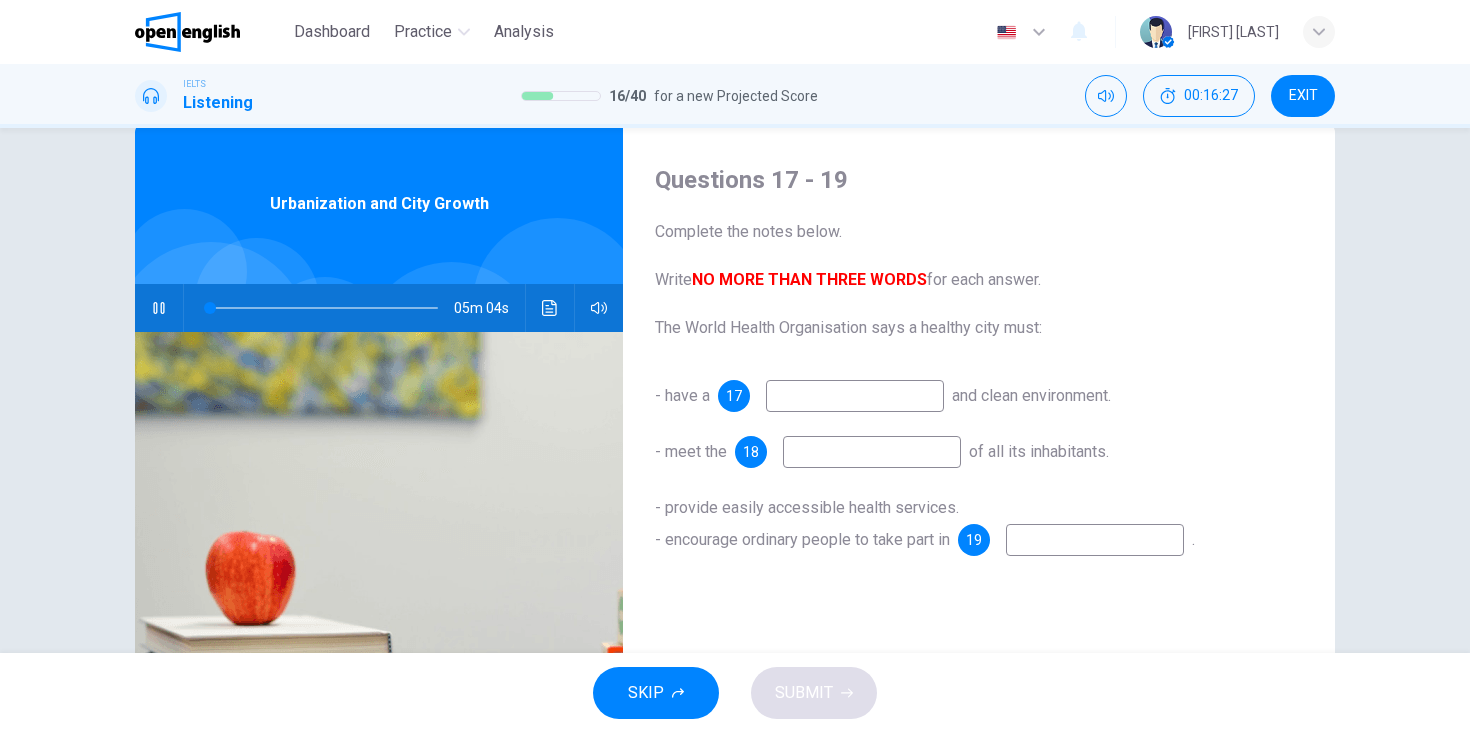 type on "*" 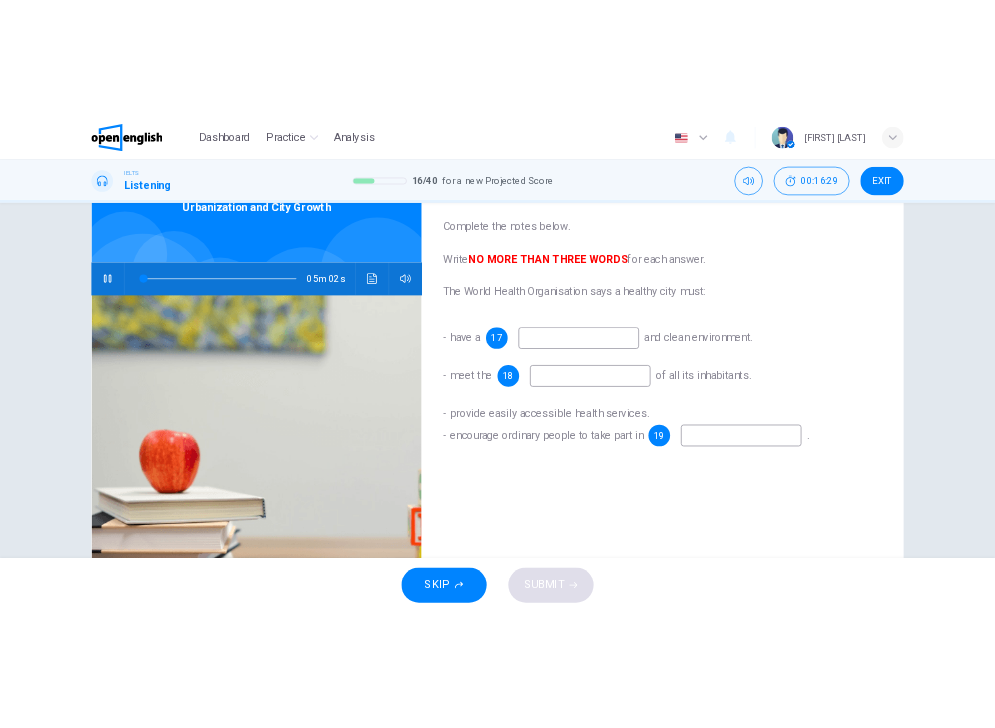 scroll, scrollTop: 115, scrollLeft: 0, axis: vertical 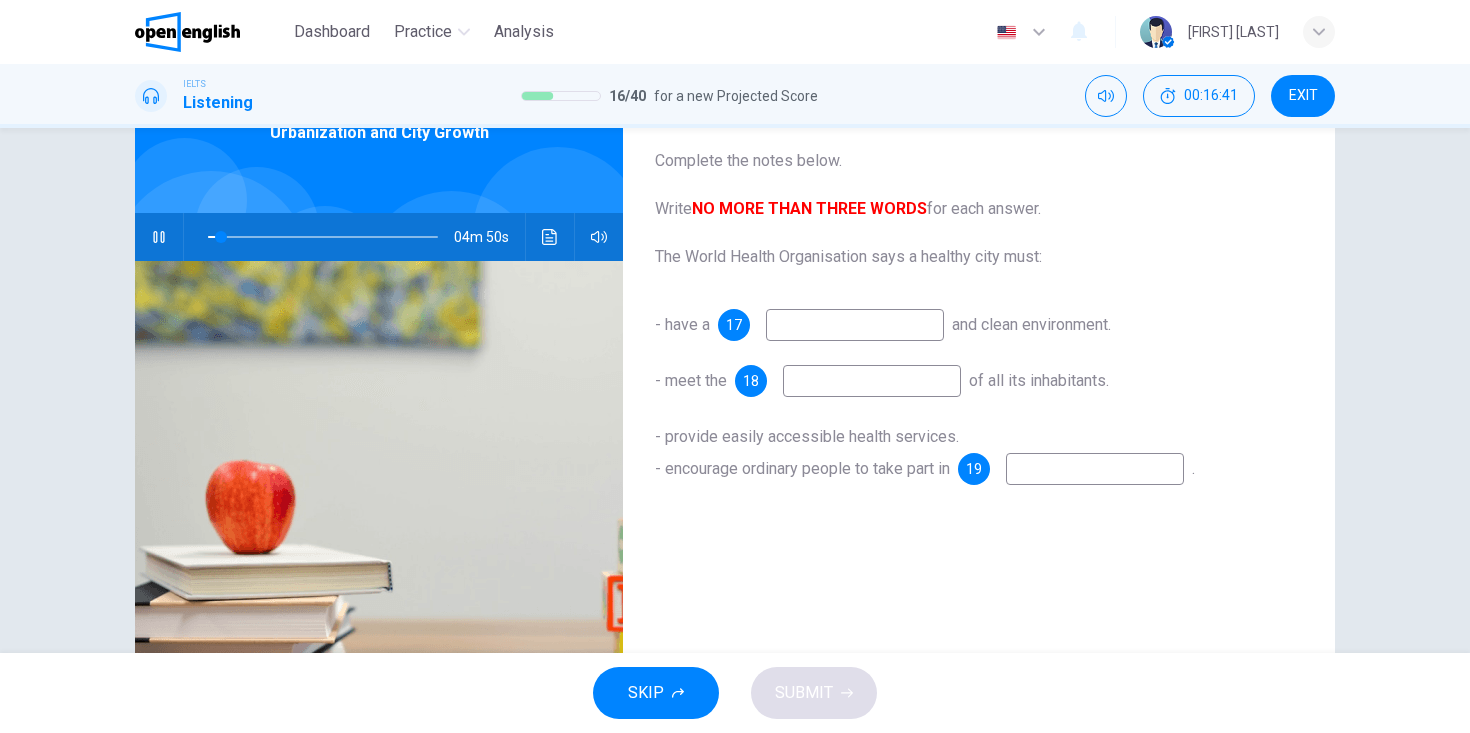 type on "*" 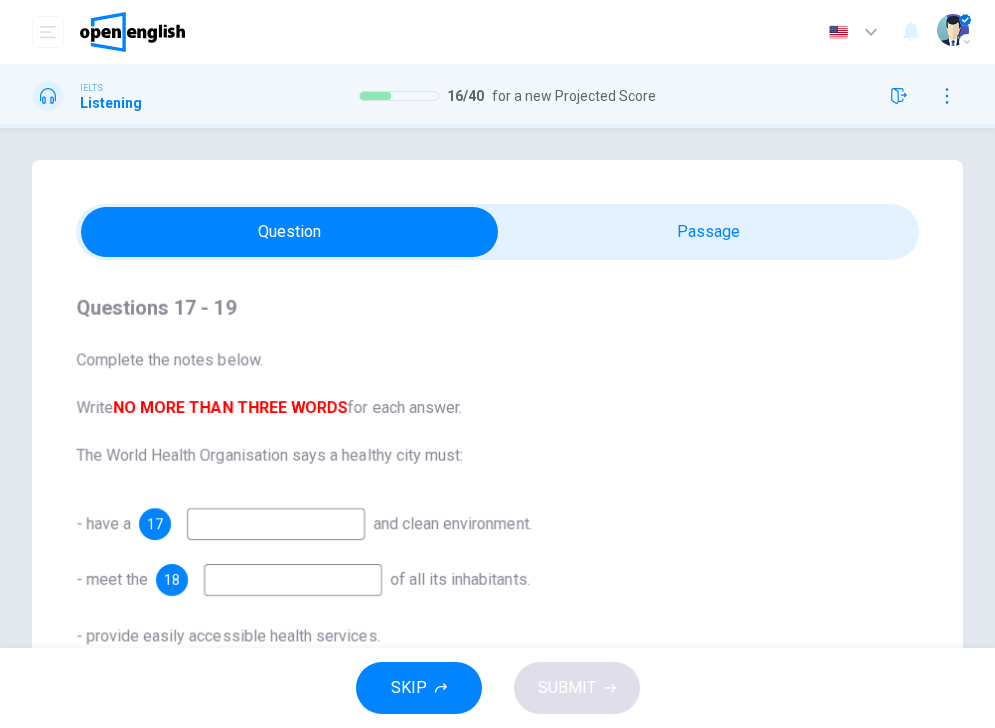 scroll, scrollTop: 0, scrollLeft: 0, axis: both 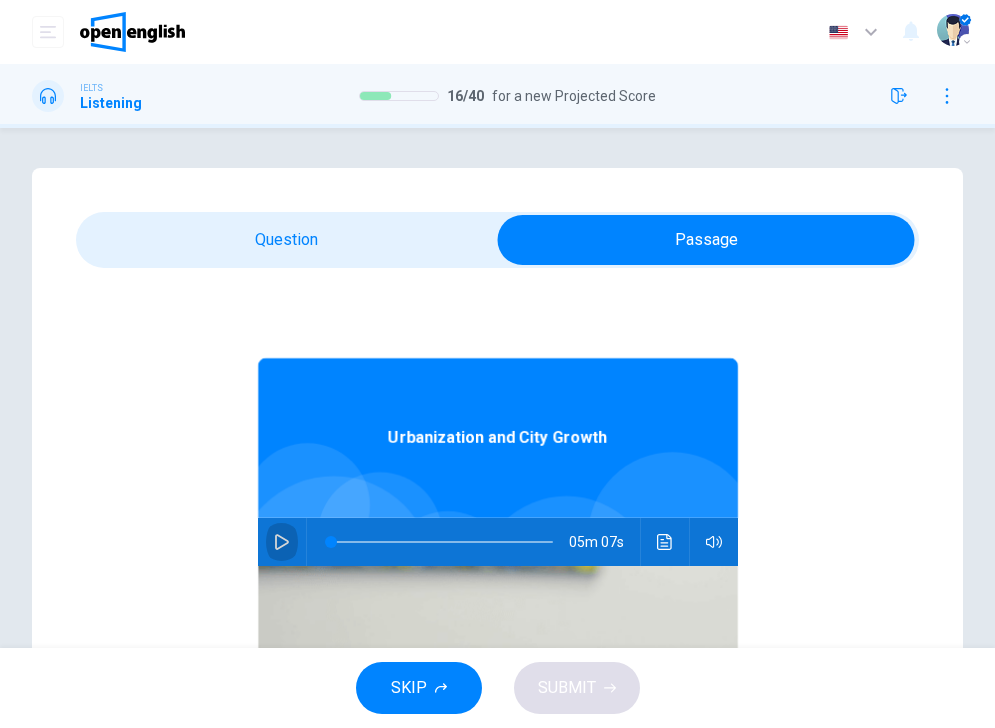 click at bounding box center (282, 542) 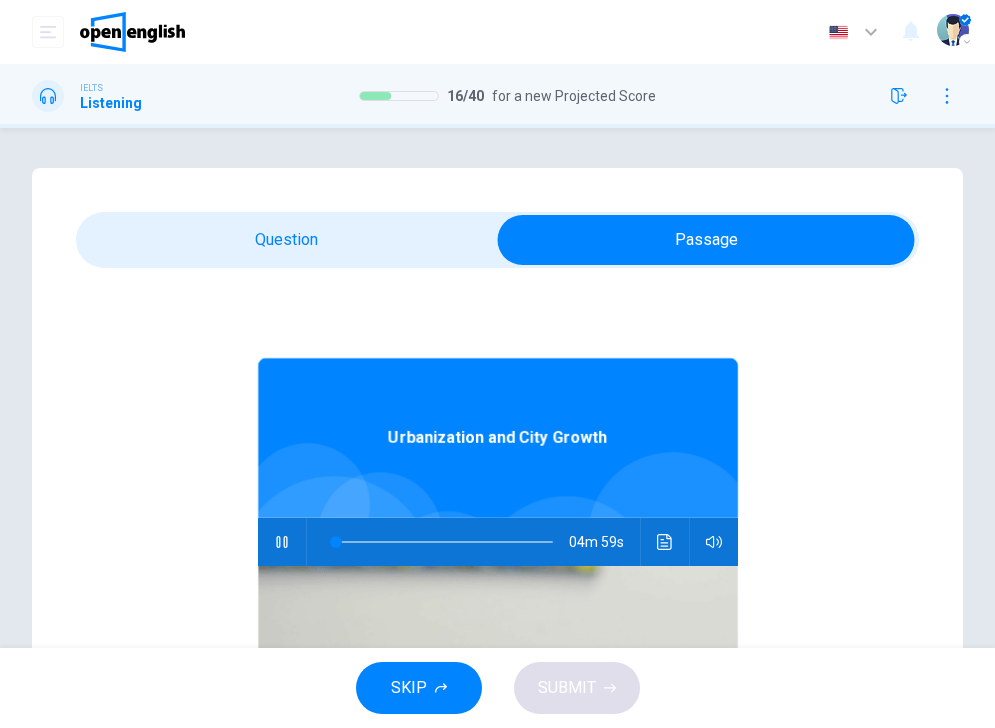 type on "*" 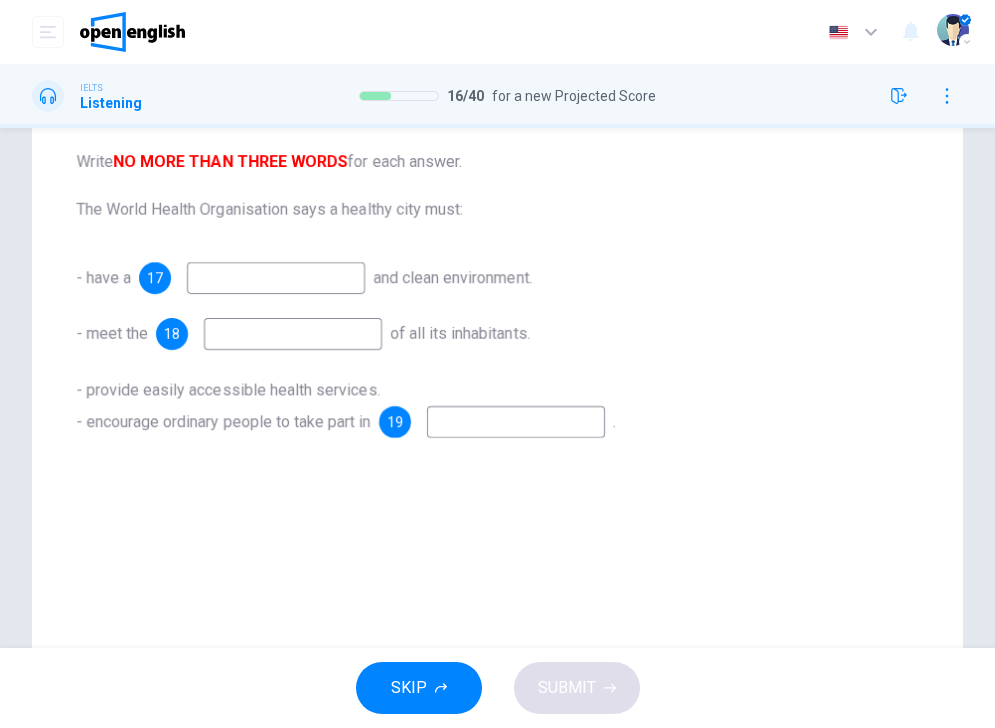 scroll, scrollTop: 255, scrollLeft: 0, axis: vertical 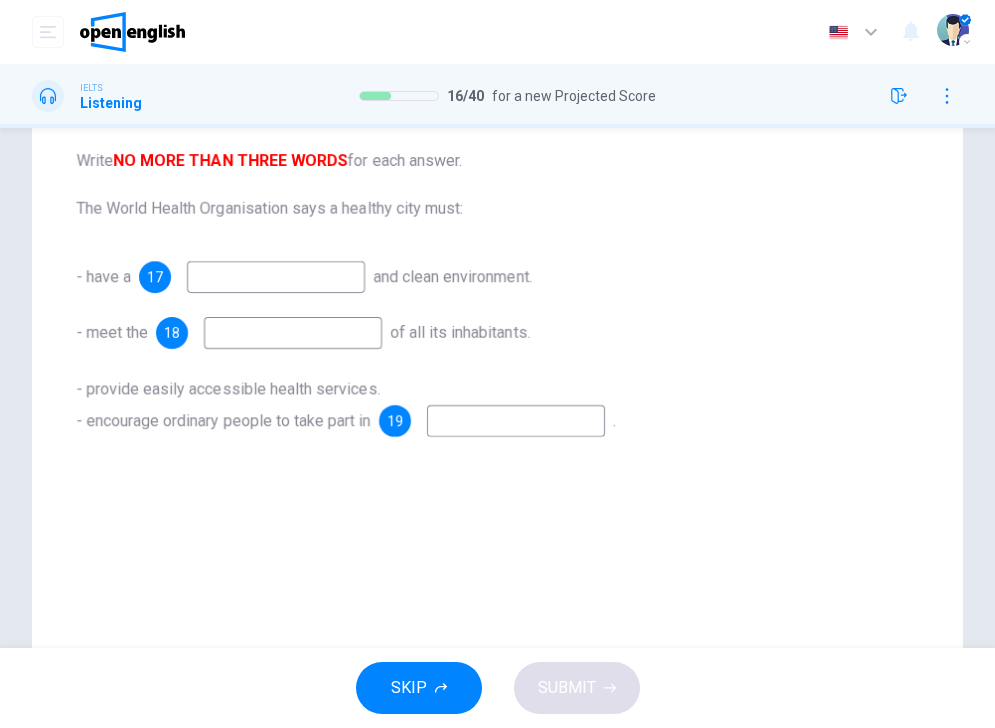click at bounding box center [276, 277] 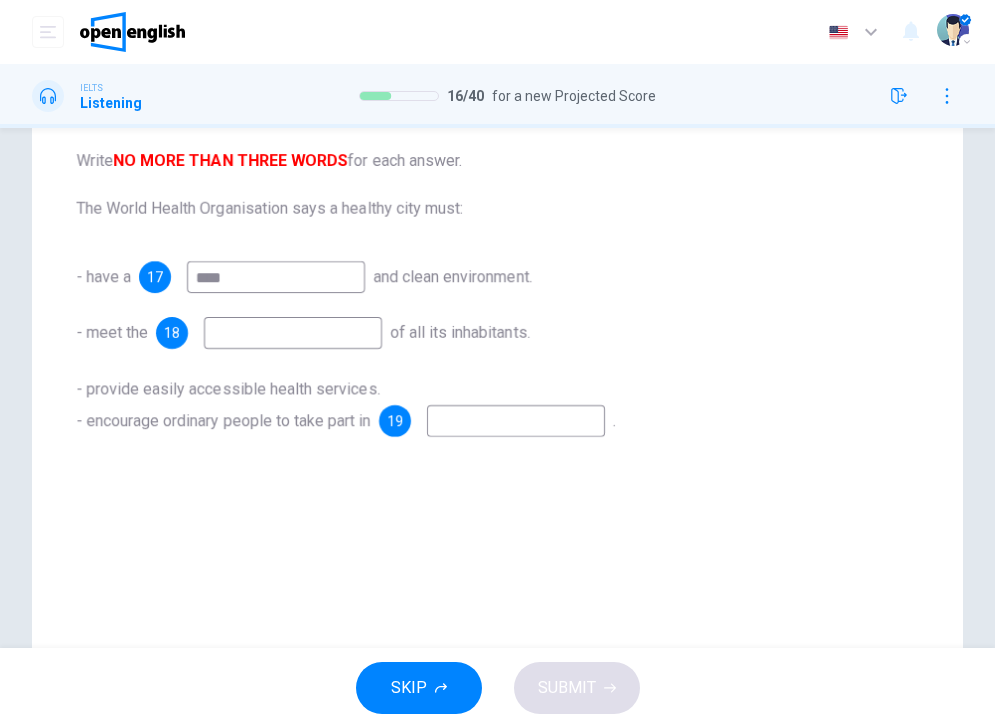 type on "****" 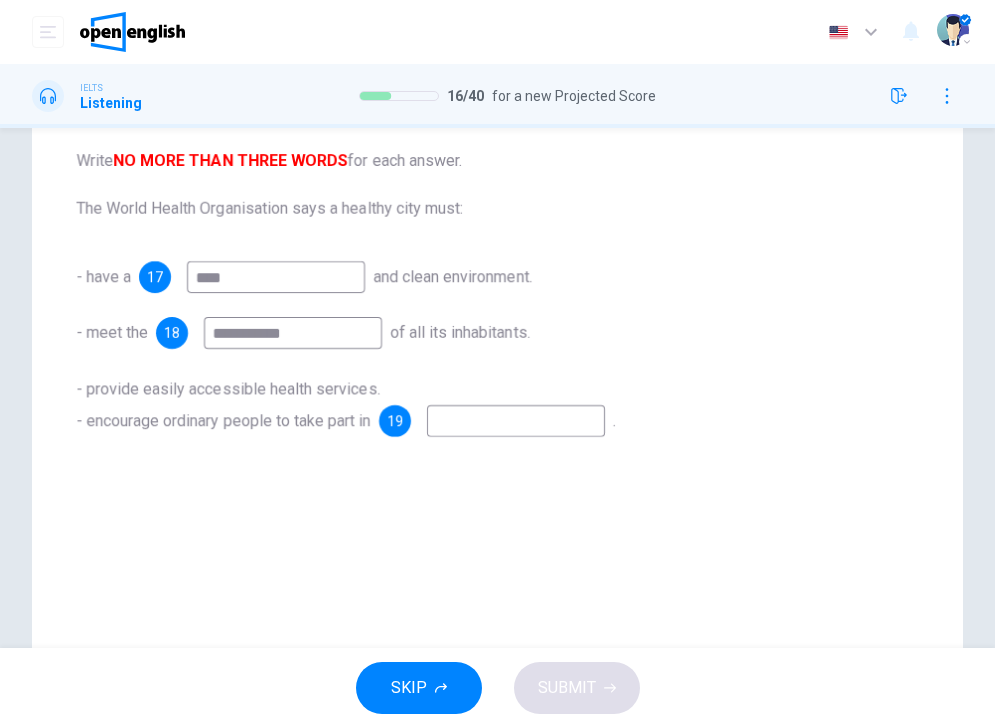 type on "**********" 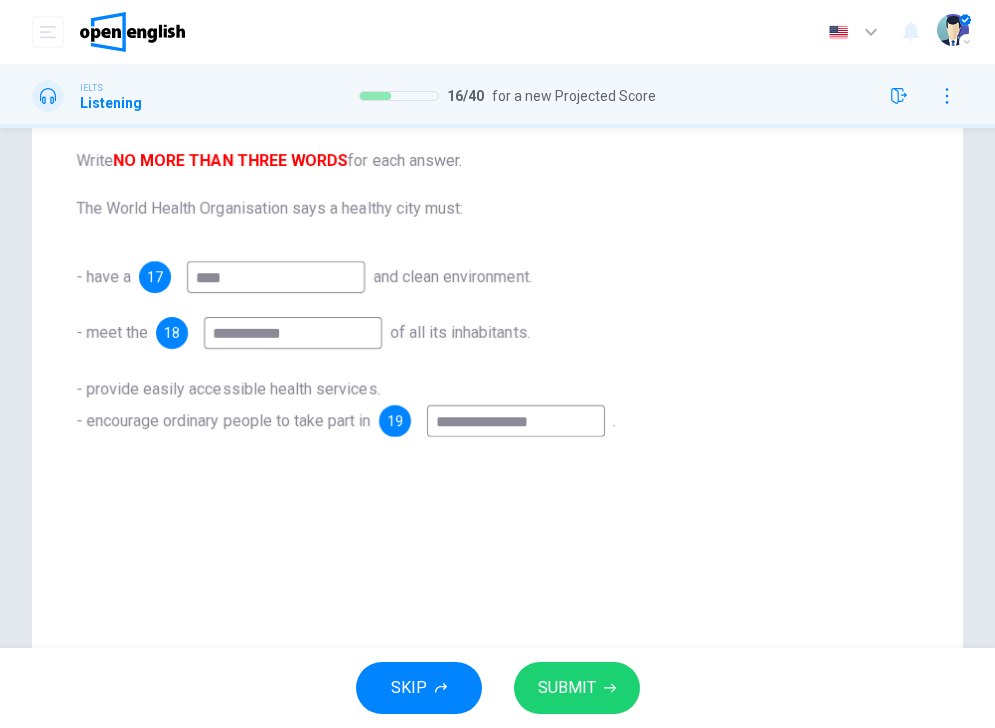 type on "**********" 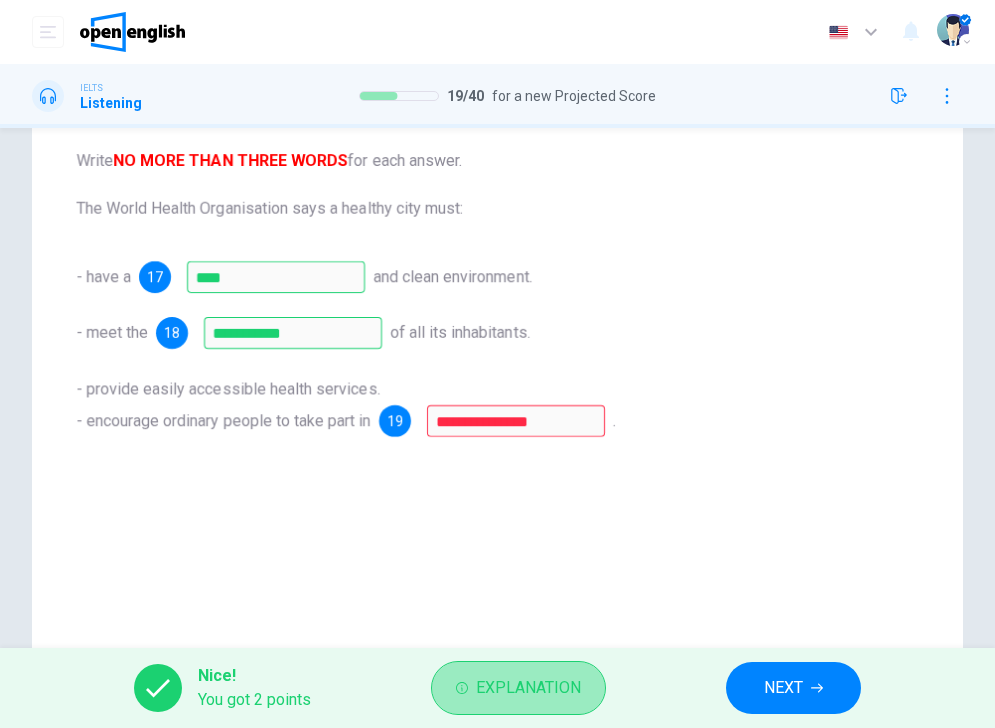 click on "Explanation" at bounding box center (528, 688) 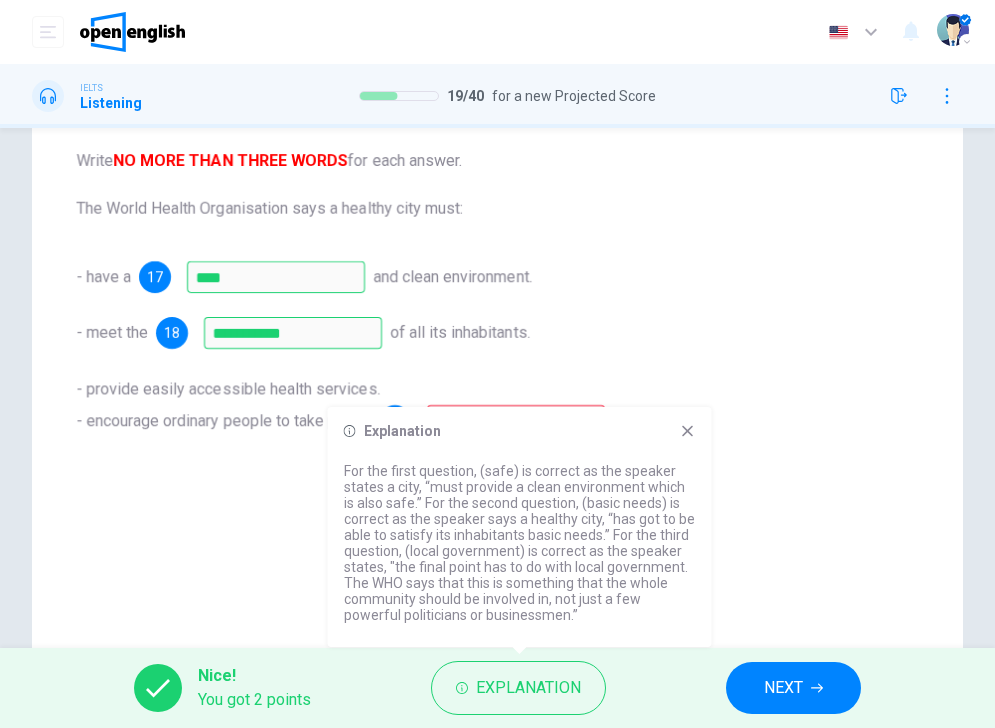 click on "Explanation For the first question, (safe) is correct as the speaker states a city, “must provide a clean environment which is also safe.”
For the second question, (basic needs) is correct as the speaker says a healthy city, “has got to be able to satisfy its inhabitants basic needs.”
For the third question, (local government) is correct as the speaker states, "the final point has to do with local government. The WHO says that this is something that the whole community should be involved in, not just a few powerful politicians or businessmen.”" at bounding box center (520, 527) 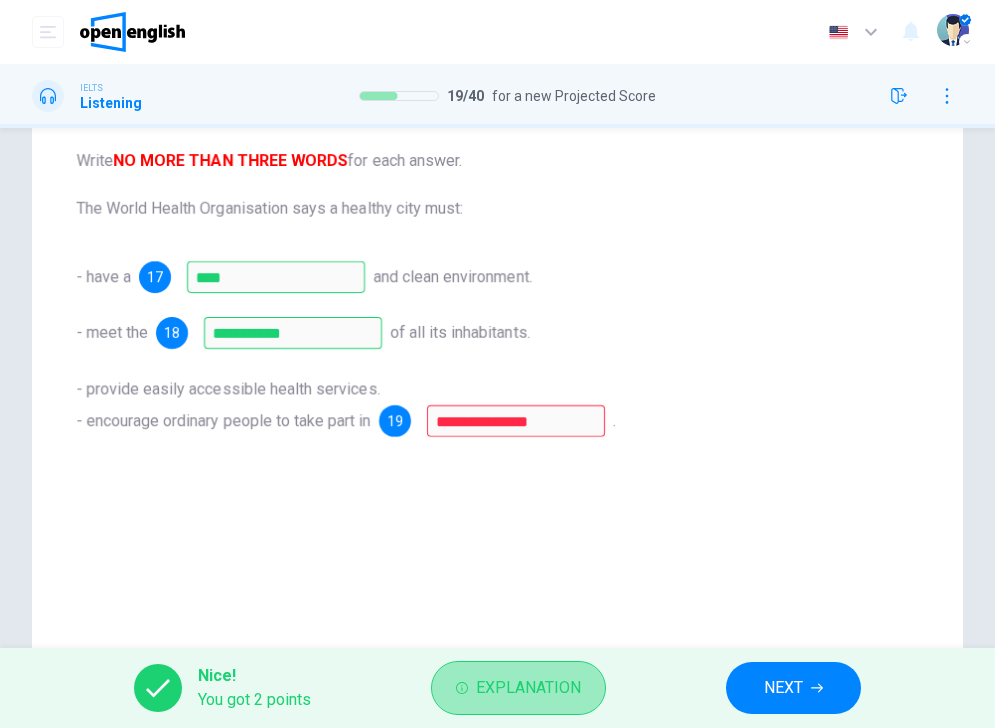 click on "Explanation" at bounding box center [528, 688] 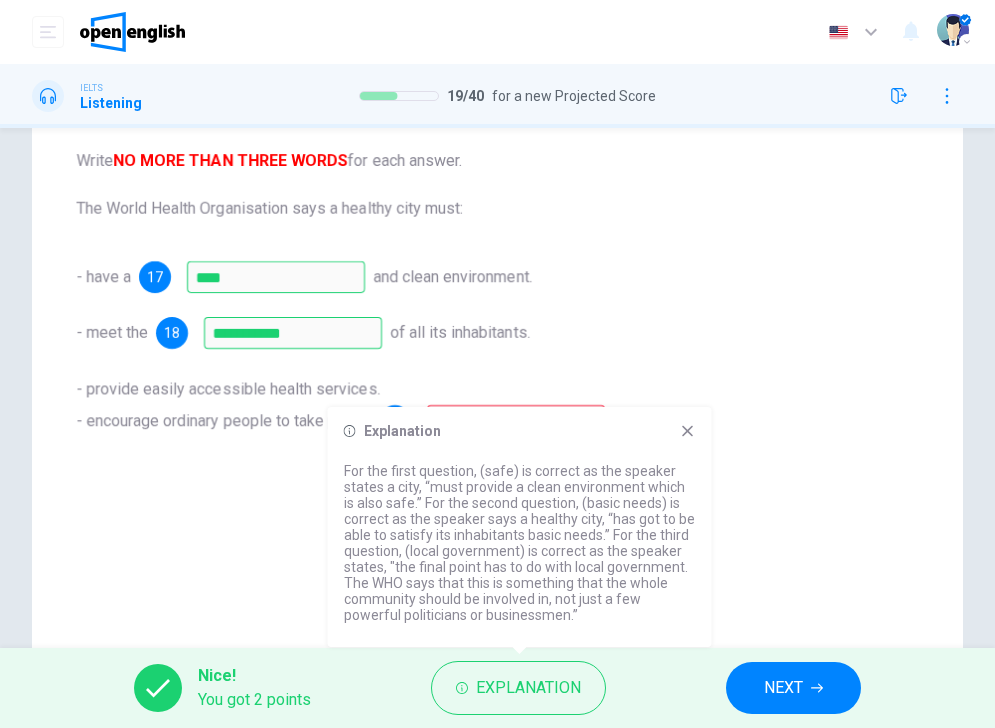 drag, startPoint x: 407, startPoint y: 546, endPoint x: 523, endPoint y: 544, distance: 116.01724 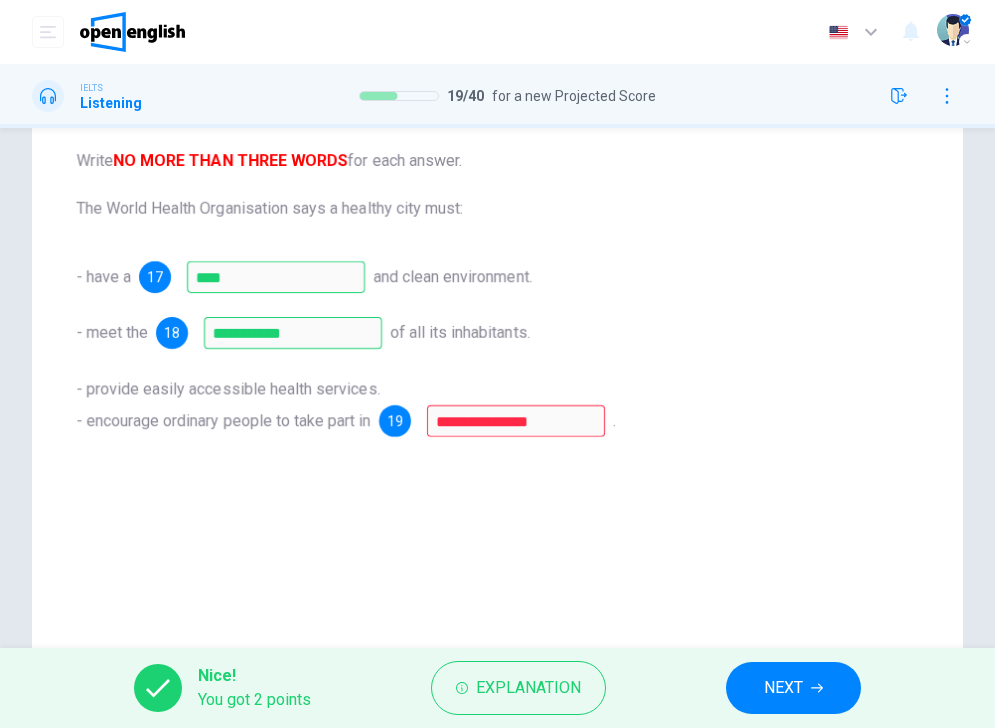 click on "NEXT" at bounding box center (793, 688) 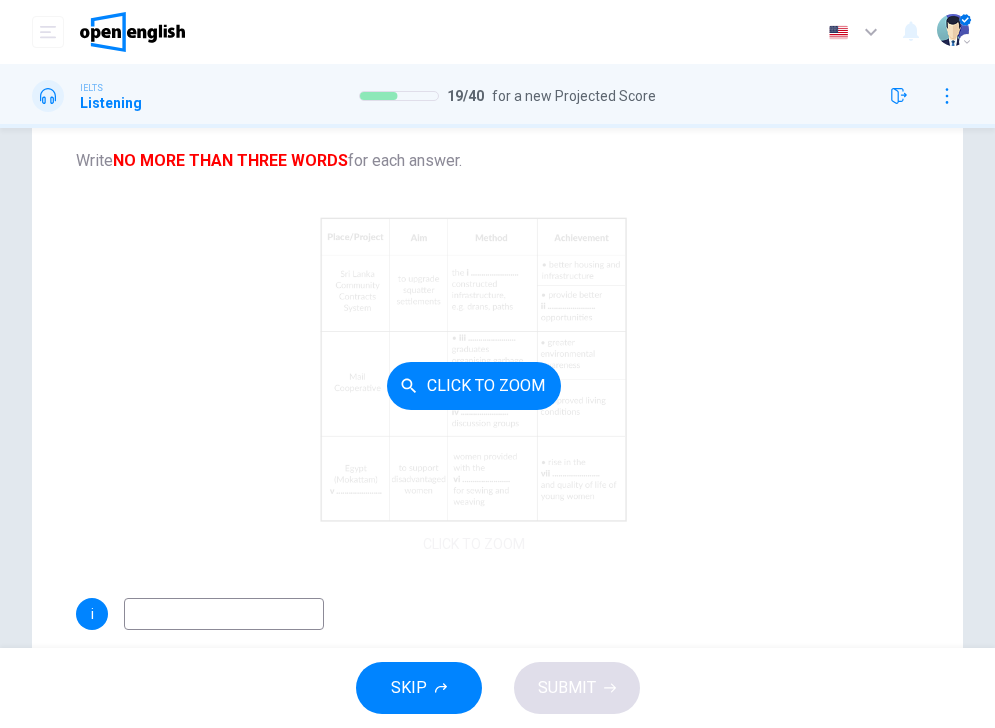 click on "Click to Zoom" at bounding box center [474, 386] 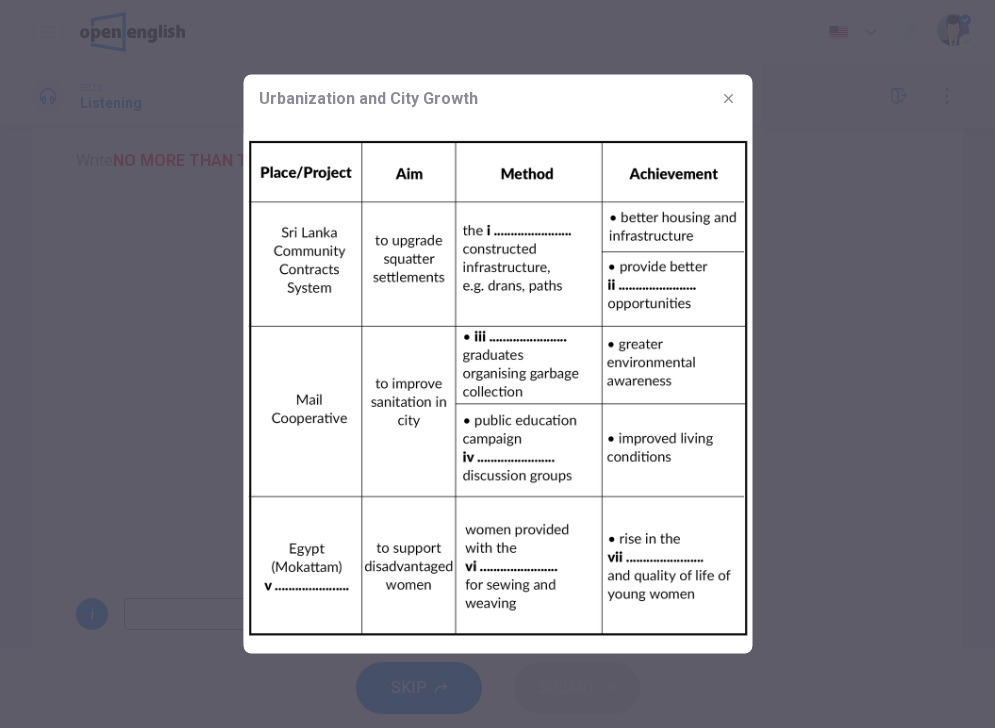 click 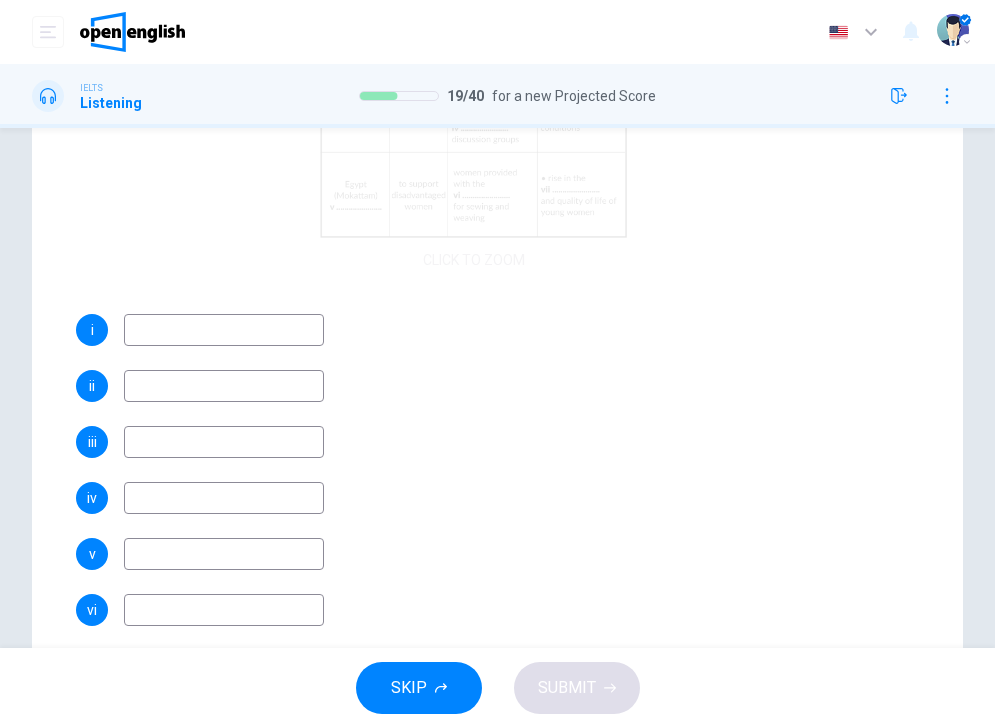 scroll, scrollTop: 325, scrollLeft: 0, axis: vertical 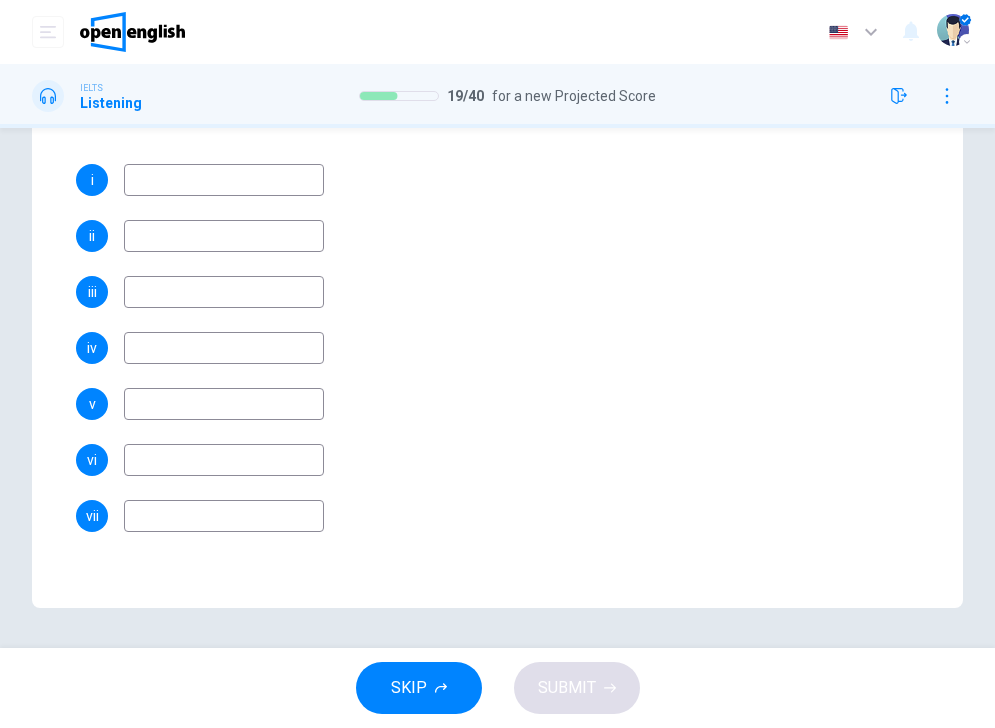 click at bounding box center [224, 180] 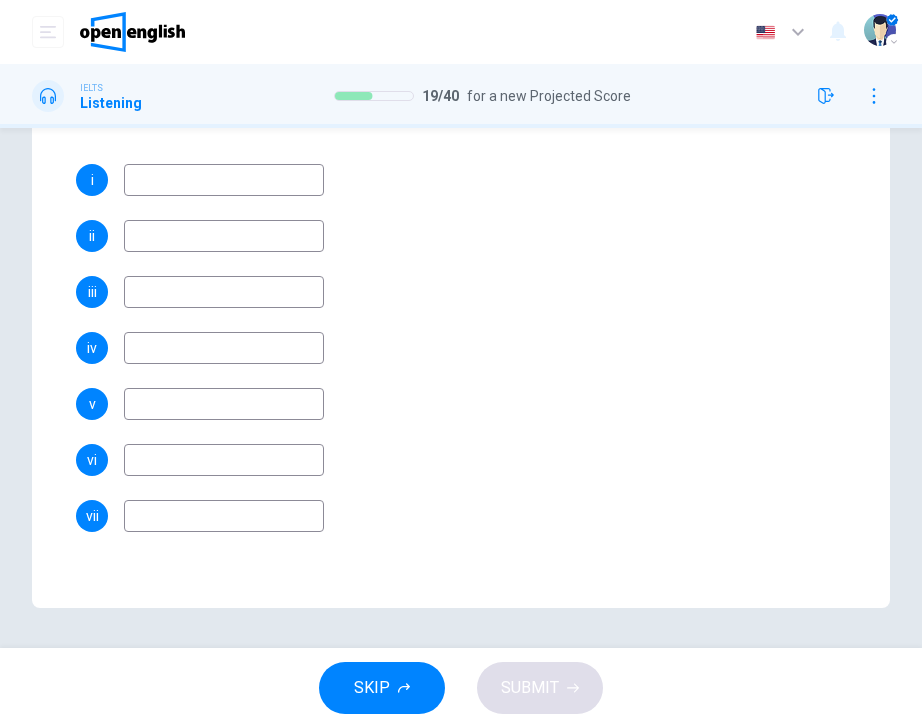 click at bounding box center [224, 180] 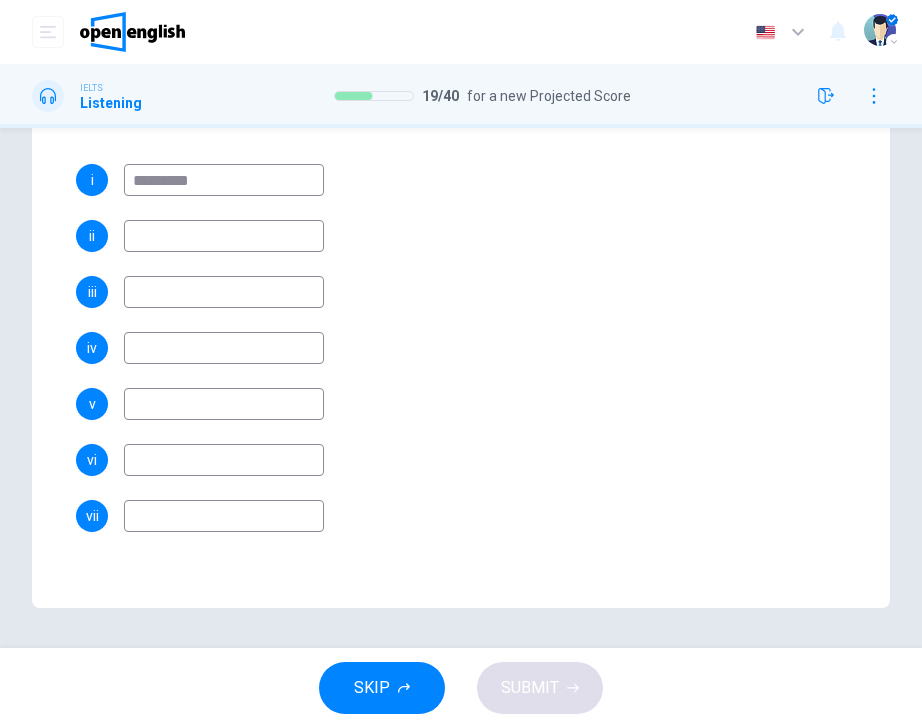 type on "*********" 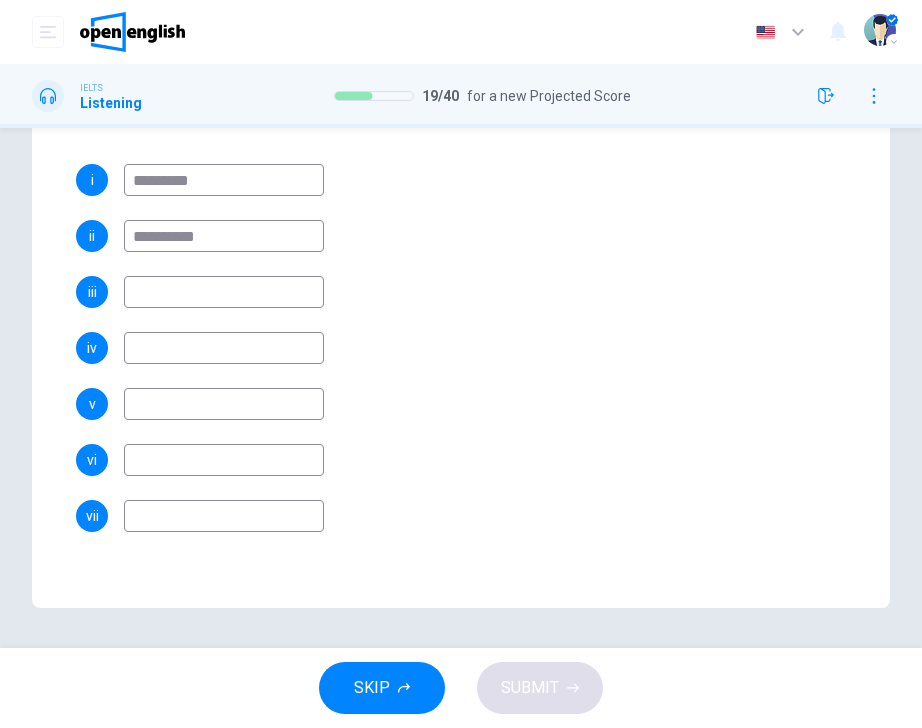 type on "**********" 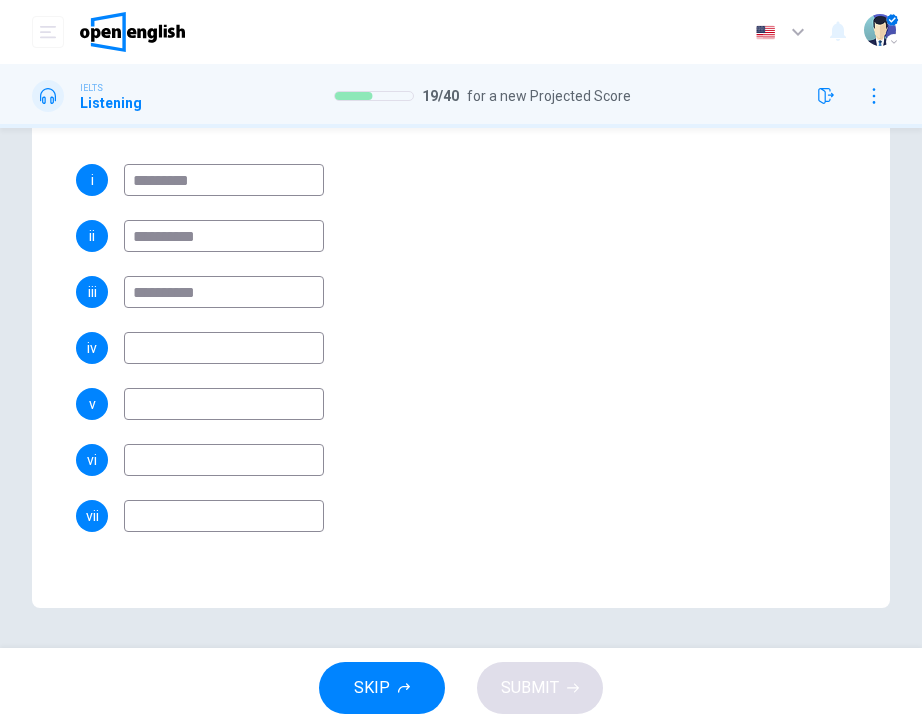 type on "**********" 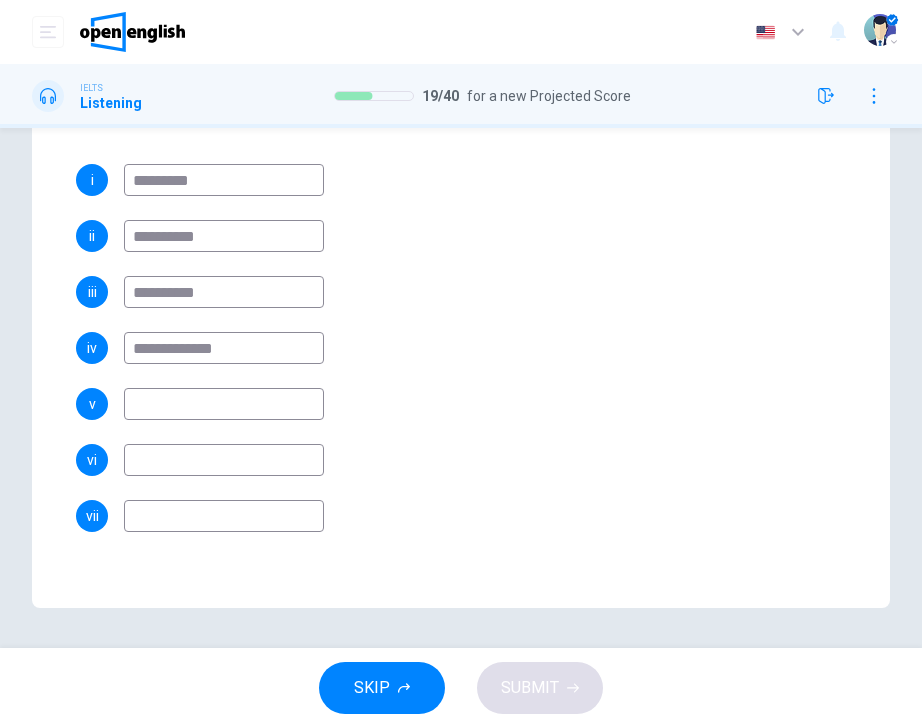 type on "**********" 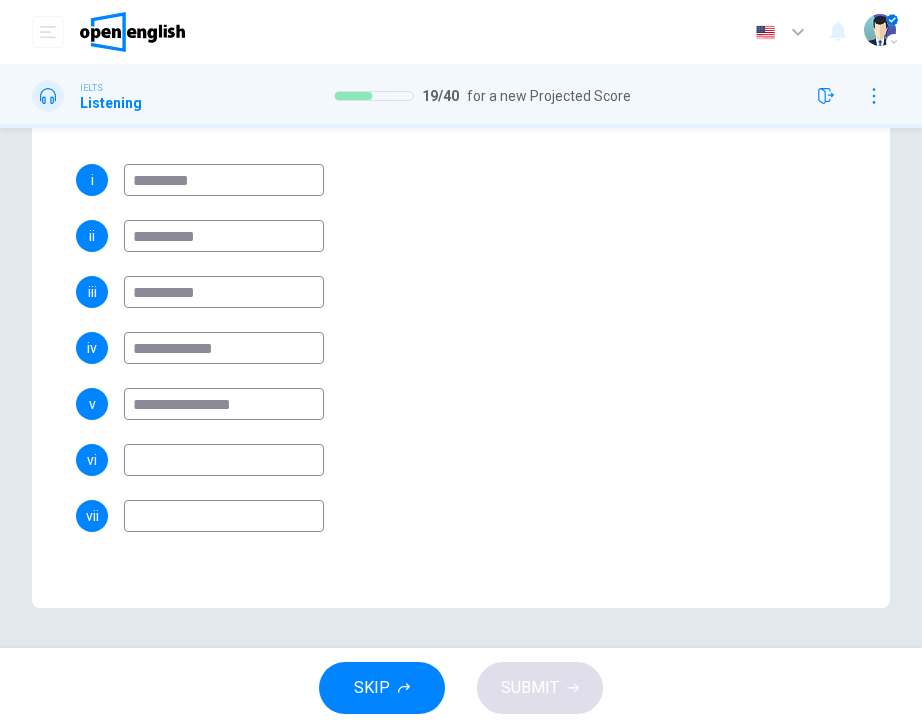 type on "**********" 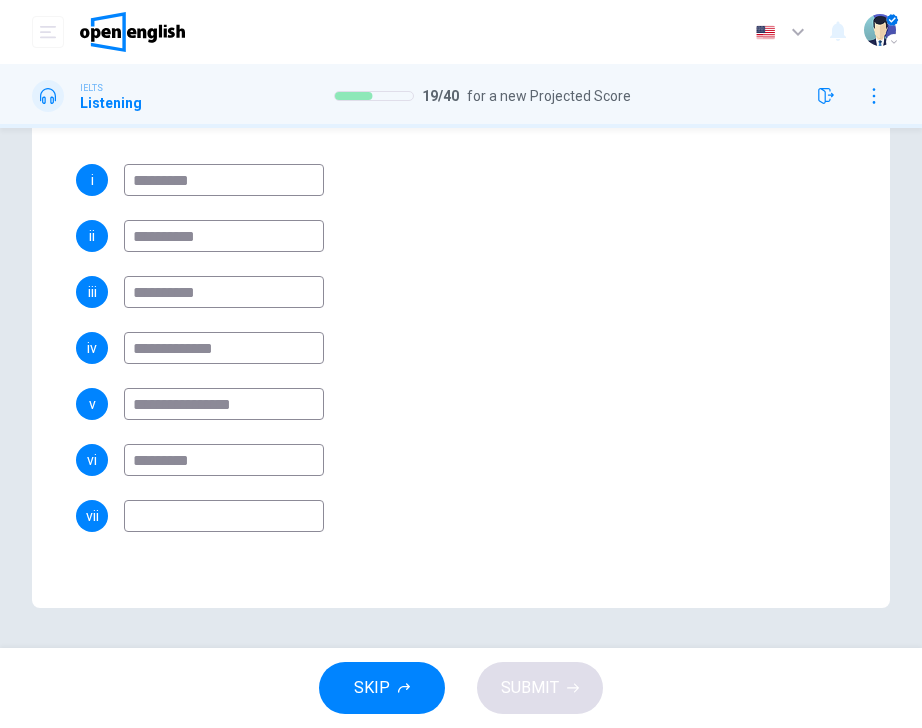 type on "*********" 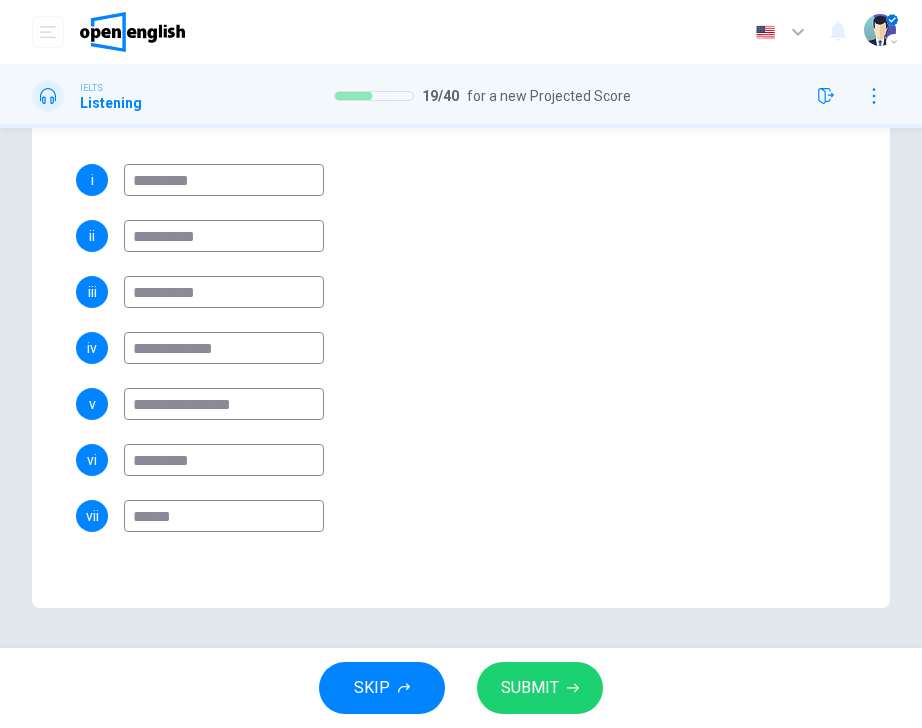 type on "******" 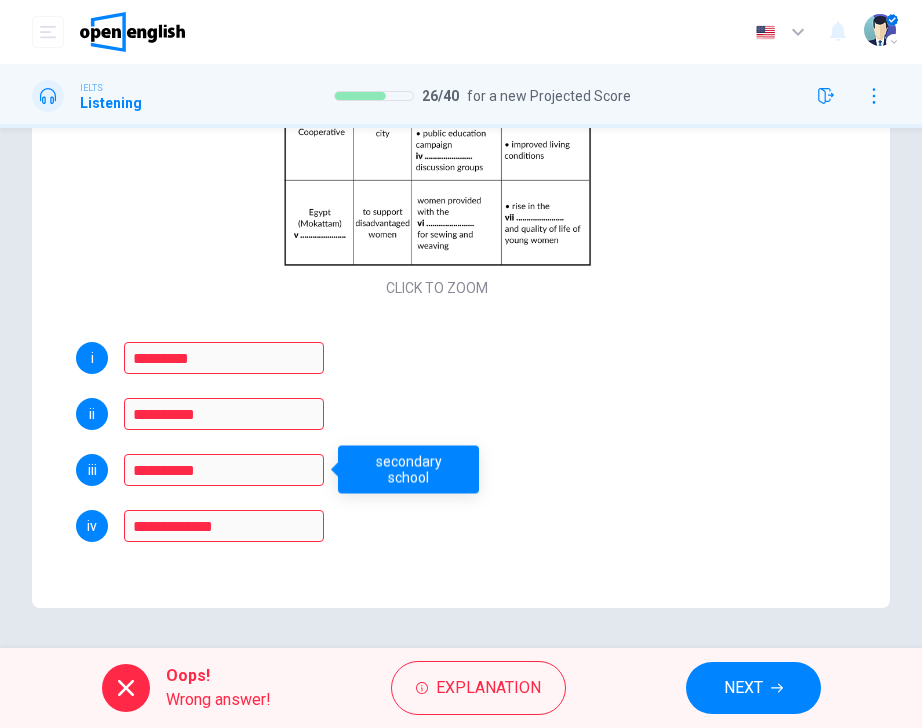 scroll, scrollTop: 325, scrollLeft: 0, axis: vertical 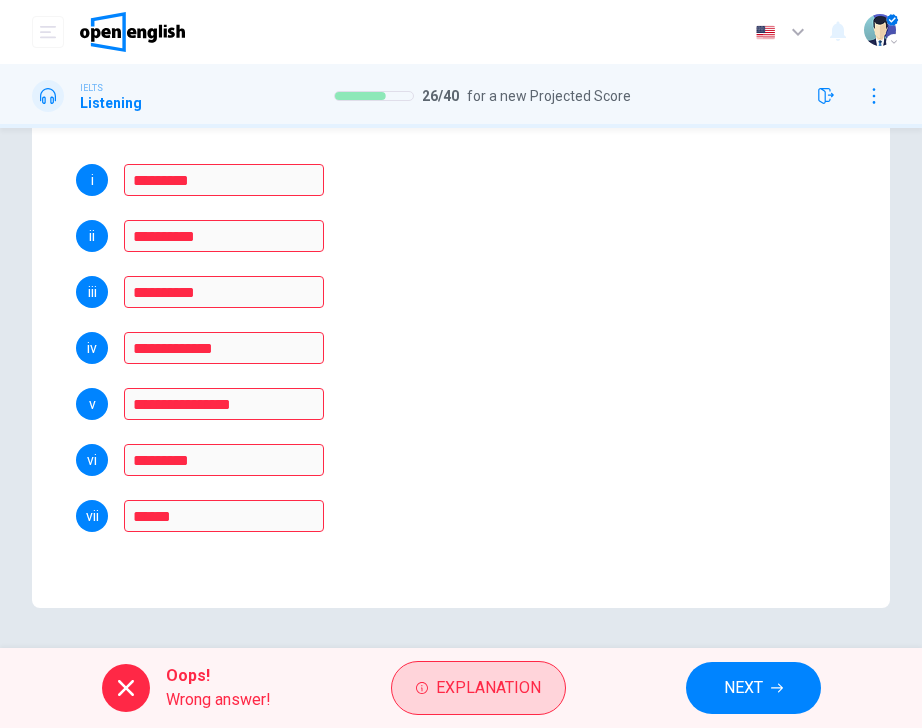 click on "Explanation" at bounding box center [488, 688] 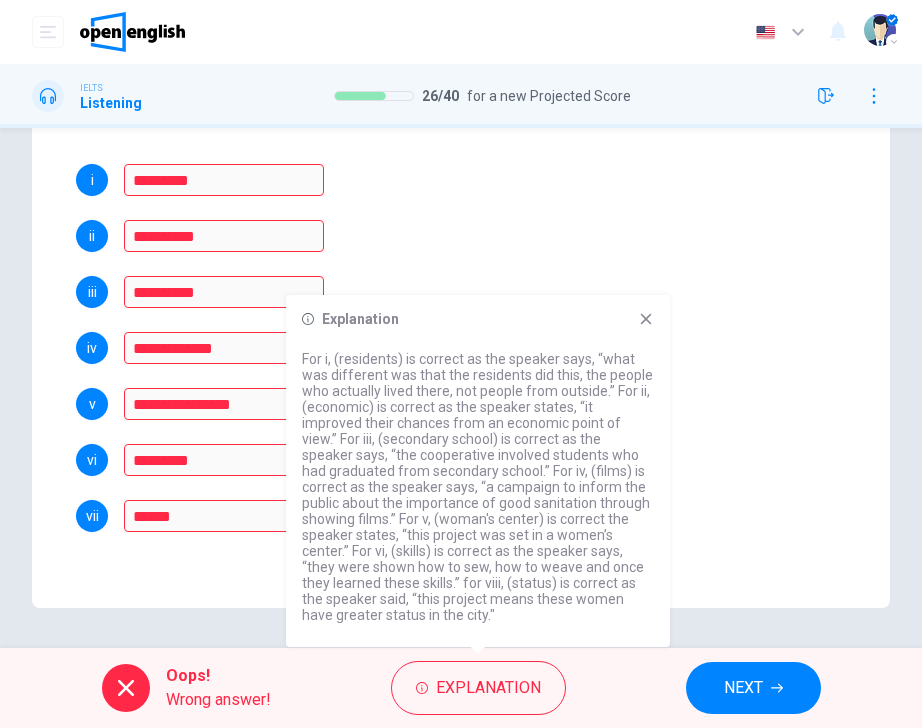 type 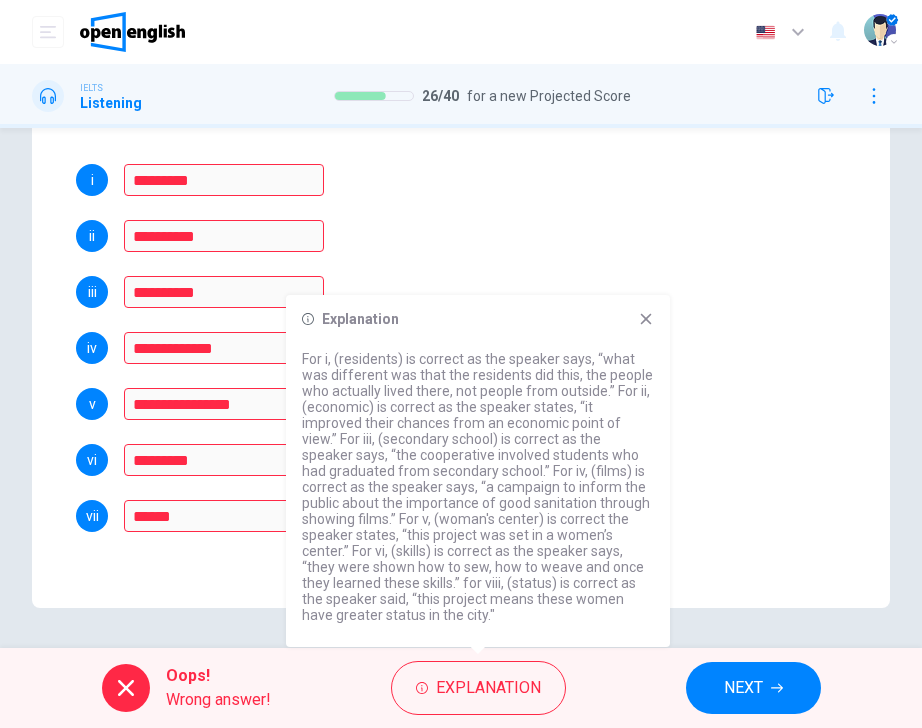 click 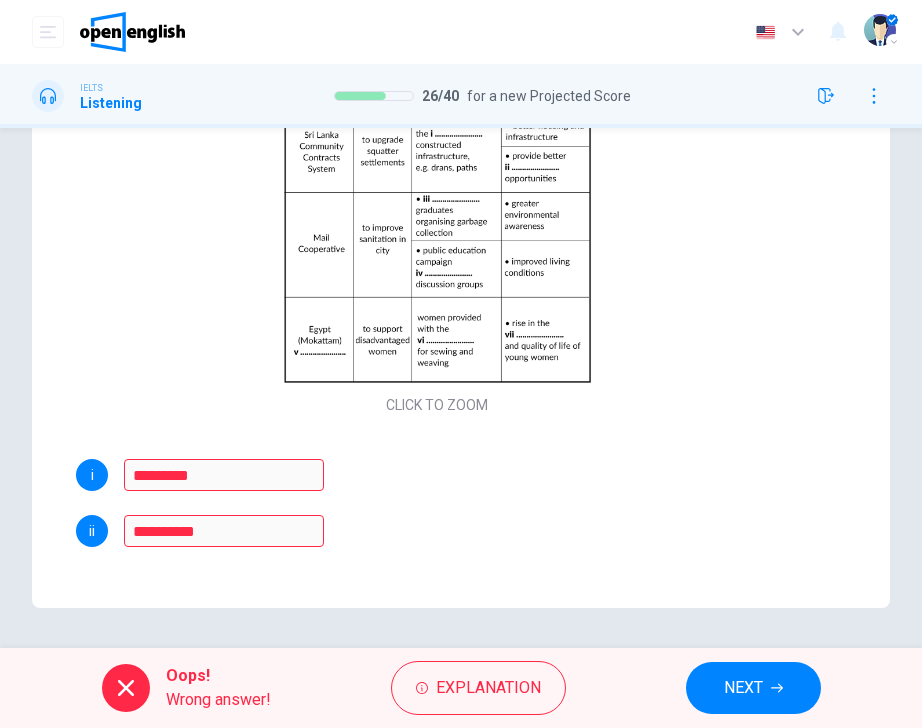 scroll, scrollTop: 0, scrollLeft: 0, axis: both 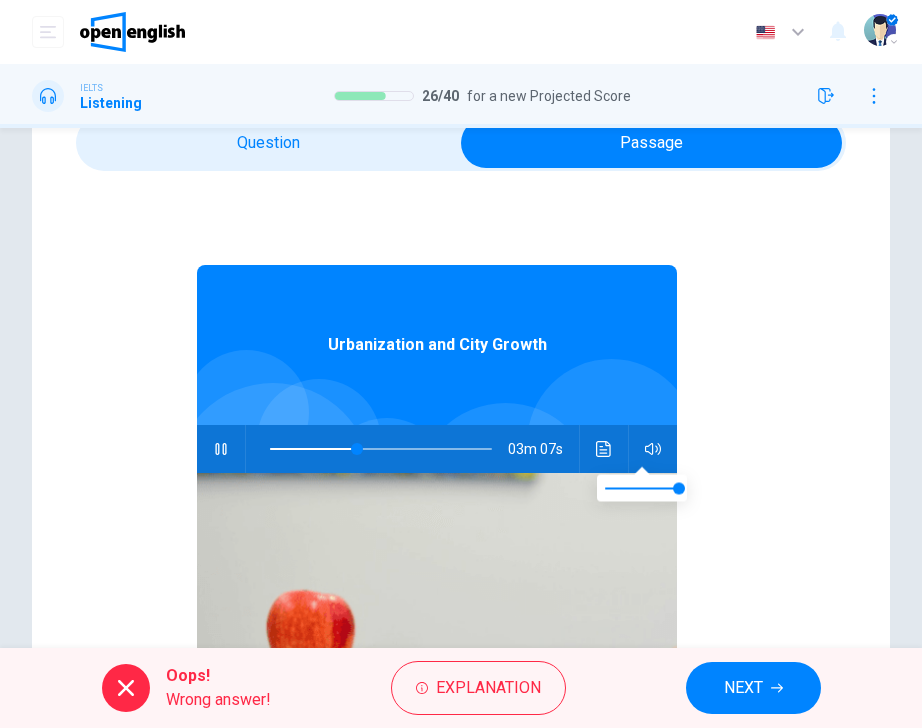 click 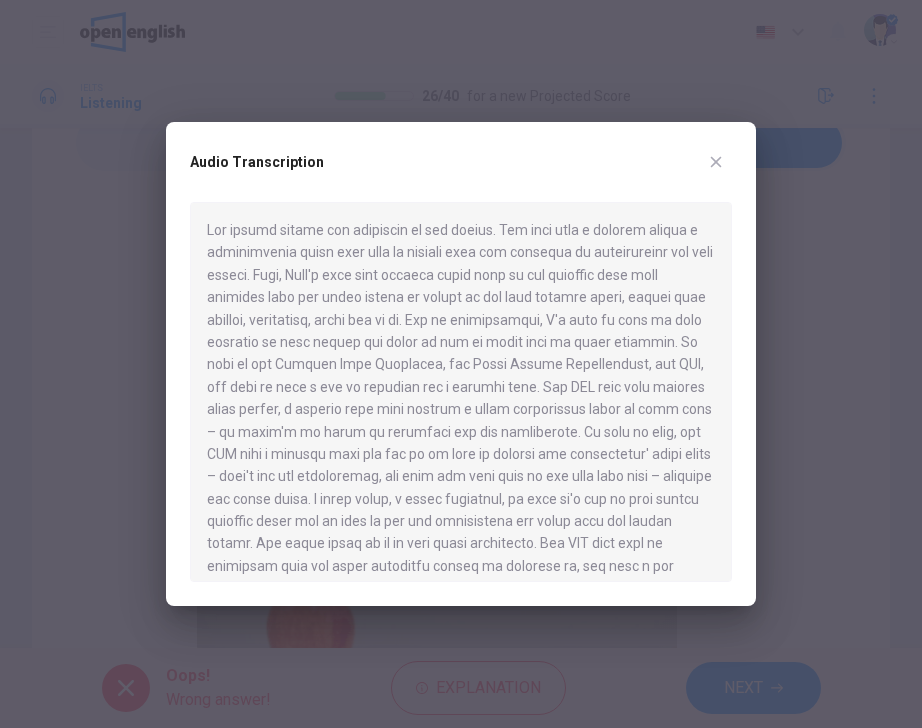 type on "**" 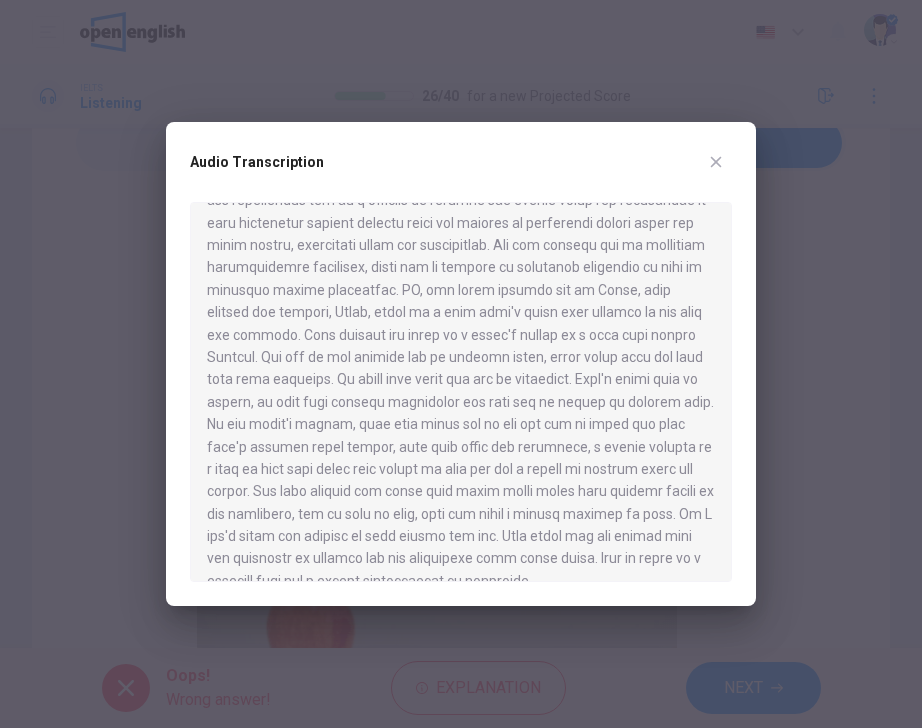 scroll, scrollTop: 930, scrollLeft: 0, axis: vertical 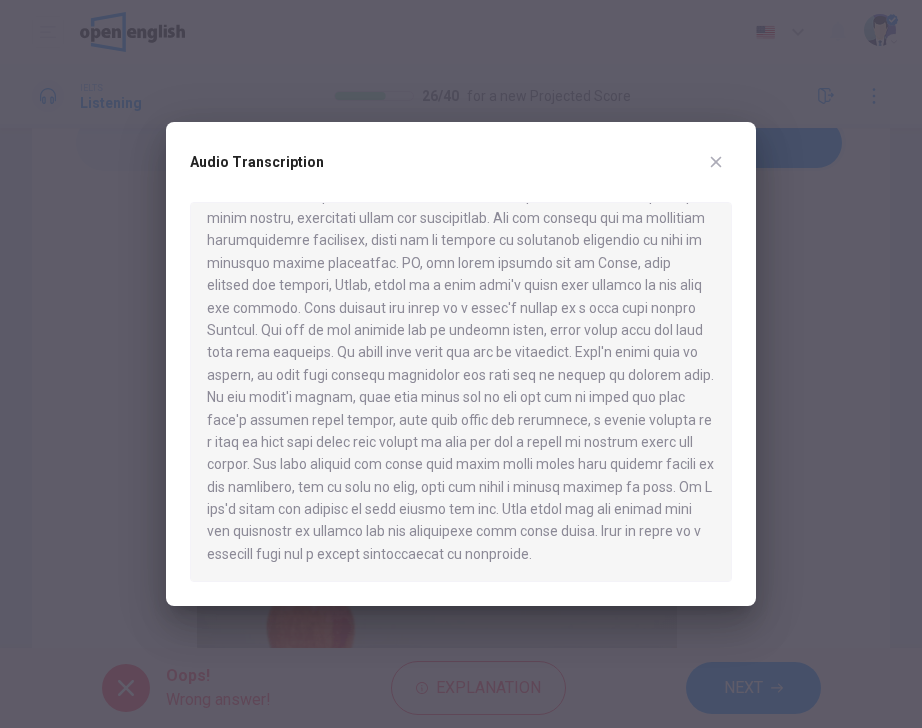 click at bounding box center (716, 162) 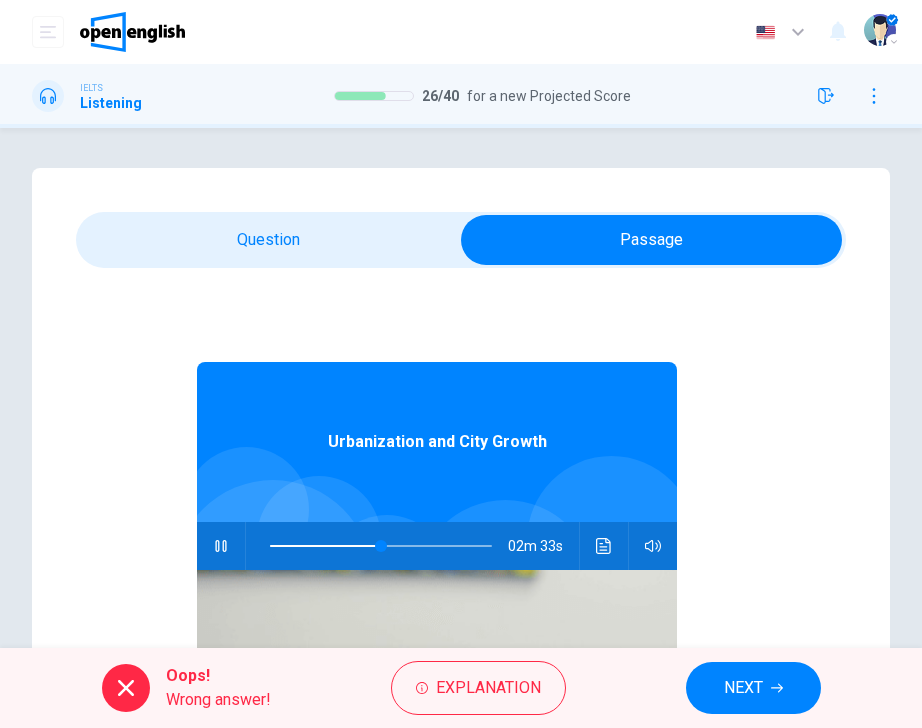 scroll, scrollTop: 230, scrollLeft: 0, axis: vertical 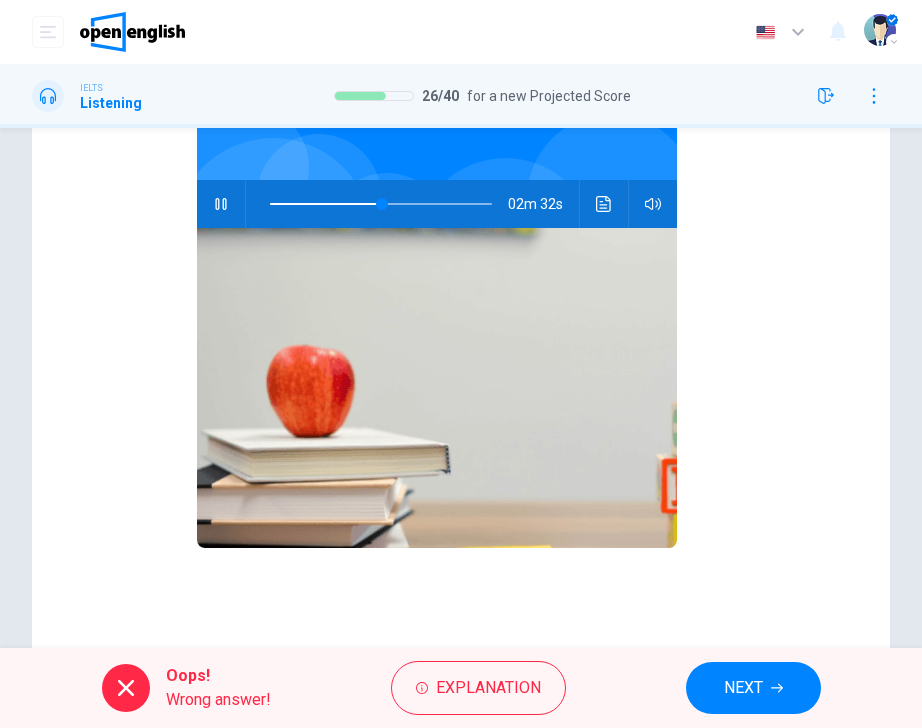 type on "**" 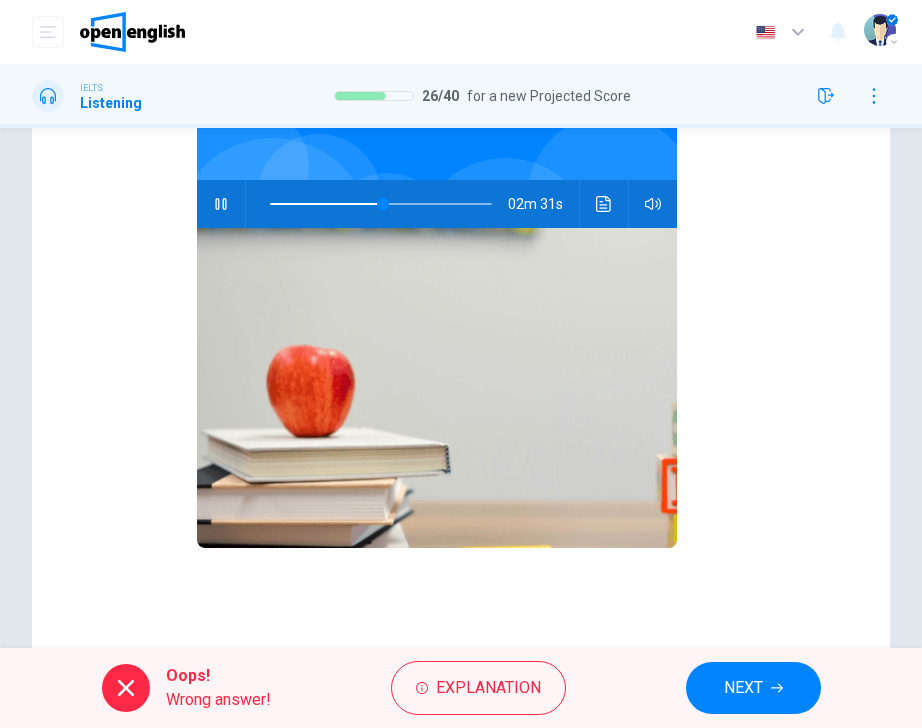 click on "NEXT" at bounding box center [743, 688] 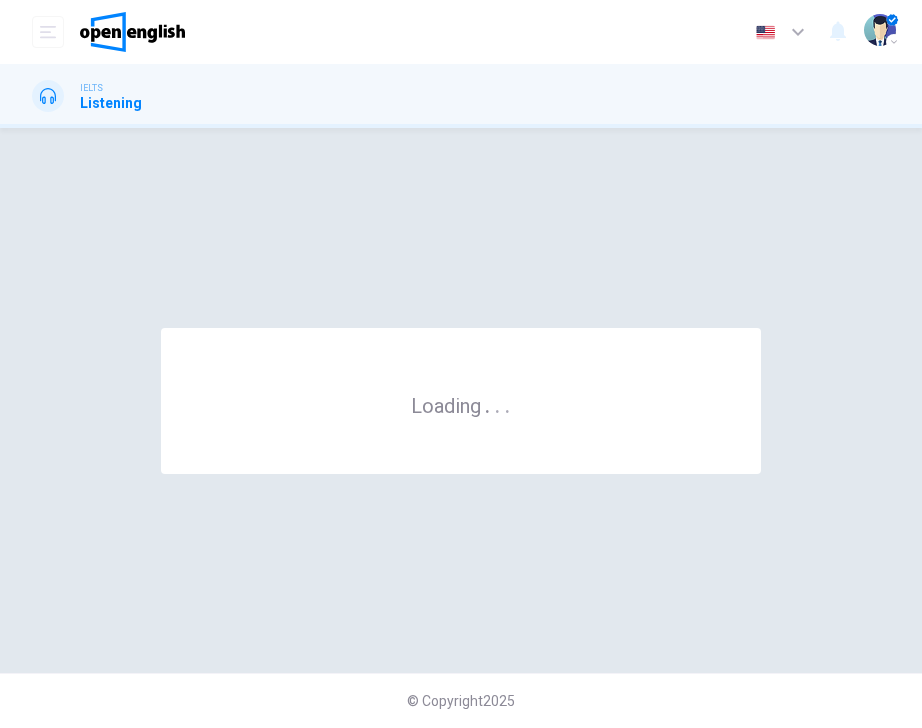 scroll, scrollTop: 0, scrollLeft: 0, axis: both 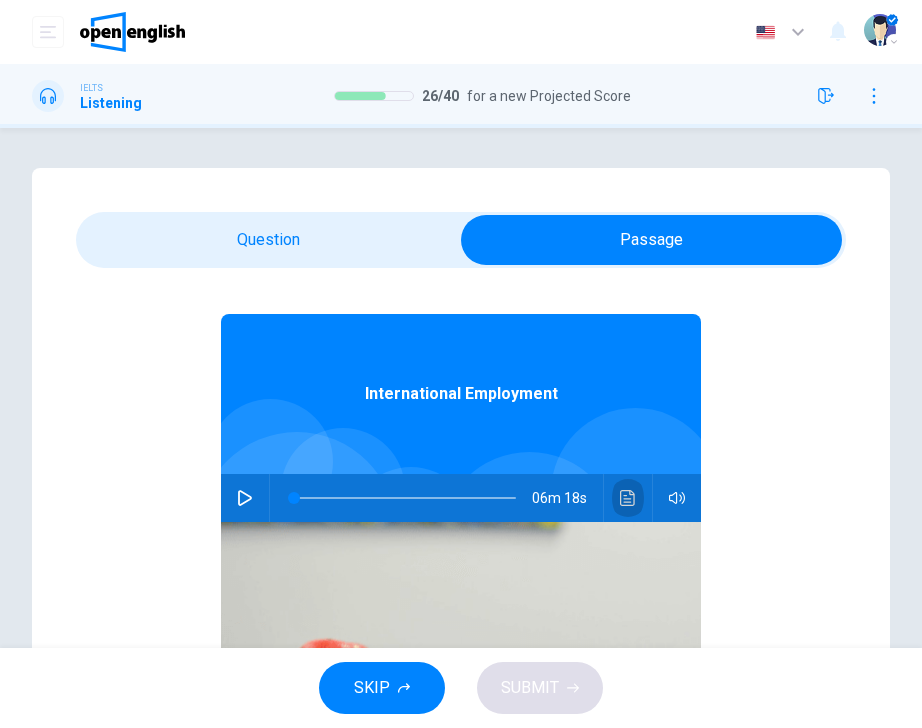 click 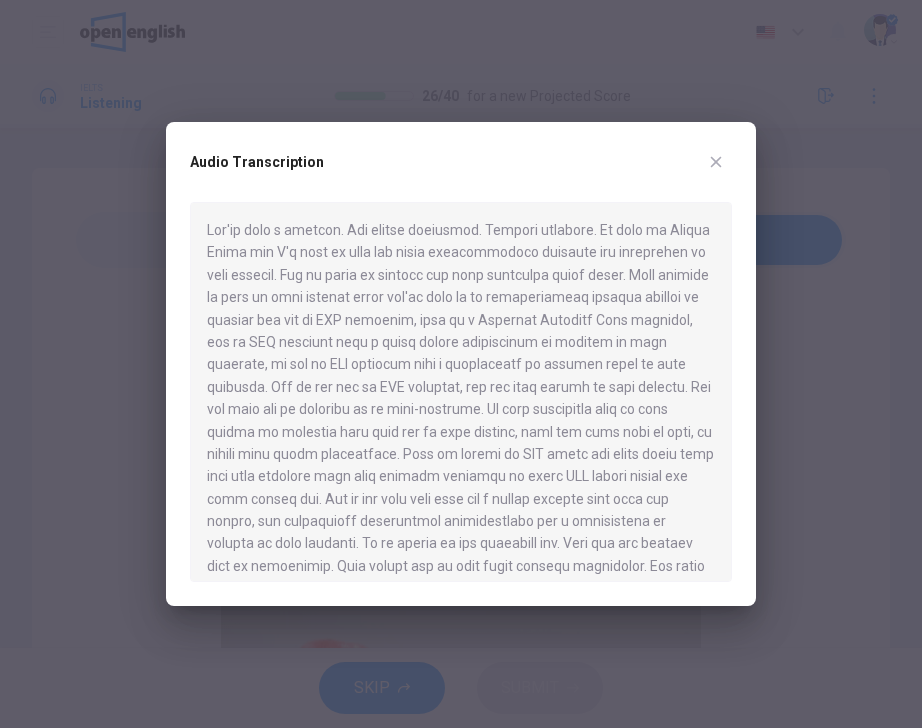 type 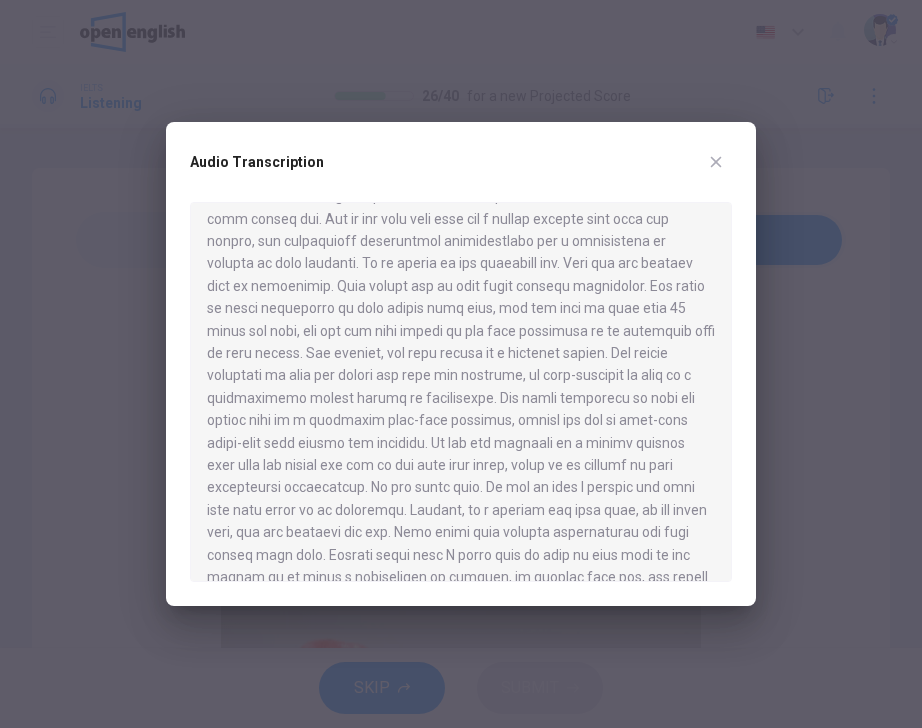 scroll, scrollTop: 0, scrollLeft: 0, axis: both 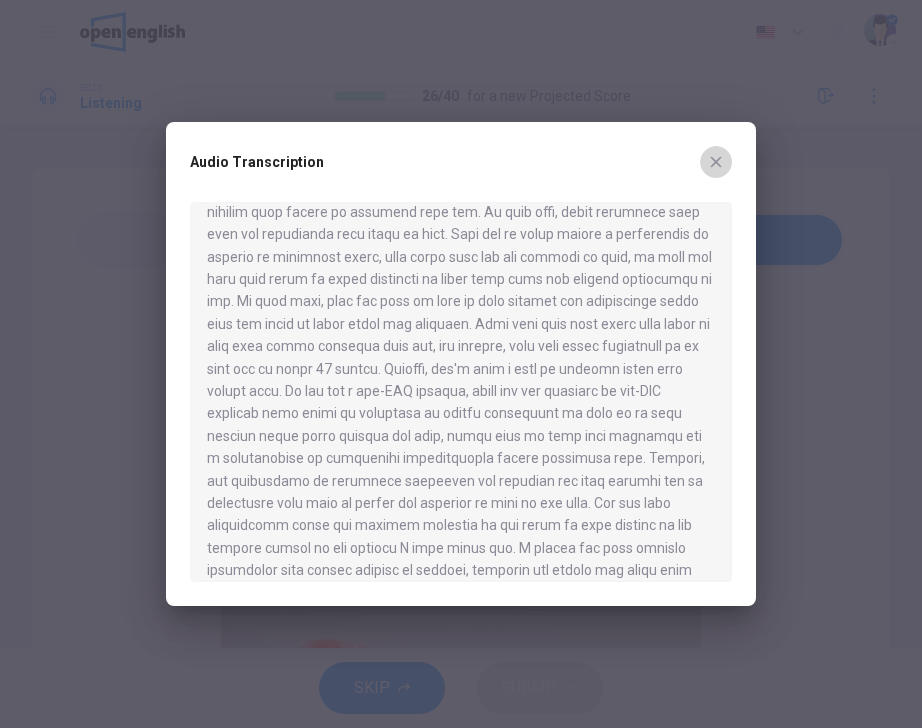 click at bounding box center (716, 162) 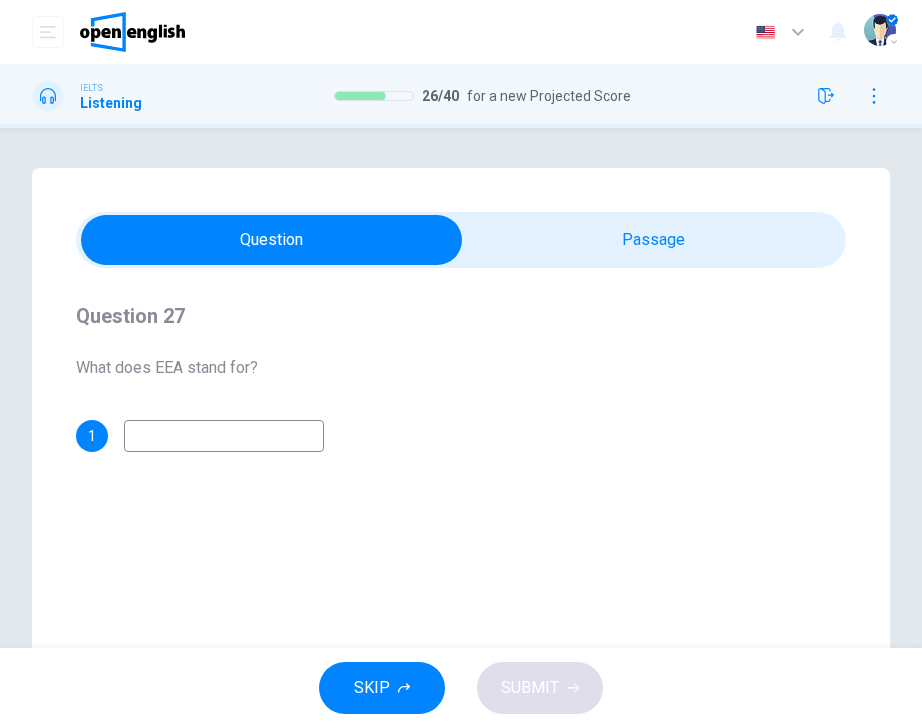 scroll, scrollTop: 0, scrollLeft: 0, axis: both 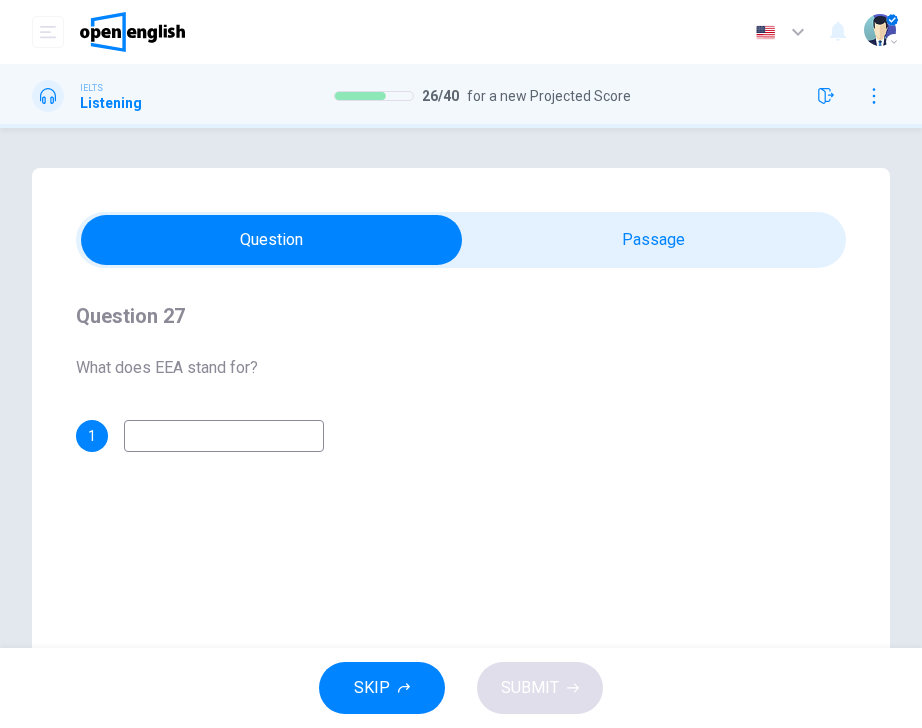 click at bounding box center (224, 436) 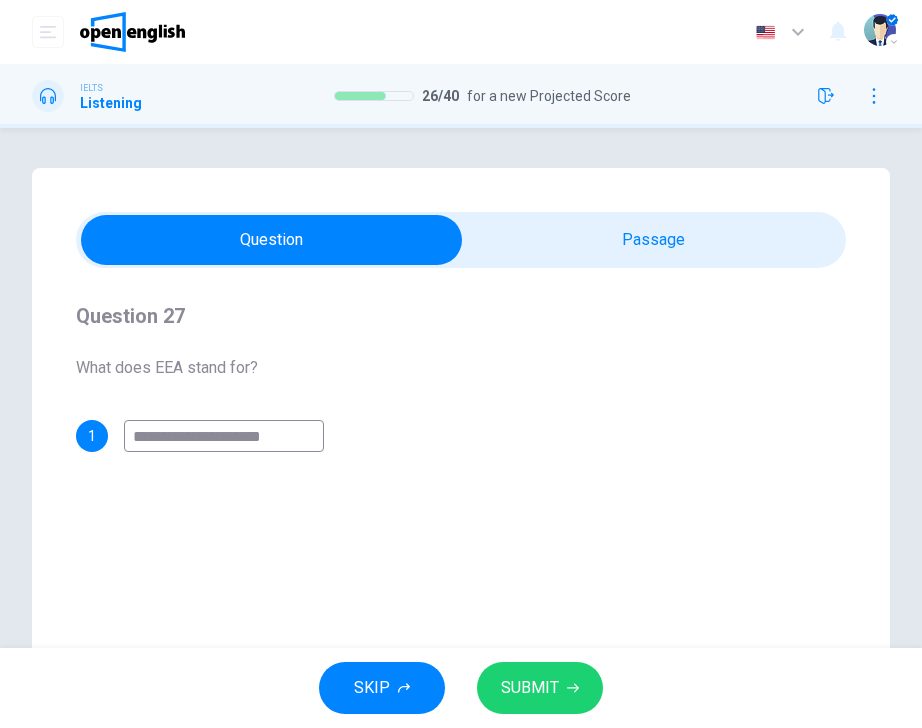 type on "**********" 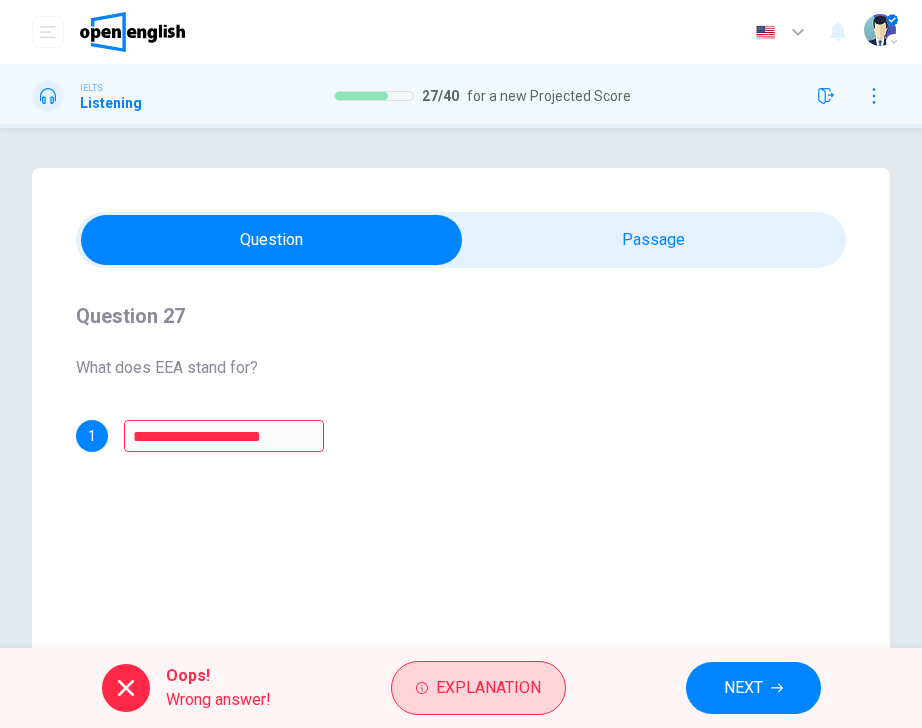 click on "Explanation" at bounding box center [478, 688] 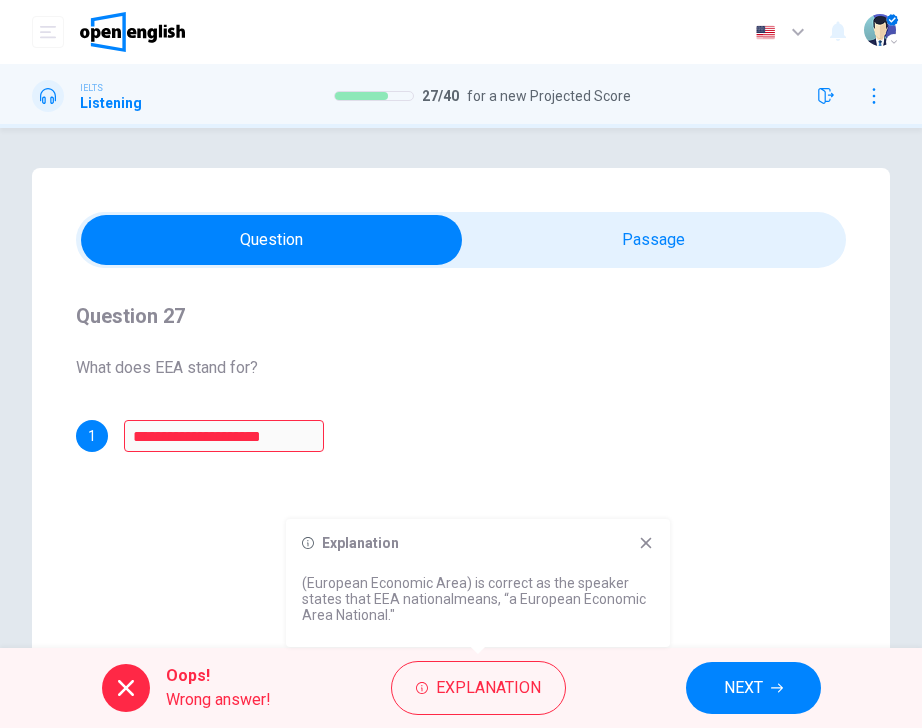 click 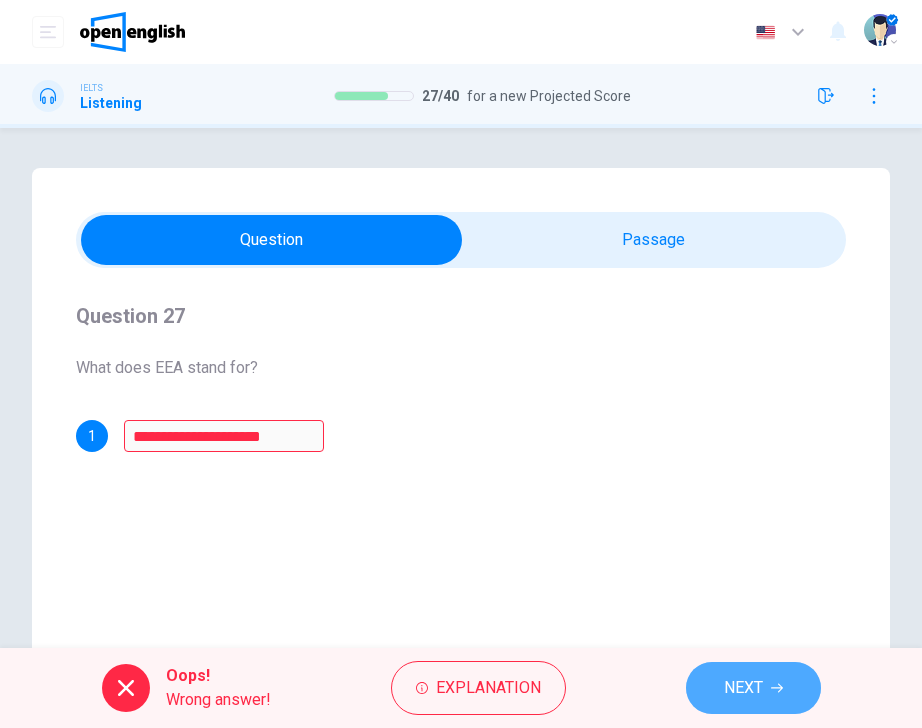 click on "NEXT" at bounding box center [743, 688] 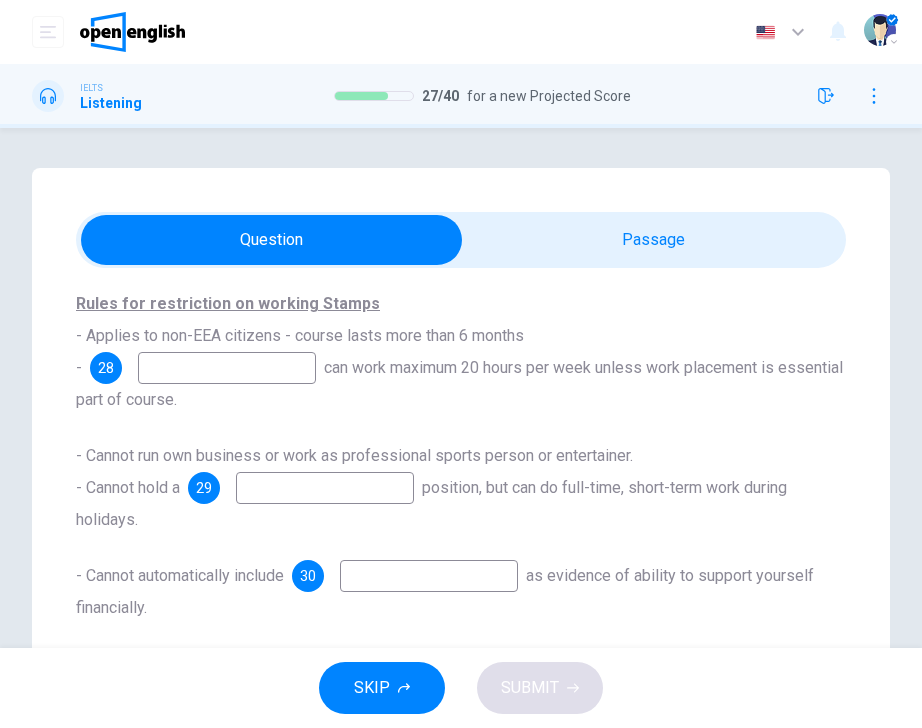 scroll, scrollTop: 137, scrollLeft: 0, axis: vertical 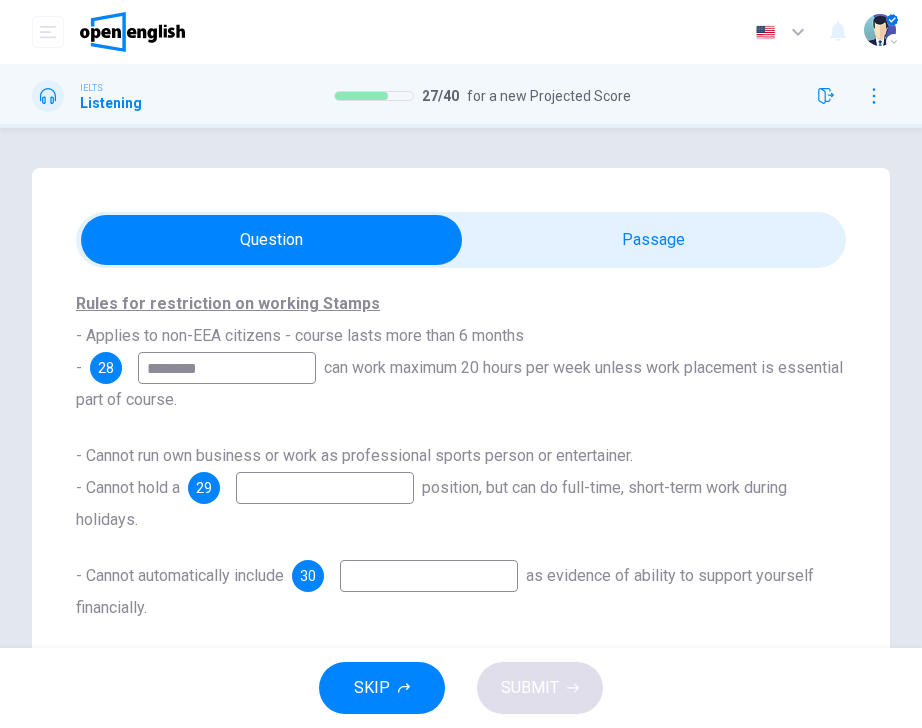 type on "********" 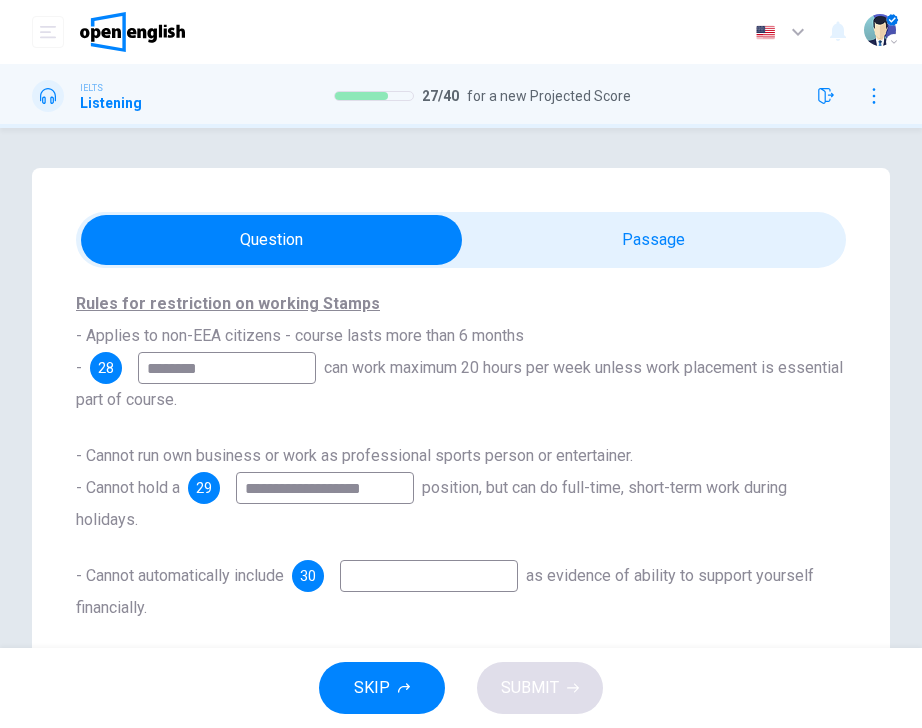 type on "**********" 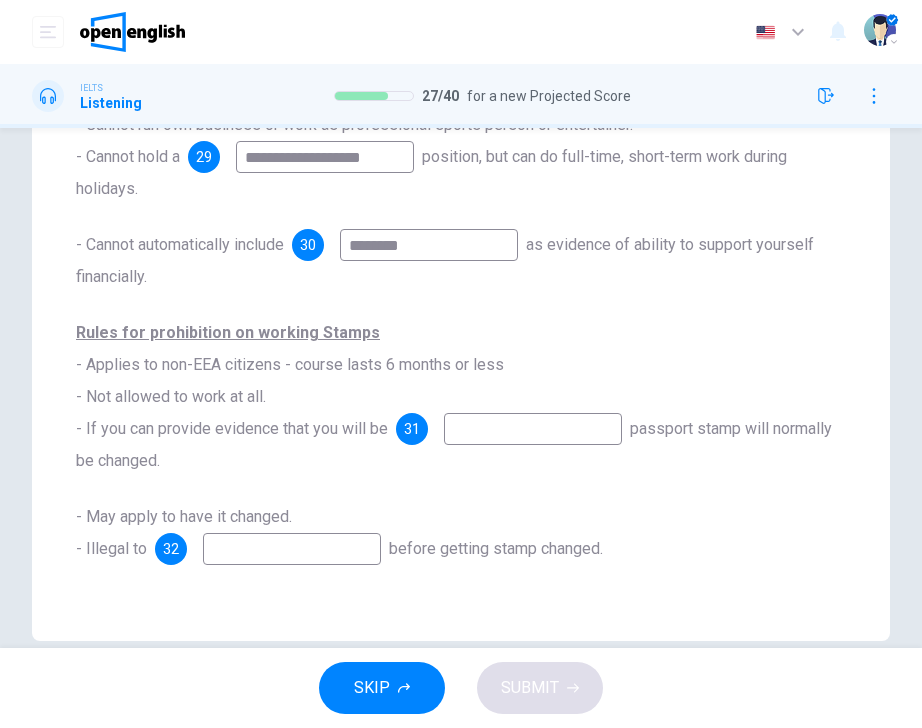 scroll, scrollTop: 364, scrollLeft: 0, axis: vertical 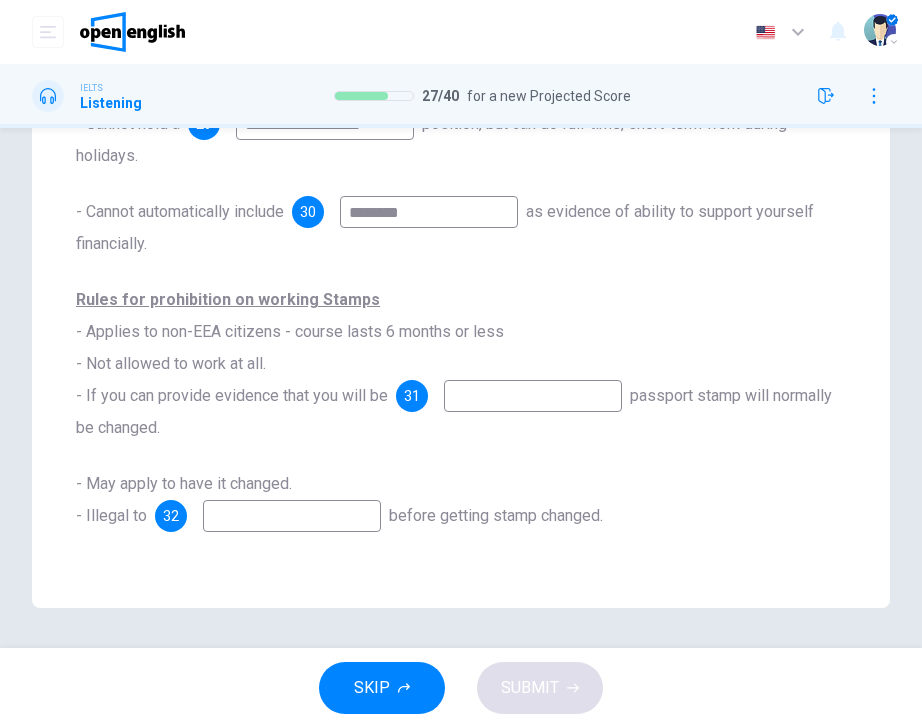 type on "********" 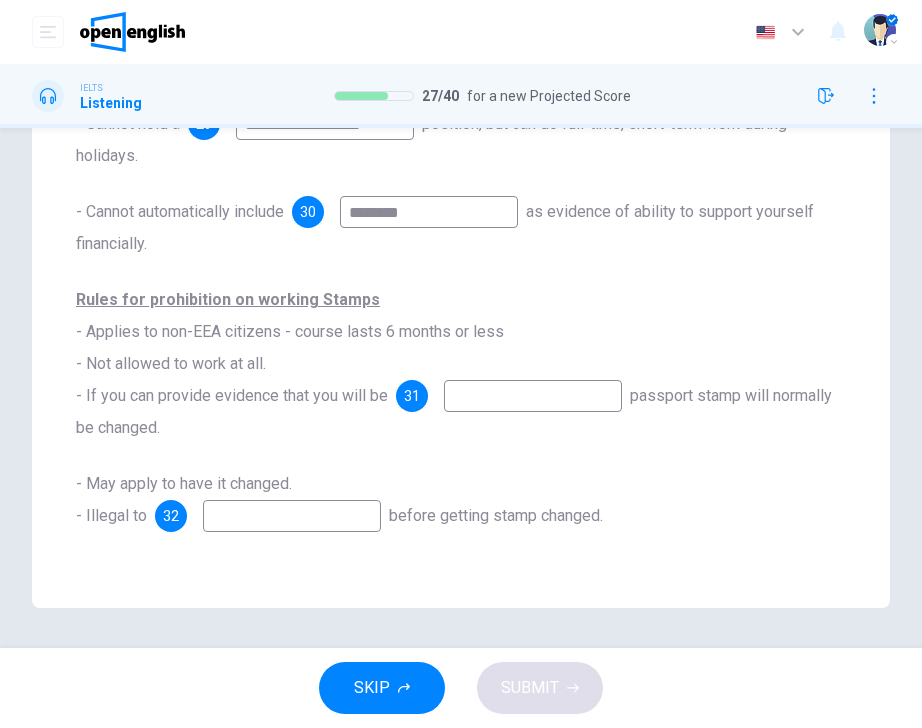 scroll, scrollTop: 0, scrollLeft: 0, axis: both 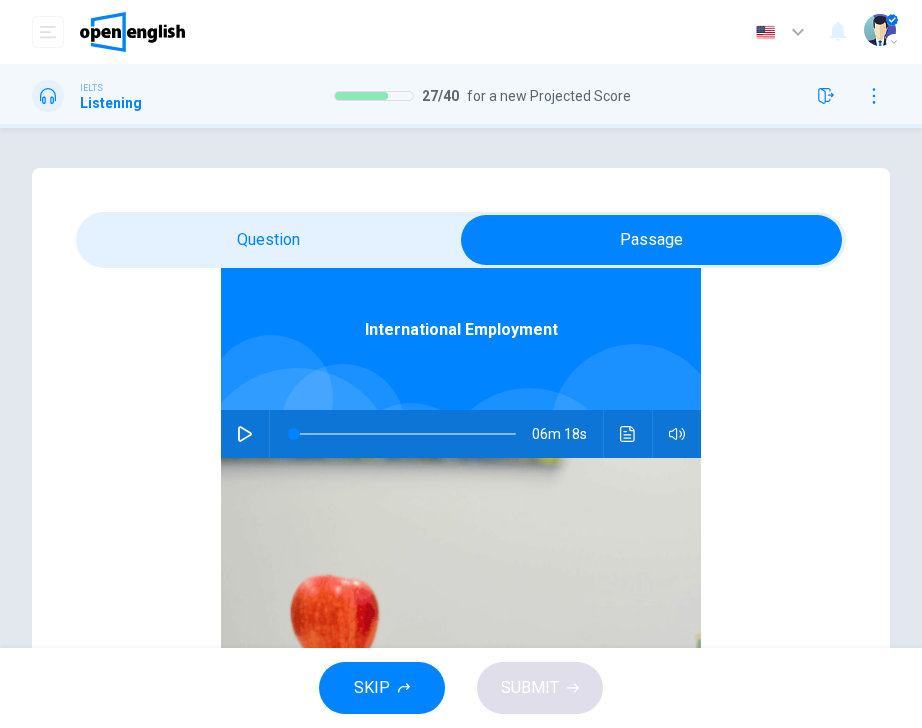 click at bounding box center (245, 434) 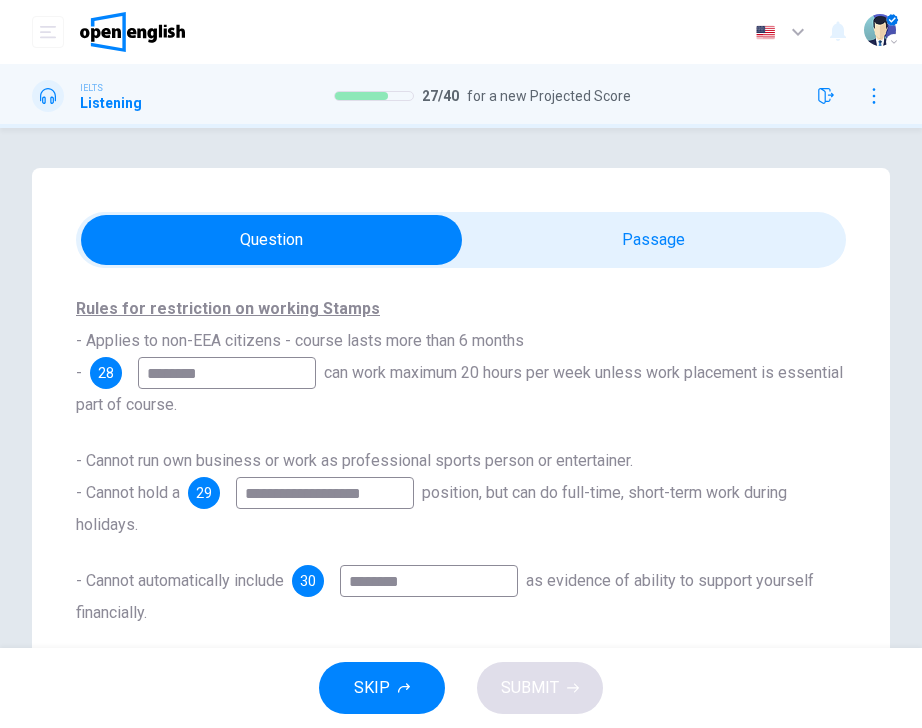 scroll, scrollTop: 137, scrollLeft: 0, axis: vertical 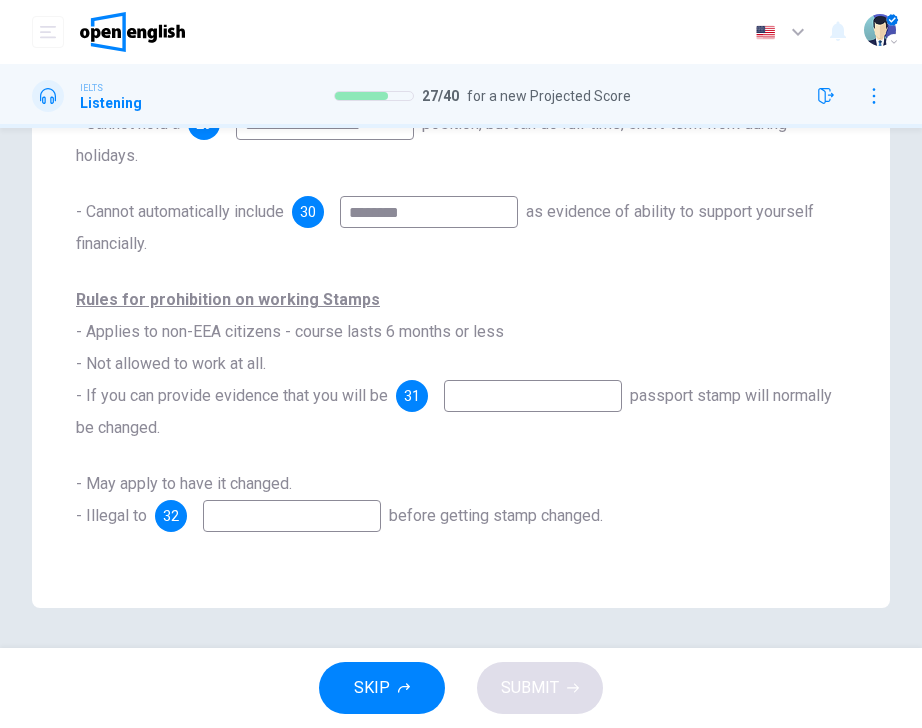 click at bounding box center [533, 396] 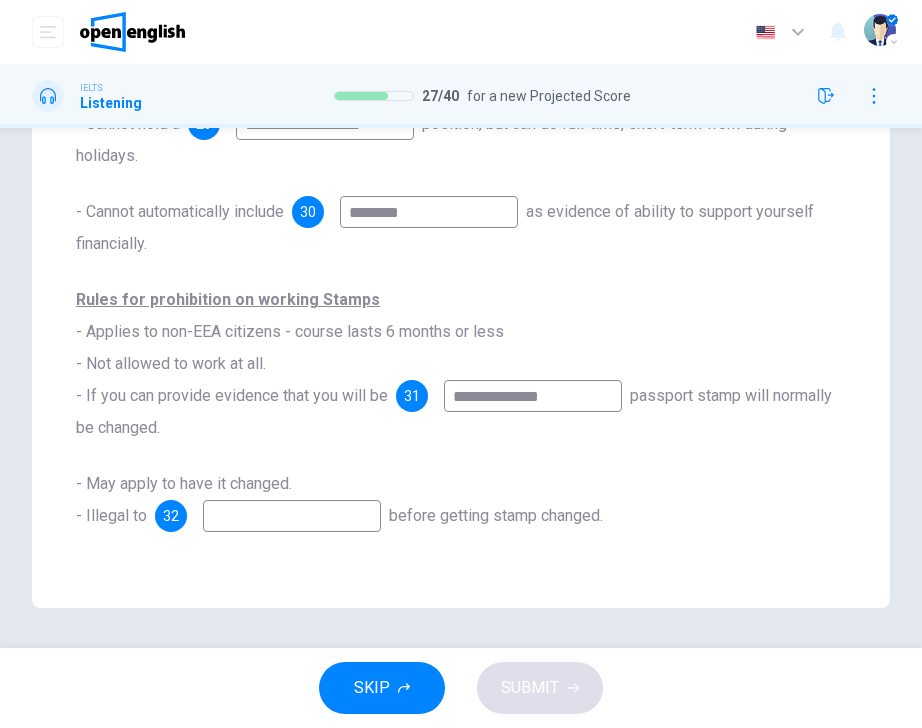 type on "**********" 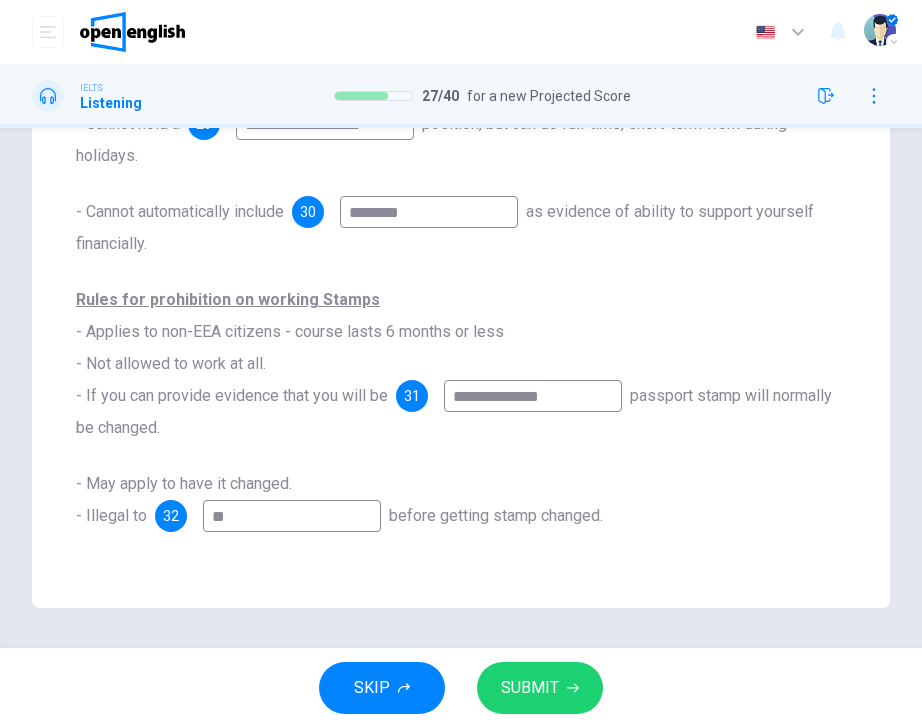 type on "*" 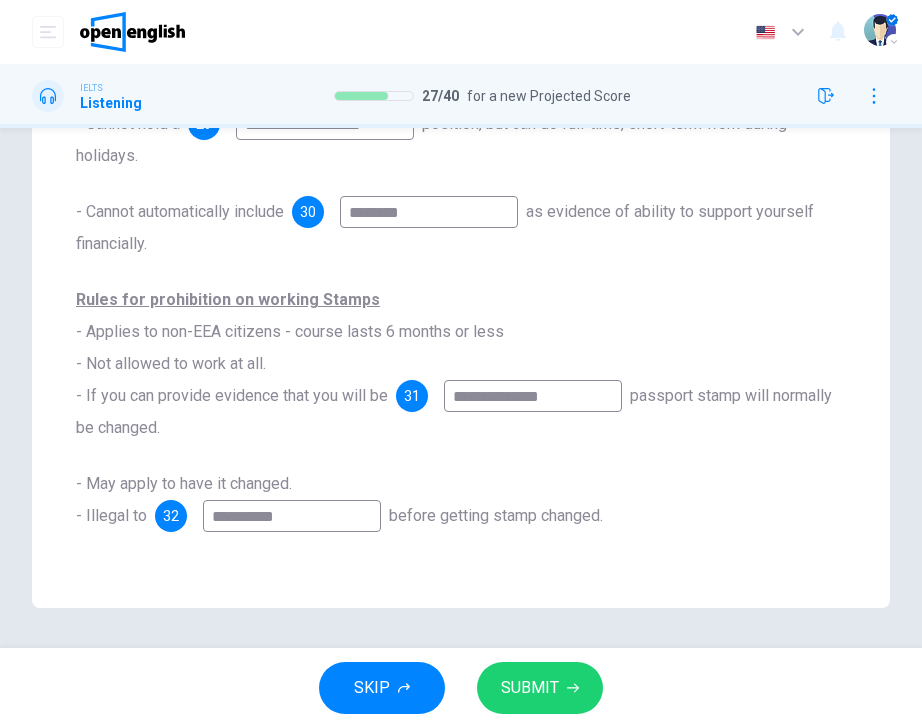 type on "**********" 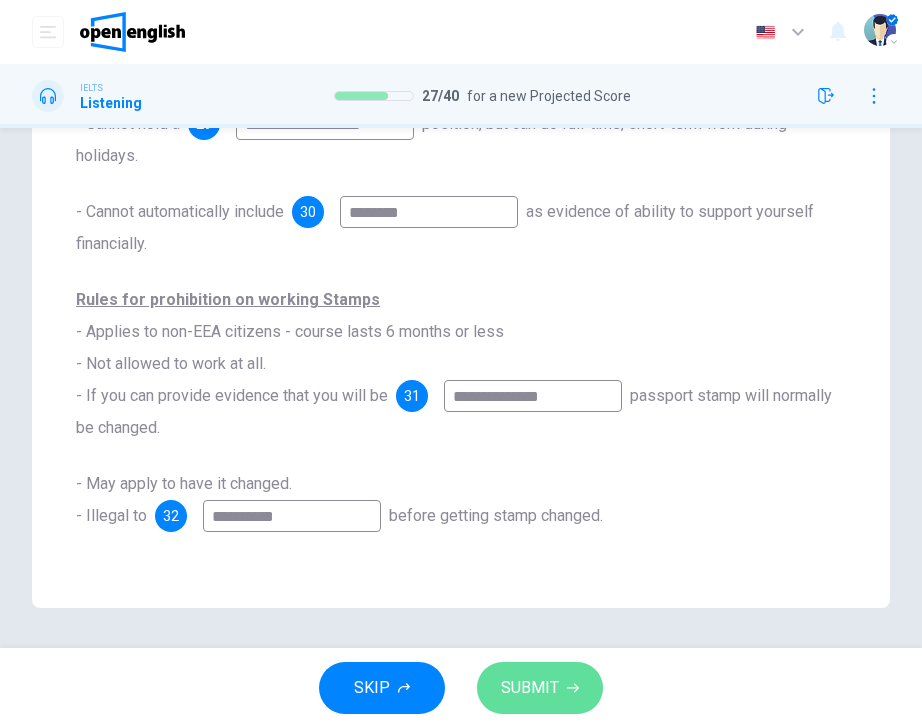 click on "SUBMIT" at bounding box center (530, 688) 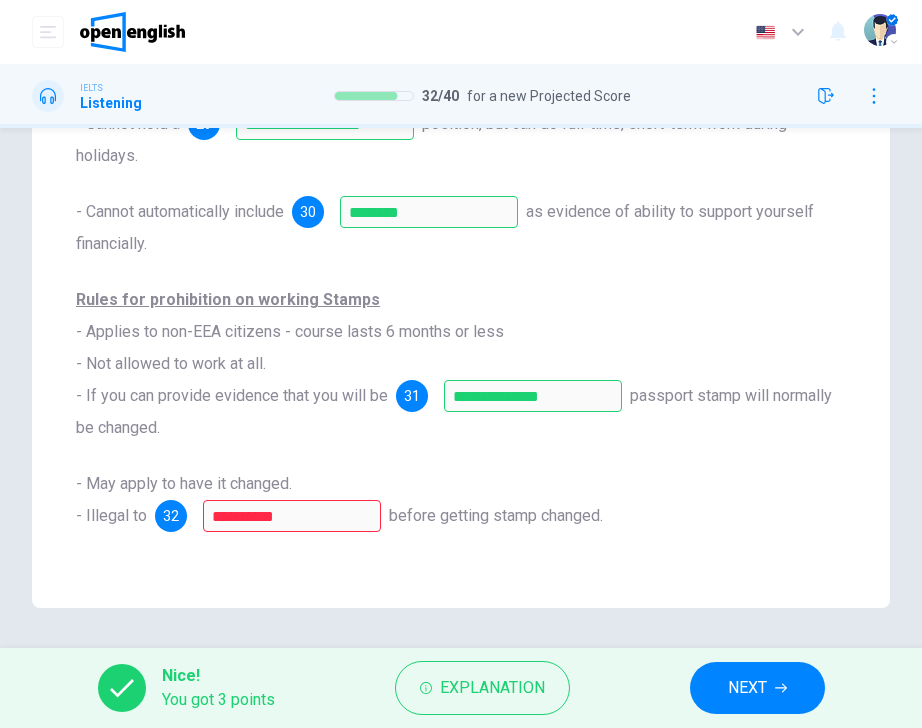 click on "NEXT" at bounding box center (747, 688) 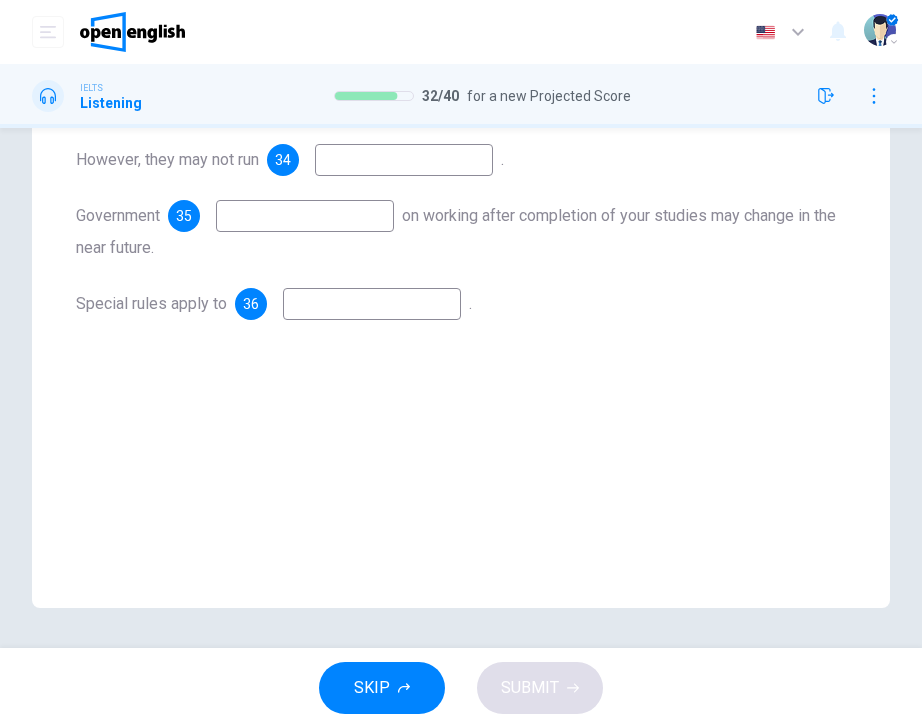 scroll, scrollTop: 0, scrollLeft: 0, axis: both 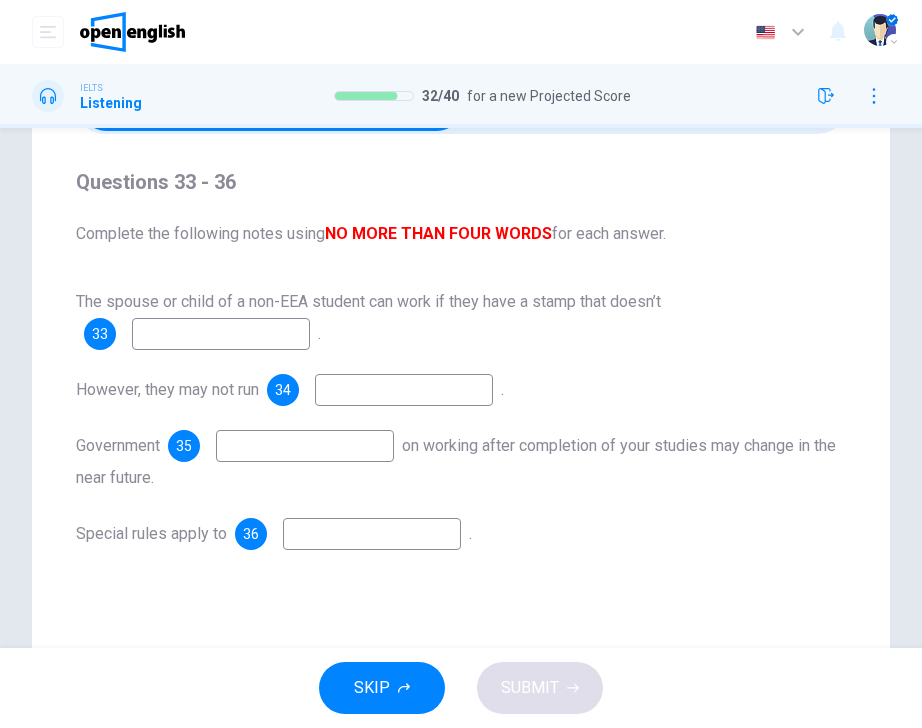 click at bounding box center (221, 334) 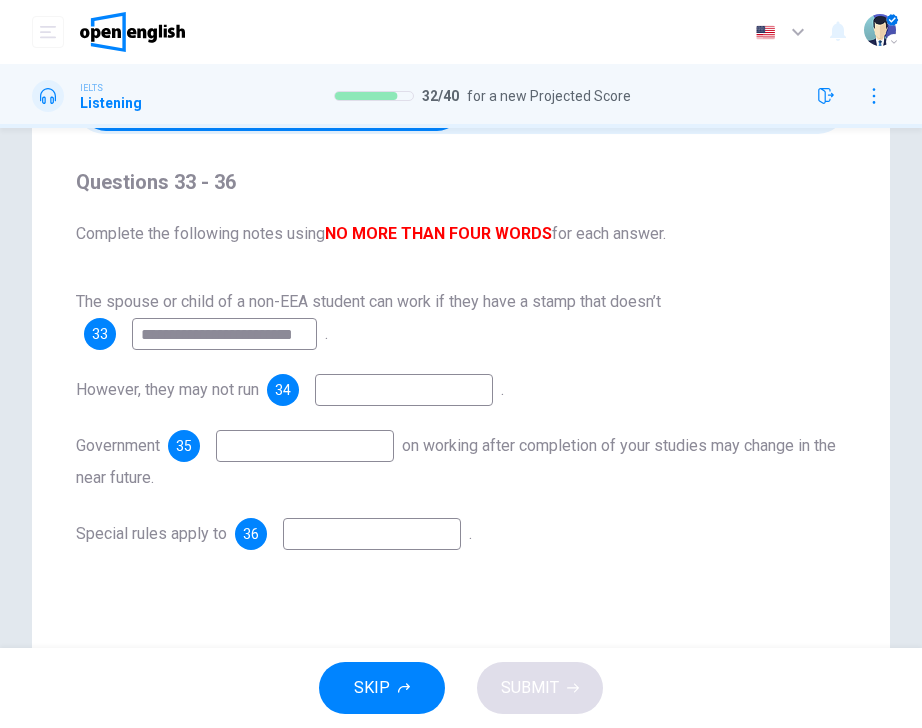 scroll, scrollTop: 0, scrollLeft: 20, axis: horizontal 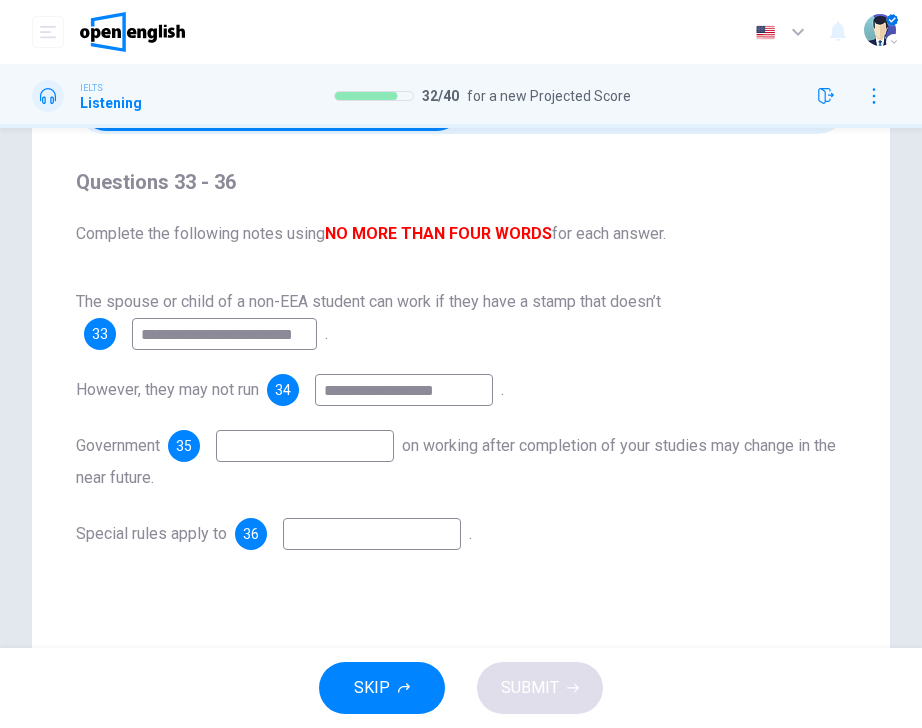 type on "**********" 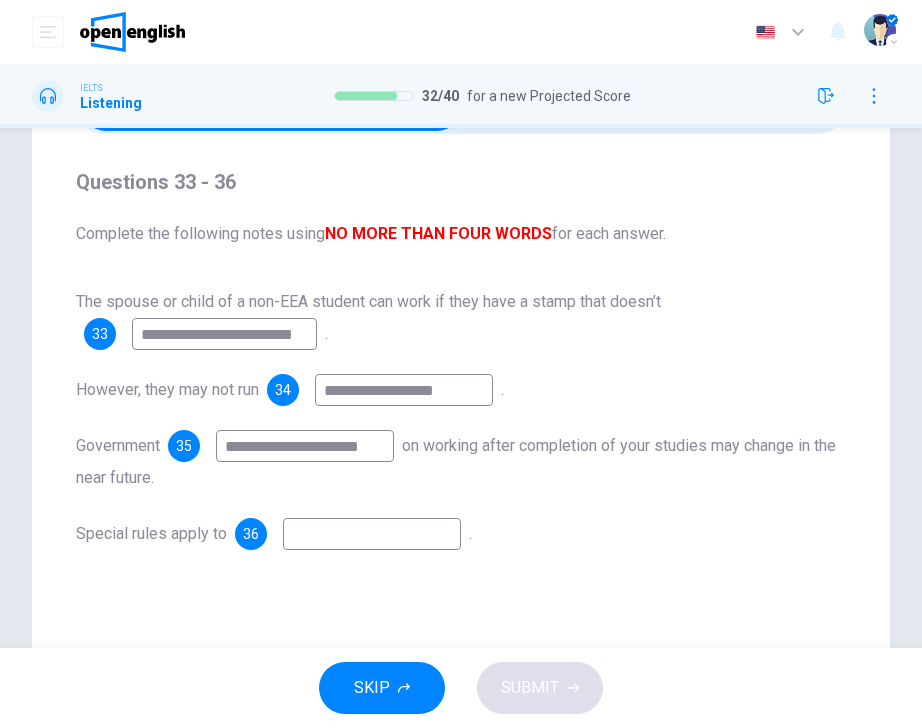 click on "**********" at bounding box center (305, 446) 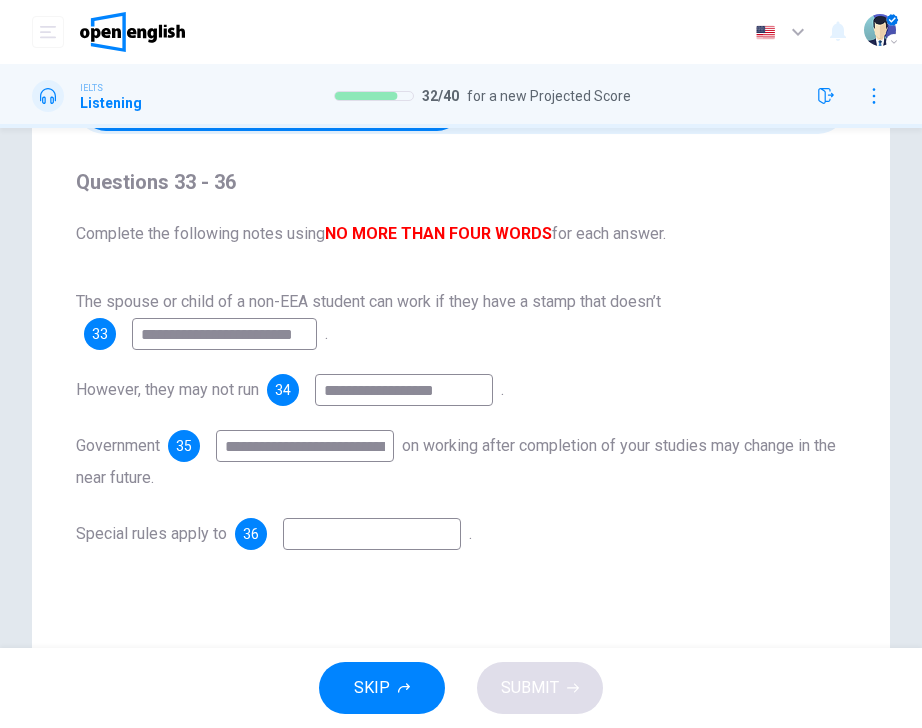 scroll, scrollTop: 0, scrollLeft: 109, axis: horizontal 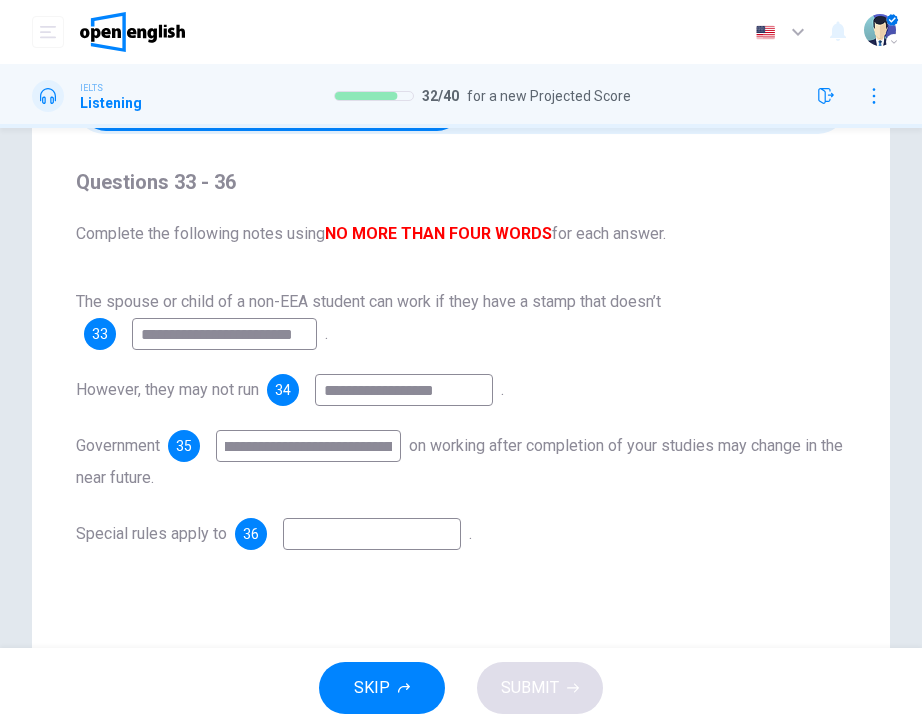 click on "**********" at bounding box center (308, 446) 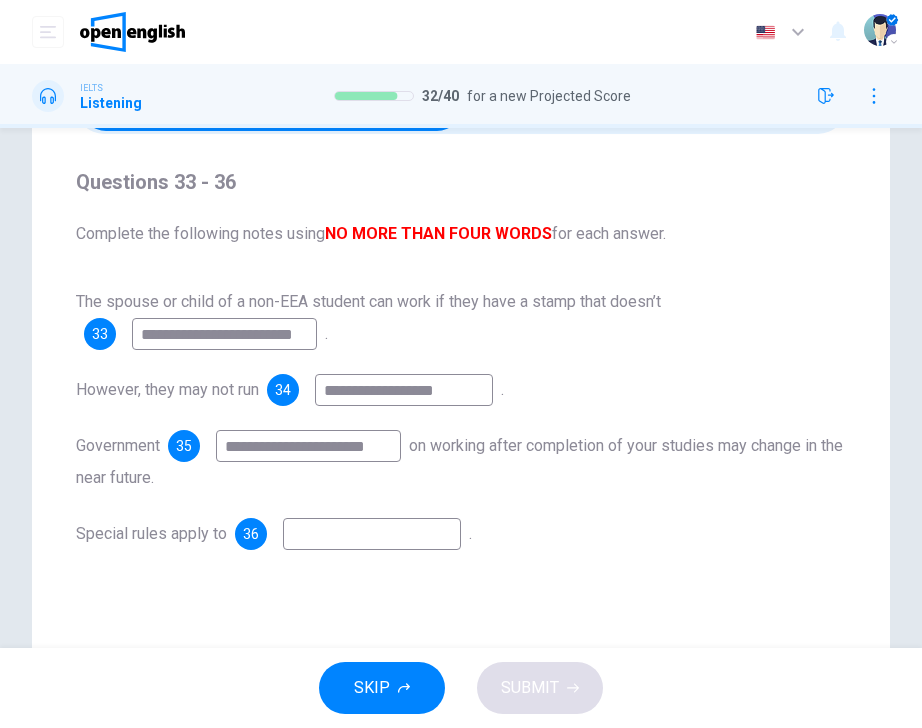 scroll, scrollTop: 0, scrollLeft: 0, axis: both 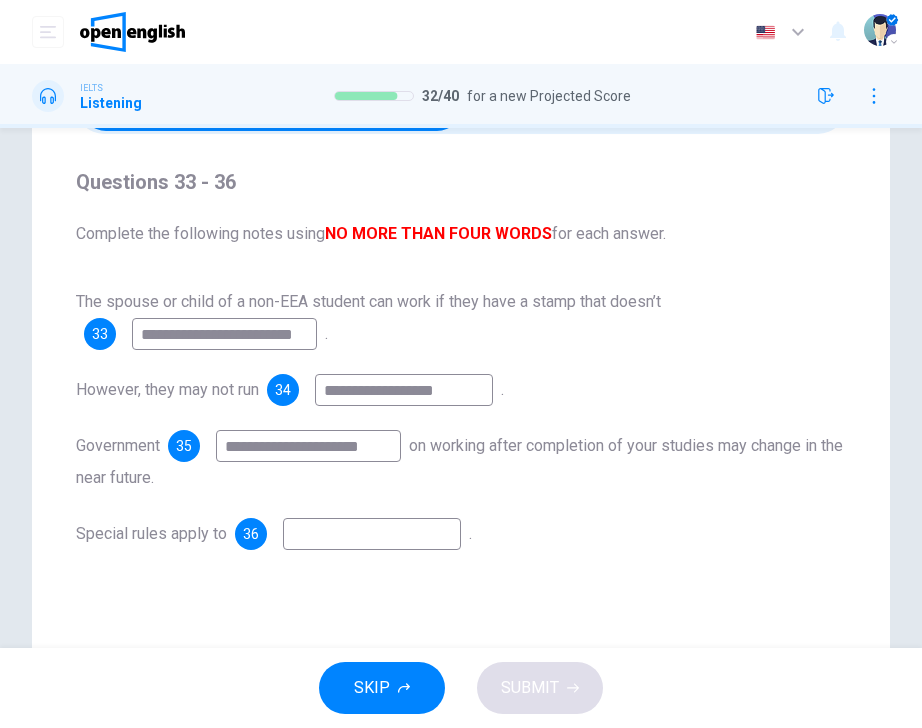 type on "**********" 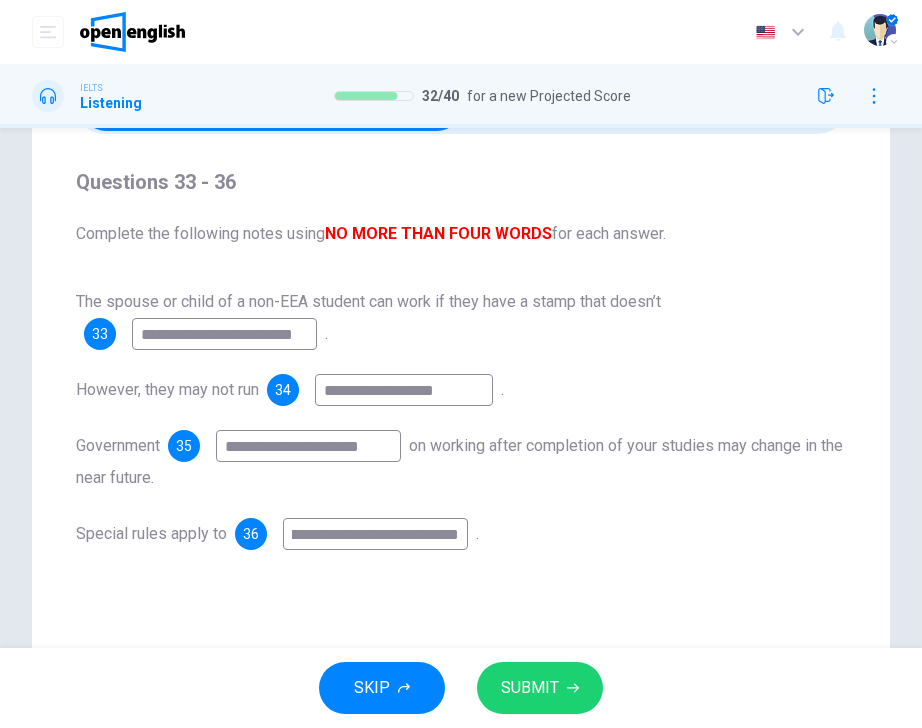 scroll, scrollTop: 0, scrollLeft: 33, axis: horizontal 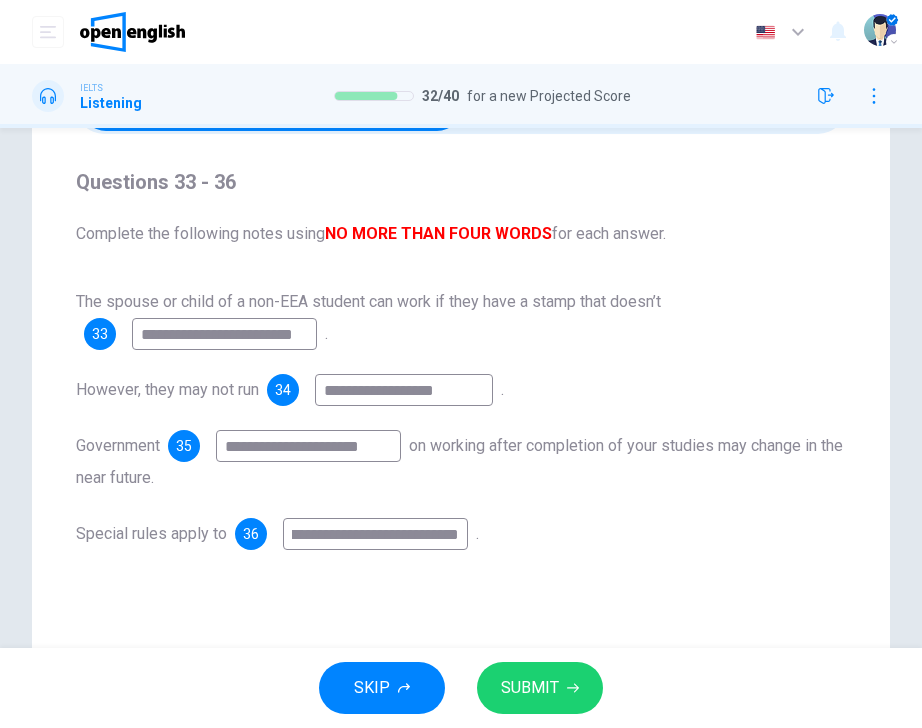 type on "**********" 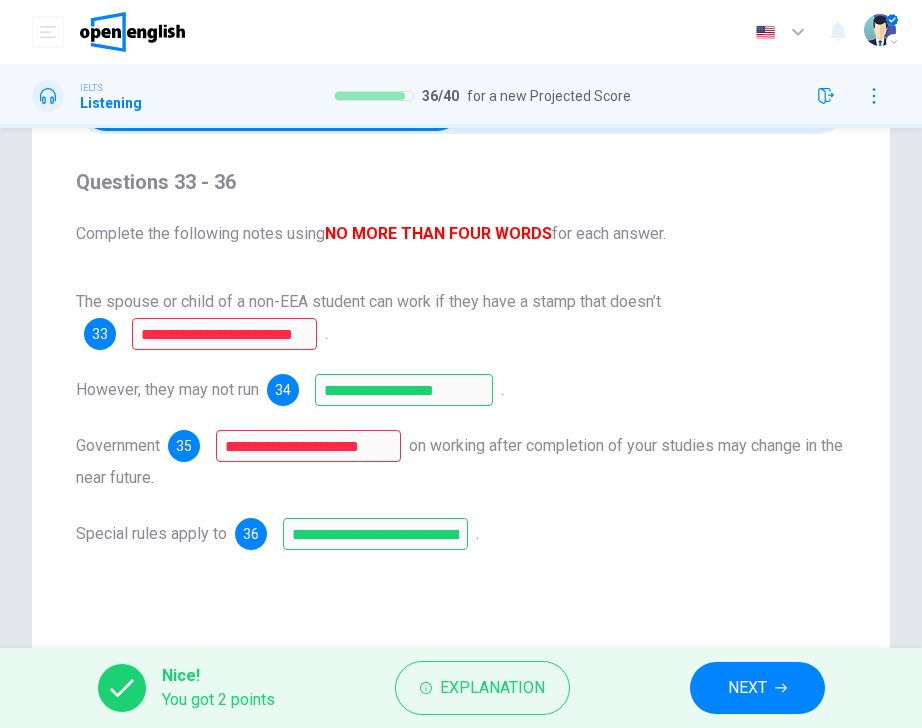 click on "NEXT" at bounding box center (747, 688) 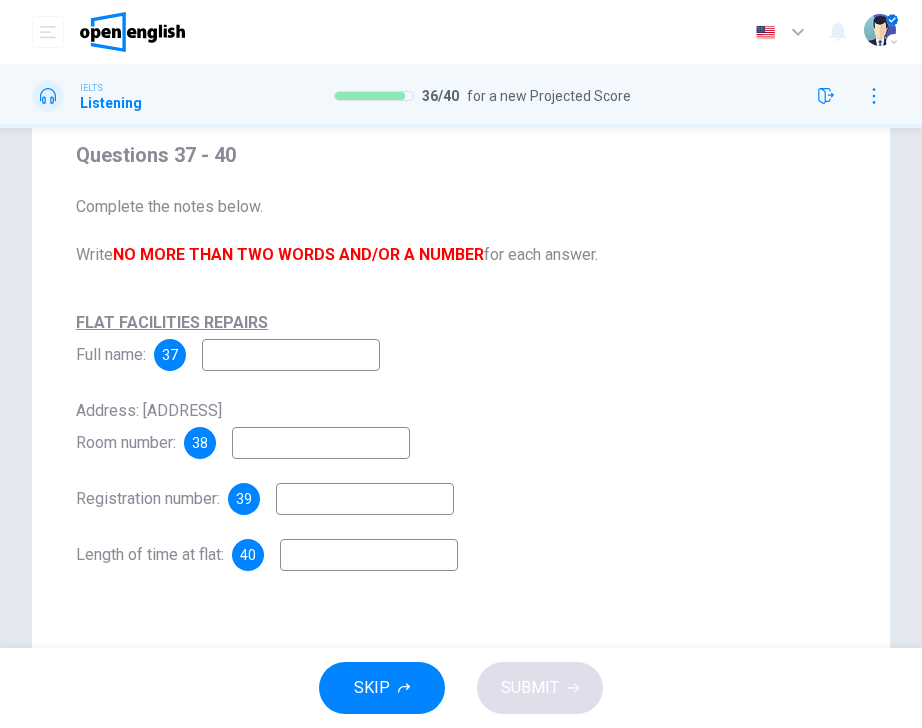 scroll, scrollTop: 0, scrollLeft: 0, axis: both 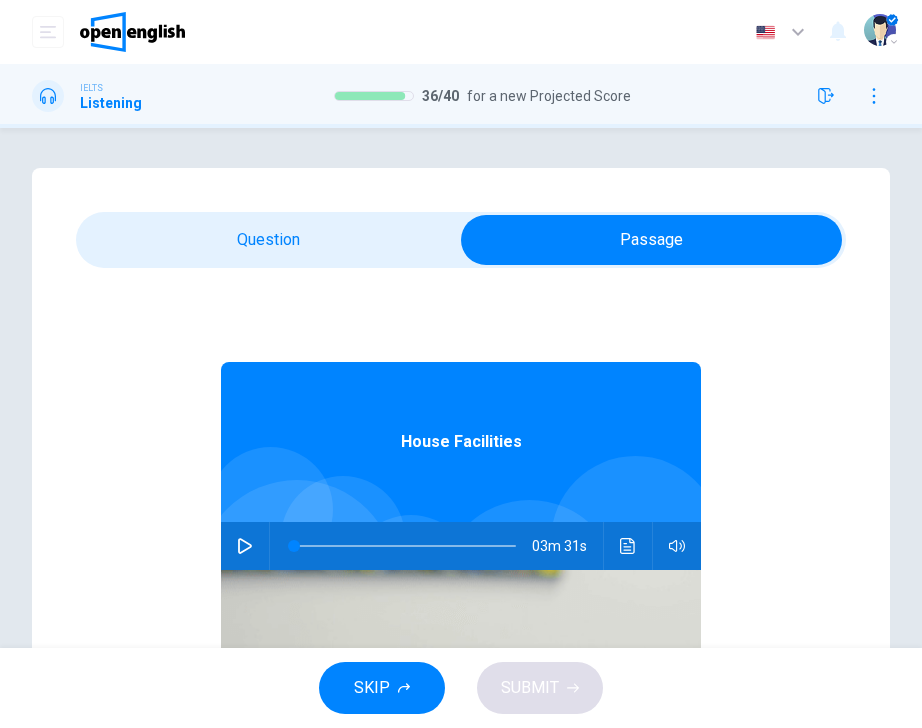 click 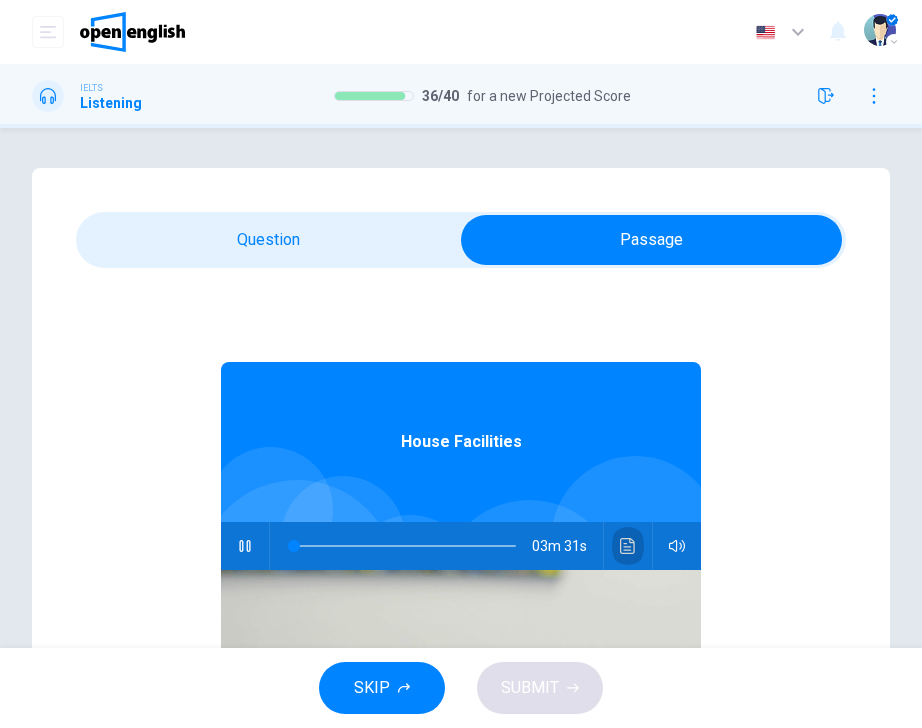 click 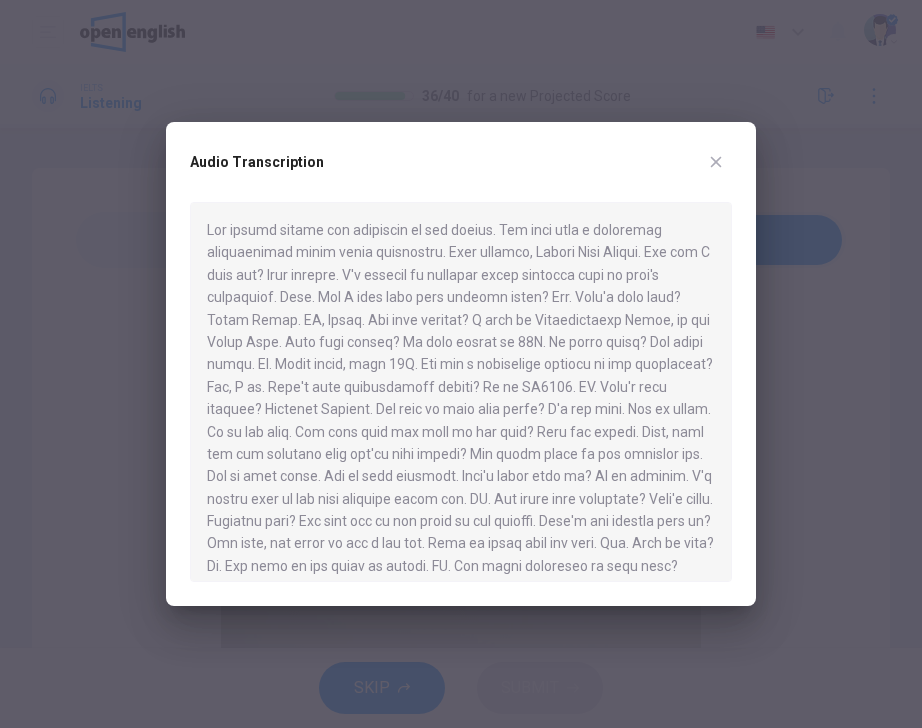 type on "*" 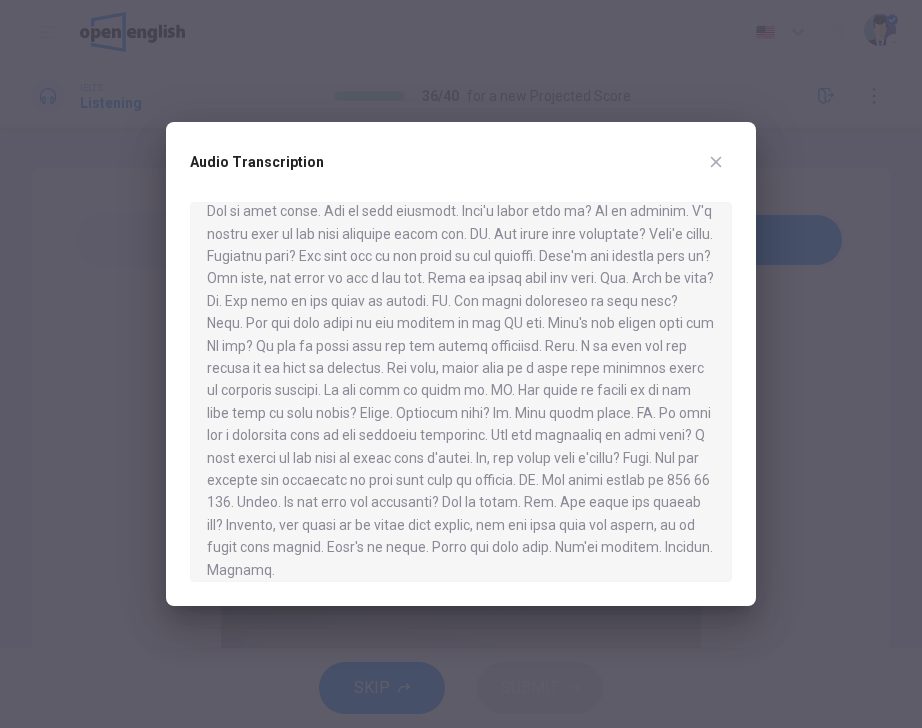 scroll, scrollTop: 281, scrollLeft: 0, axis: vertical 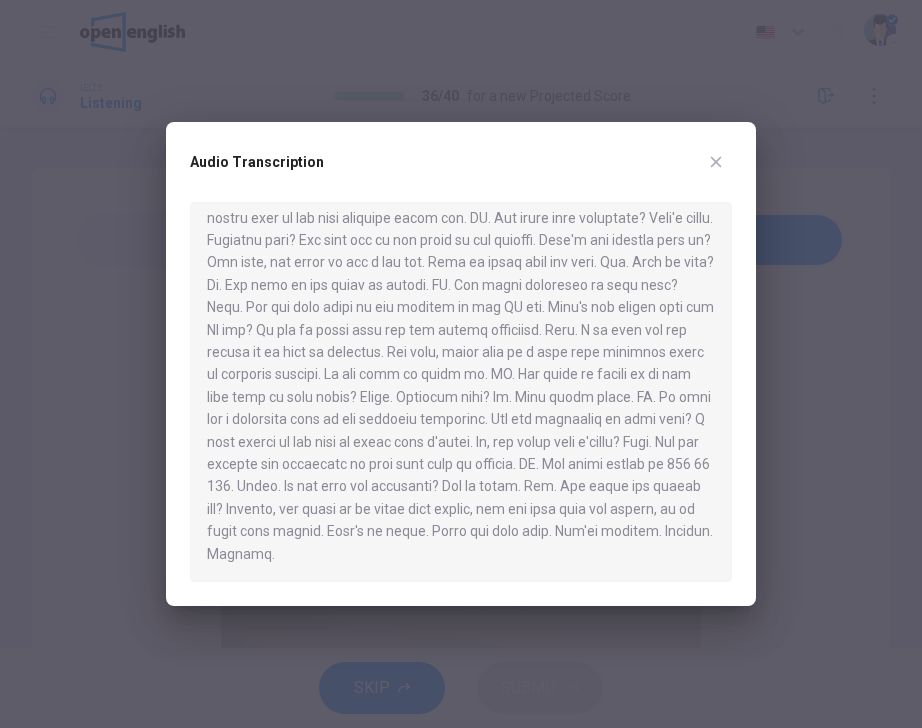 click at bounding box center [716, 162] 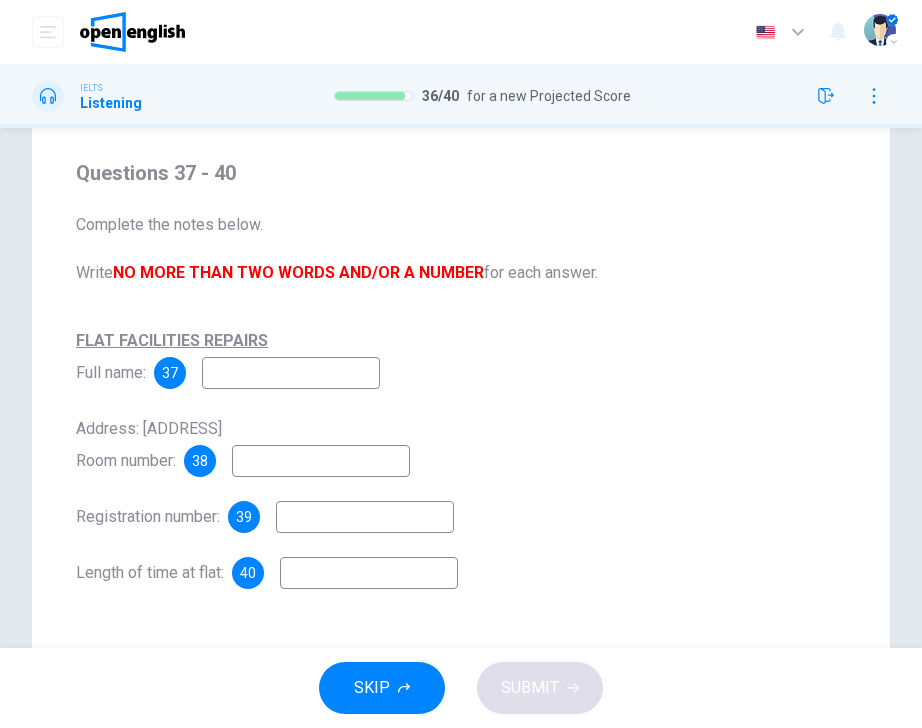 scroll, scrollTop: 147, scrollLeft: 0, axis: vertical 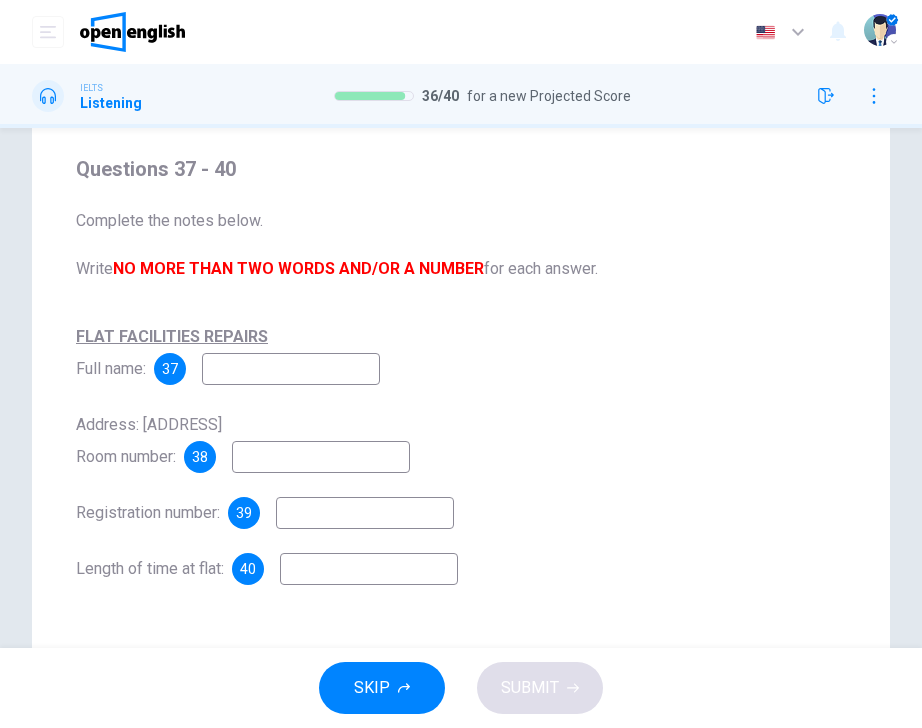 click at bounding box center [291, 369] 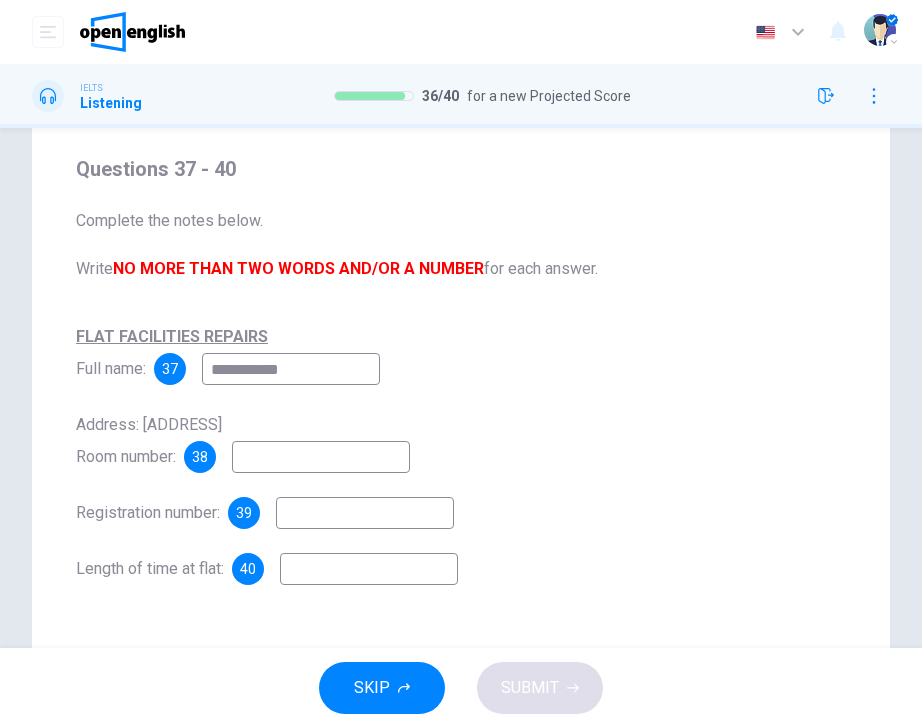 type on "**********" 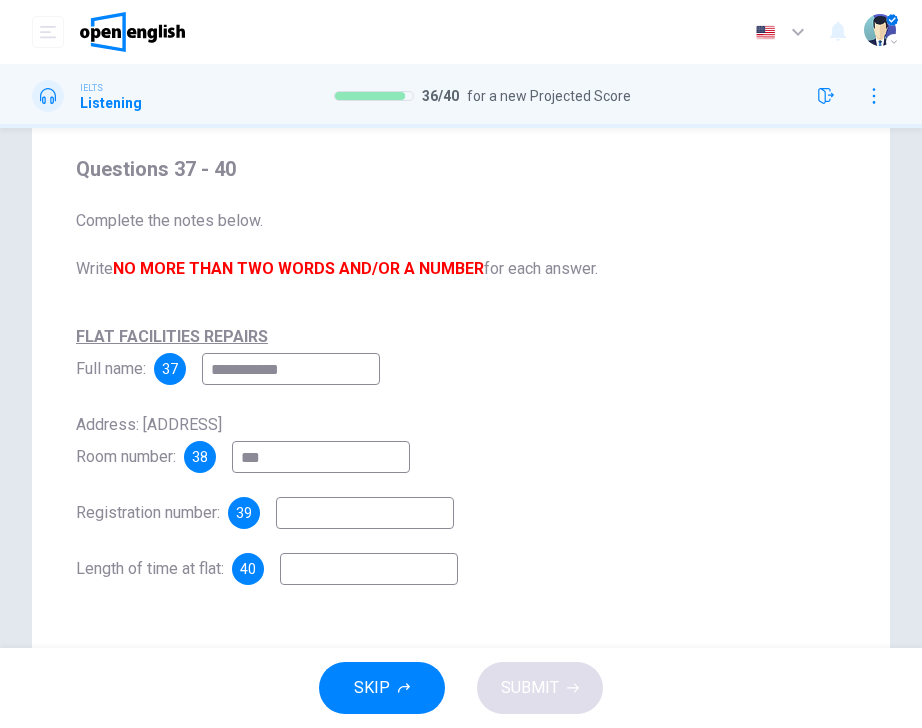 type on "***" 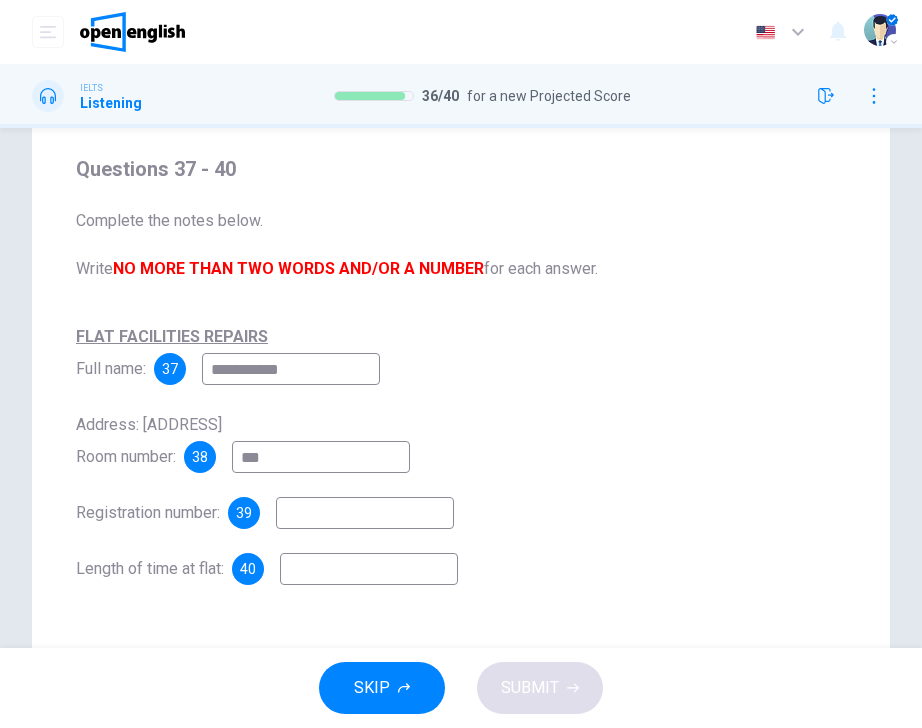 type on "*" 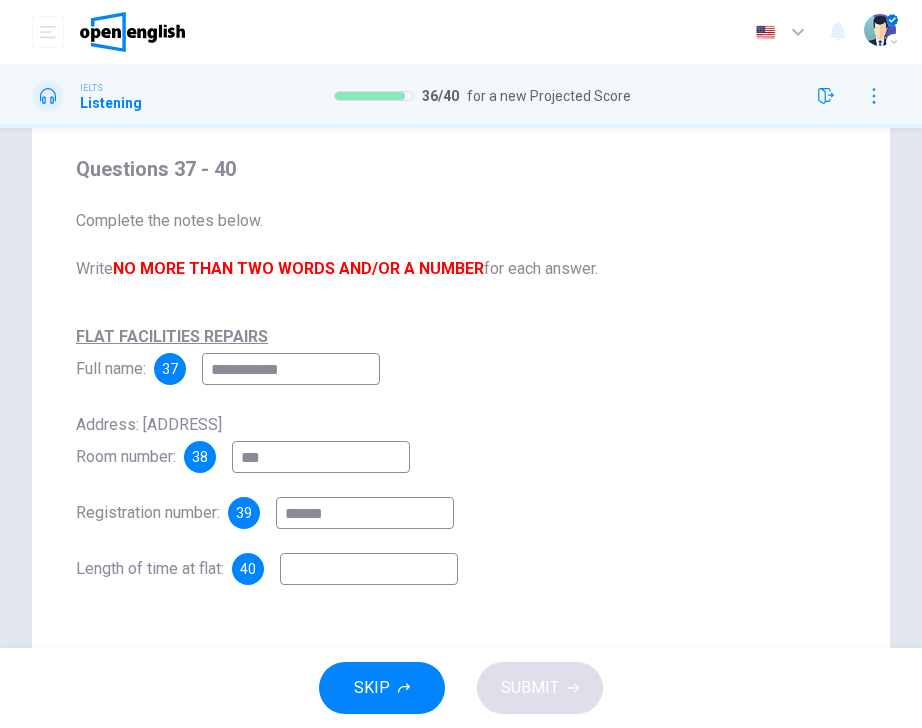type on "******" 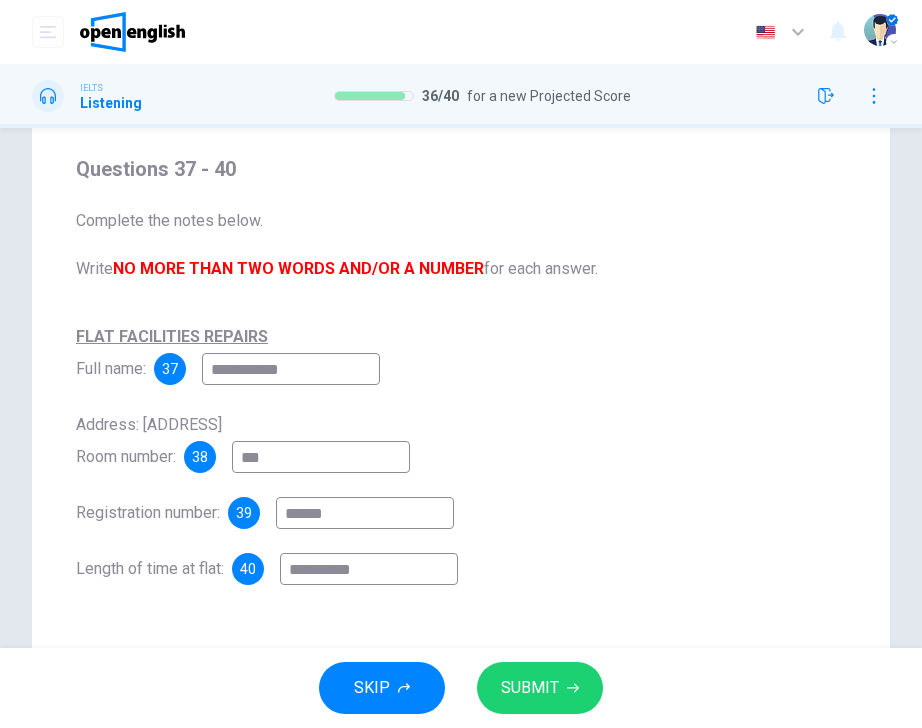 click on "**********" at bounding box center (369, 569) 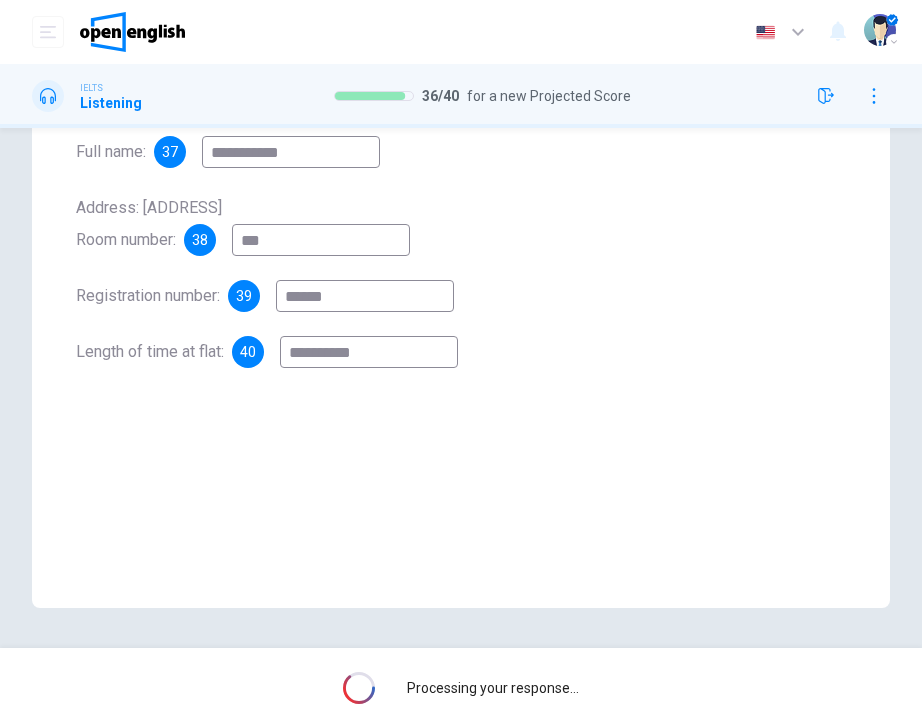 scroll, scrollTop: 0, scrollLeft: 0, axis: both 